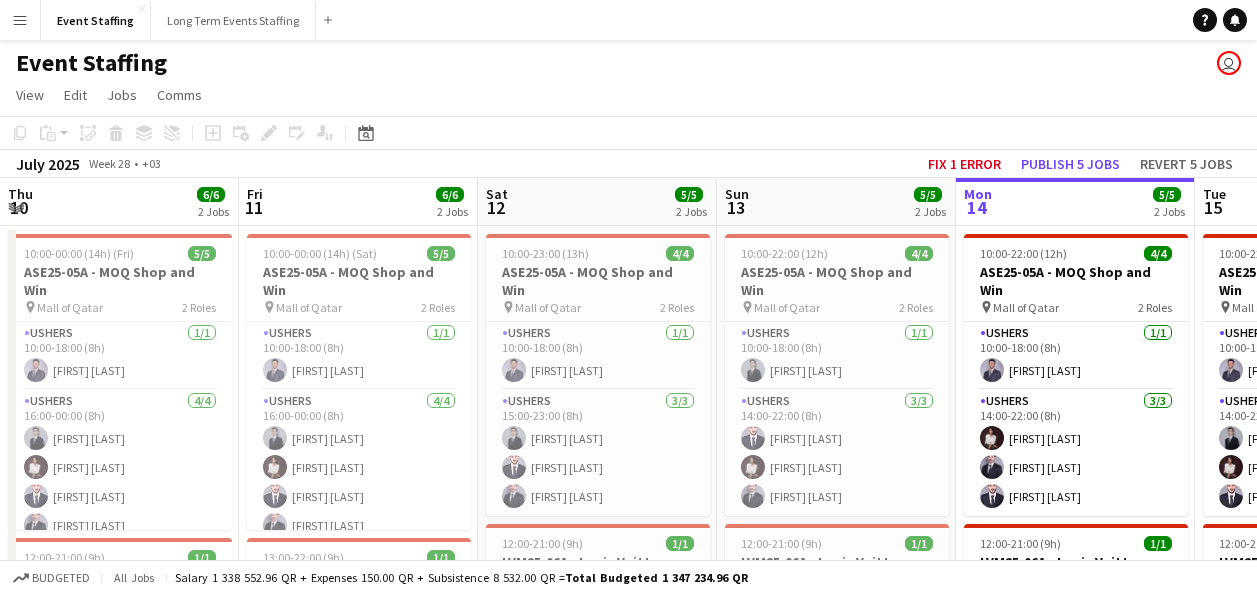 scroll, scrollTop: 0, scrollLeft: 0, axis: both 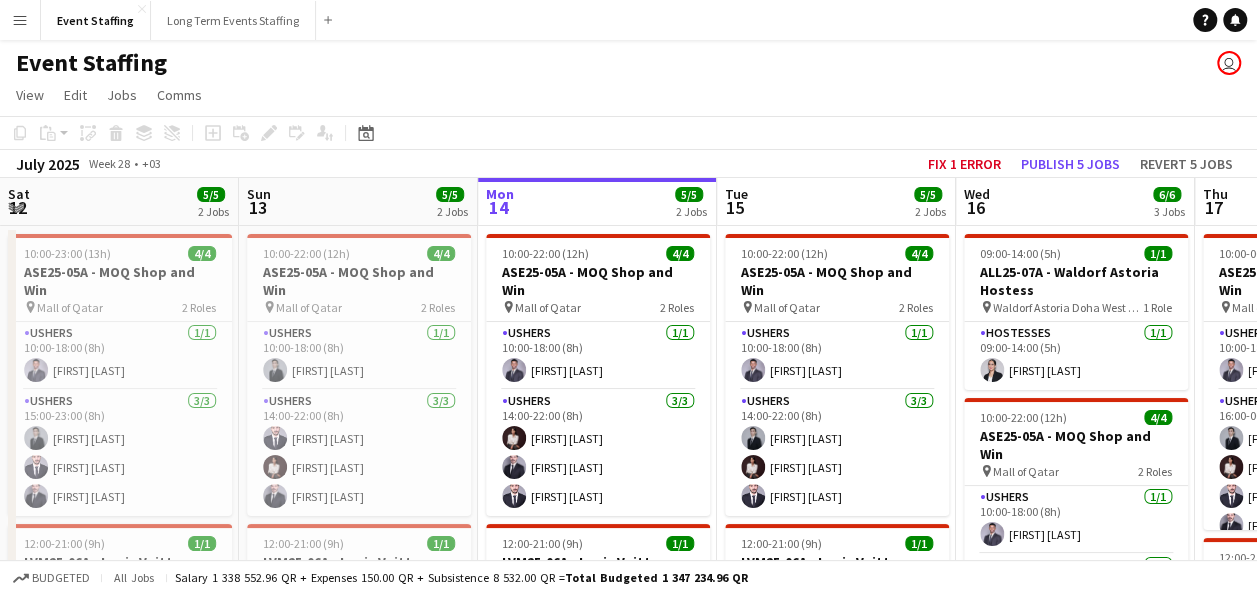 click on "Menu" at bounding box center (20, 20) 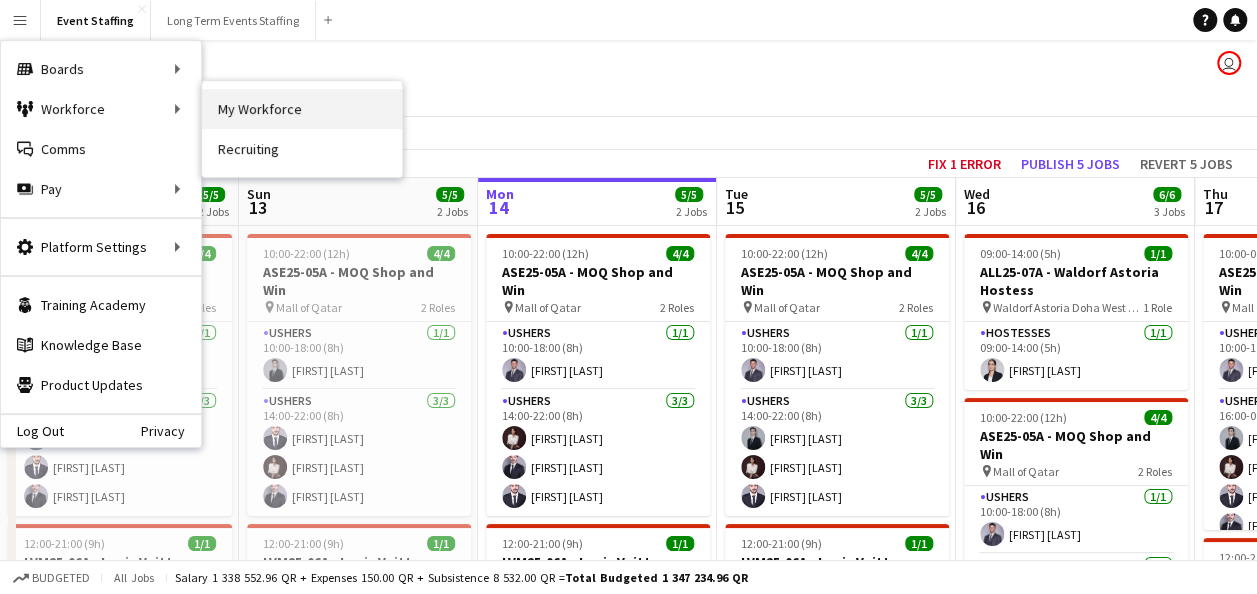 click on "My Workforce" at bounding box center [302, 109] 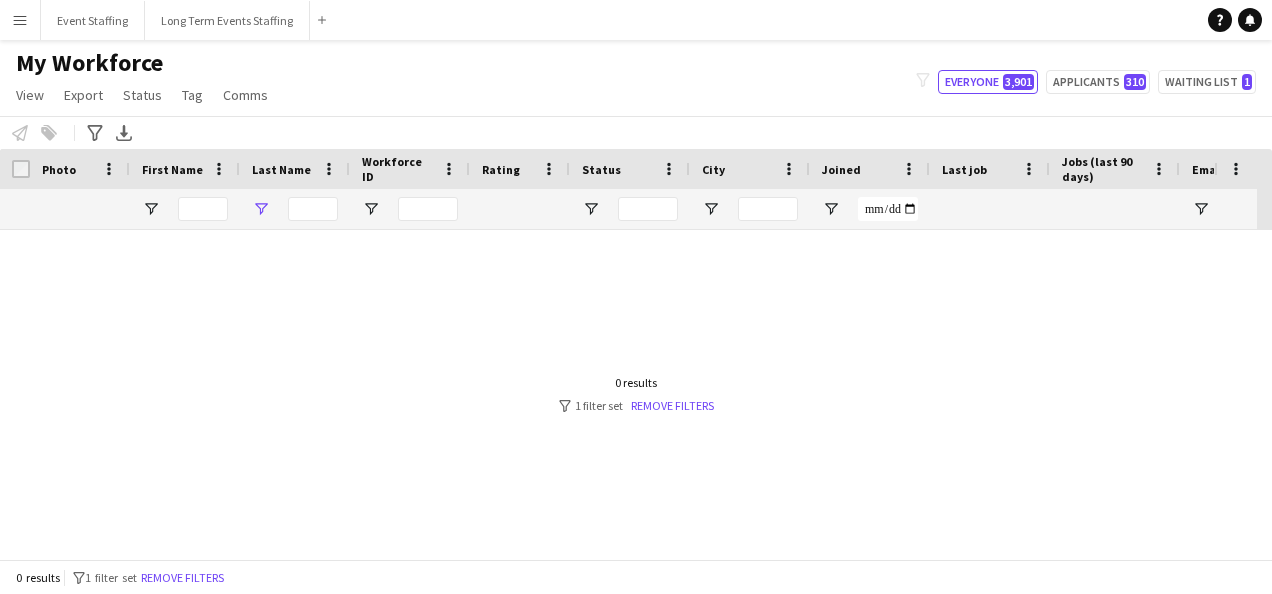 type on "*********" 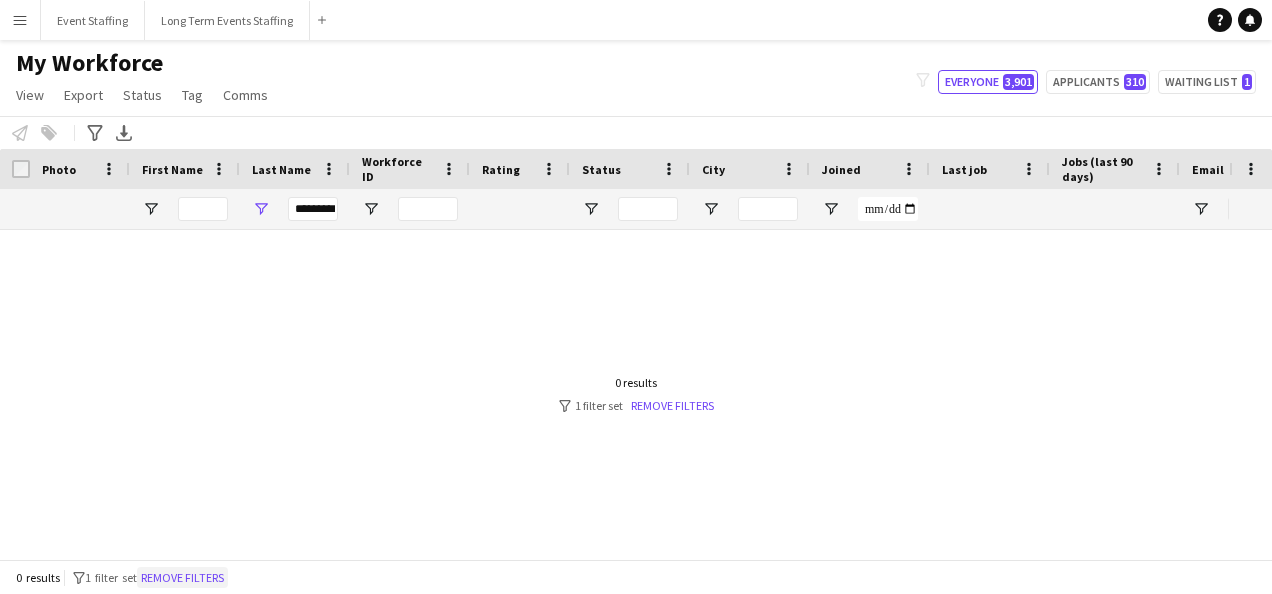click on "Remove filters" 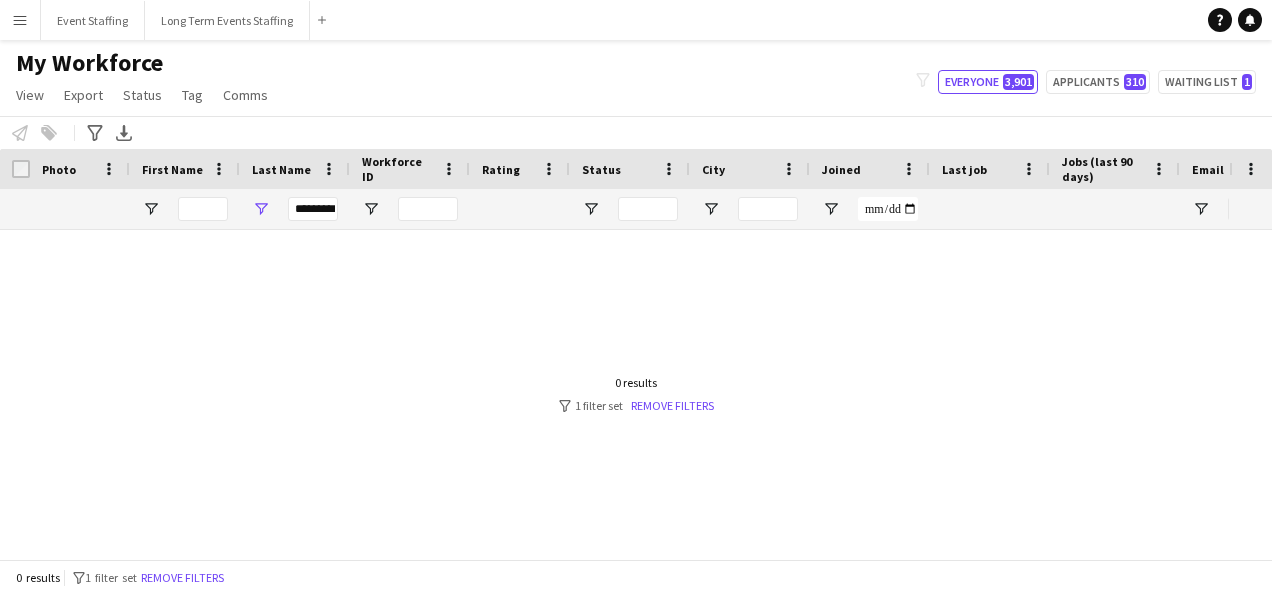 type 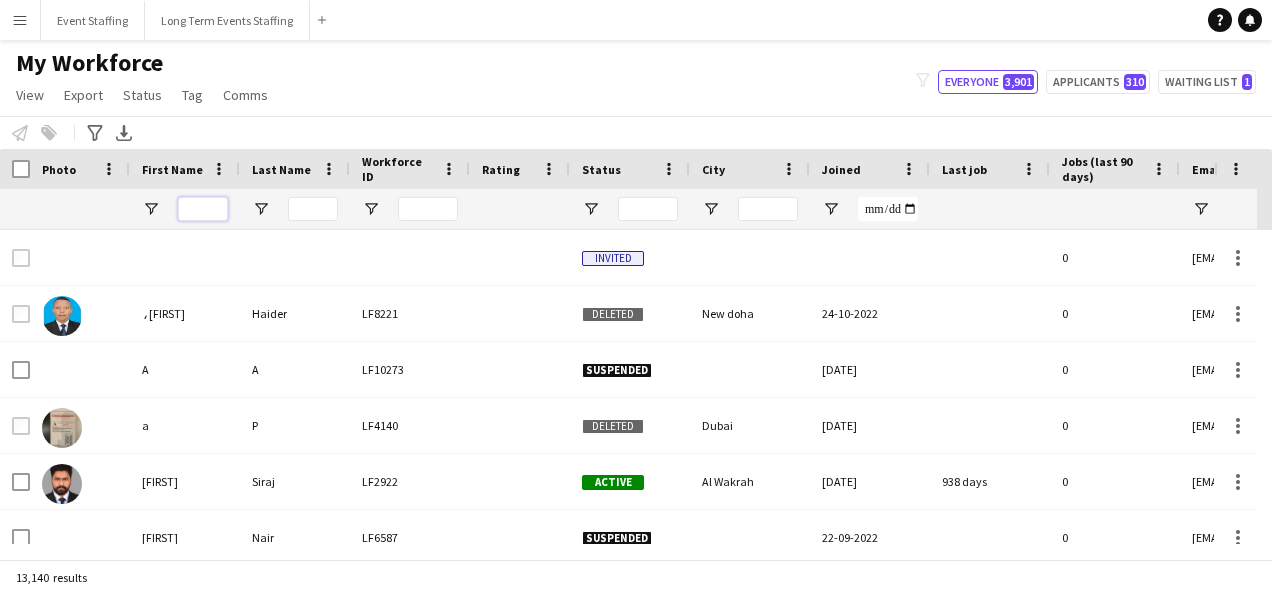 click at bounding box center (203, 209) 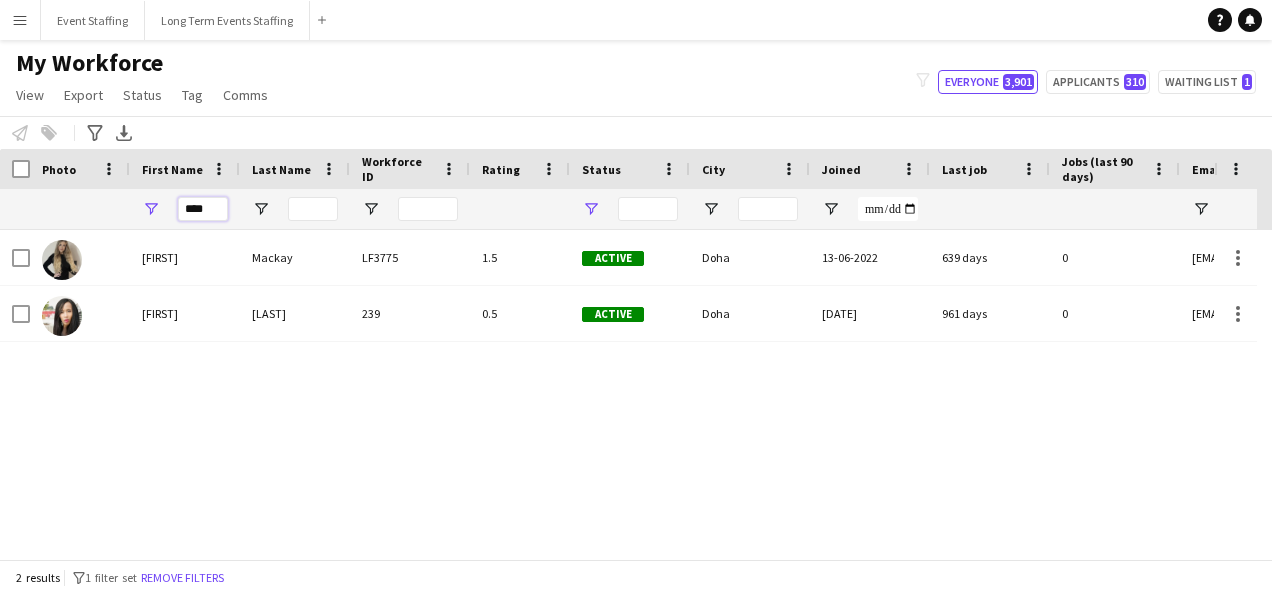 type on "****" 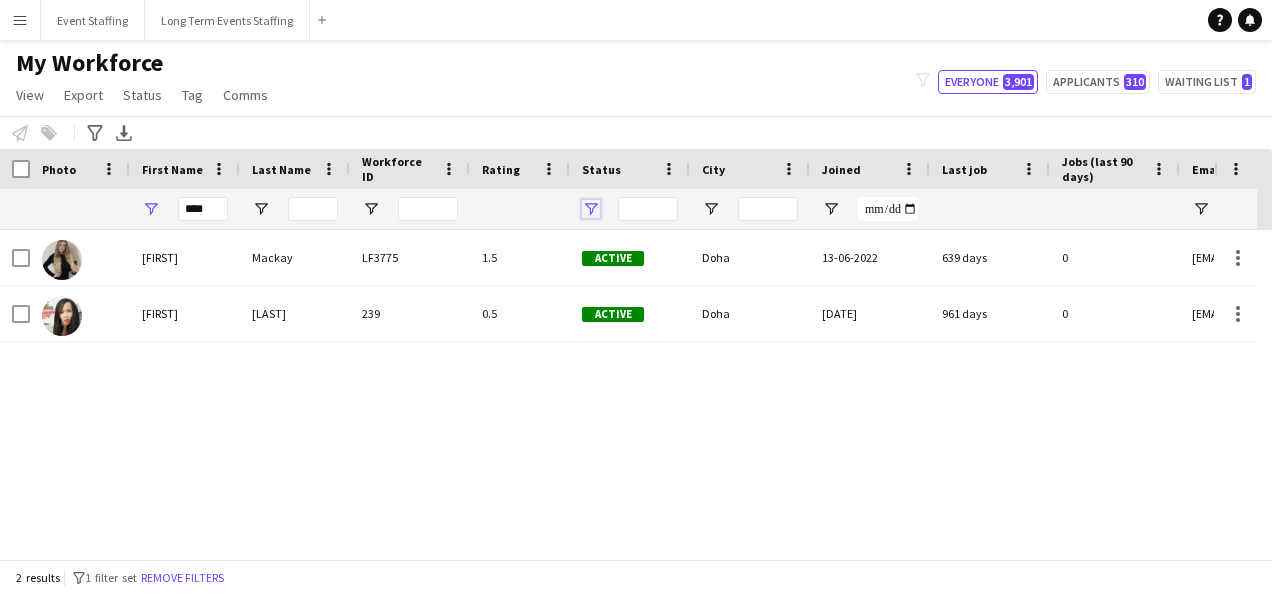 click at bounding box center (591, 209) 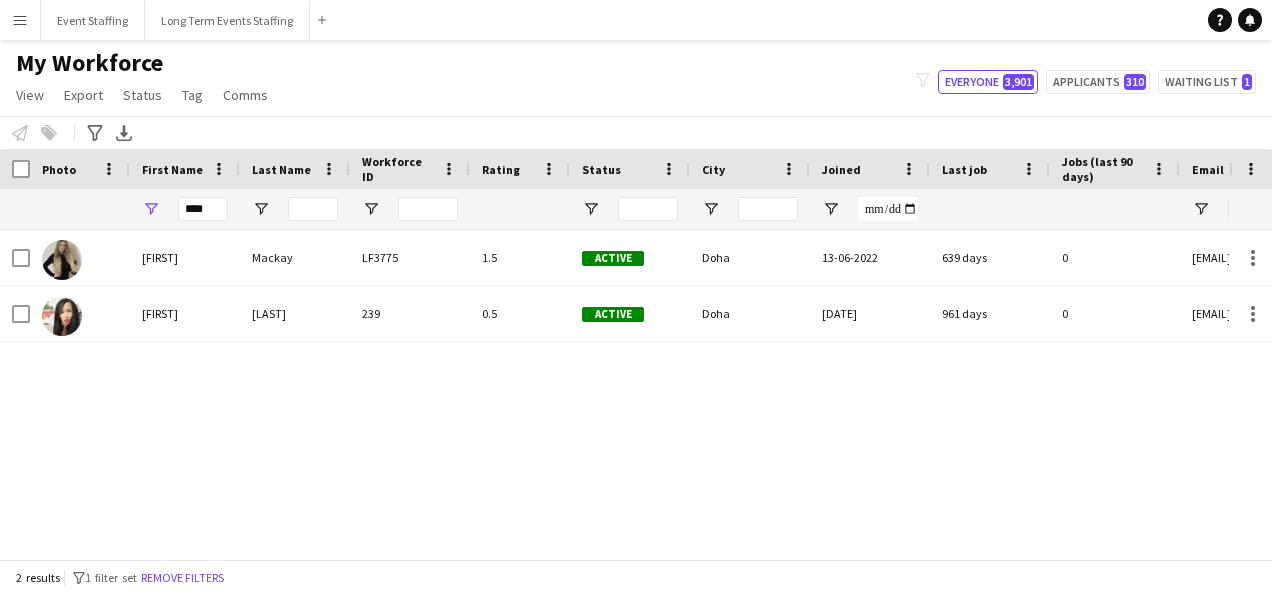 click on "My Workforce   View   Views  Default view New view Update view Delete view Edit name Customise view Customise filters Reset Filters Reset View Reset All  Export  Export as XLSX Export as PDF  Status  Edit  Tag  New tag  Edit tag  0- VVIP Hostess  (22) 0-LHS VVIP STAFF (5) 14x hosts / hostesses Qatar Racing and Equestrian Club (12) 2023 - 5 Mascots - 1st to 10th Mar (4) 2023 - A2Z Media - Hostess - 10th & 14th Mar (4) 2023 - Al Mana Promoters - Confirmed (25th Jan to 27th Feb) (2) 2023 - Al Maya - Promoters - 9th, 10th, 11th Mar (4) 2023 - Alberto Dubai - 8 Hostesses - 22nd Feb - Confirmed (5) 2023 - APQ Events - Cast Coordinators (3) 2023 - APQ Events - Info Desk Coordinators (9) 2023 - APQ Events - Sports Coordinators (22) 2023 - APQ Events - Ushers (5) 2023 - ASE23-06A - 3 Ushers (1) 2023 - Assets Group - Call Centre Agents - 1st March (2) 2023 - AZM23-03A - 14th Mar - Hostess (2) 2023 - AZM23-03C - Hostess - 20th Mar (3) 2023 - BDT23-03A - Promoter - 16th, 17th, 18th Mar (5) 2023 - CLN23-03A - Hostess (1)" 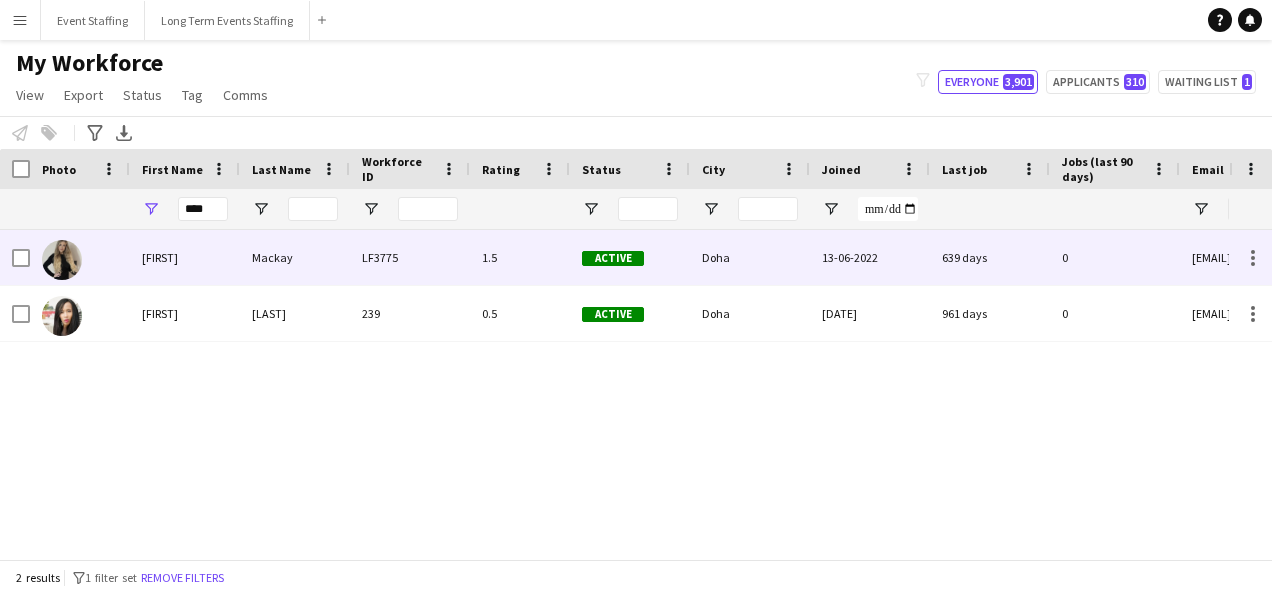 click on "LF3775" at bounding box center [410, 257] 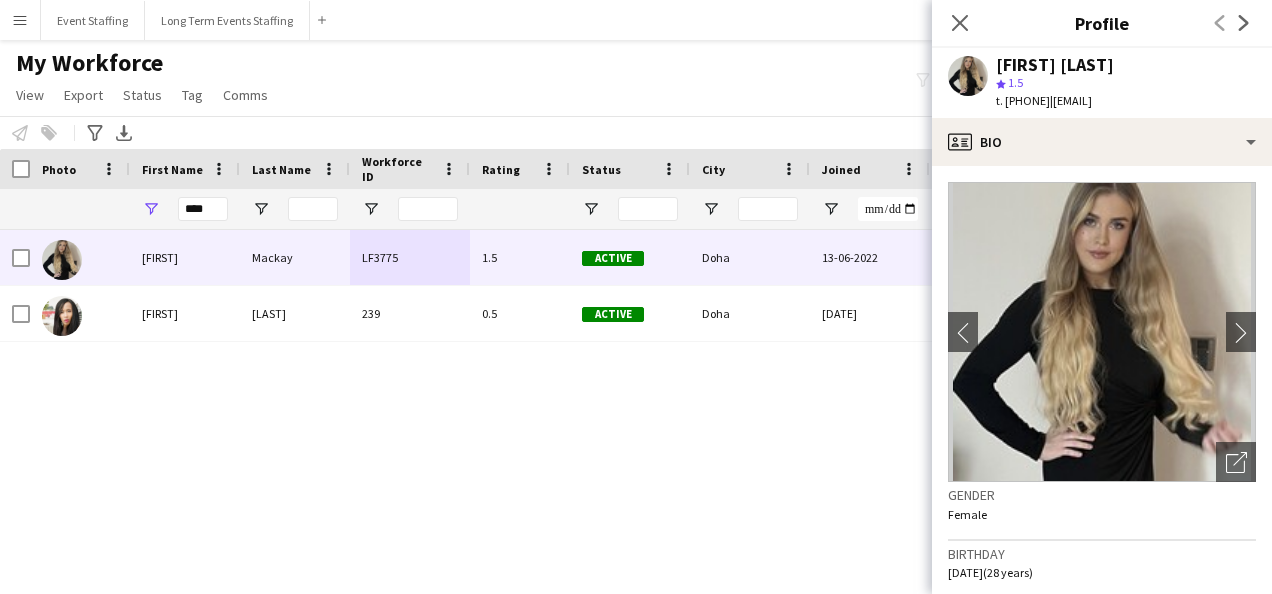 click on "[FIRST] [LAST]" 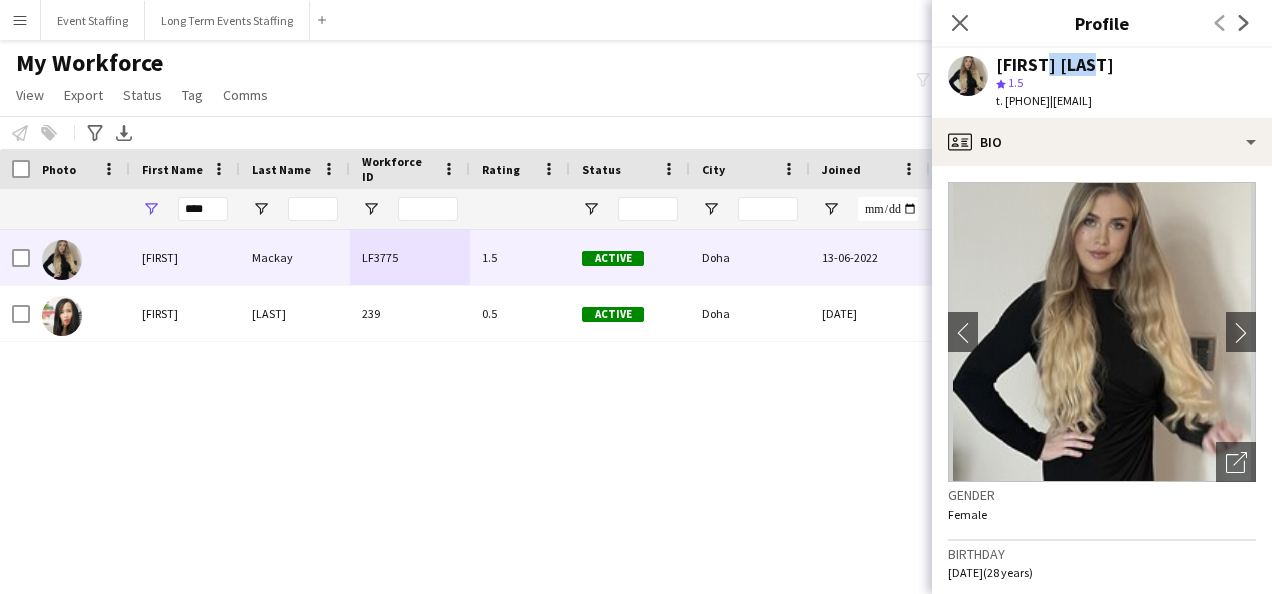 click on "[FIRST] [LAST]" 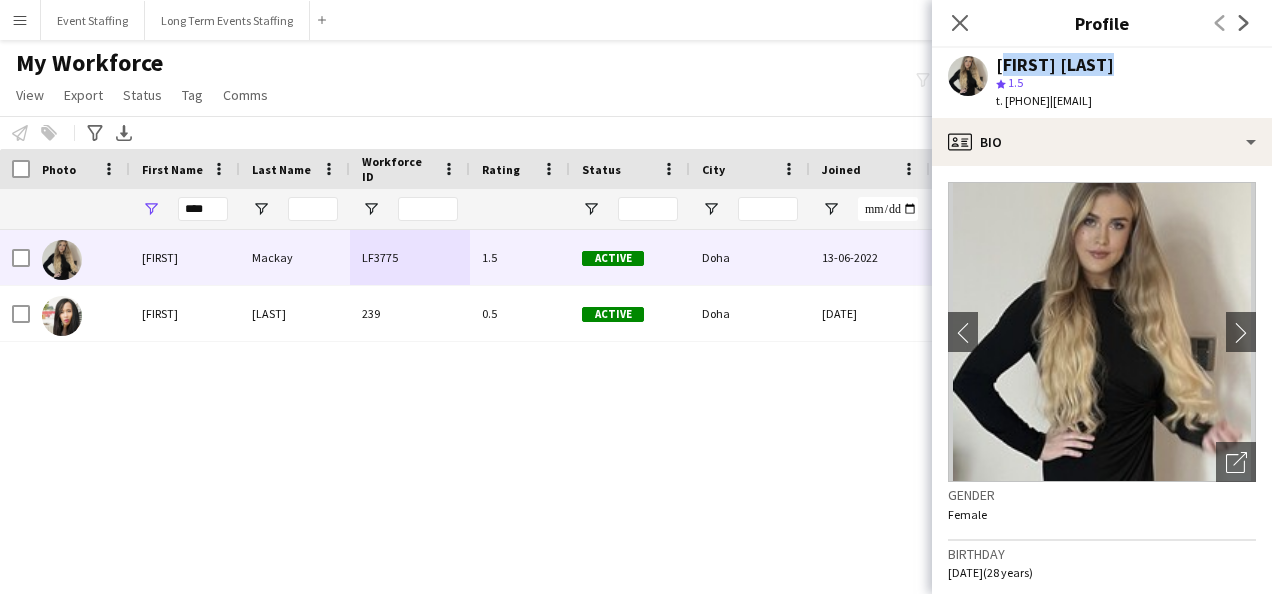click on "[FIRST] [LAST]" 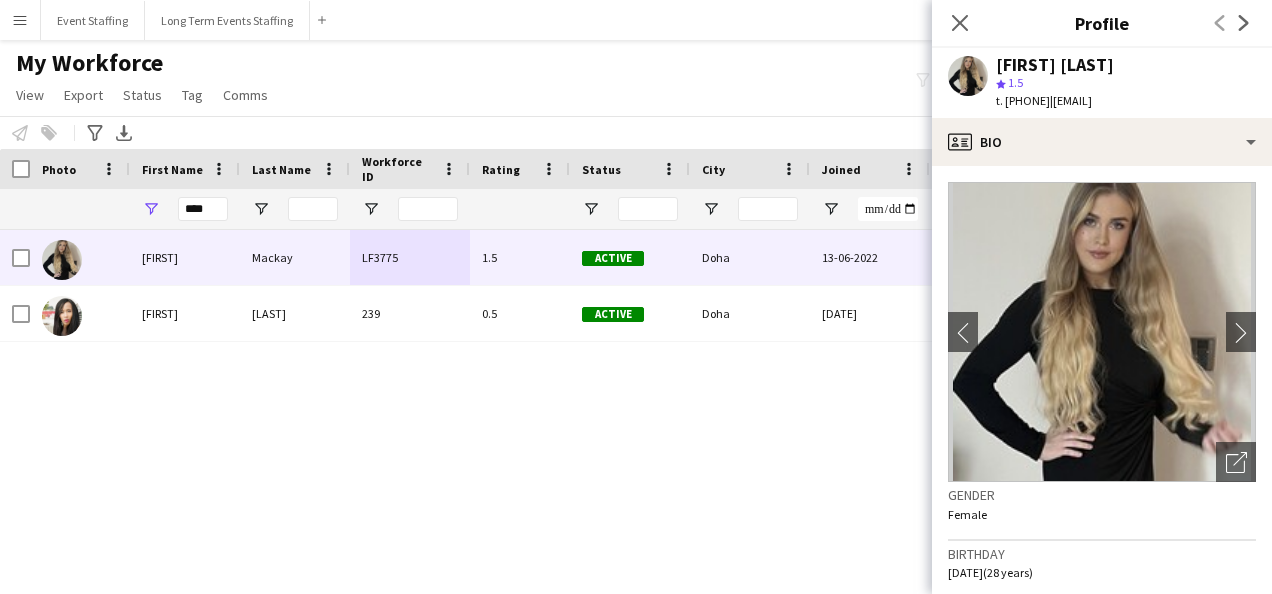 click on "My Workforce   View   Views  Default view New view Update view Delete view Edit name Customise view Customise filters Reset Filters Reset View Reset All  Export  Export as XLSX Export as PDF  Status  Edit  Tag  New tag  Edit tag  0- VVIP Hostess  (22) 0-LHS VVIP STAFF (5) 14x hosts / hostesses Qatar Racing and Equestrian Club (12) 2023 - 5 Mascots - 1st to 10th Mar (4) 2023 - A2Z Media - Hostess - 10th & 14th Mar (4) 2023 - Al Mana Promoters - Confirmed (25th Jan to 27th Feb) (2) 2023 - Al Maya - Promoters - 9th, 10th, 11th Mar (4) 2023 - Alberto Dubai - 8 Hostesses - 22nd Feb - Confirmed (5) 2023 - APQ Events - Cast Coordinators (3) 2023 - APQ Events - Info Desk Coordinators (9) 2023 - APQ Events - Sports Coordinators (22) 2023 - APQ Events - Ushers (5) 2023 - ASE23-06A - 3 Ushers (1) 2023 - Assets Group - Call Centre Agents - 1st March (2) 2023 - AZM23-03A - 14th Mar - Hostess (2) 2023 - AZM23-03C - Hostess - 20th Mar (3) 2023 - BDT23-03A - Promoter - 16th, 17th, 18th Mar (5) 2023 - CLN23-03A - Hostess (1)" 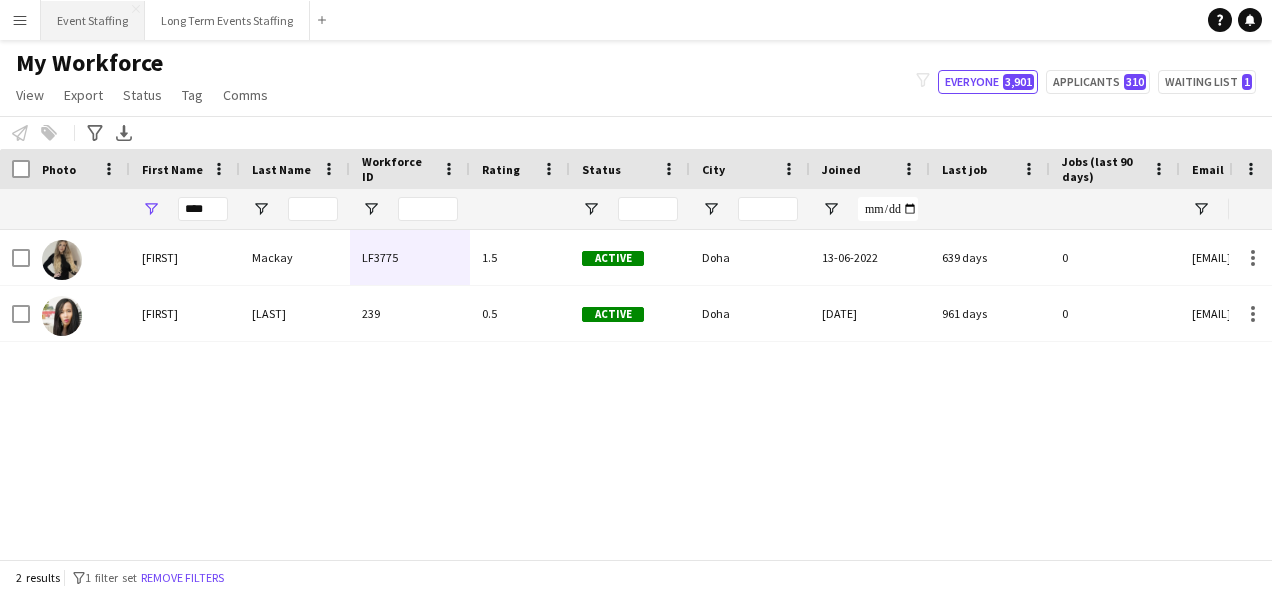 click on "Event Staffing
Close" at bounding box center [93, 20] 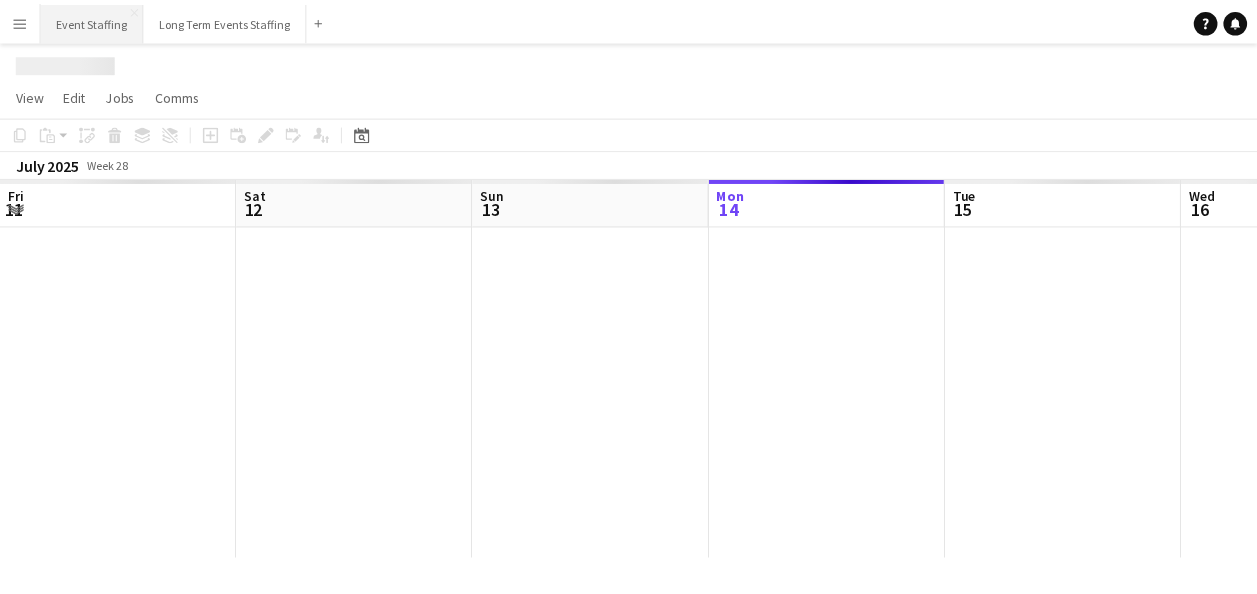 scroll, scrollTop: 0, scrollLeft: 478, axis: horizontal 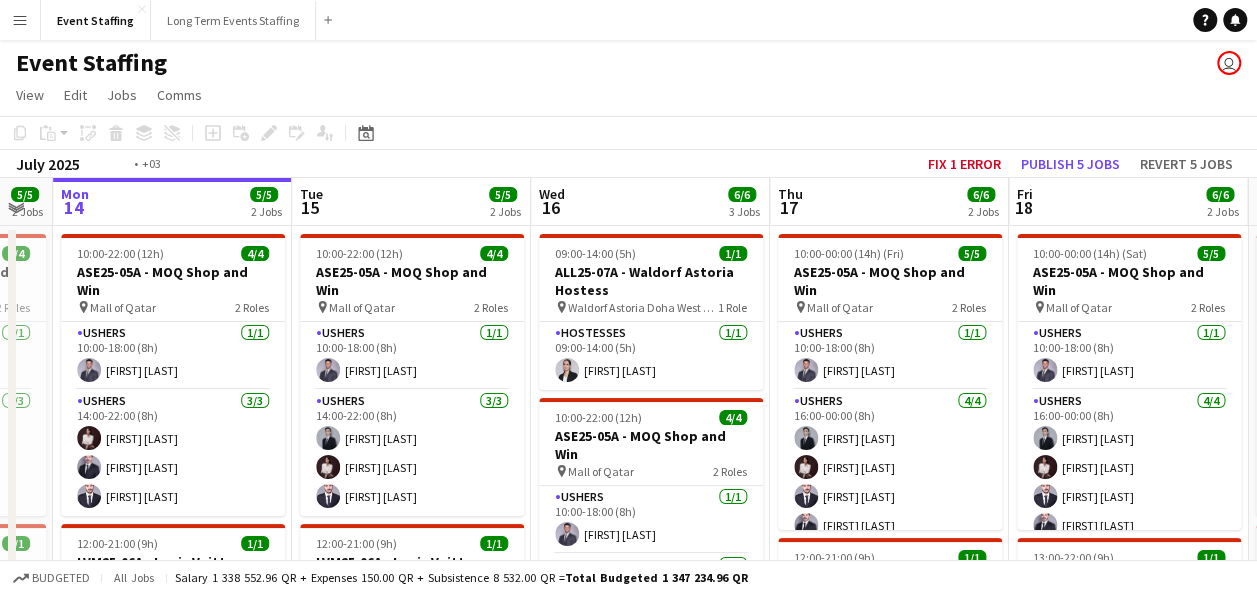 drag, startPoint x: 952, startPoint y: 378, endPoint x: 278, endPoint y: 388, distance: 674.07416 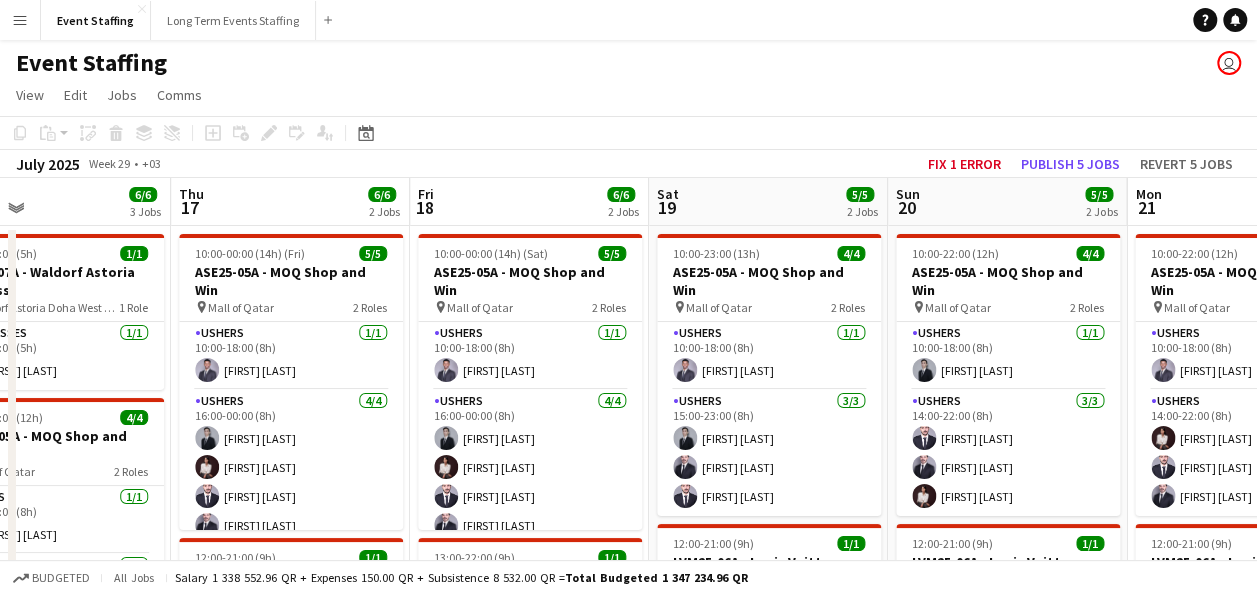 drag, startPoint x: 838, startPoint y: 389, endPoint x: 294, endPoint y: 414, distance: 544.57416 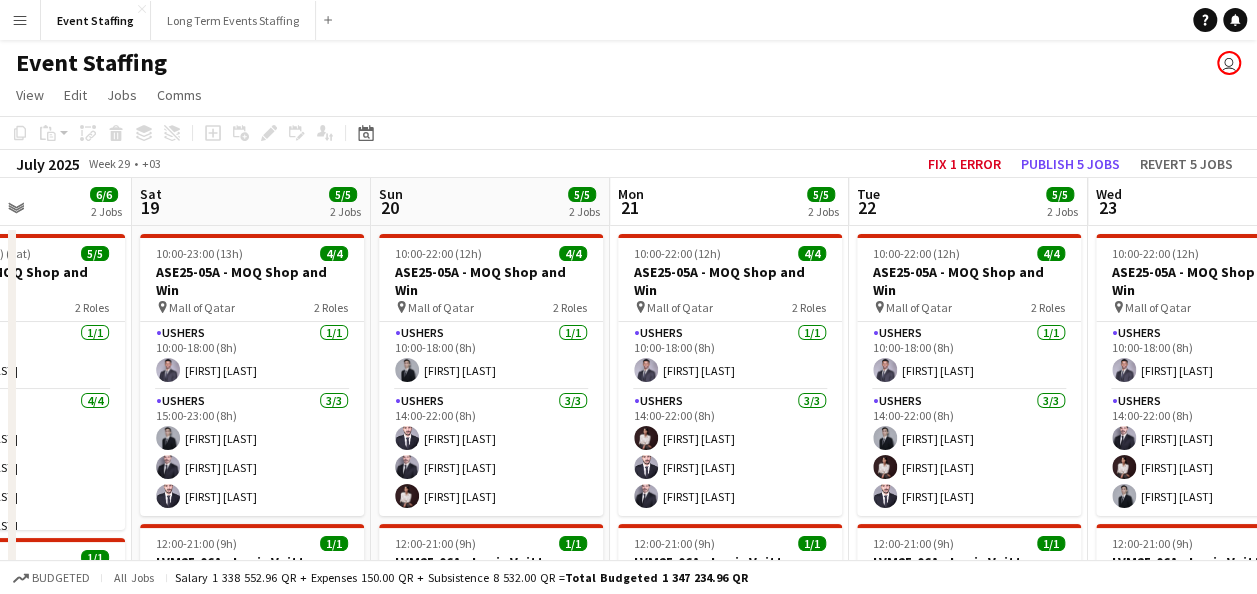 drag, startPoint x: 928, startPoint y: 404, endPoint x: 1260, endPoint y: 420, distance: 332.3853 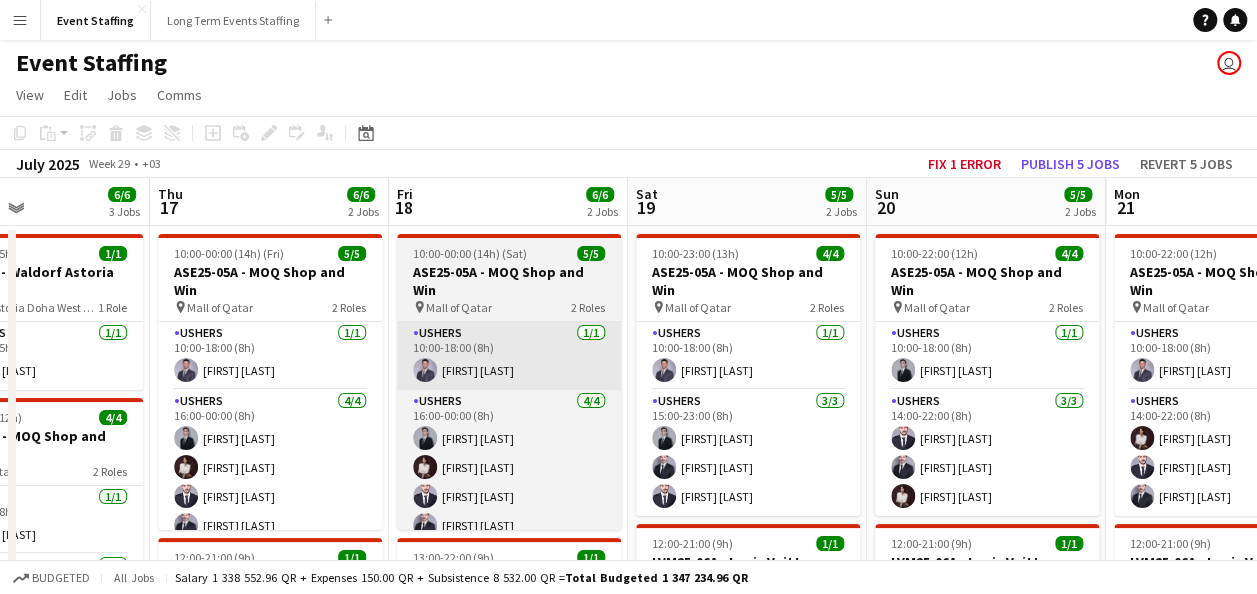 drag, startPoint x: 527, startPoint y: 373, endPoint x: 906, endPoint y: 388, distance: 379.29672 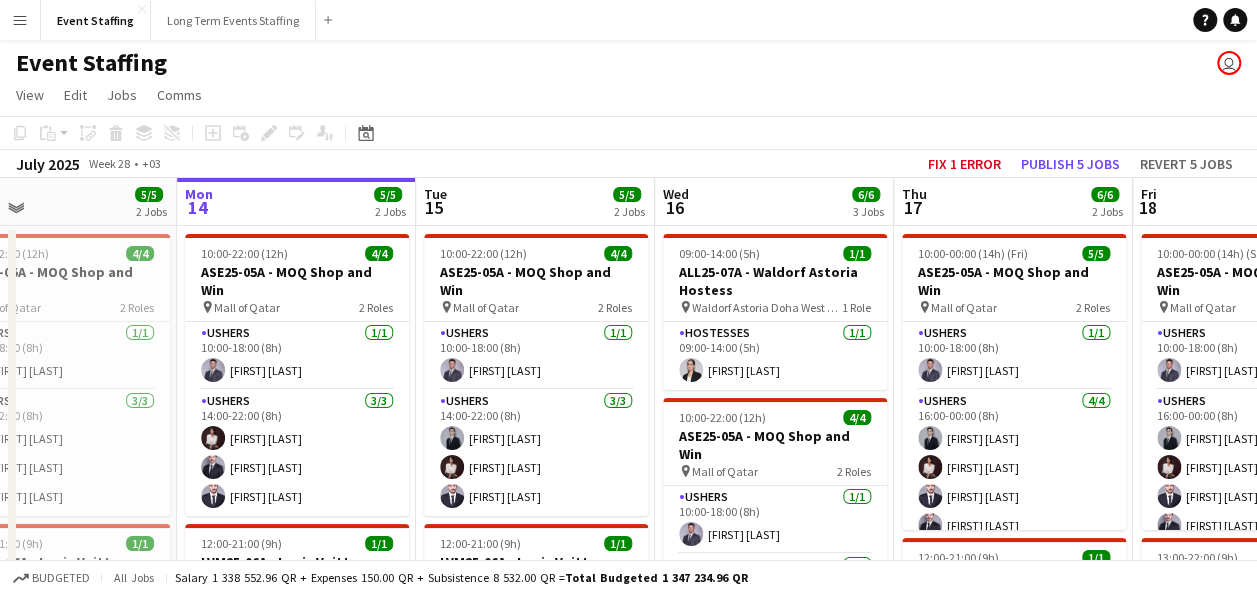 drag, startPoint x: 676, startPoint y: 373, endPoint x: 1086, endPoint y: 394, distance: 410.53745 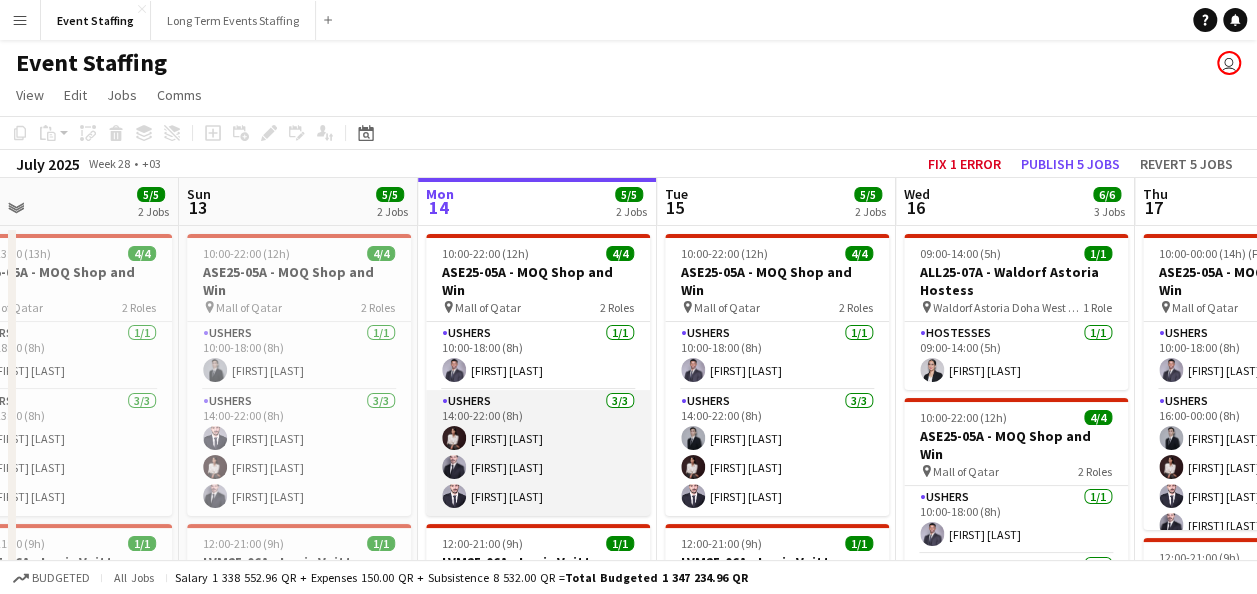 click on "Ushers   3/3   14:00-22:00 (8h)
[FIRST] [LAST] [FIRST] [LAST] [FIRST] [LAST]" at bounding box center (538, 453) 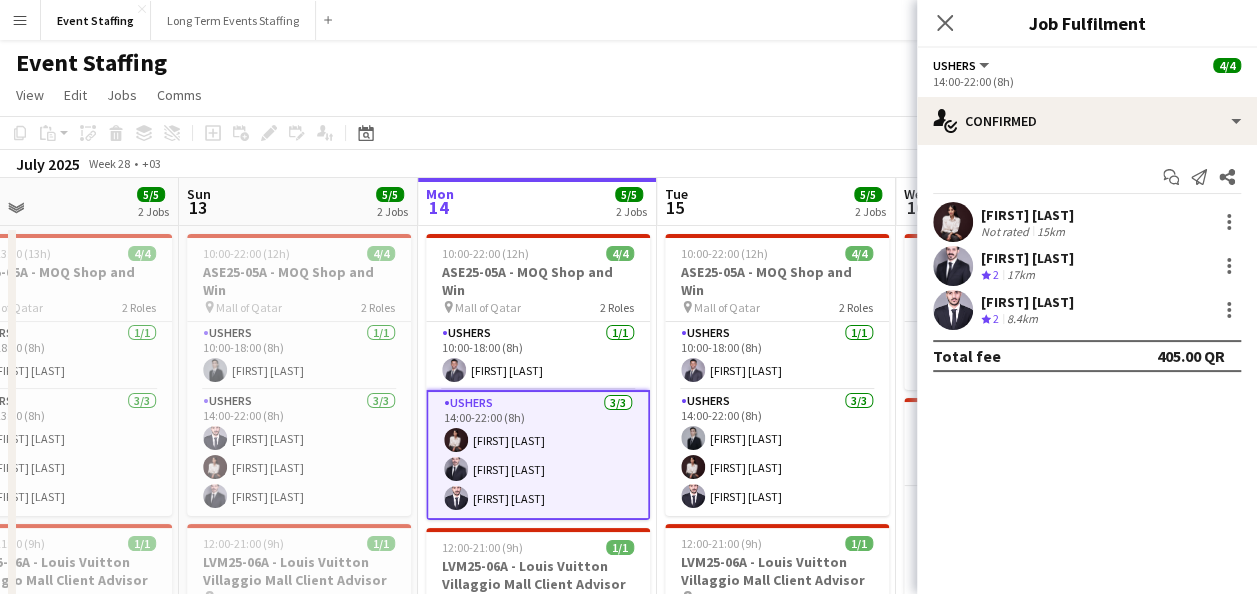 click on "Event Staffing
user" 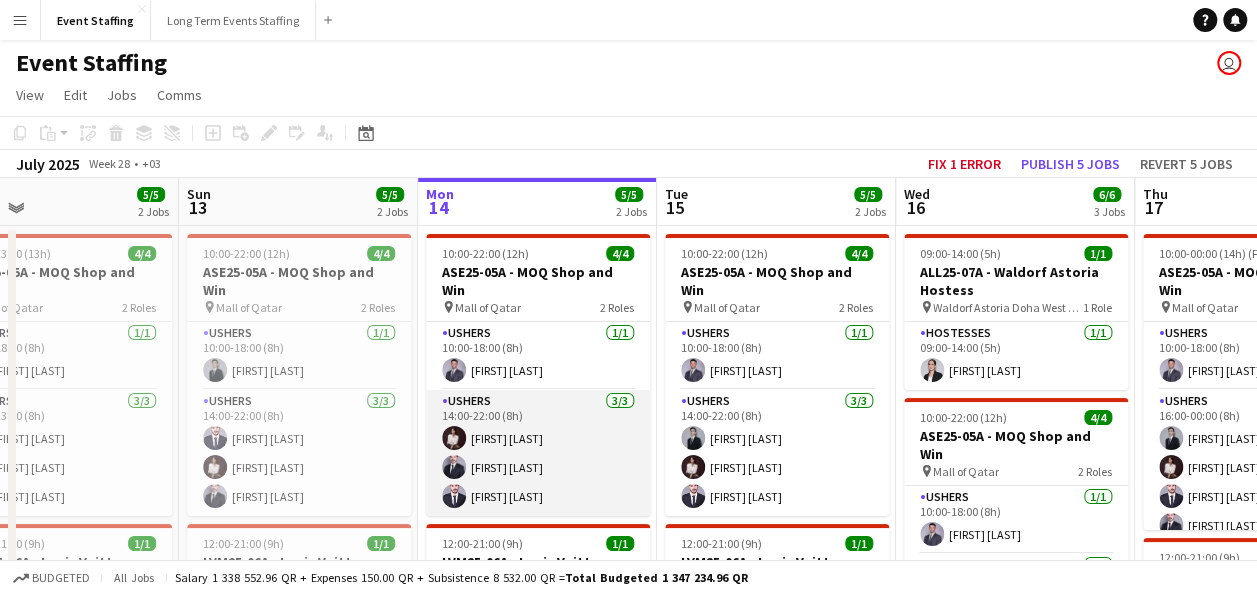 click on "Ushers   3/3   14:00-22:00 (8h)
[FIRST] [LAST] [FIRST] [LAST] [FIRST] [LAST]" at bounding box center (538, 453) 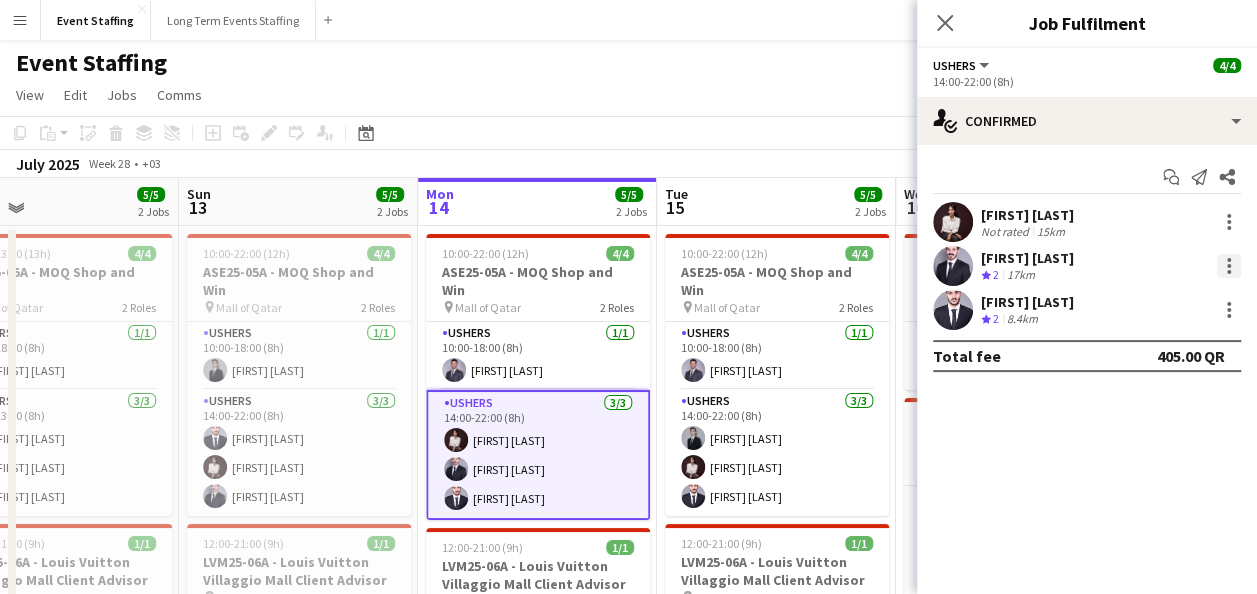 click at bounding box center (1229, 266) 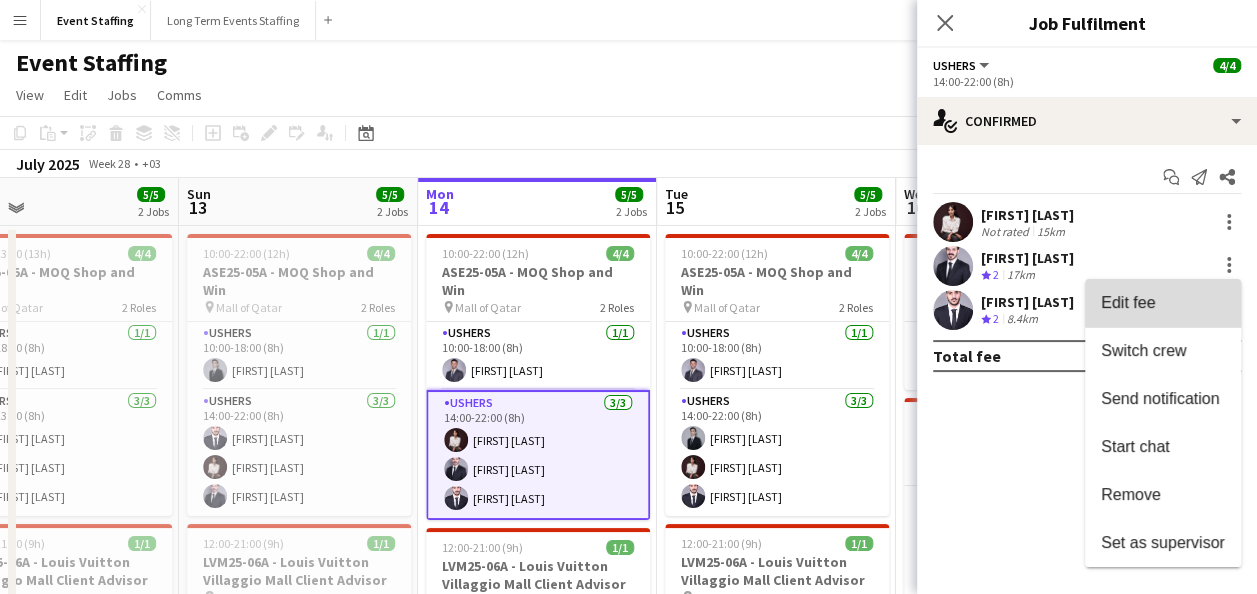 click on "Edit fee" at bounding box center [1163, 303] 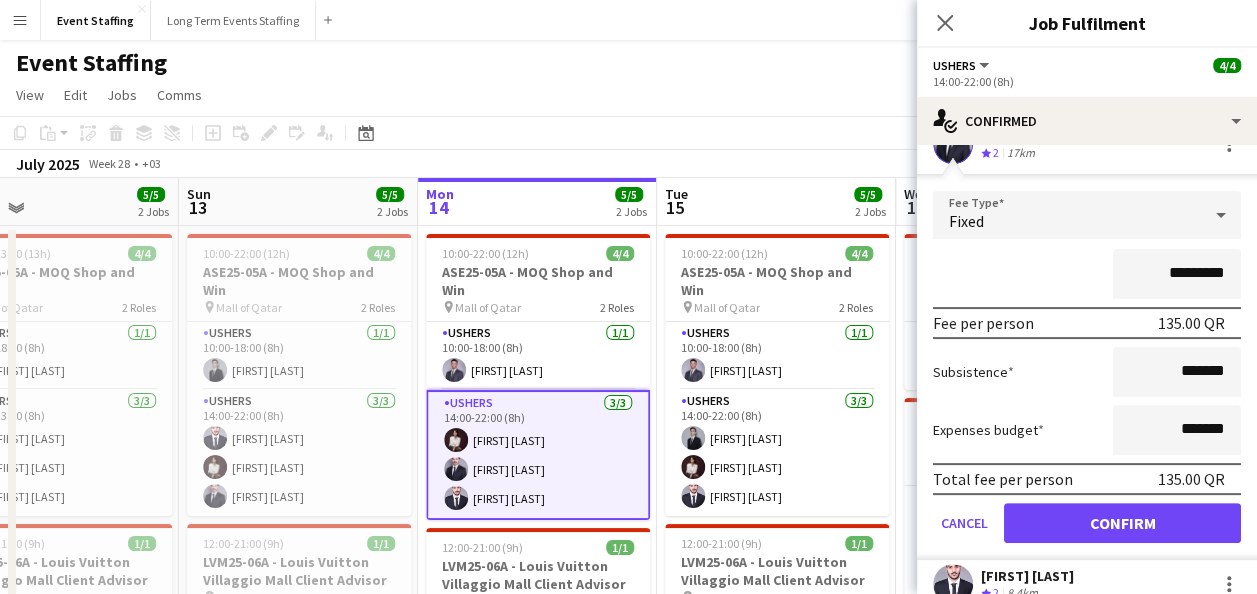scroll, scrollTop: 189, scrollLeft: 0, axis: vertical 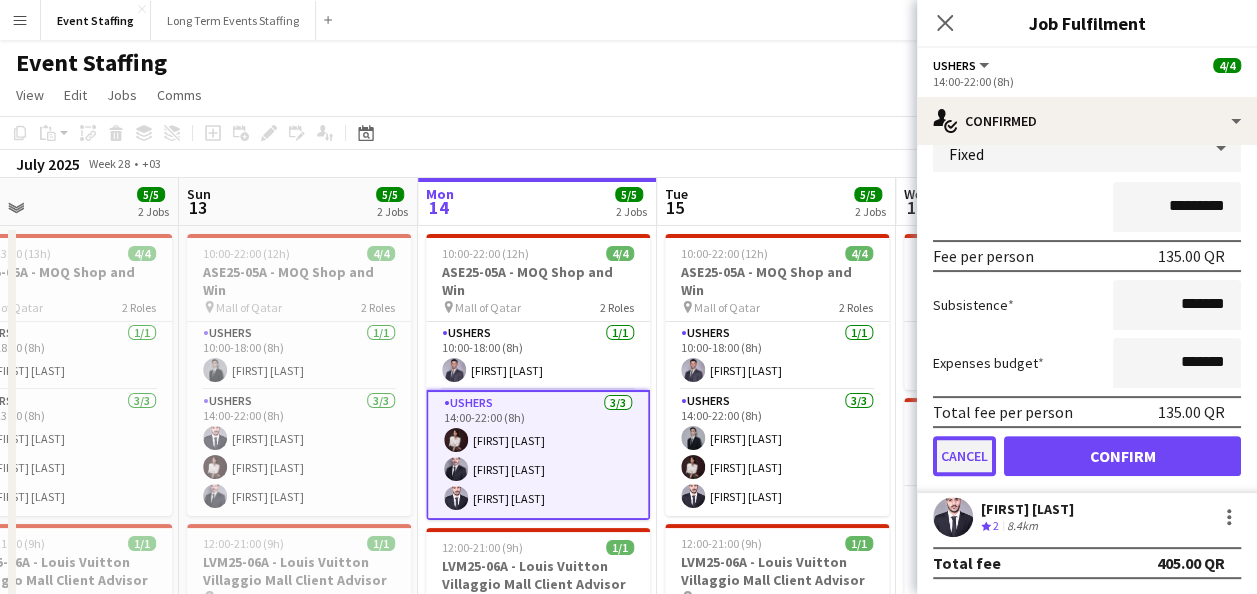 click on "Cancel" at bounding box center [964, 456] 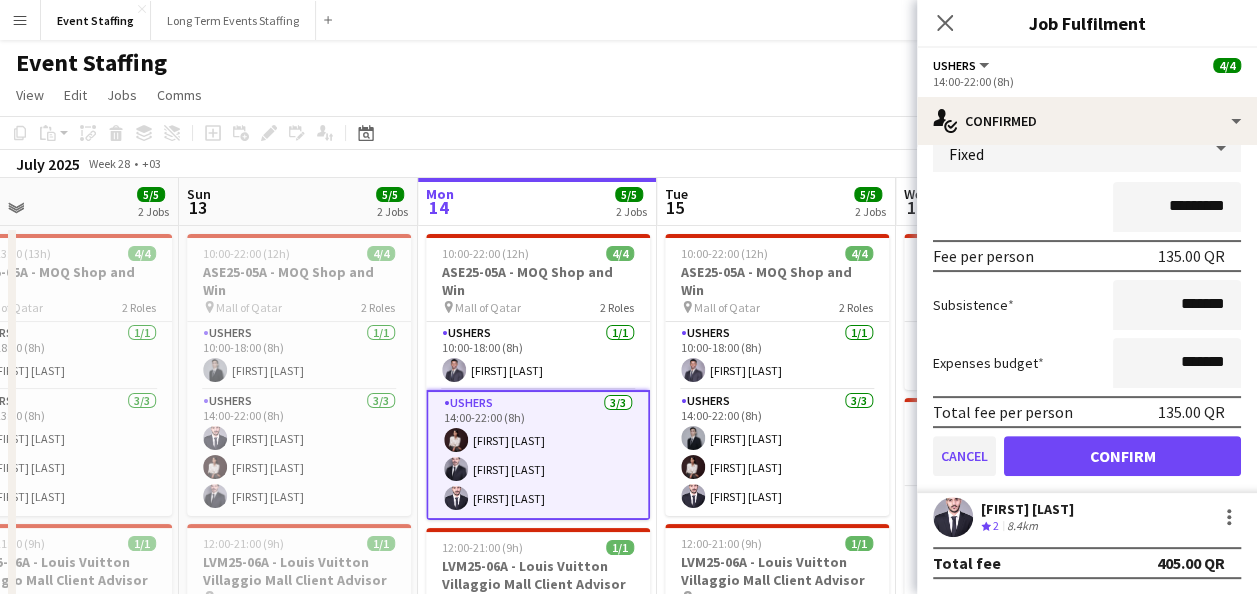 scroll, scrollTop: 0, scrollLeft: 0, axis: both 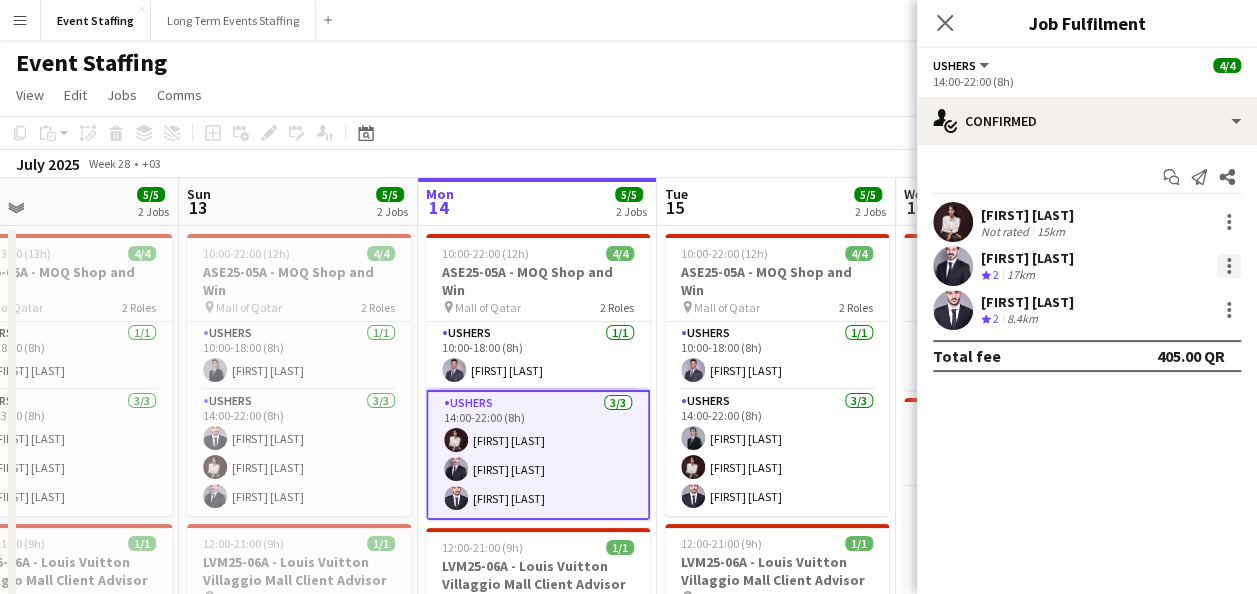 click at bounding box center [1229, 260] 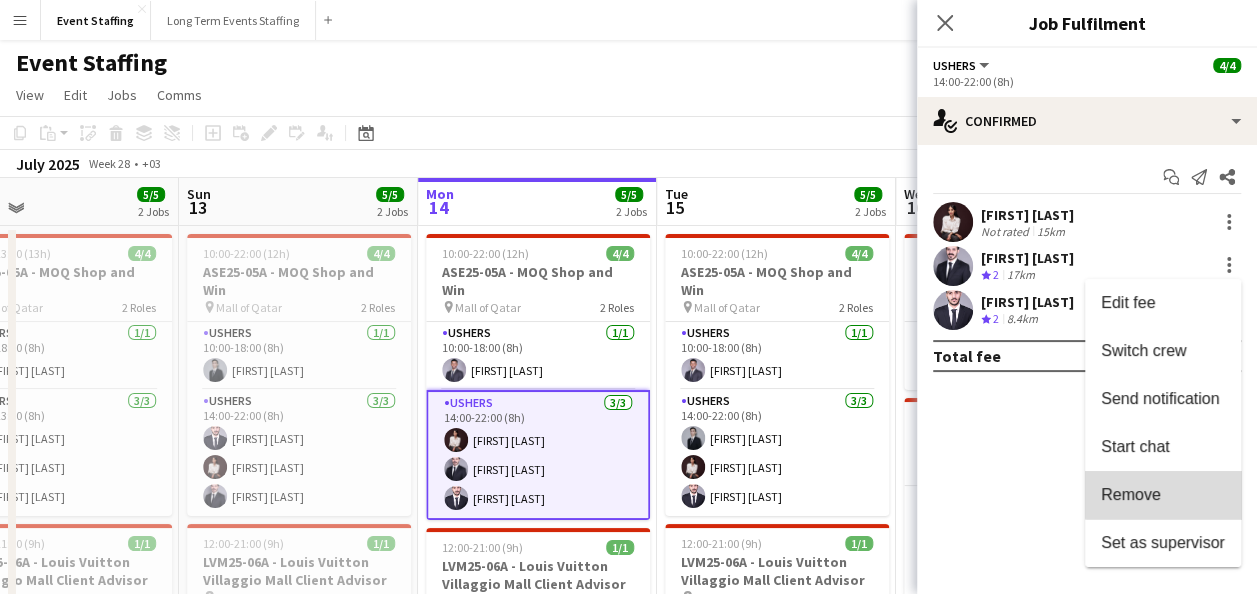 click on "Remove" at bounding box center [1163, 495] 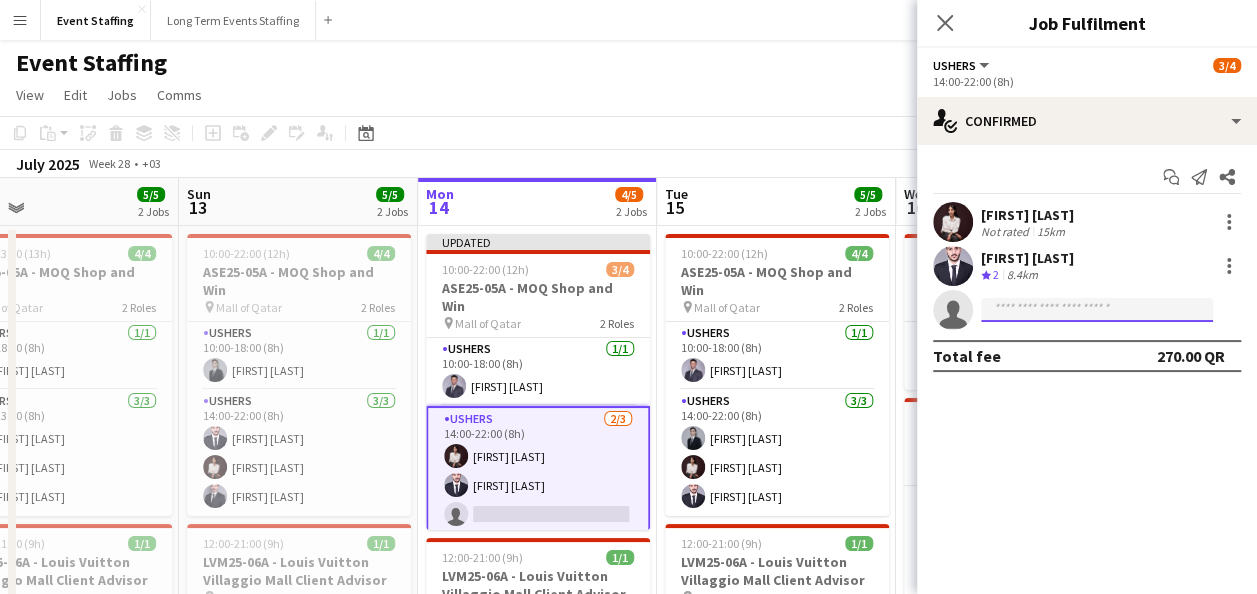 click 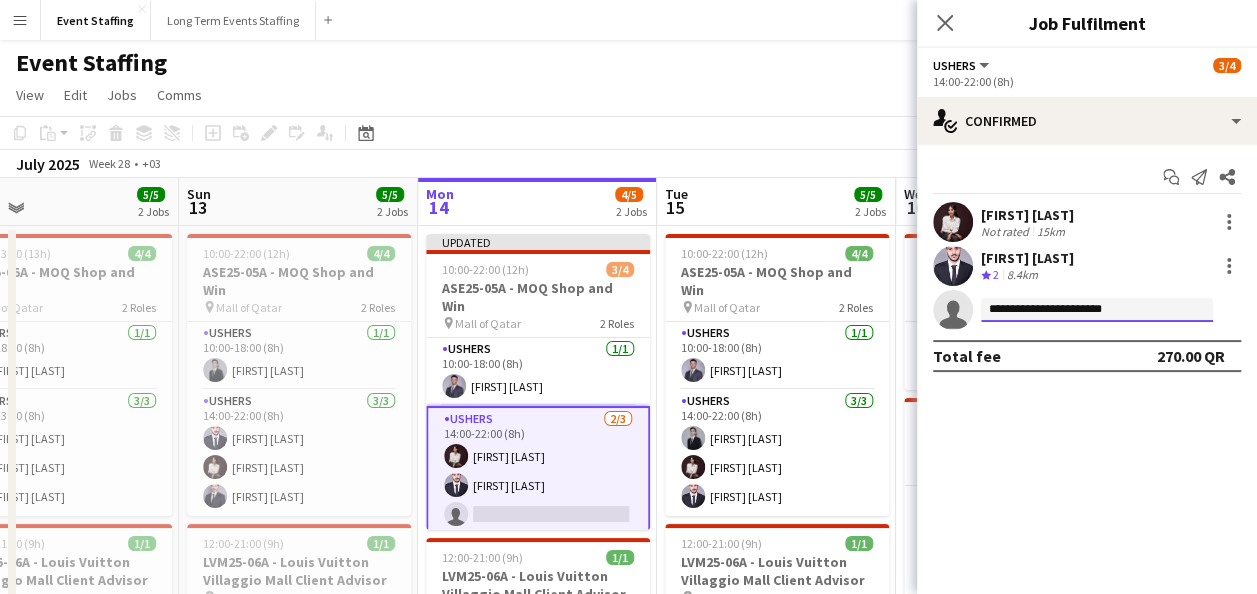 type on "**********" 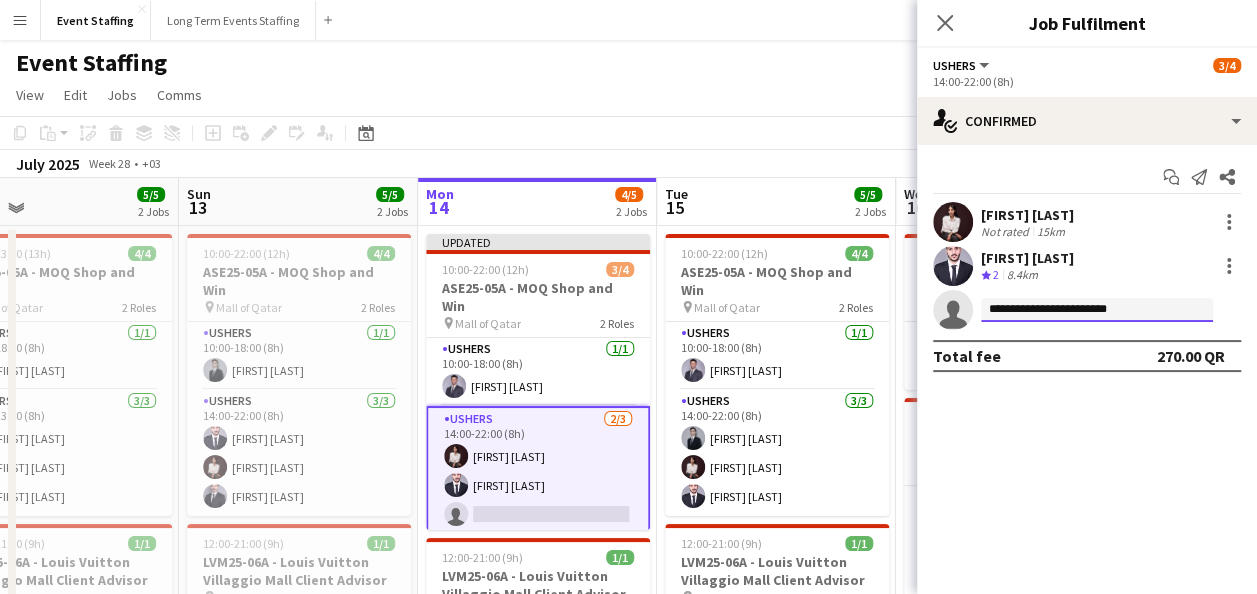 click on "**********" 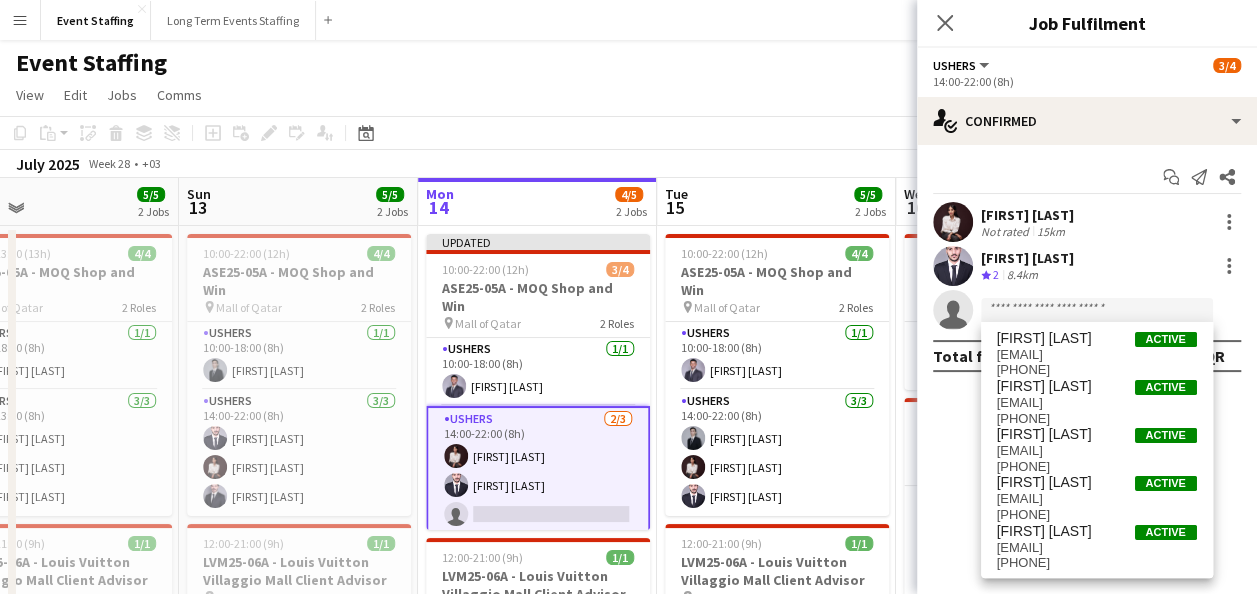 click on "check
Confirmed
Start chat
Send notification
Share
[FIRST] [LAST]   Not rated   15km   [FIRST] [LAST]
Crew rating
2   8.4km
single-neutral-actions
Total fee   270.00 QR" 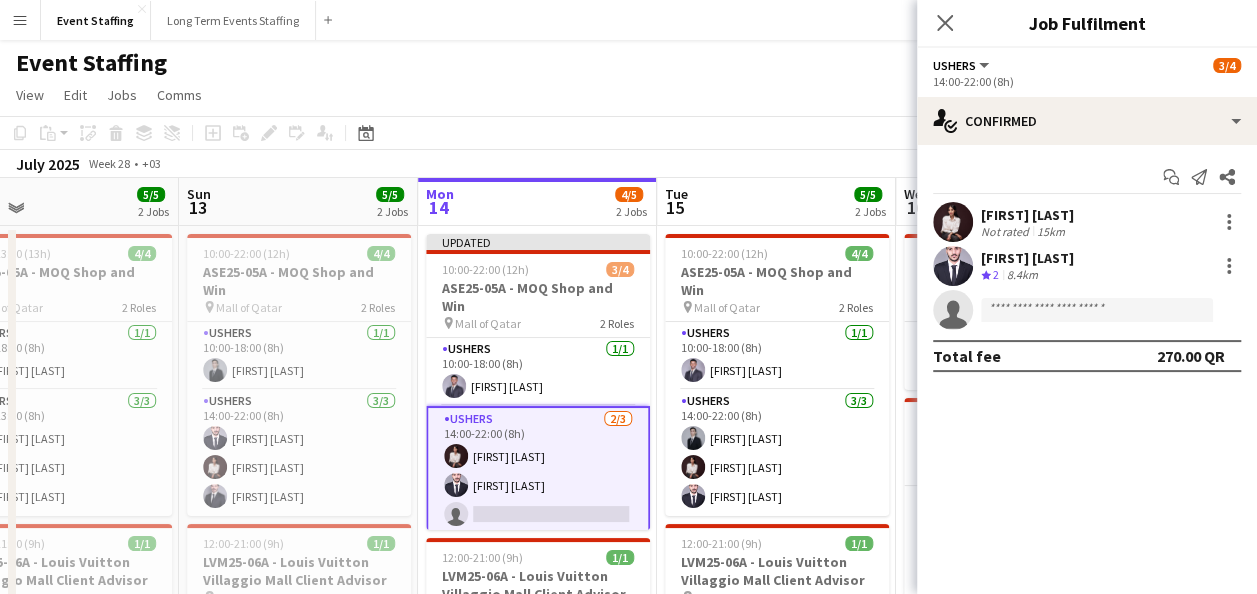 click on "Event Staffing
user
user" 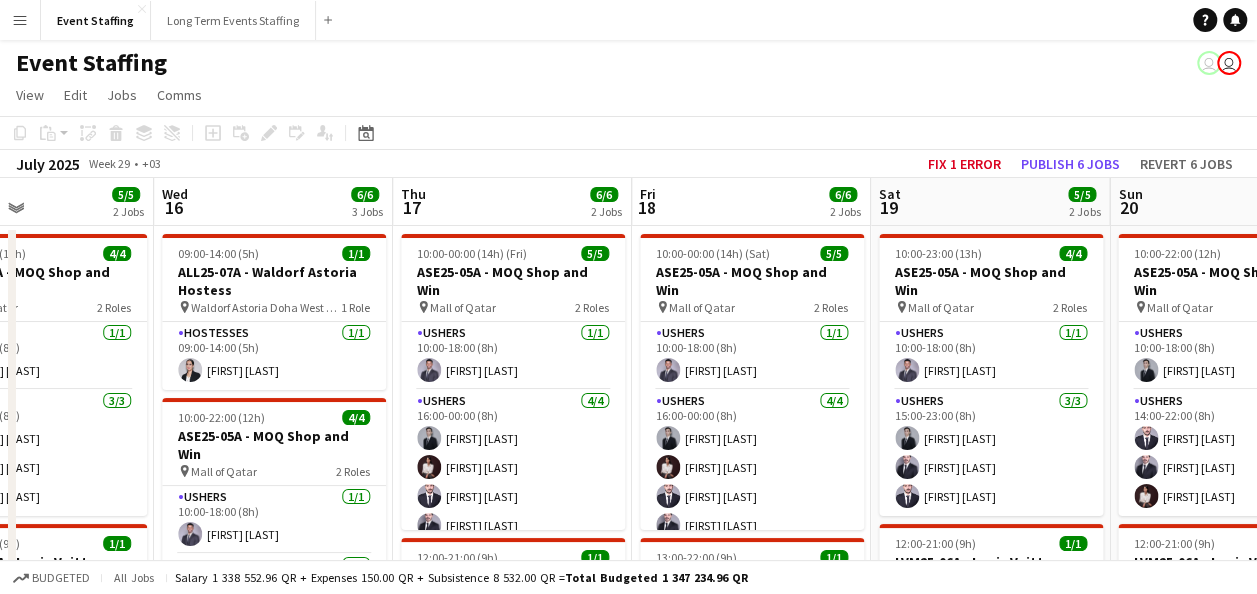 drag, startPoint x: 1074, startPoint y: 372, endPoint x: 377, endPoint y: 354, distance: 697.23236 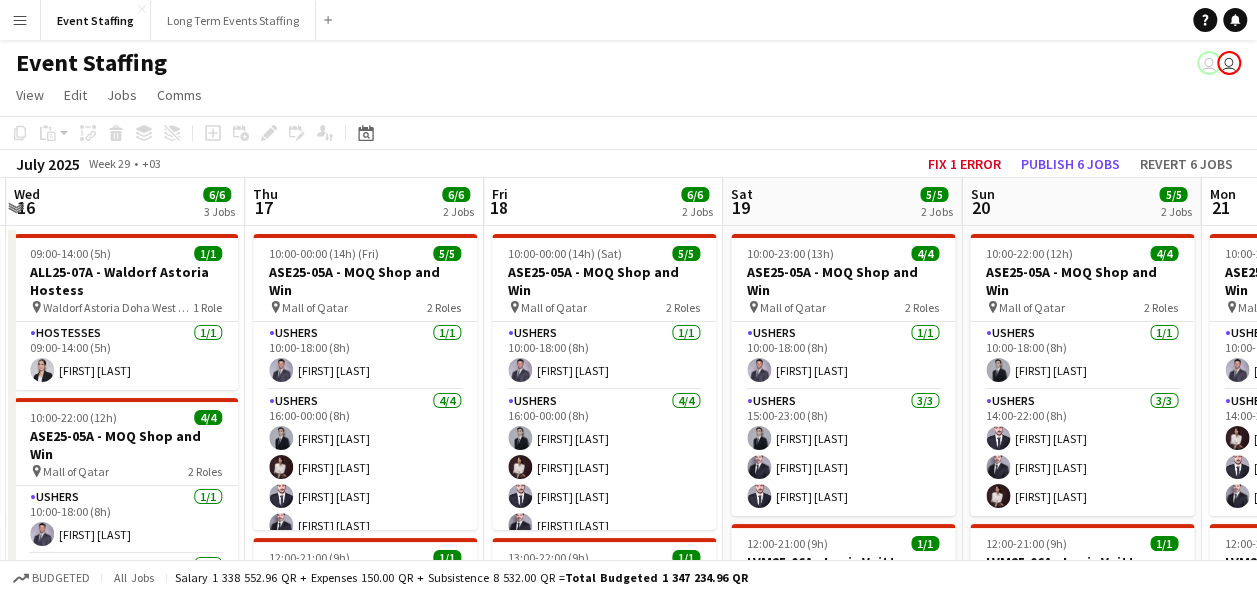 scroll, scrollTop: 0, scrollLeft: 494, axis: horizontal 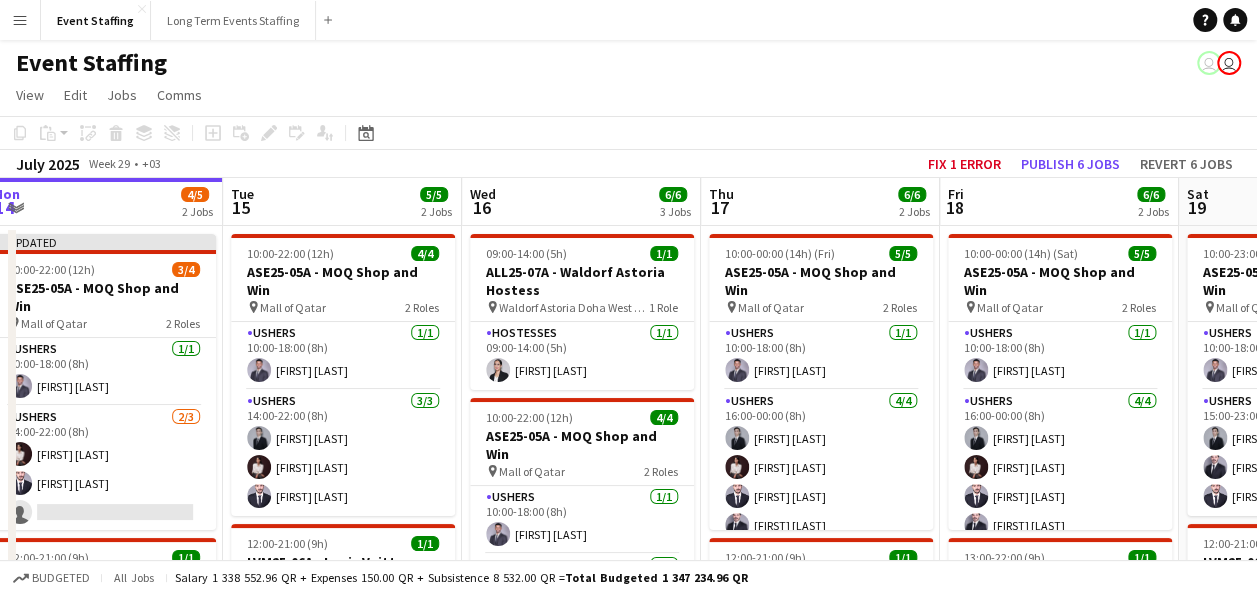 drag, startPoint x: 1024, startPoint y: 364, endPoint x: 855, endPoint y: 377, distance: 169.49927 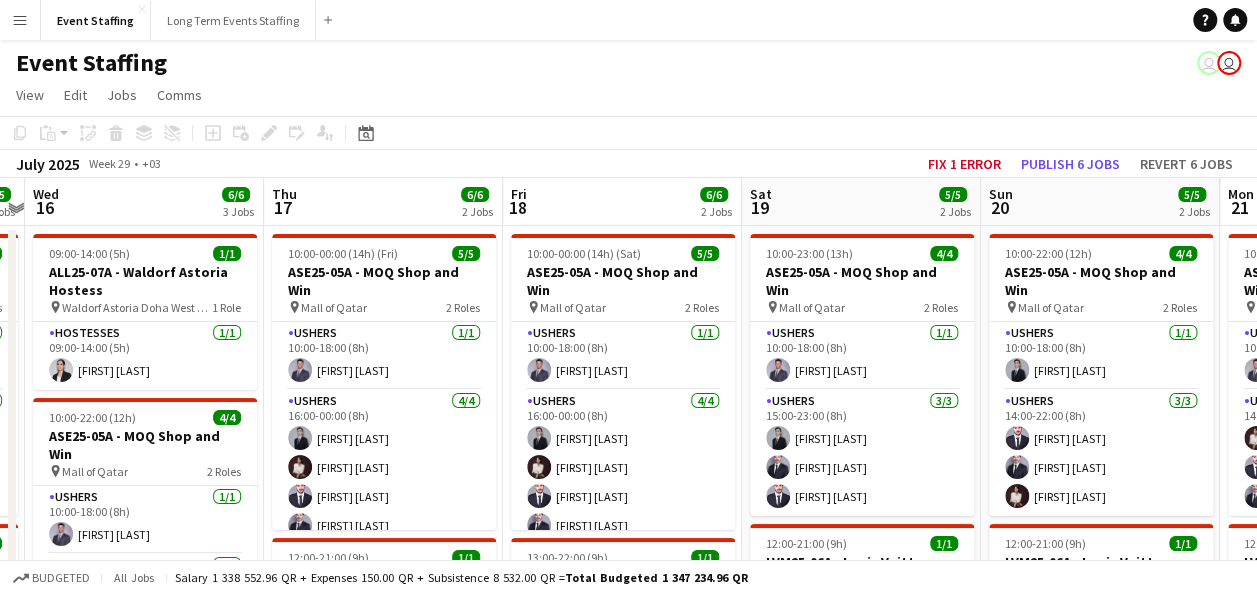 scroll, scrollTop: 0, scrollLeft: 457, axis: horizontal 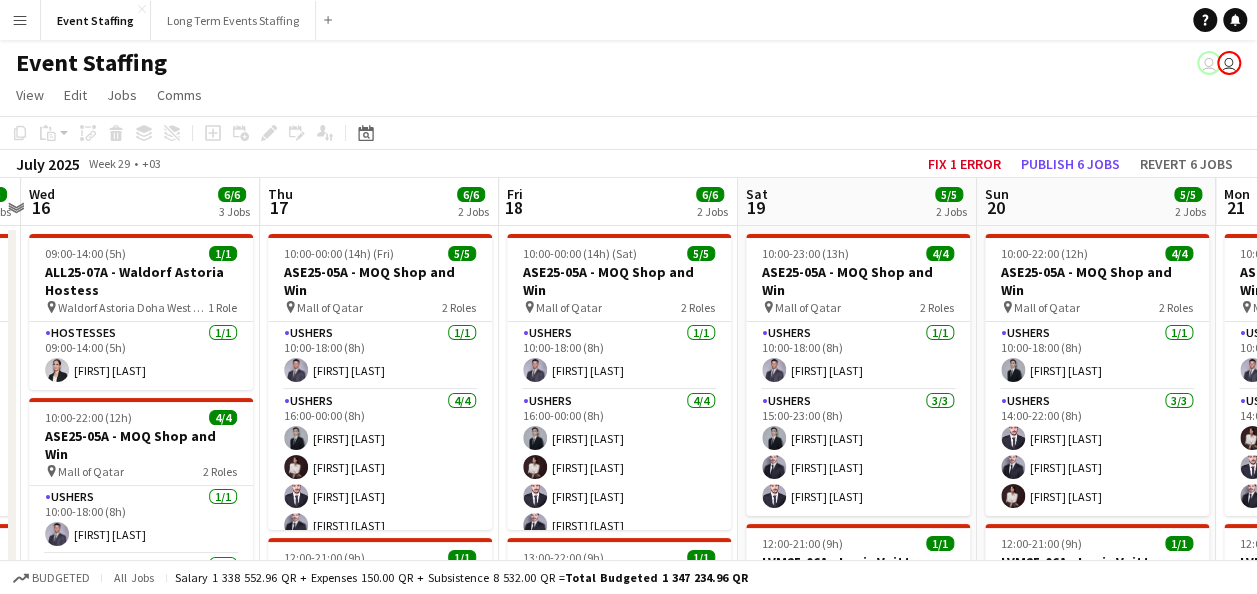 drag, startPoint x: 855, startPoint y: 377, endPoint x: 892, endPoint y: 380, distance: 37.12142 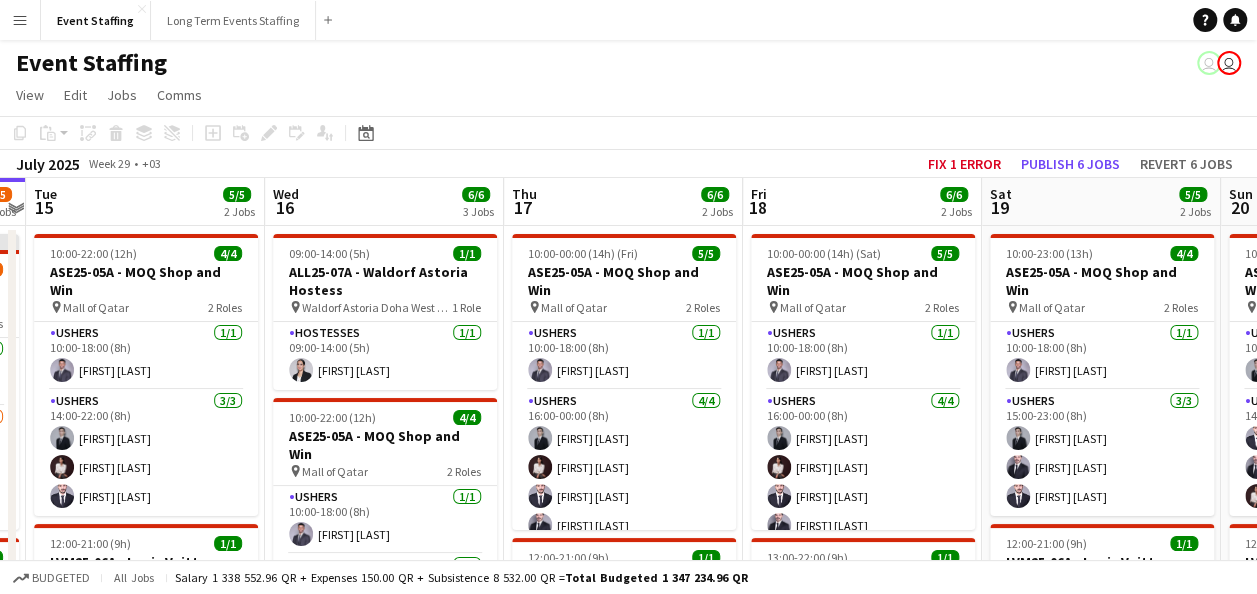 drag, startPoint x: 892, startPoint y: 380, endPoint x: 1136, endPoint y: 352, distance: 245.6013 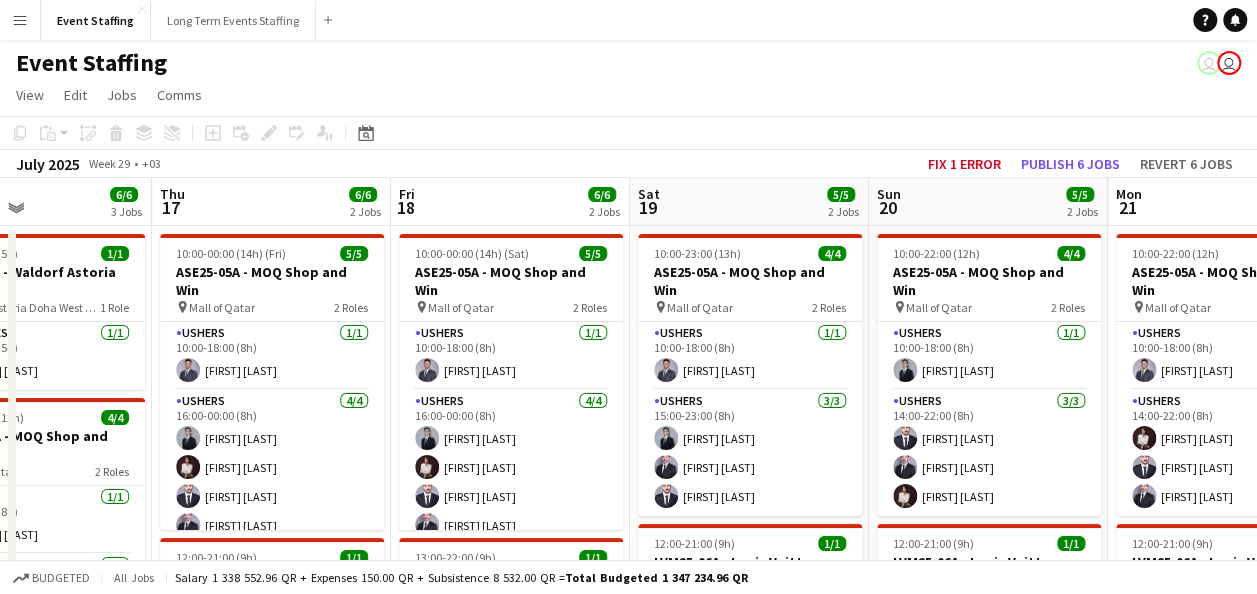 scroll, scrollTop: 0, scrollLeft: 574, axis: horizontal 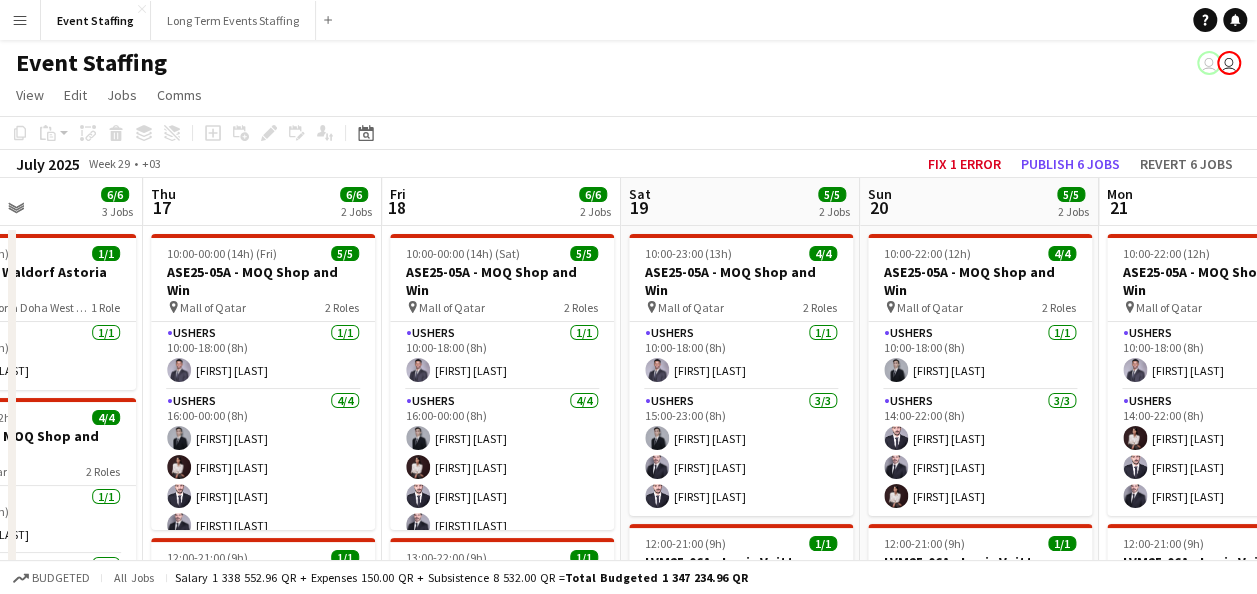 drag, startPoint x: 788, startPoint y: 374, endPoint x: 427, endPoint y: 410, distance: 362.7906 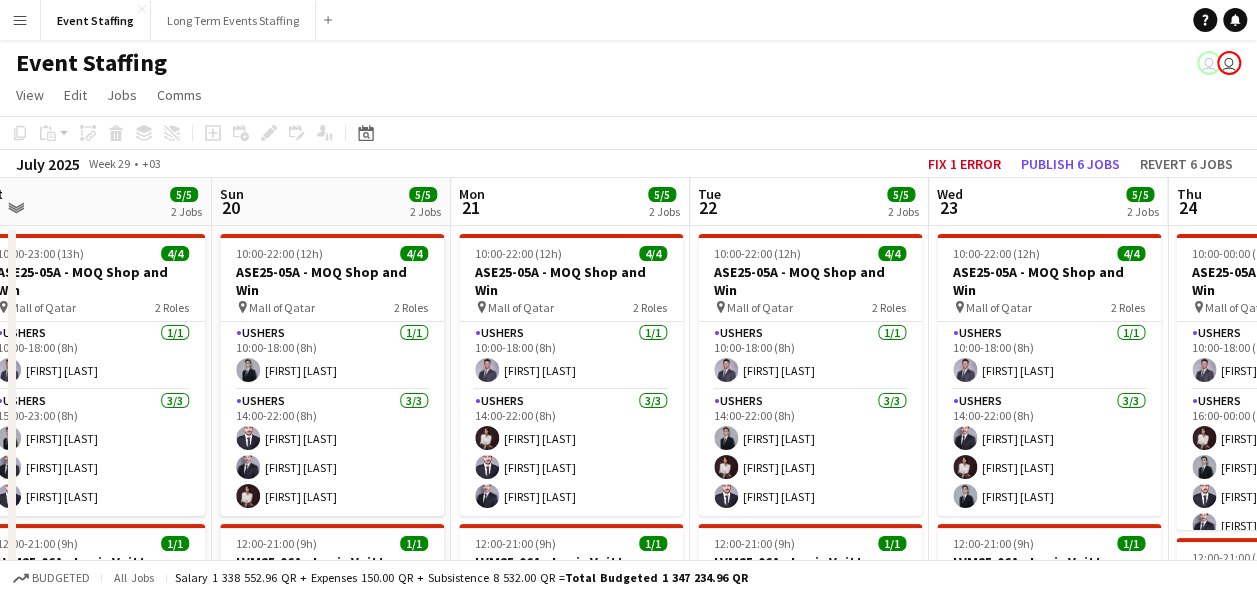 drag, startPoint x: 794, startPoint y: 444, endPoint x: 154, endPoint y: 463, distance: 640.282 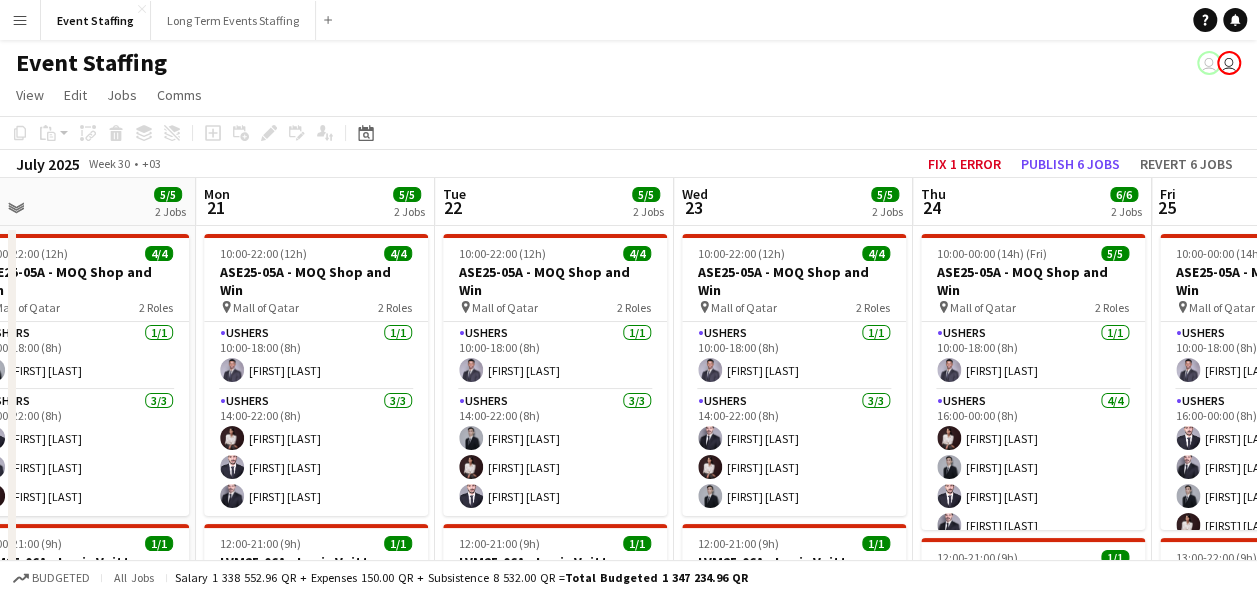 drag, startPoint x: 754, startPoint y: 458, endPoint x: 153, endPoint y: 454, distance: 601.0133 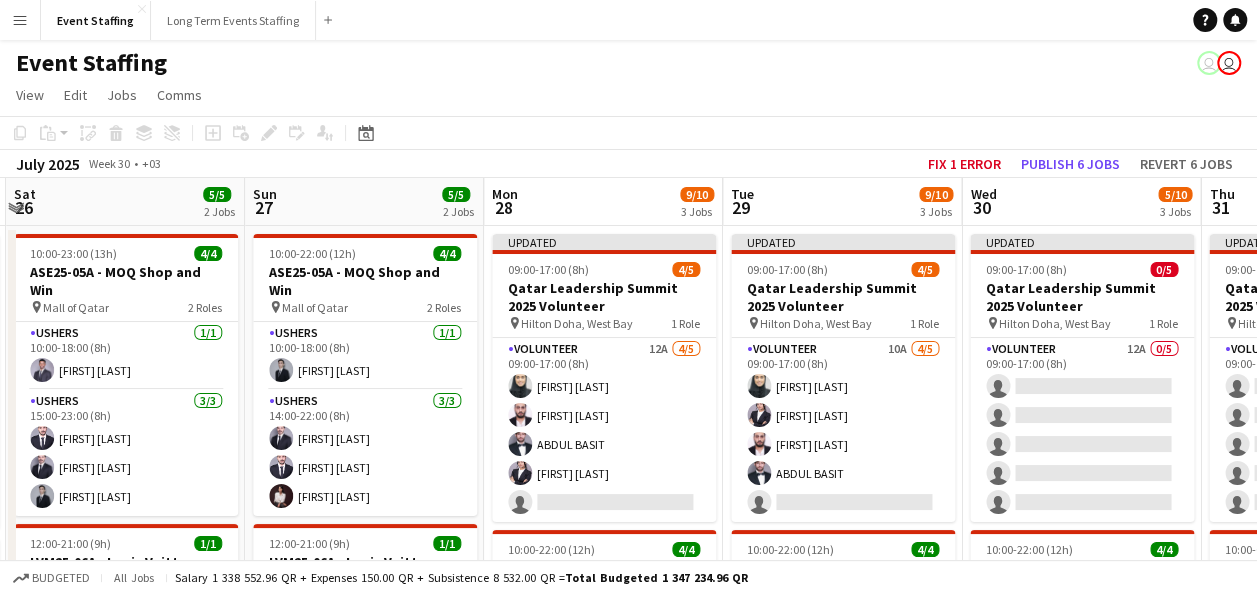 drag, startPoint x: 732, startPoint y: 448, endPoint x: 37, endPoint y: 374, distance: 698.92847 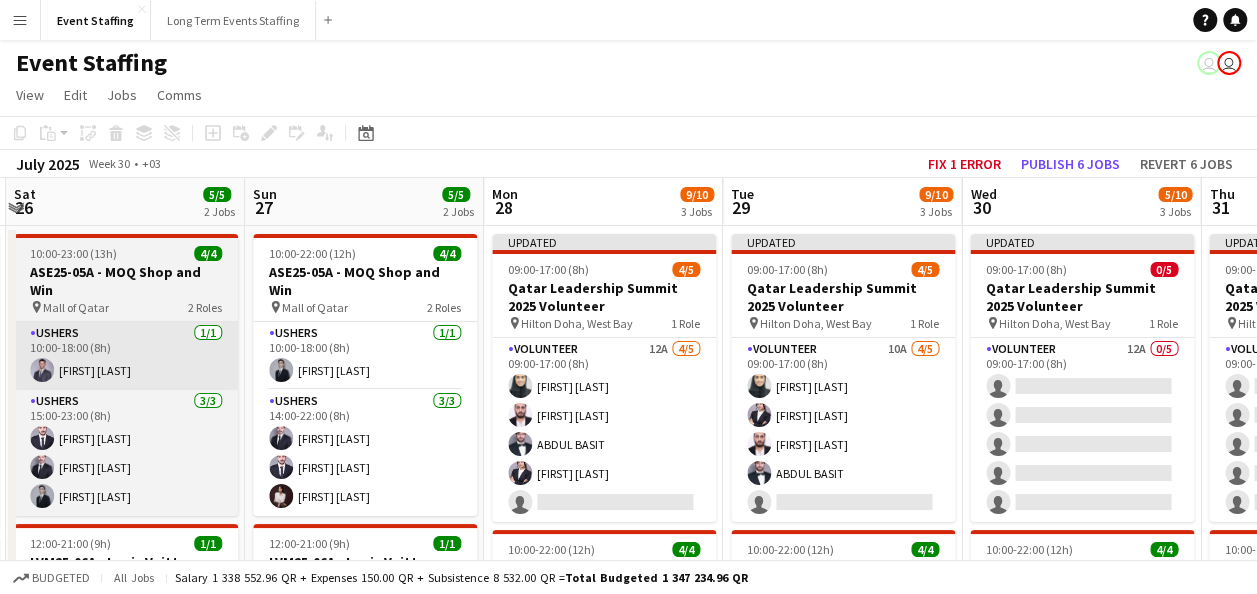 scroll, scrollTop: 0, scrollLeft: 952, axis: horizontal 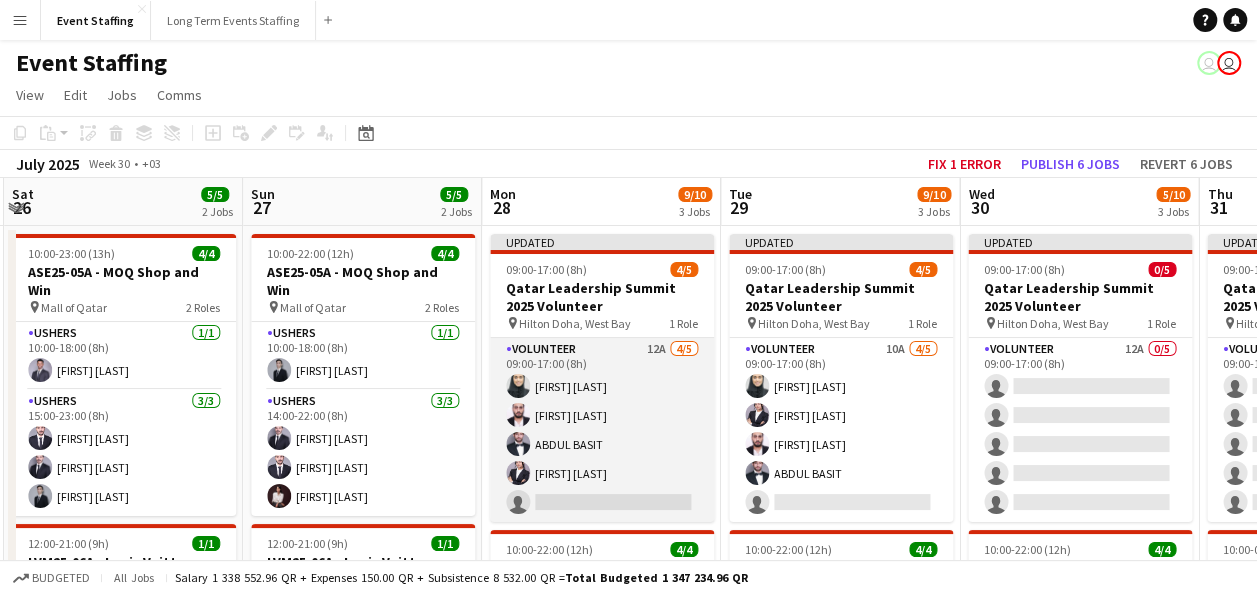 click on "Volunteer   12A   4/5   09:00-17:00 (8h)
[FIRST] [LAST] [FIRST] [LAST] [FIRST] [LAST] [FIRST] [LAST]
single-neutral-actions" at bounding box center [602, 430] 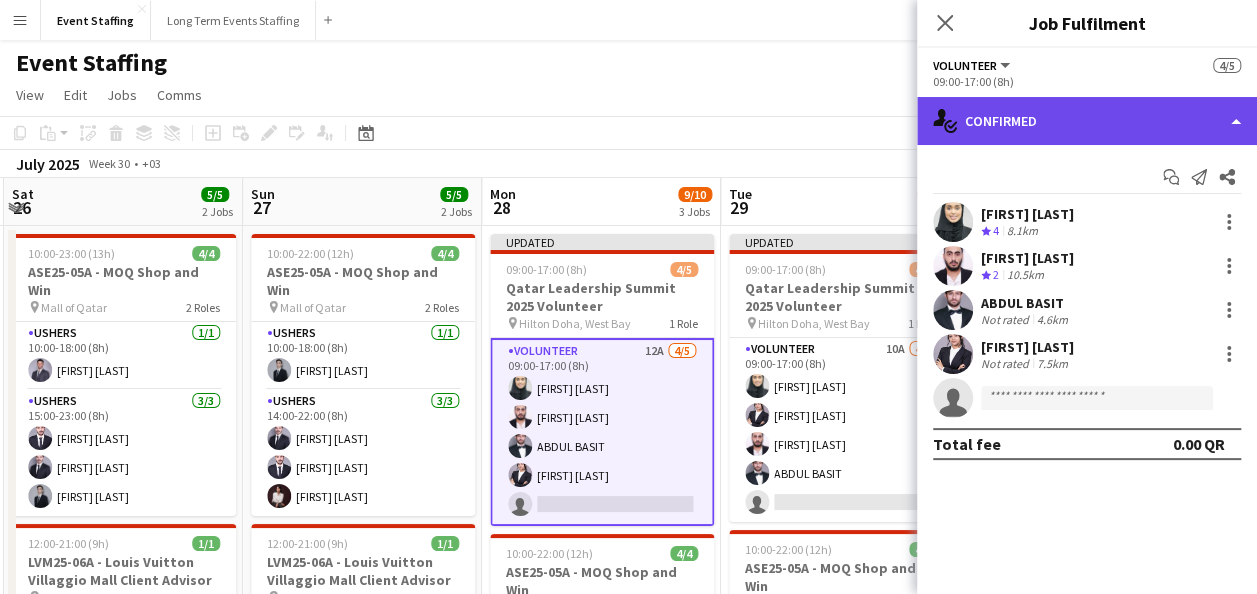 click on "single-neutral-actions-check-2
Confirmed" 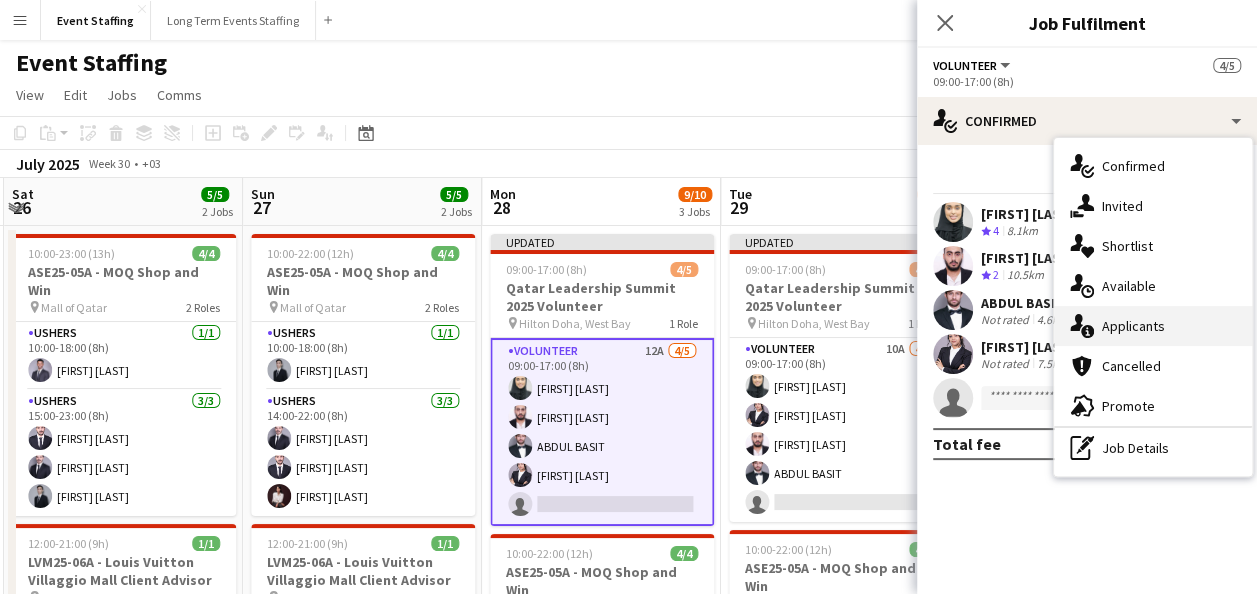 click on "single-neutral-actions-information
Applicants" at bounding box center (1153, 326) 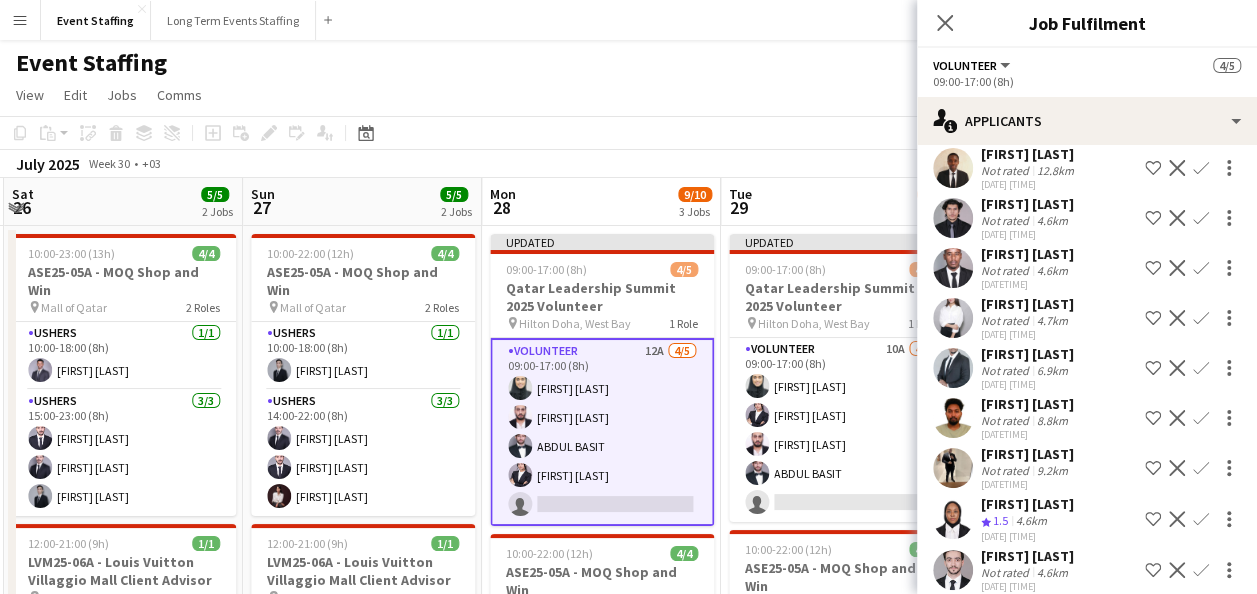 scroll, scrollTop: 263, scrollLeft: 0, axis: vertical 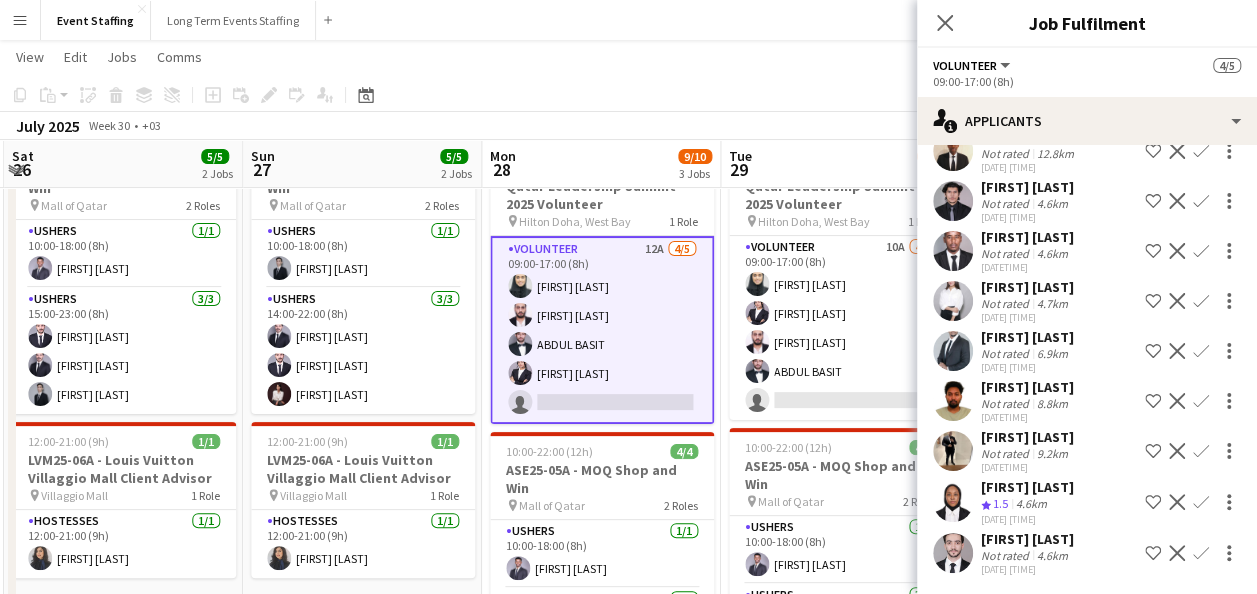 click on "Confirm" 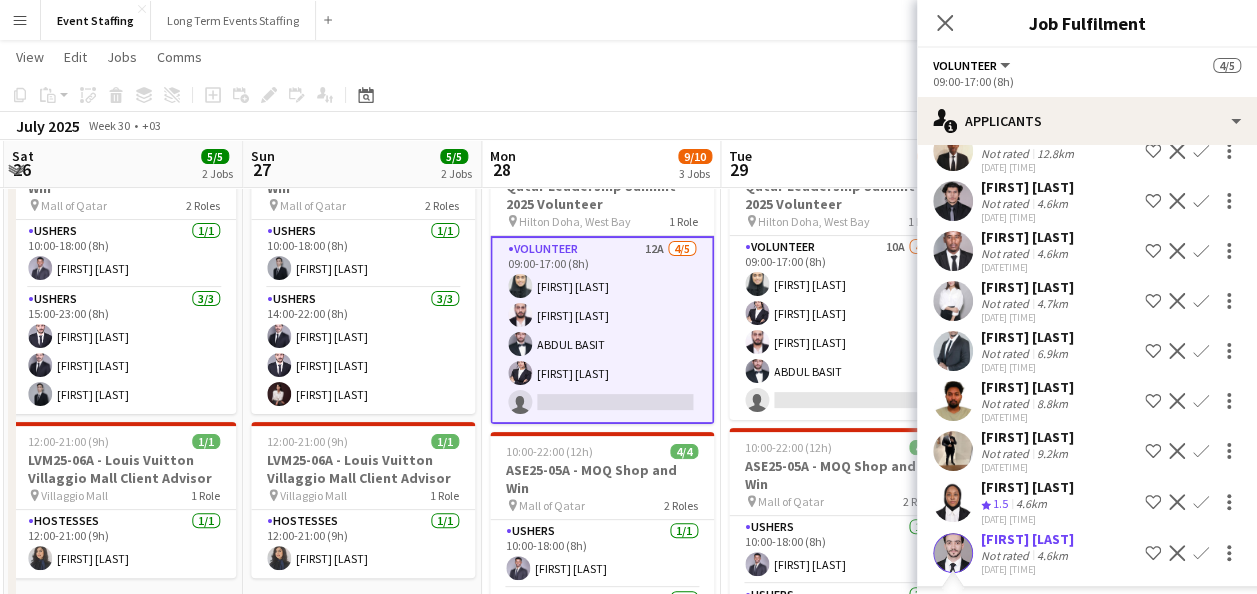 scroll, scrollTop: 577, scrollLeft: 0, axis: vertical 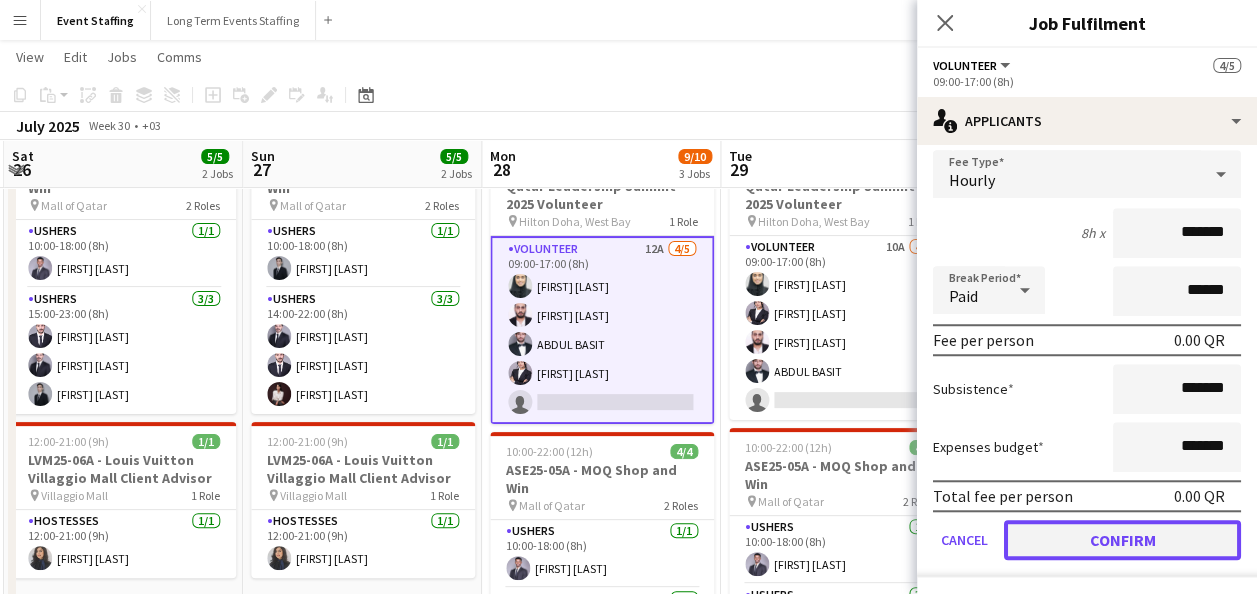 click on "Confirm" 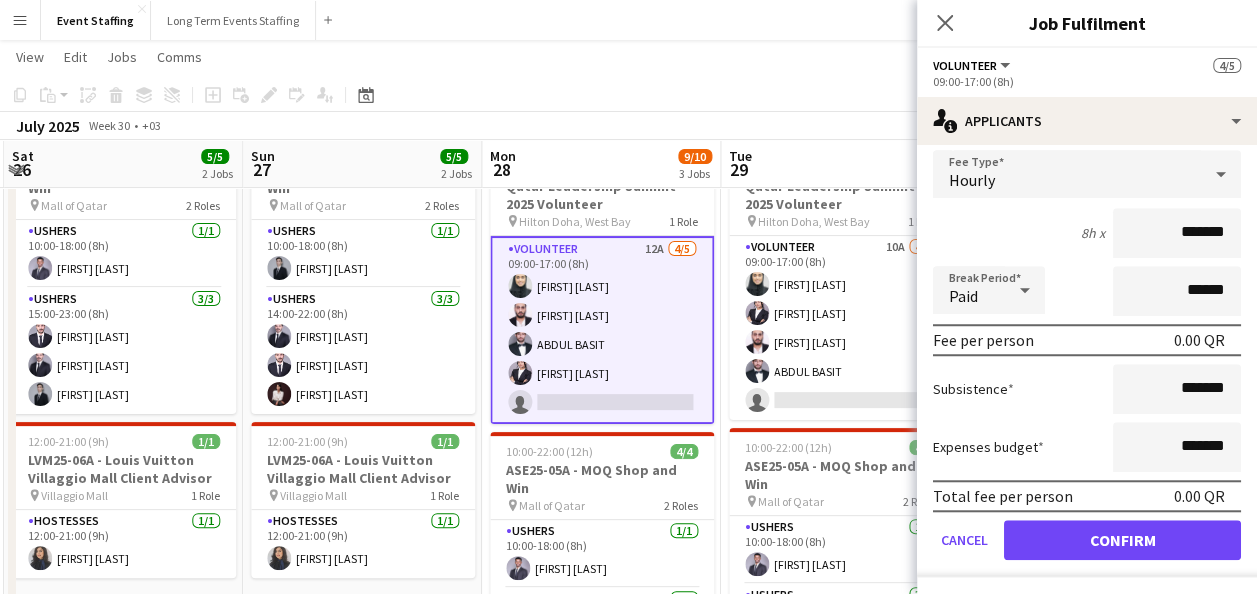 scroll, scrollTop: 213, scrollLeft: 0, axis: vertical 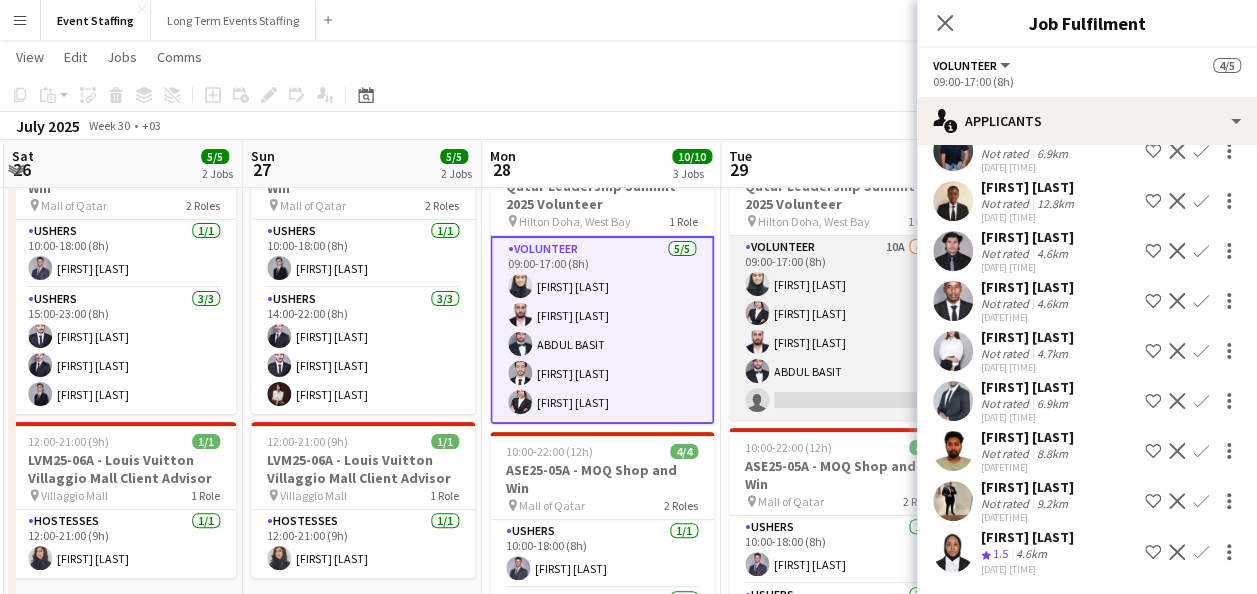click on "Volunteer   10A   4/5   09:00-17:00 (8h)
[FIRST] [LAST] [FIRST] [LAST] [FIRST] [LAST] [FIRST] [LAST]
single-neutral-actions" at bounding box center (841, 328) 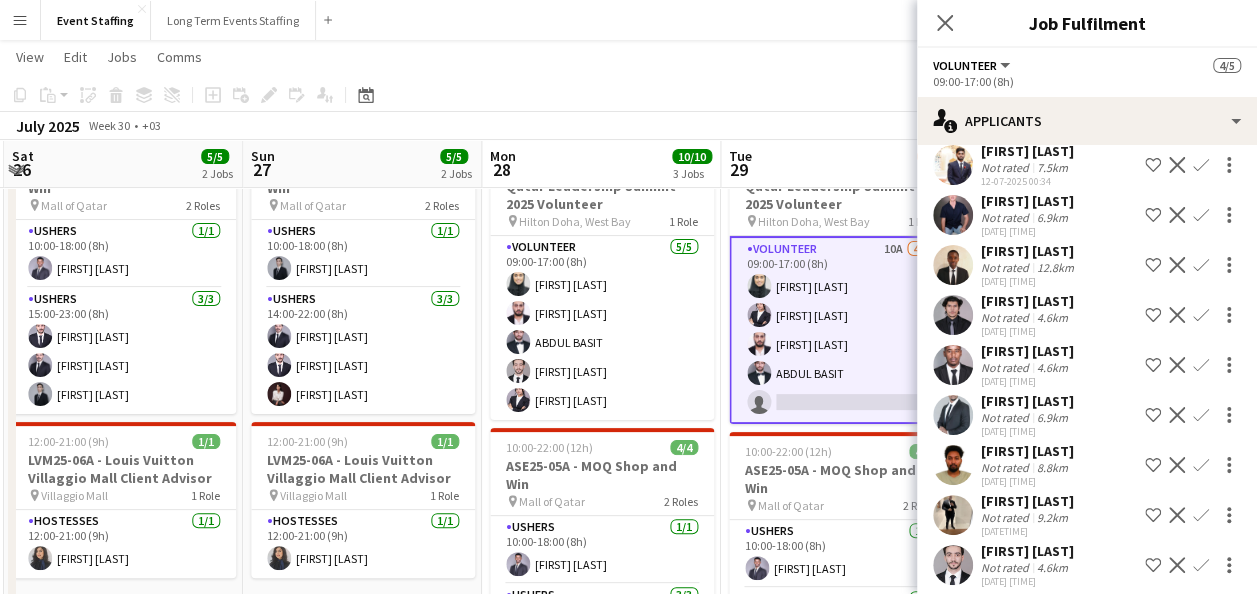 scroll, scrollTop: 162, scrollLeft: 0, axis: vertical 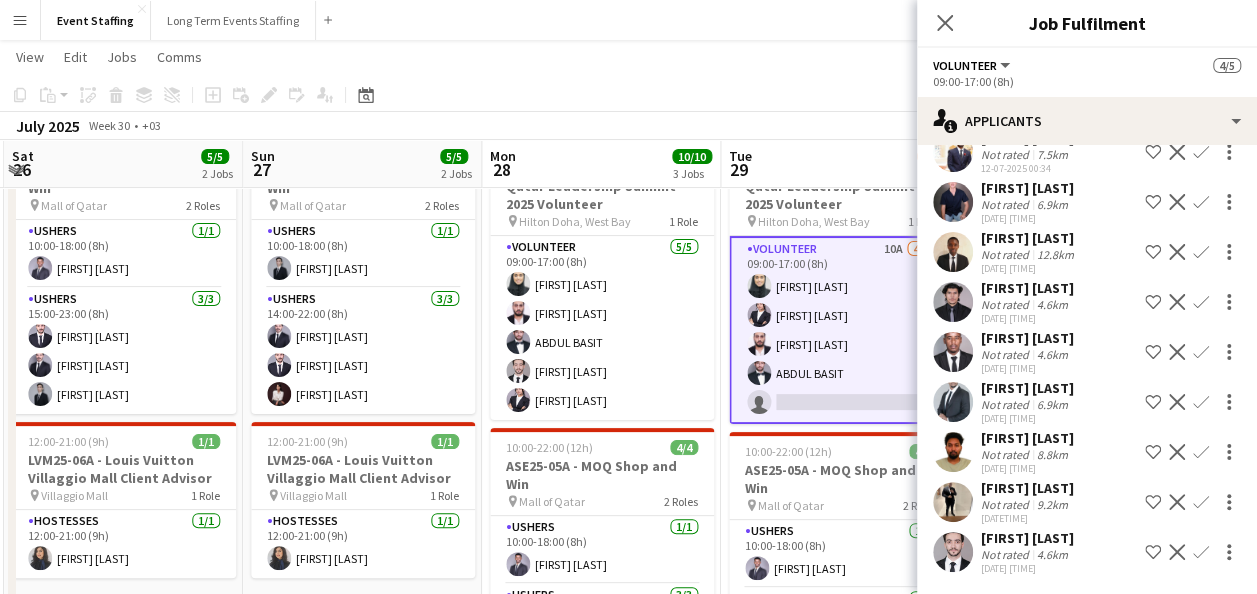 click on "Confirm" 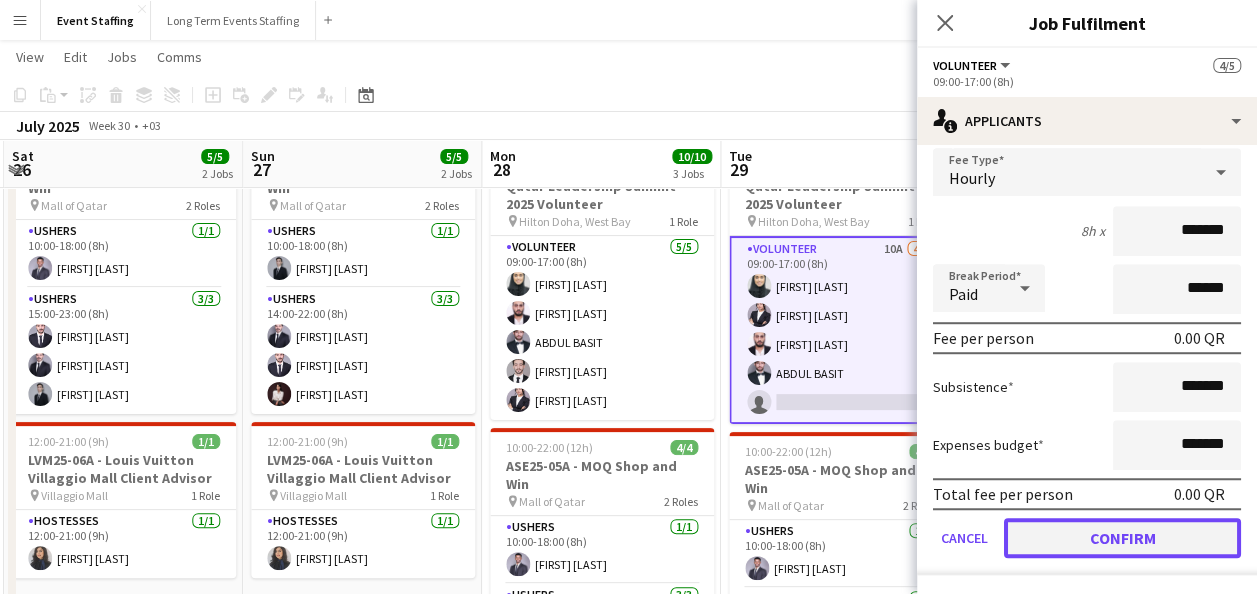 click on "Confirm" 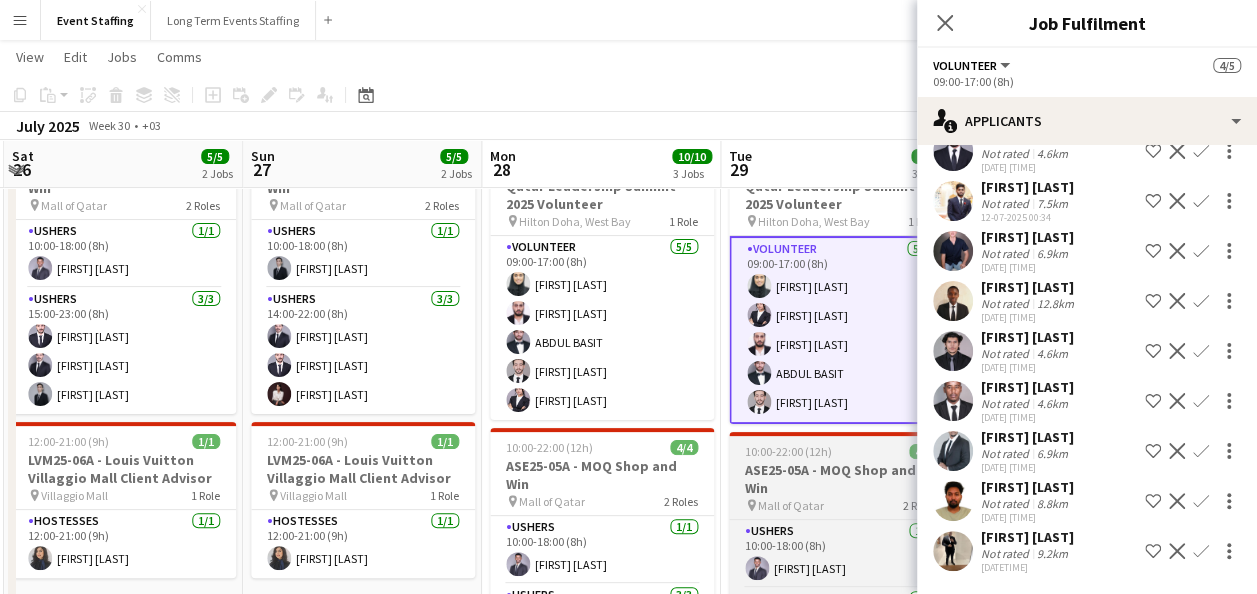 scroll, scrollTop: 112, scrollLeft: 0, axis: vertical 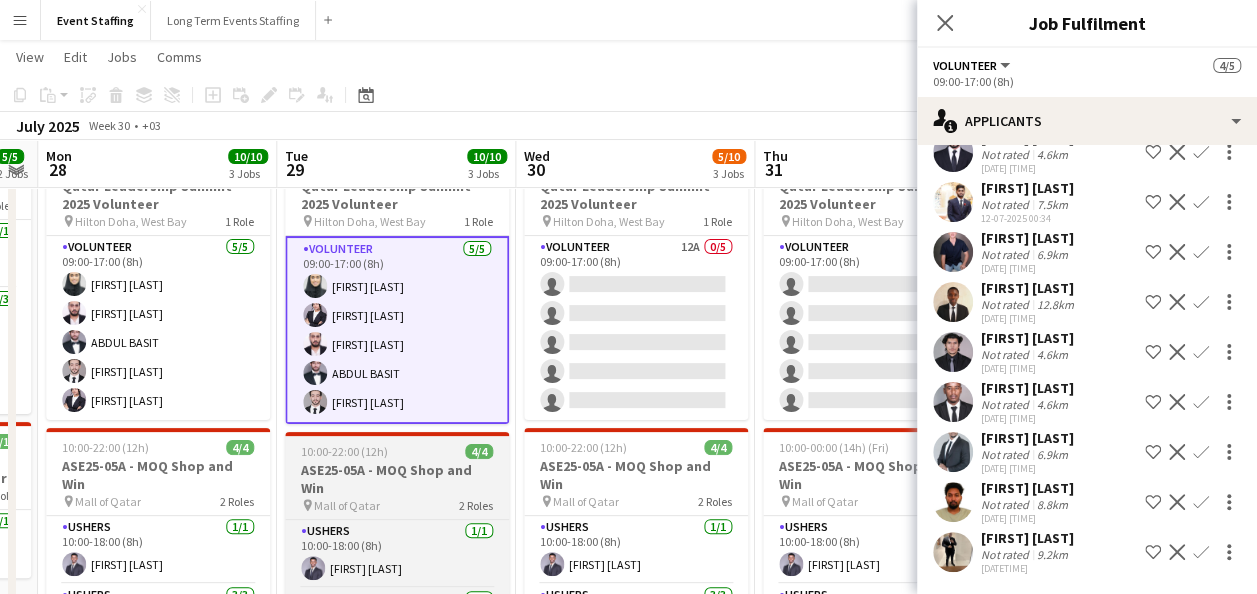 drag, startPoint x: 758, startPoint y: 487, endPoint x: 435, endPoint y: 465, distance: 323.74835 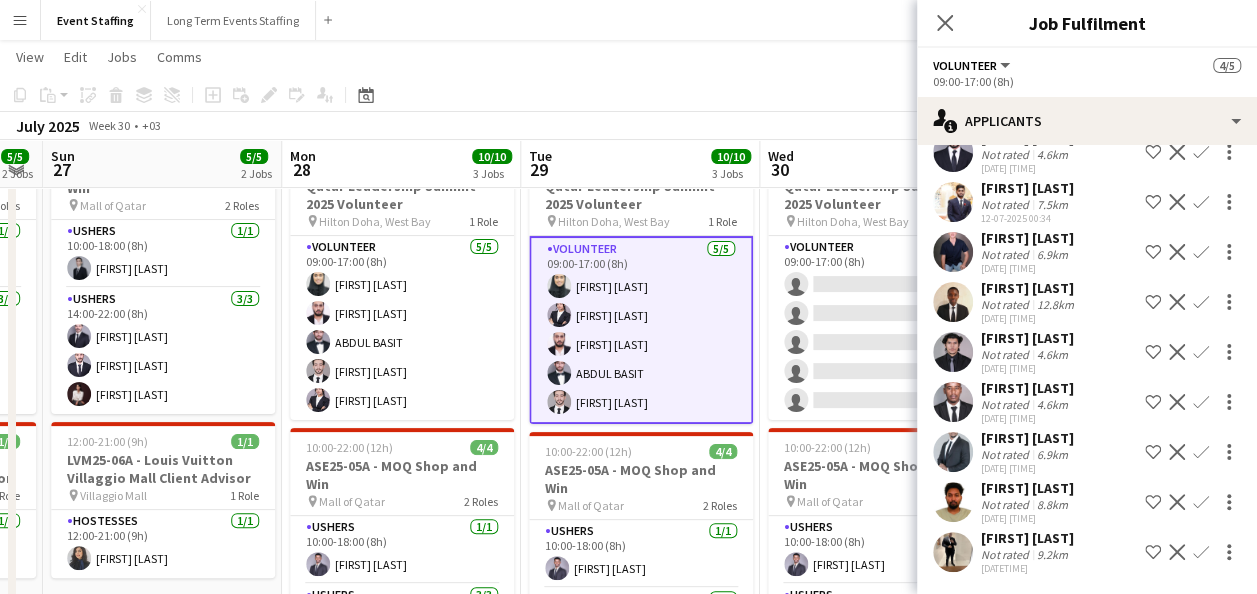 drag, startPoint x: 460, startPoint y: 448, endPoint x: 706, endPoint y: 480, distance: 248.07257 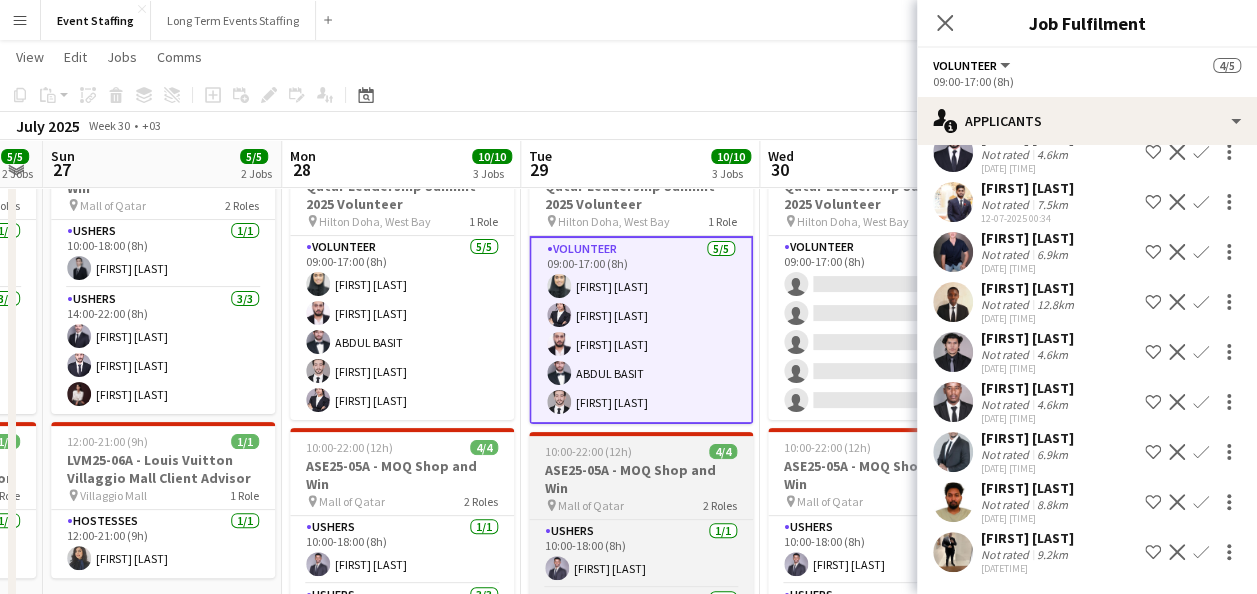 scroll, scrollTop: 0, scrollLeft: 672, axis: horizontal 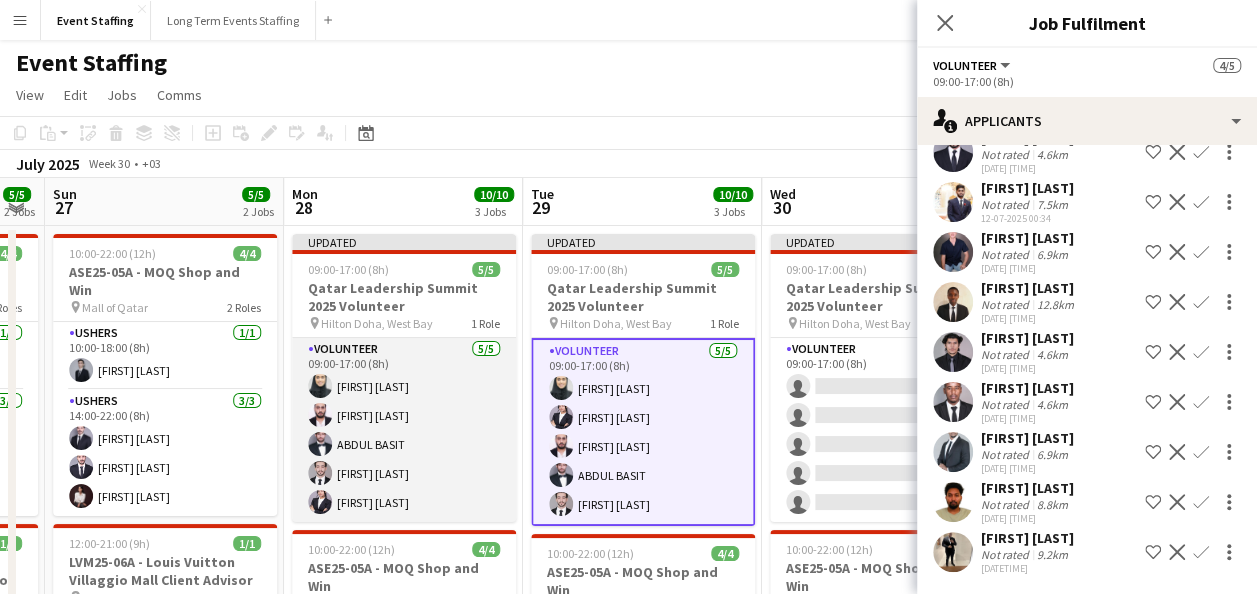 click on "Volunteer   5/5   09:00-17:00 (8h)
[FIRST] [LAST] [FIRST] [LAST] [FIRST] [LAST] [FIRST] [LAST]" at bounding box center [404, 430] 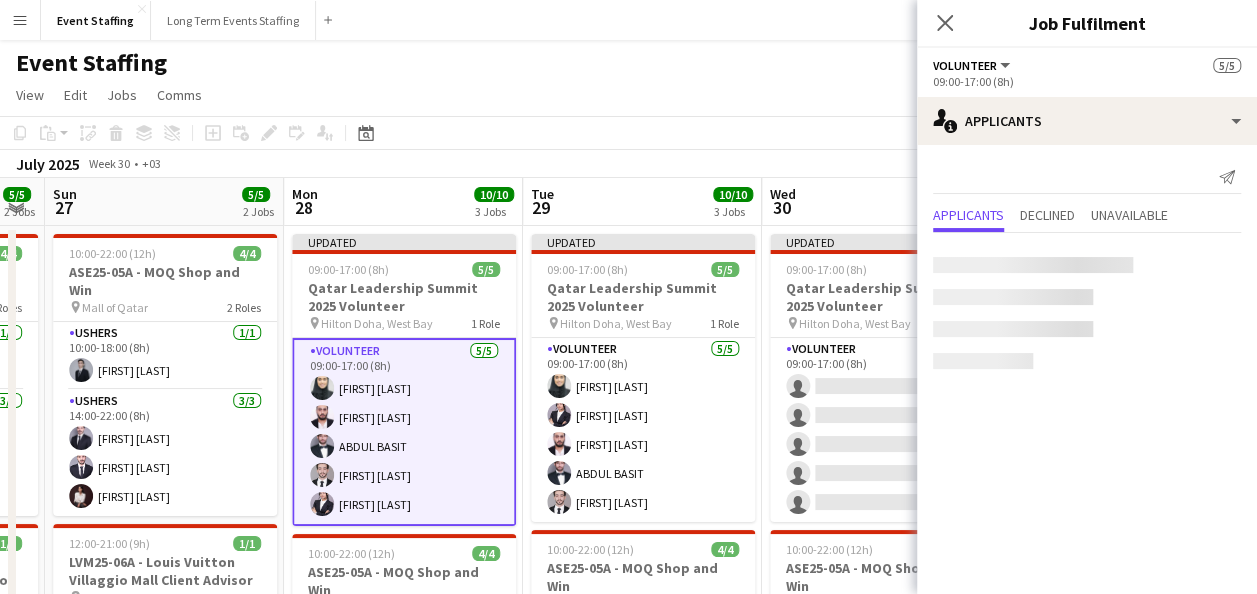 scroll, scrollTop: 0, scrollLeft: 0, axis: both 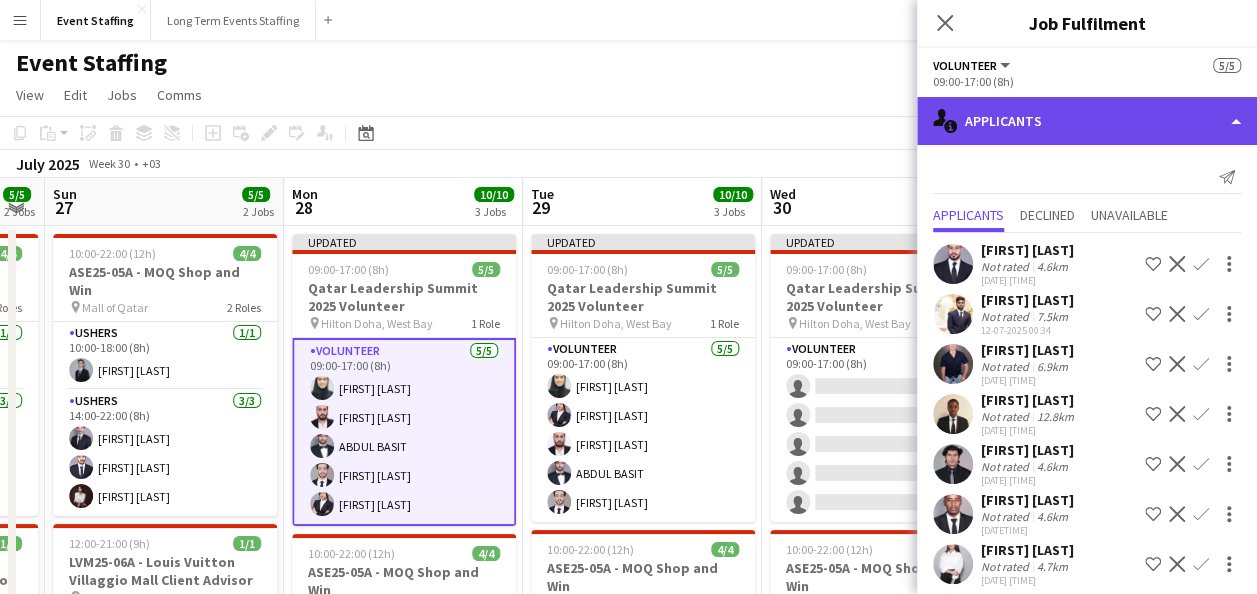 click on "single-neutral-actions-information
Applicants" 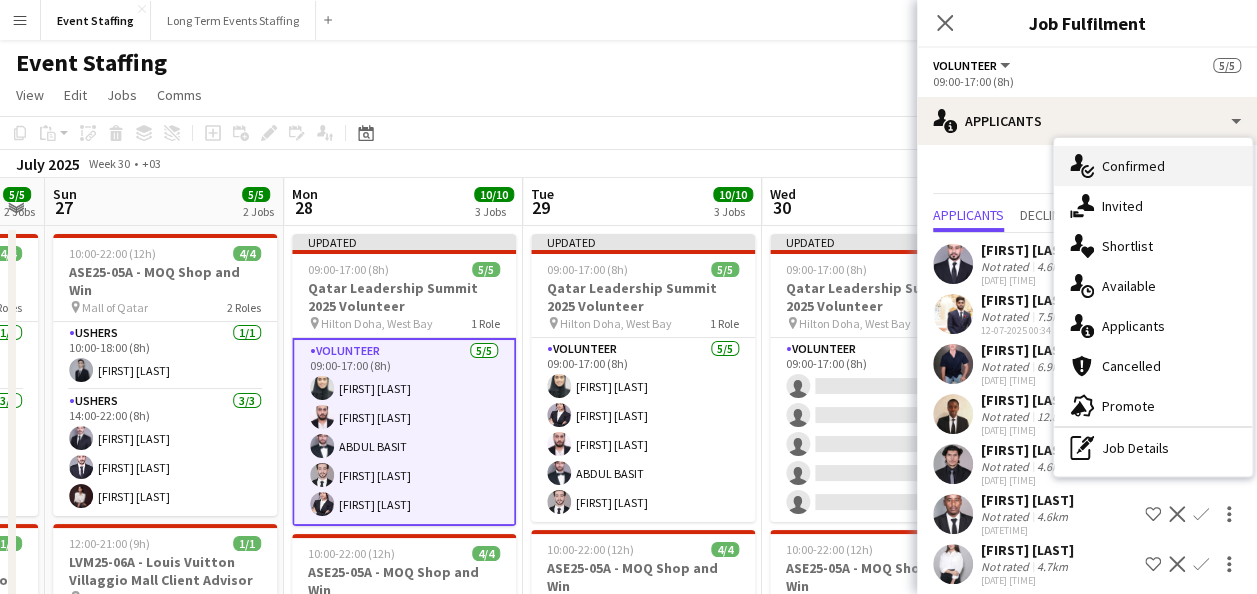 click on "single-neutral-actions-check-2
Confirmed" at bounding box center (1153, 166) 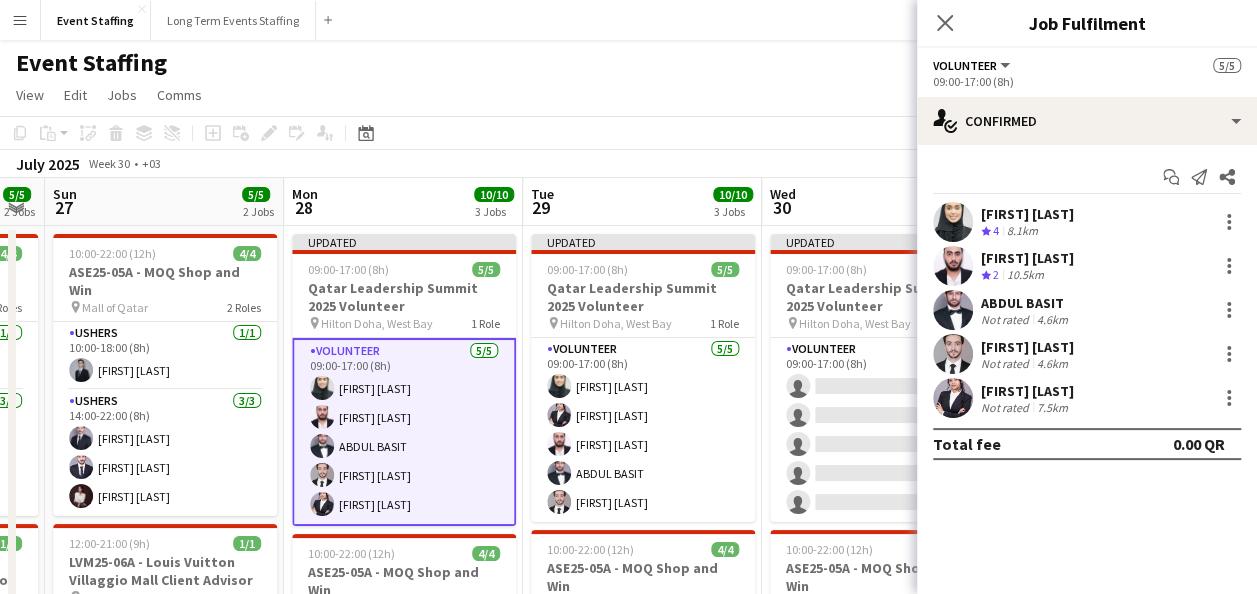 click on "[FIRST] [LAST]" at bounding box center (1027, 214) 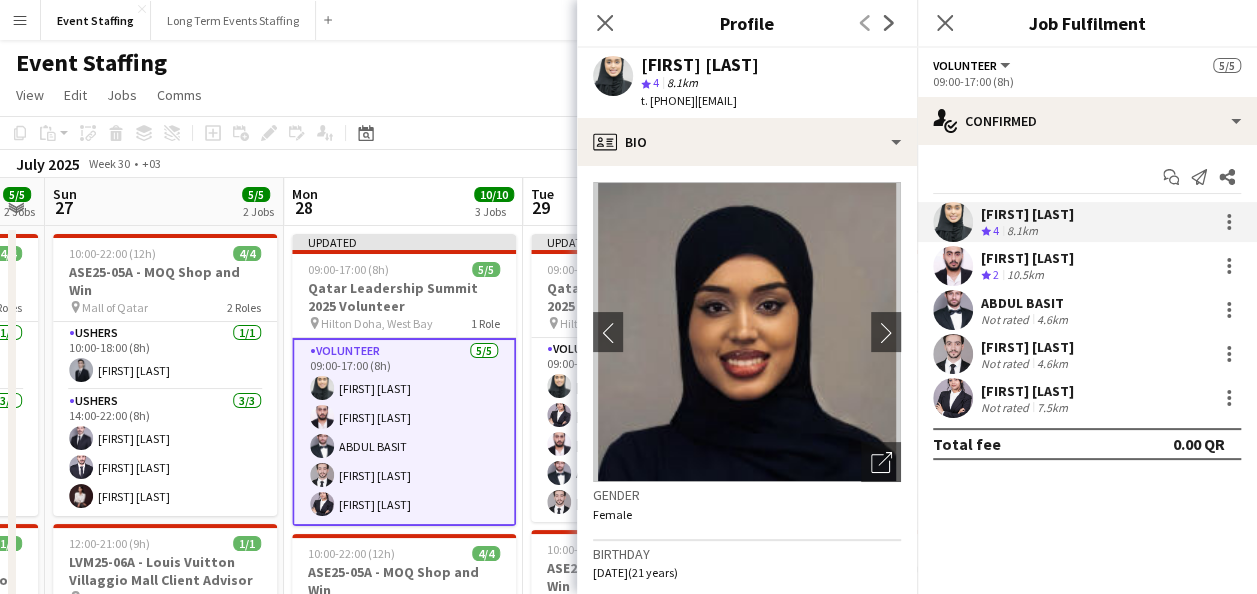 click on "check
Confirmed
Start chat
Send notification
Share
[FIRST] [LAST]
Crew rating
4   8.1km   [FIRST] [LAST]
Crew rating
2   10.5km   [FIRST] [LAST]   Not rated   4.6km   [FIRST] [LAST]   Not rated   4.6km   [FIRST] [LAST]   Not rated   7.5km   Total fee   0.00 QR" 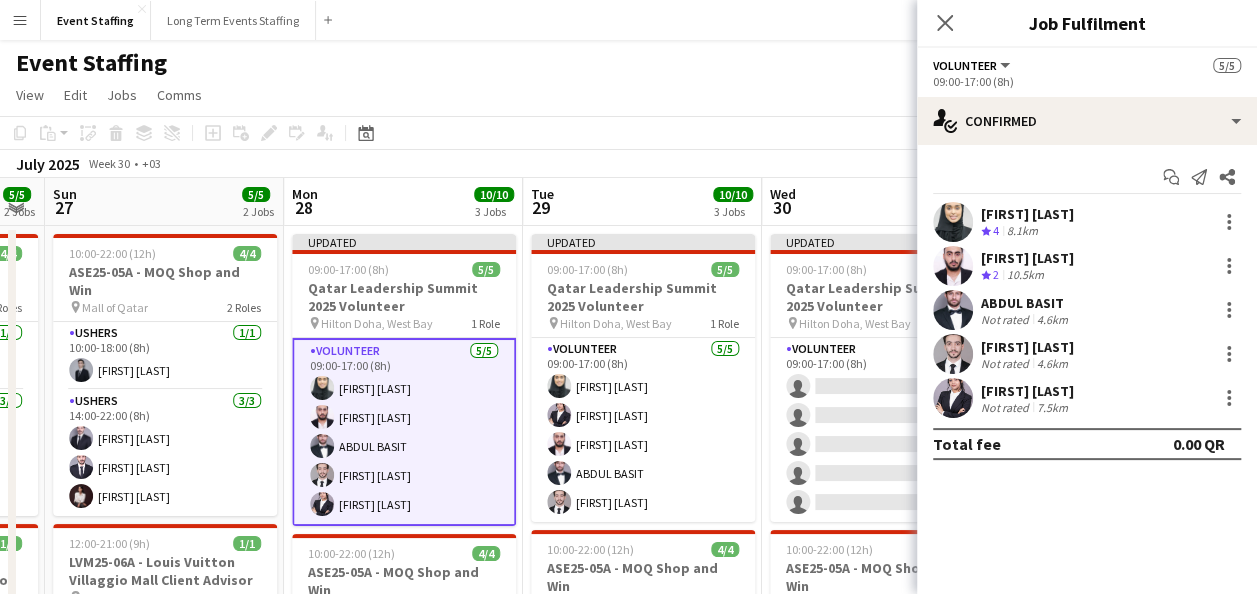 click on "[FIRST] [LAST]
Crew rating
4   8.1km" at bounding box center [1087, 222] 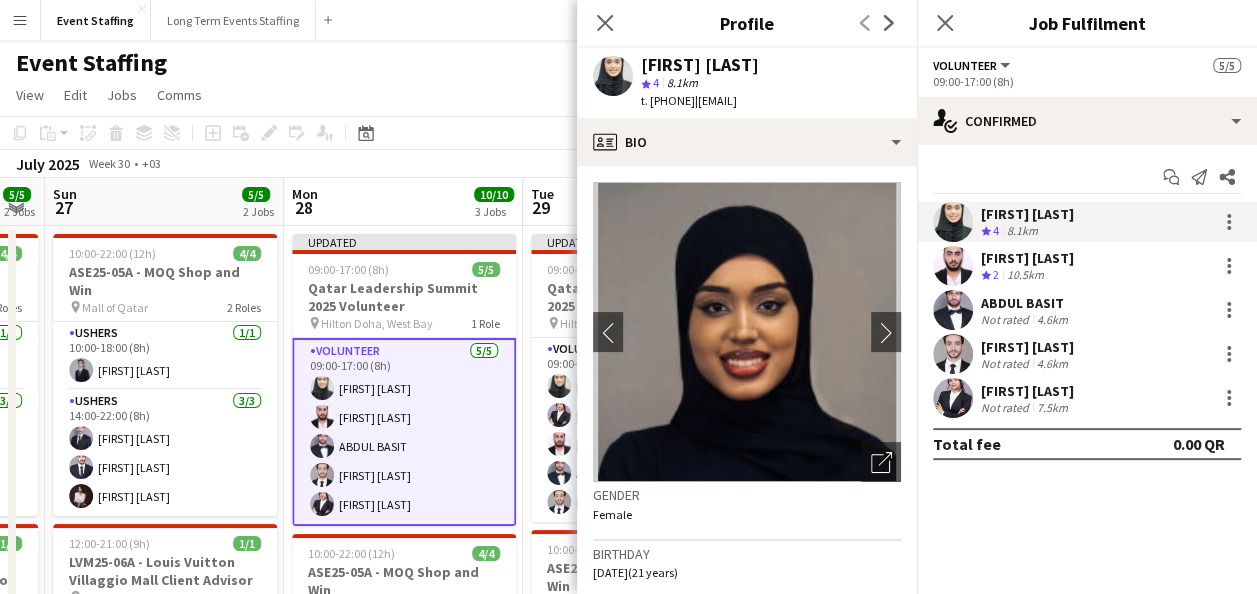 click on "check
Confirmed
Start chat
Send notification
Share
[FIRST] [LAST]
Crew rating
4   8.1km   [FIRST] [LAST]
Crew rating
2   10.5km   [FIRST] [LAST]   Not rated   4.6km   [FIRST] [LAST]   Not rated   4.6km   [FIRST] [LAST]   Not rated   7.5km   Total fee   0.00 QR" 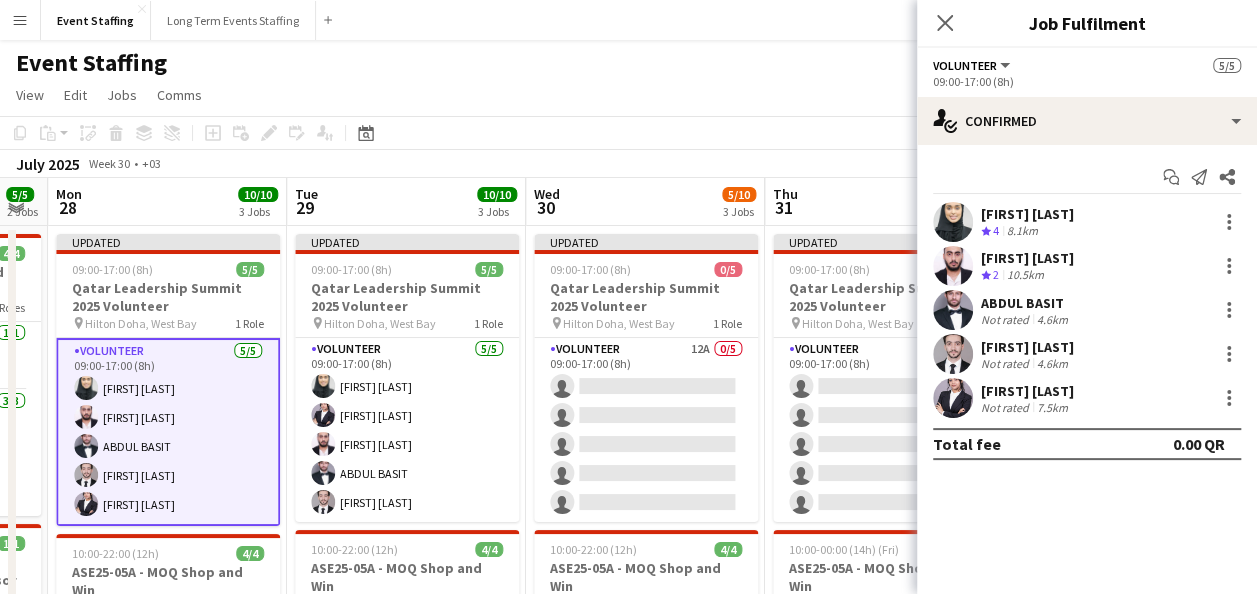 scroll, scrollTop: 0, scrollLeft: 922, axis: horizontal 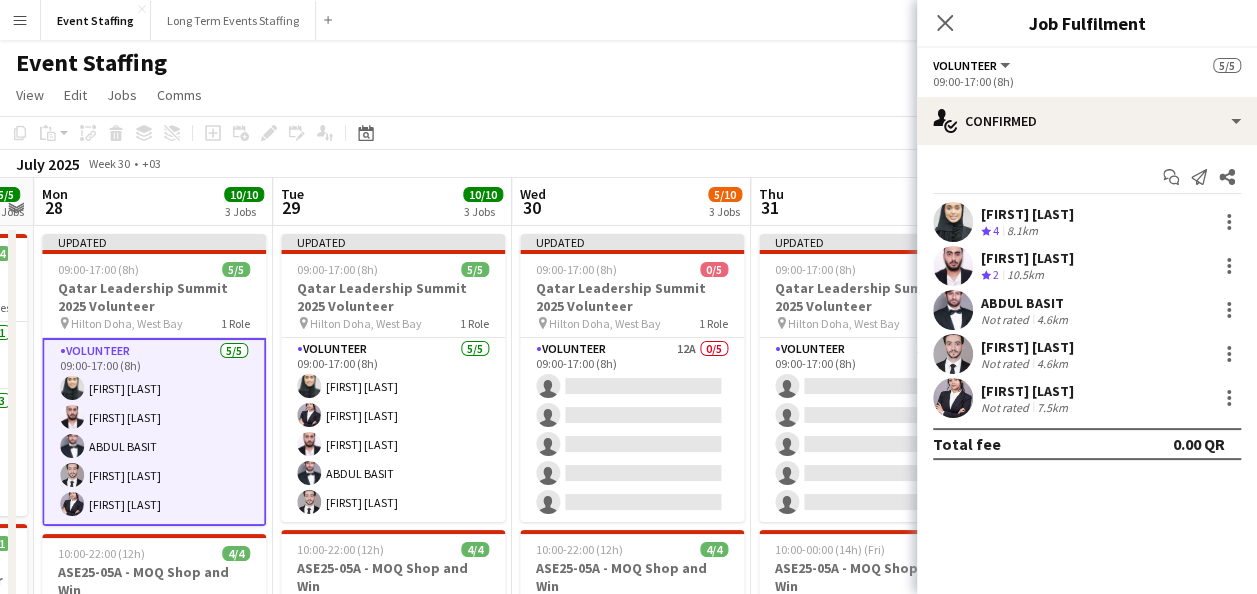 drag, startPoint x: 800, startPoint y: 328, endPoint x: 550, endPoint y: 353, distance: 251.24689 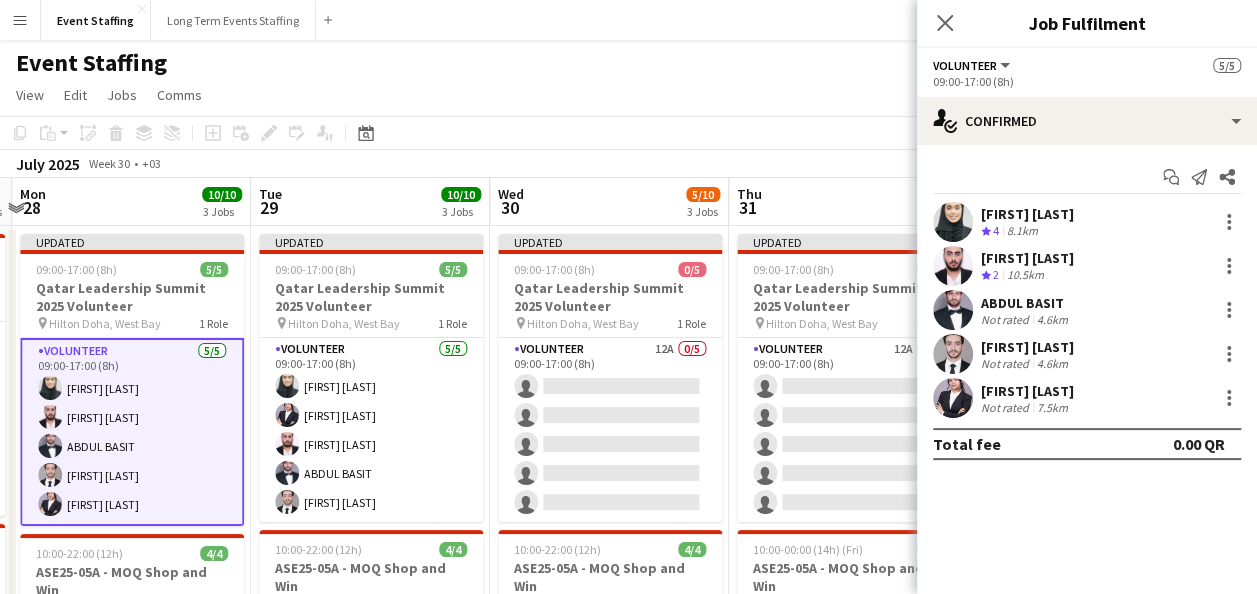 scroll, scrollTop: 0, scrollLeft: 947, axis: horizontal 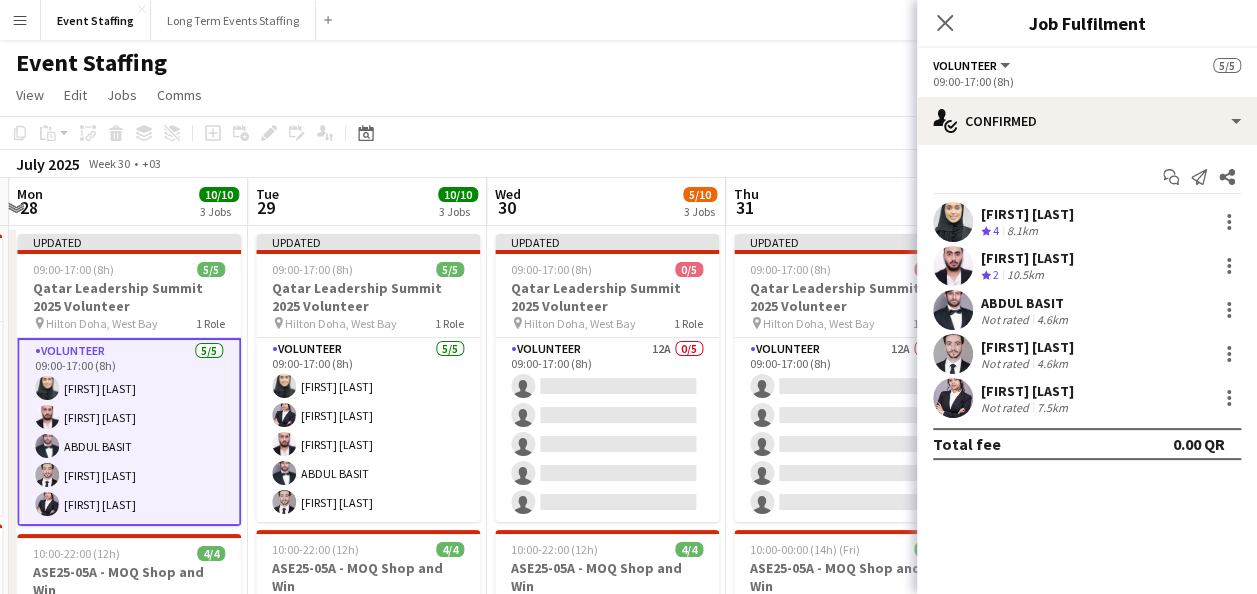 drag, startPoint x: 647, startPoint y: 362, endPoint x: 622, endPoint y: 368, distance: 25.70992 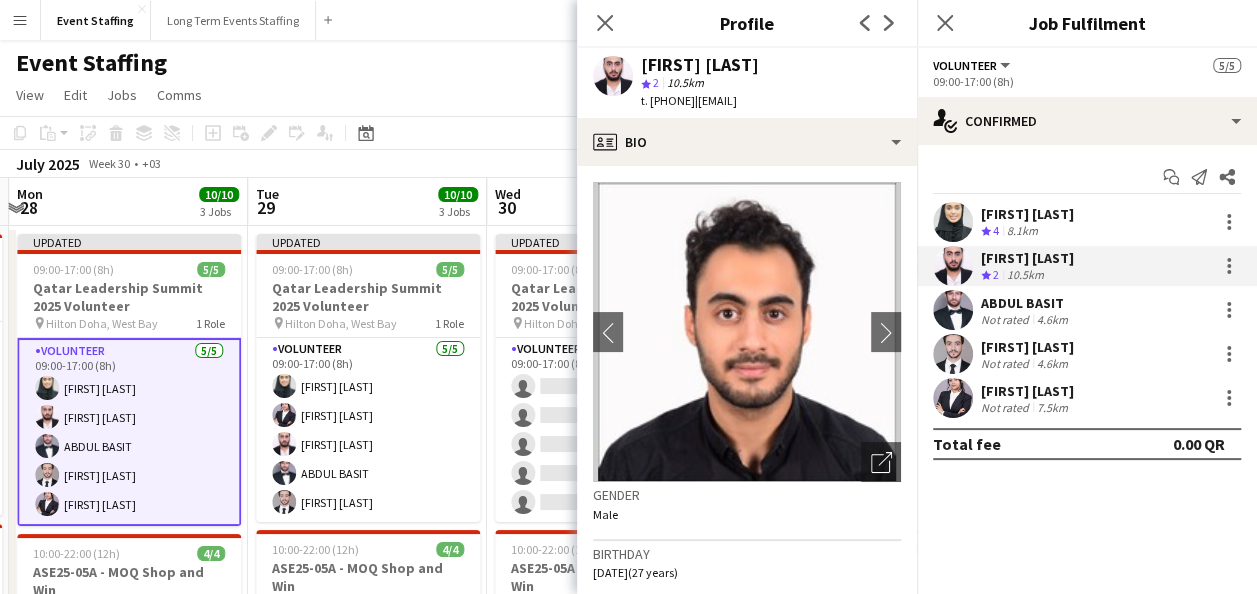 click on "ABDUL BASIT" at bounding box center [1026, 303] 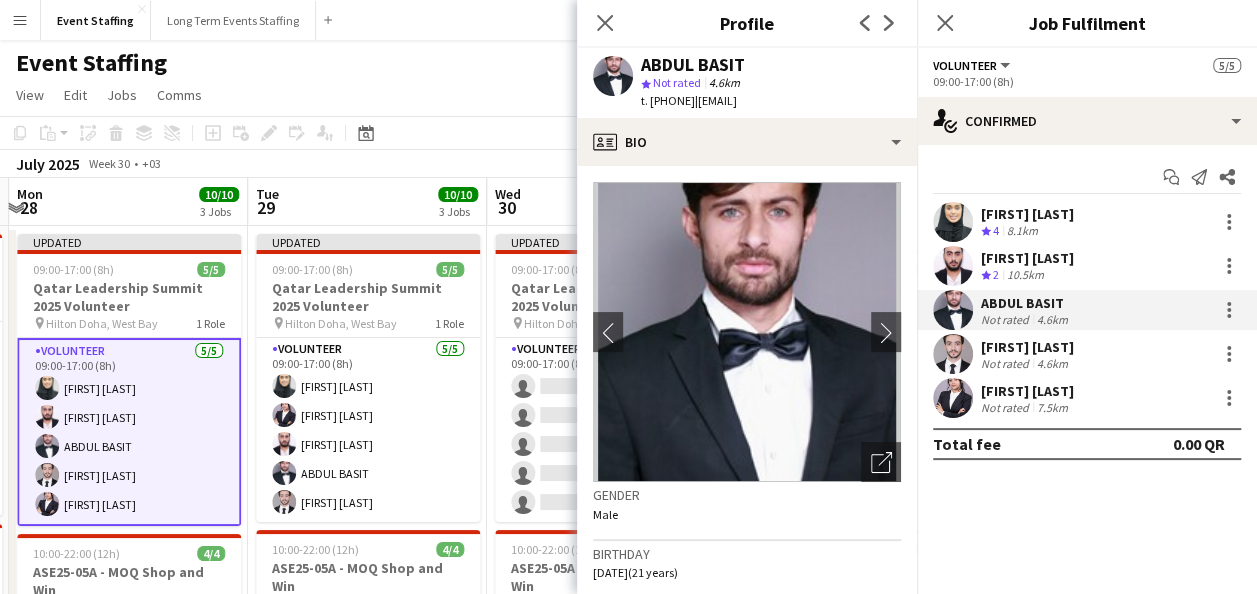 click on "[FIRST] [LAST]   Not rated   4.6km" at bounding box center (1087, 354) 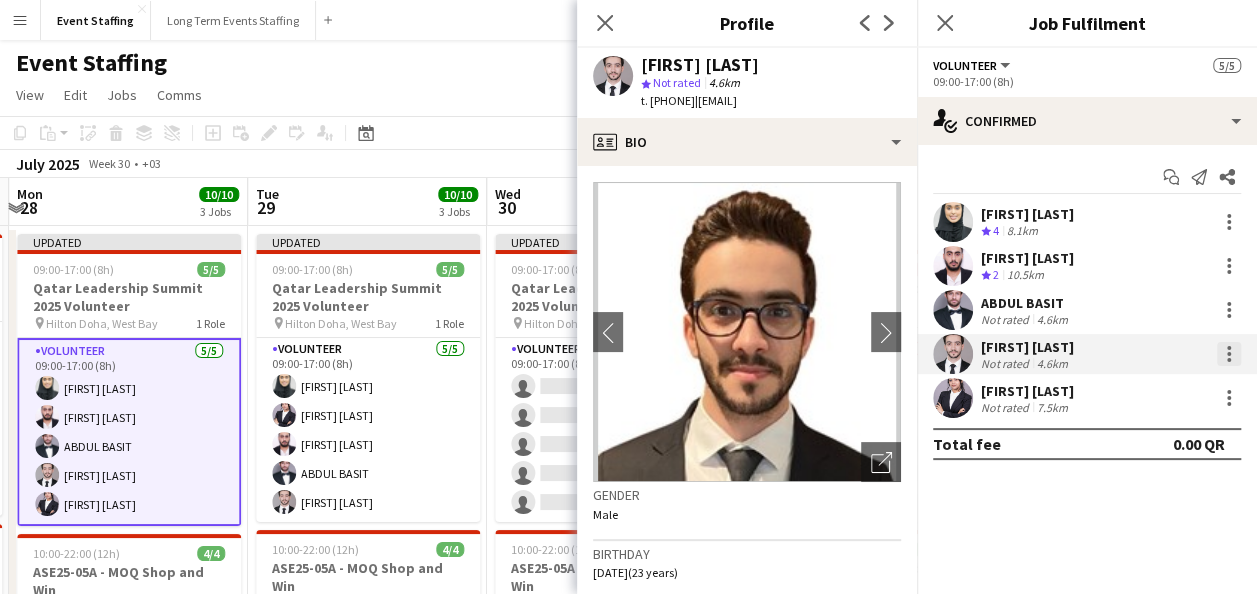 click at bounding box center (1229, 354) 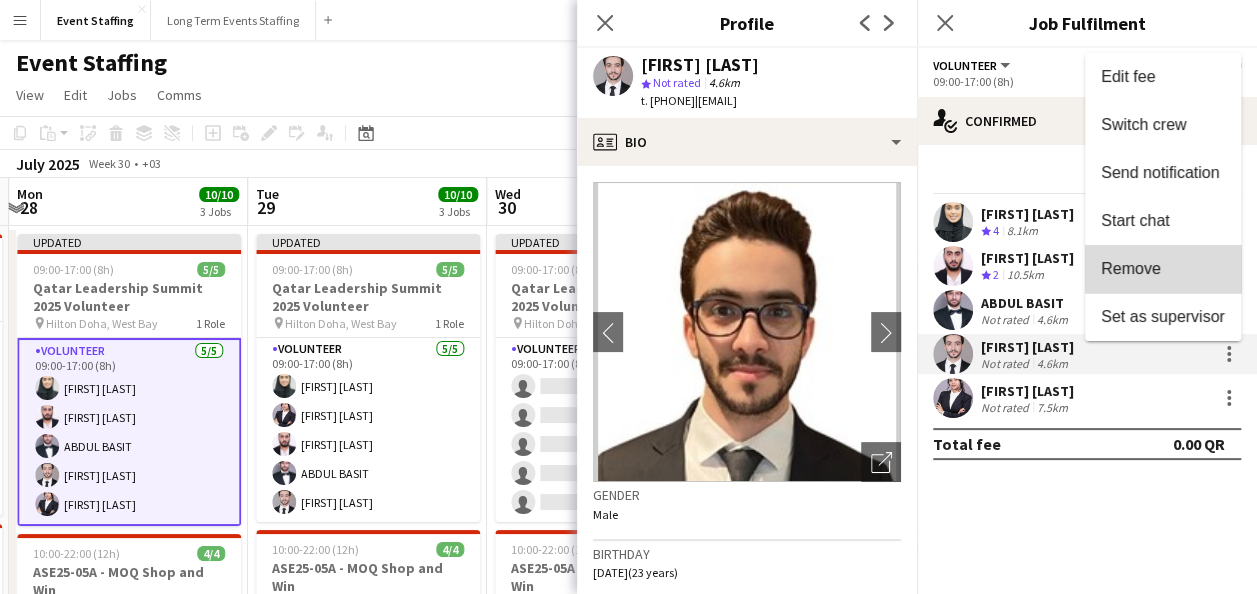 click on "Remove" at bounding box center [1163, 269] 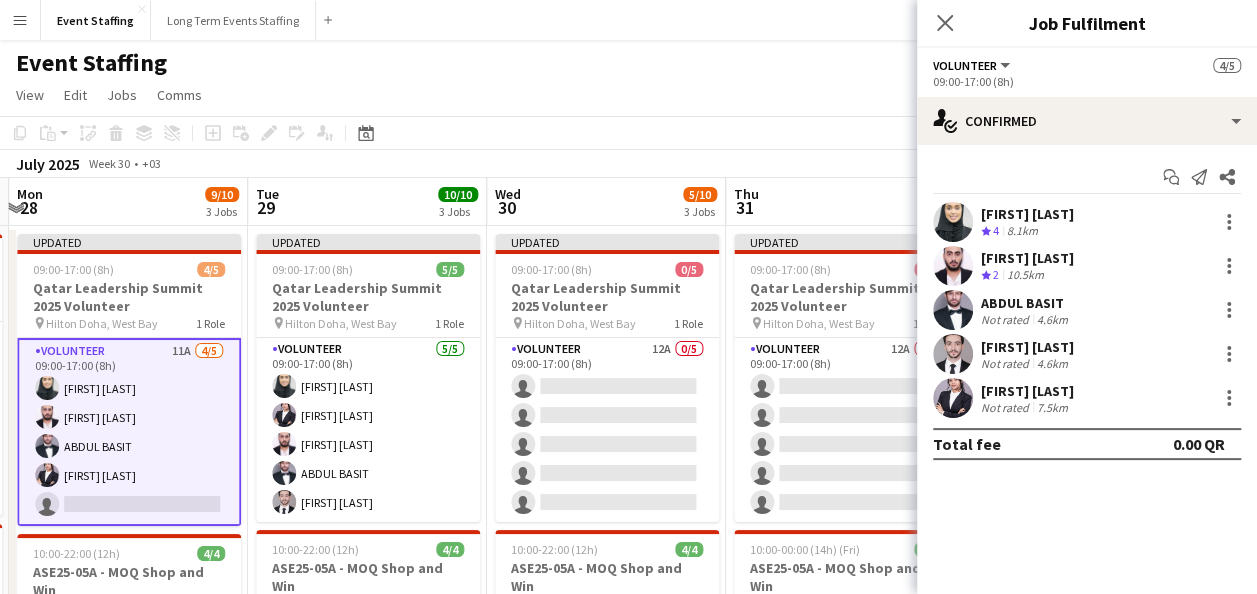 click on "View  Day view expanded Day view collapsed Month view Date picker Jump to today Expand Linked Jobs Collapse Linked Jobs  Edit  Copy Ctrl+C  Paste  Without Crew Ctrl+V With Crew Ctrl+Shift+V Paste as linked job  Group  Group Ungroup  Jobs  New Job Edit Job Delete Job New Linked Job Edit Linked Jobs Job fulfilment Promote Role Copy Role URL  Comms  Notify confirmed crew Create chat" 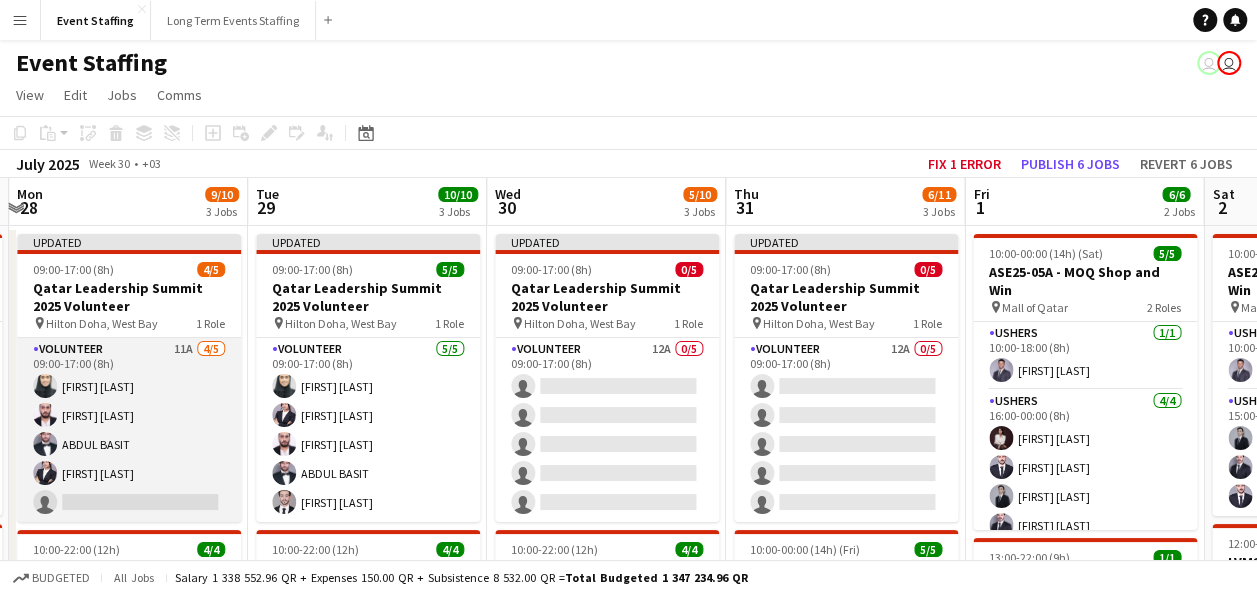 click on "Volunteer   11A   4/5   09:00-17:00 (8h)
[FIRST] [LAST] [FIRST] [LAST] [FIRST] [LAST]
single-neutral-actions" at bounding box center [129, 430] 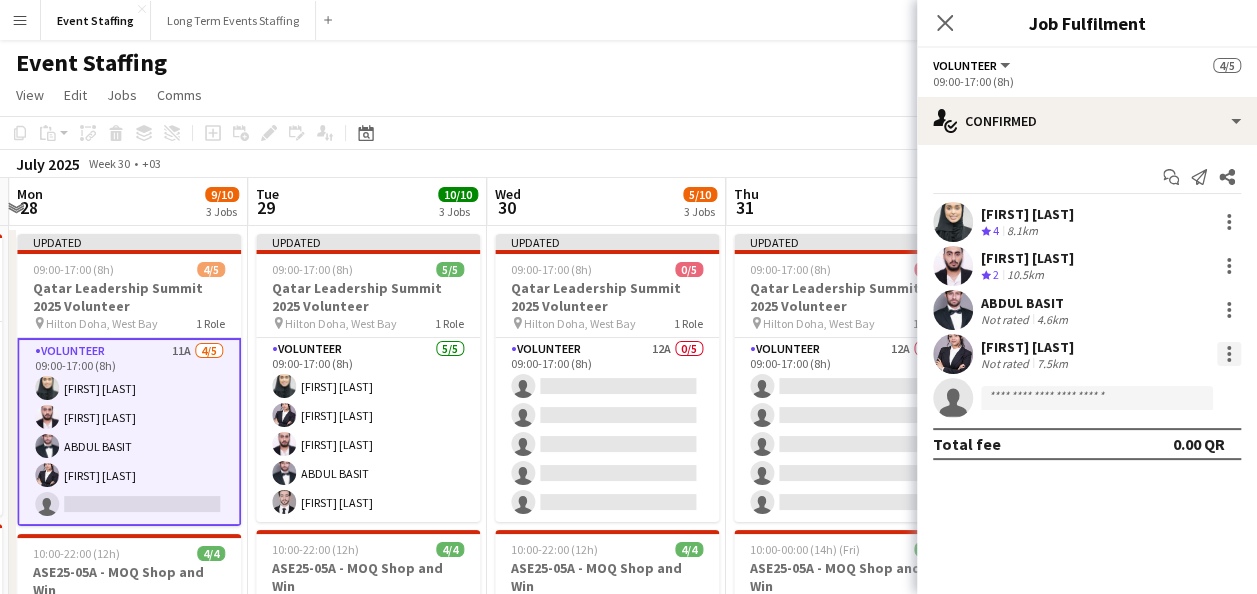 click at bounding box center [1229, 354] 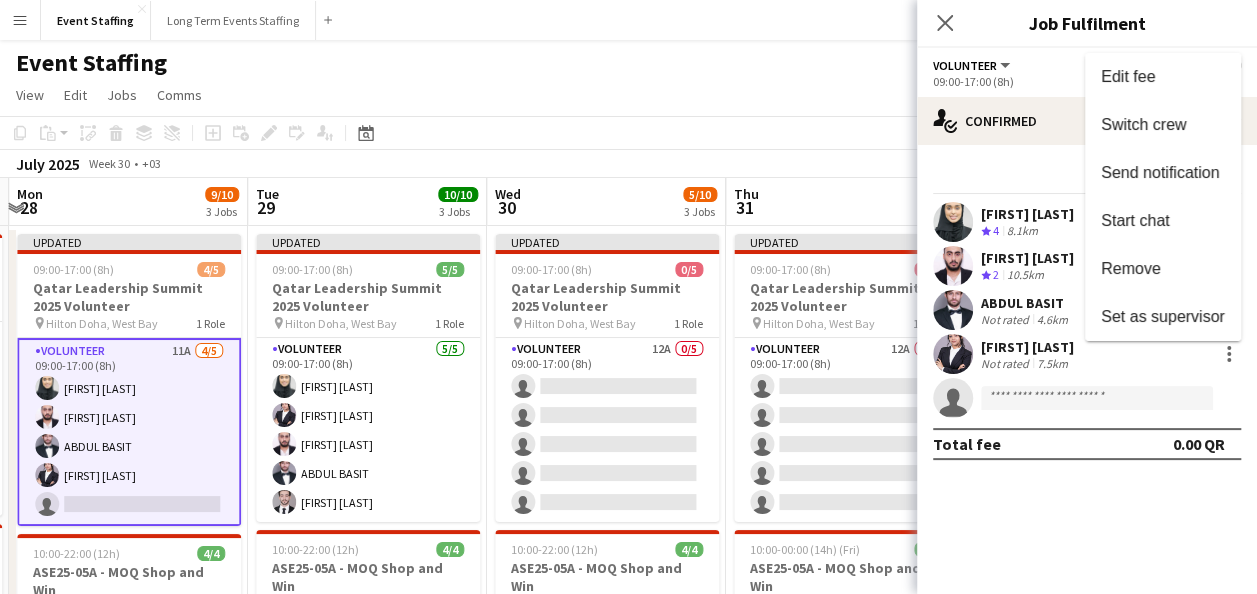 click at bounding box center (628, 297) 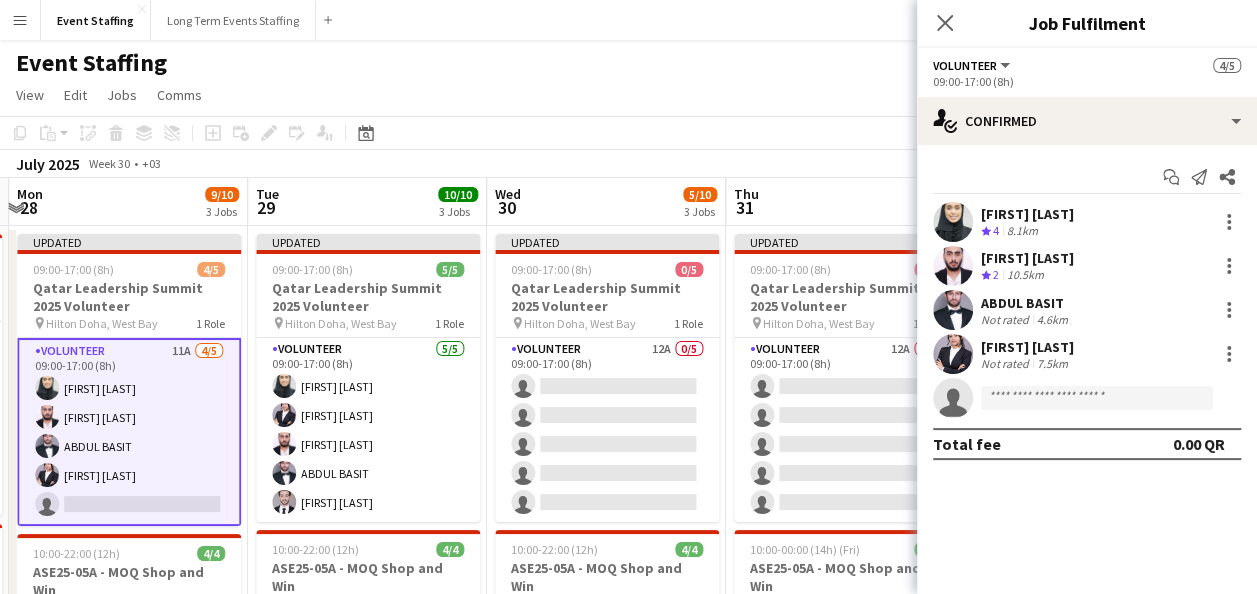 click on "[FIRST] [LAST] Not rated [DISTANCE]" at bounding box center [1087, 354] 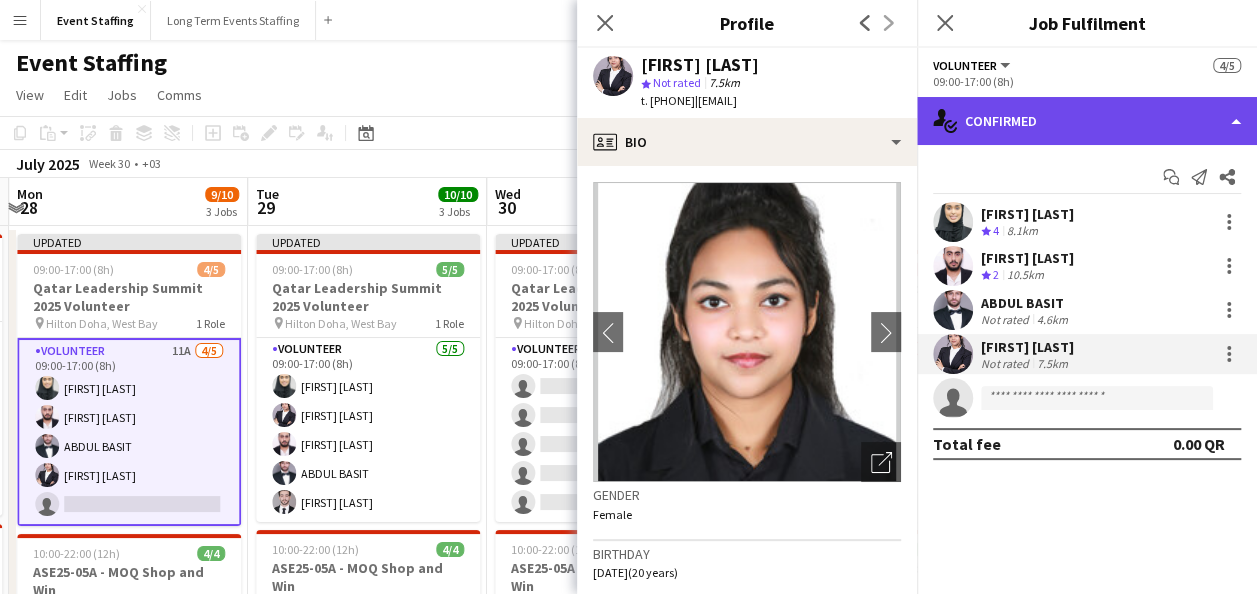 click on "single-neutral-actions-check-2
Confirmed" 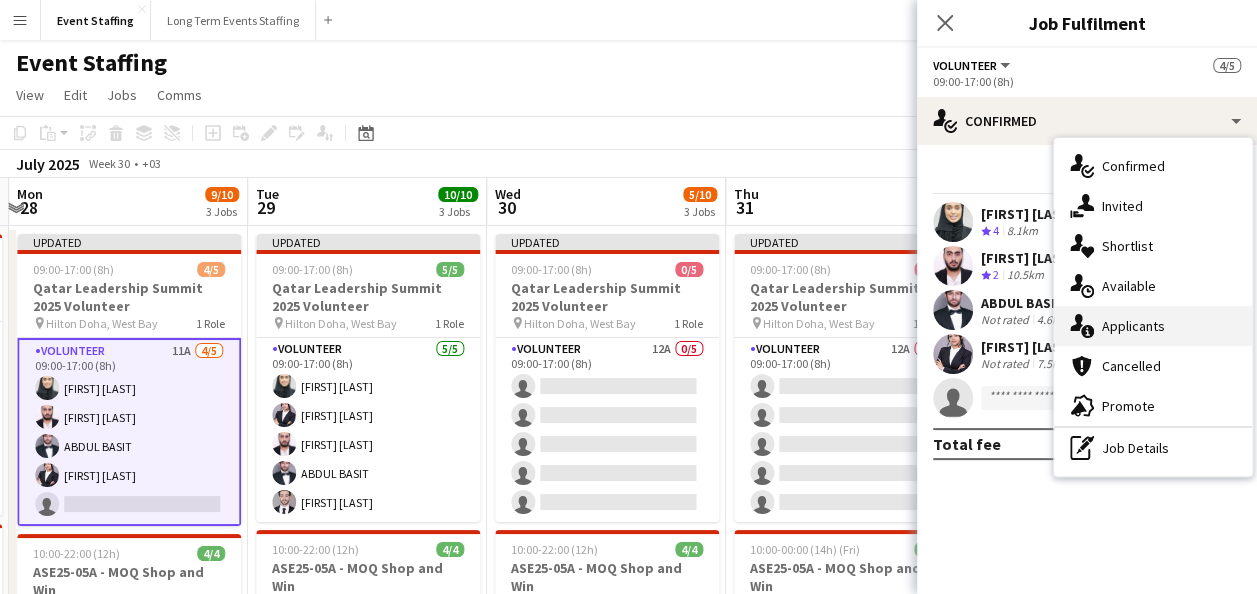 click on "single-neutral-actions-information
Applicants" at bounding box center (1153, 326) 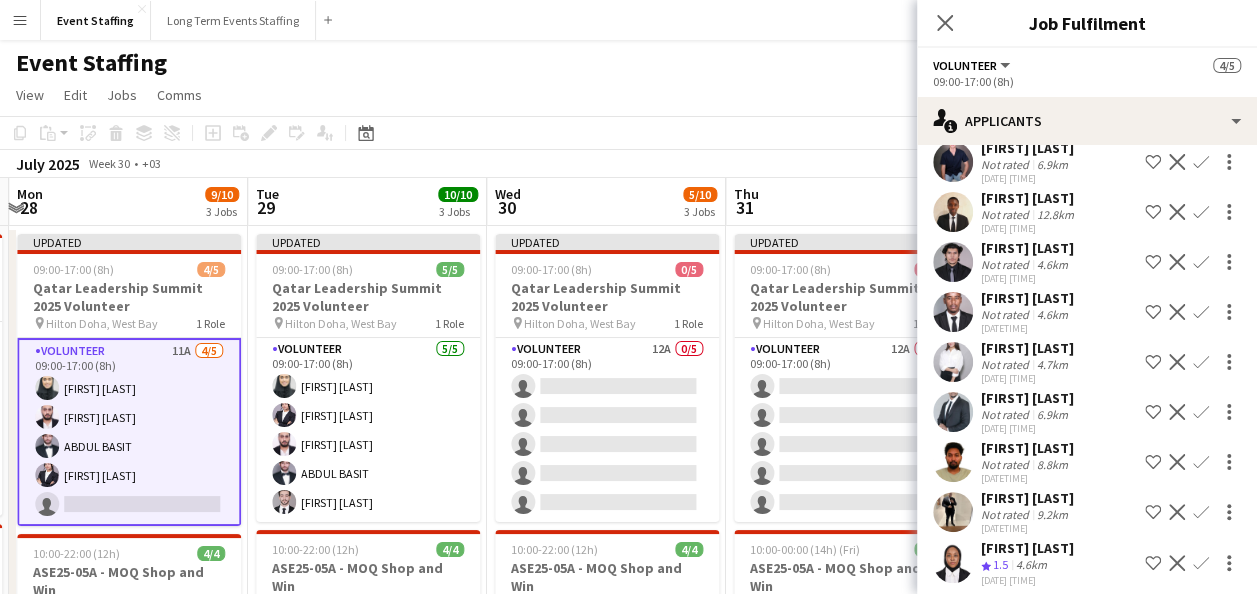 scroll, scrollTop: 213, scrollLeft: 0, axis: vertical 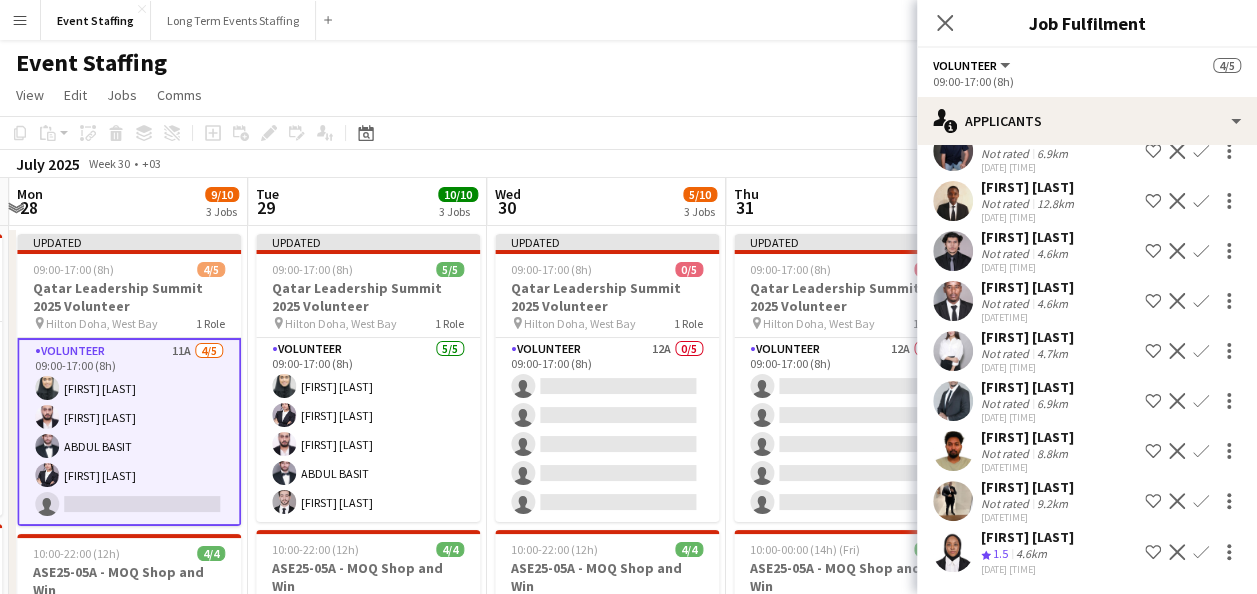 click on "Confirm" 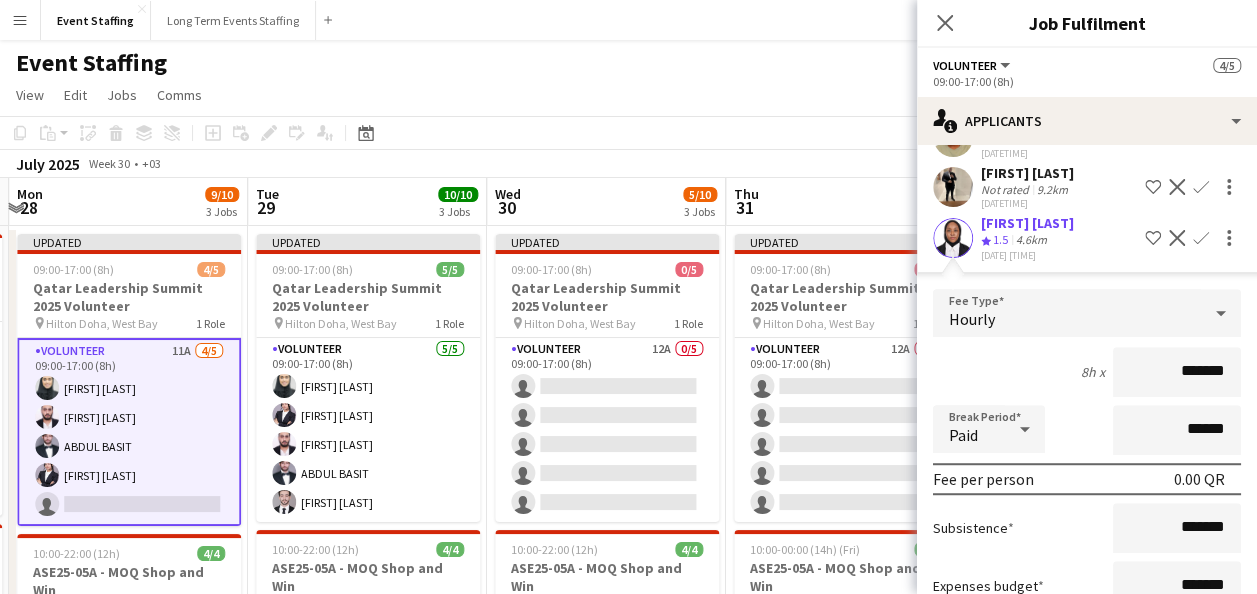scroll, scrollTop: 666, scrollLeft: 0, axis: vertical 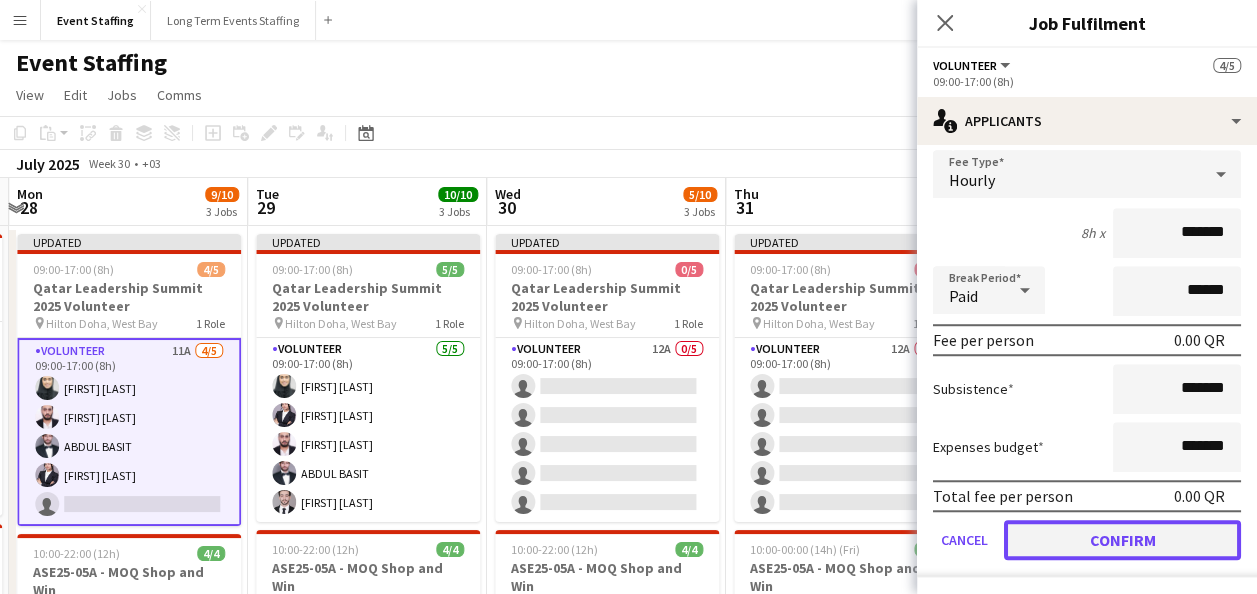 click on "Confirm" 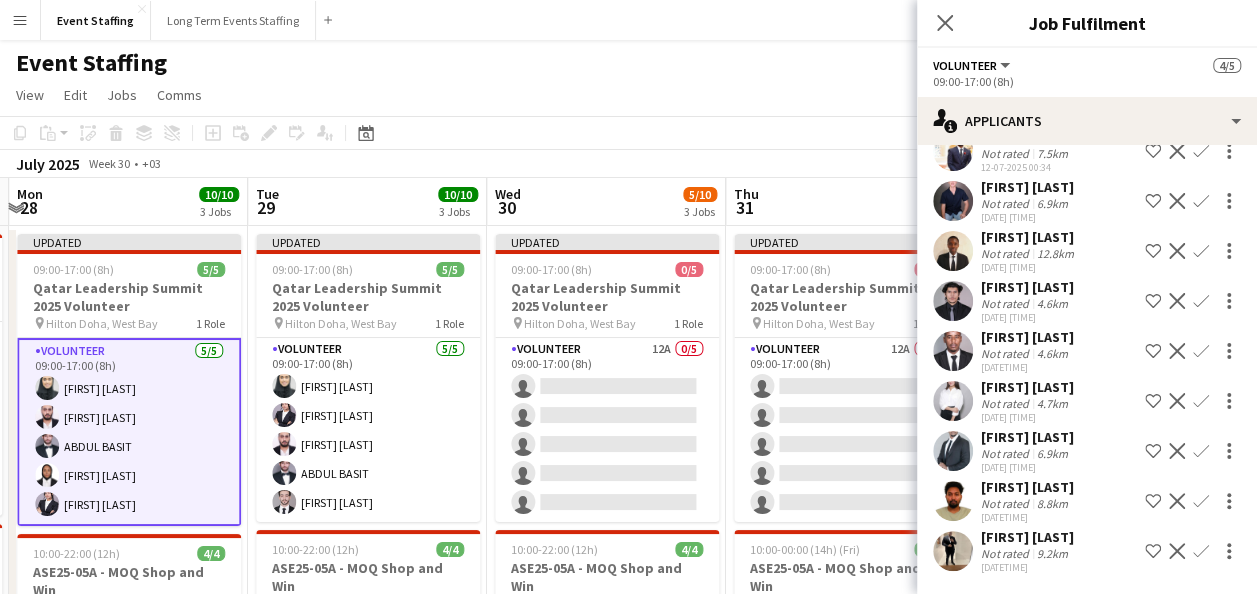 scroll, scrollTop: 162, scrollLeft: 0, axis: vertical 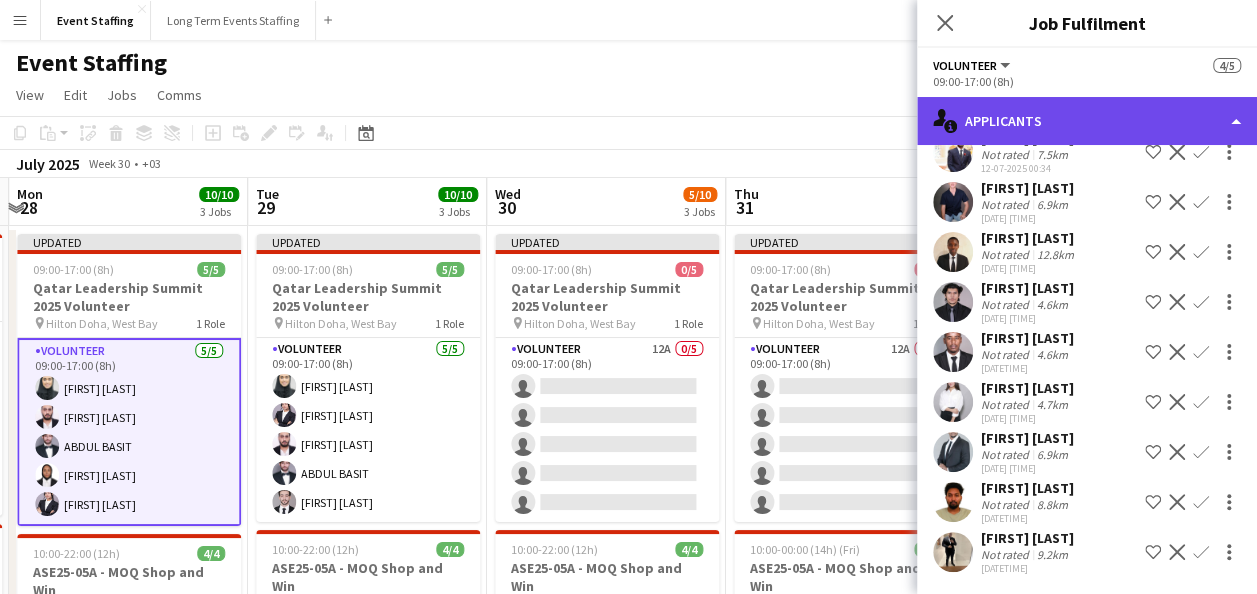 click on "single-neutral-actions-information
Applicants" 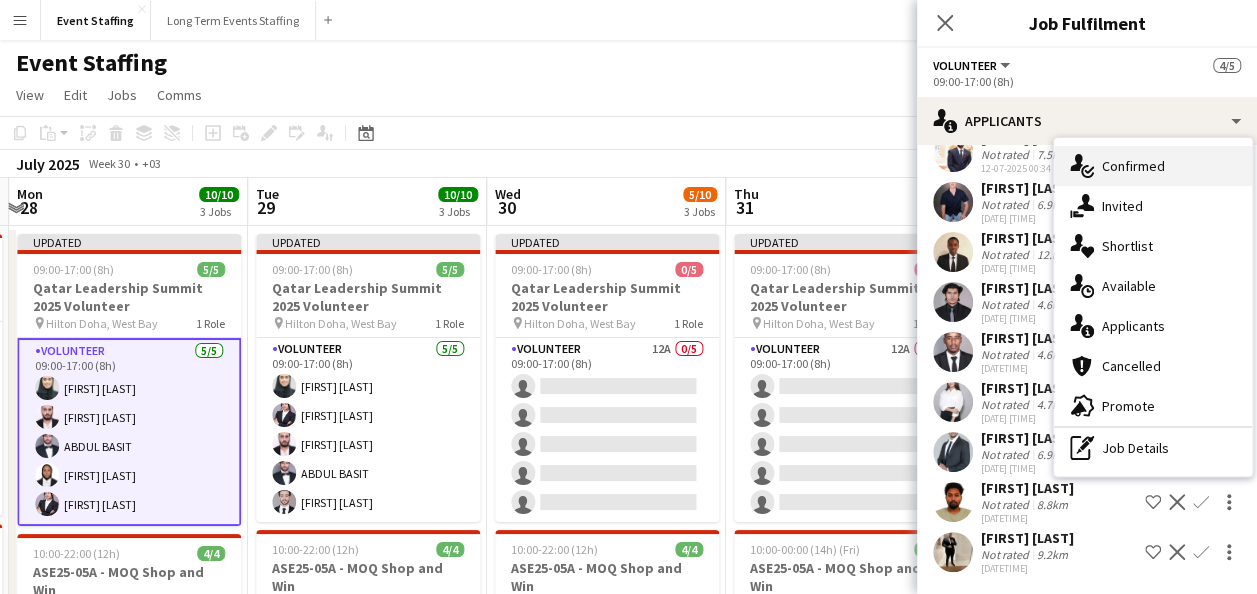click on "single-neutral-actions-check-2
Confirmed" at bounding box center (1153, 166) 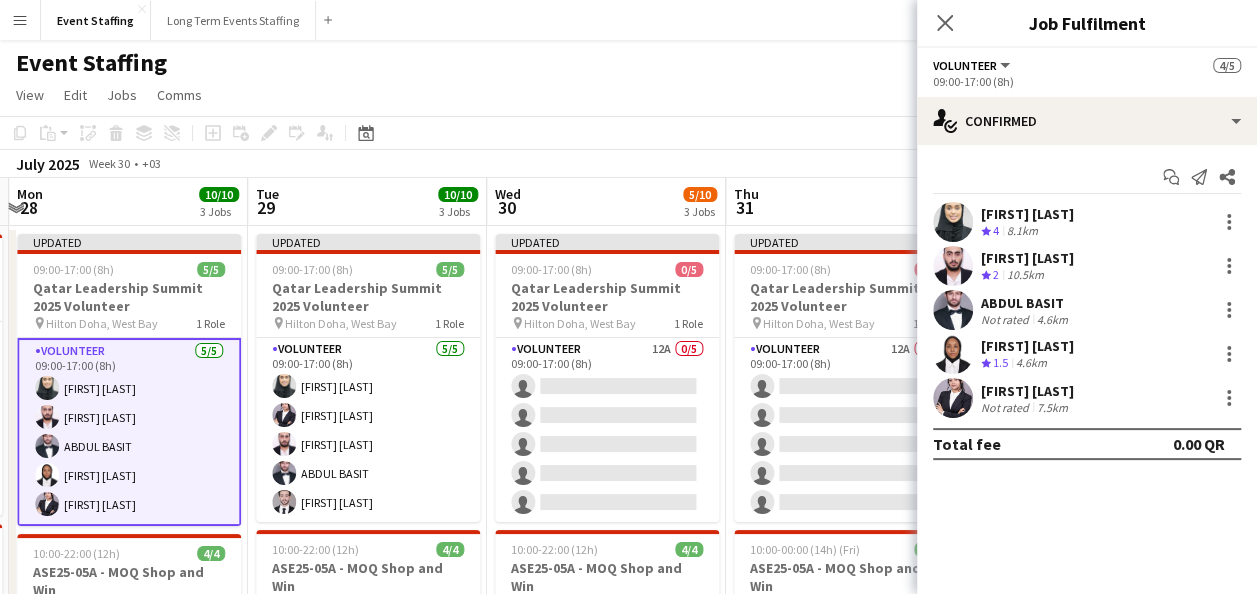 scroll, scrollTop: 0, scrollLeft: 0, axis: both 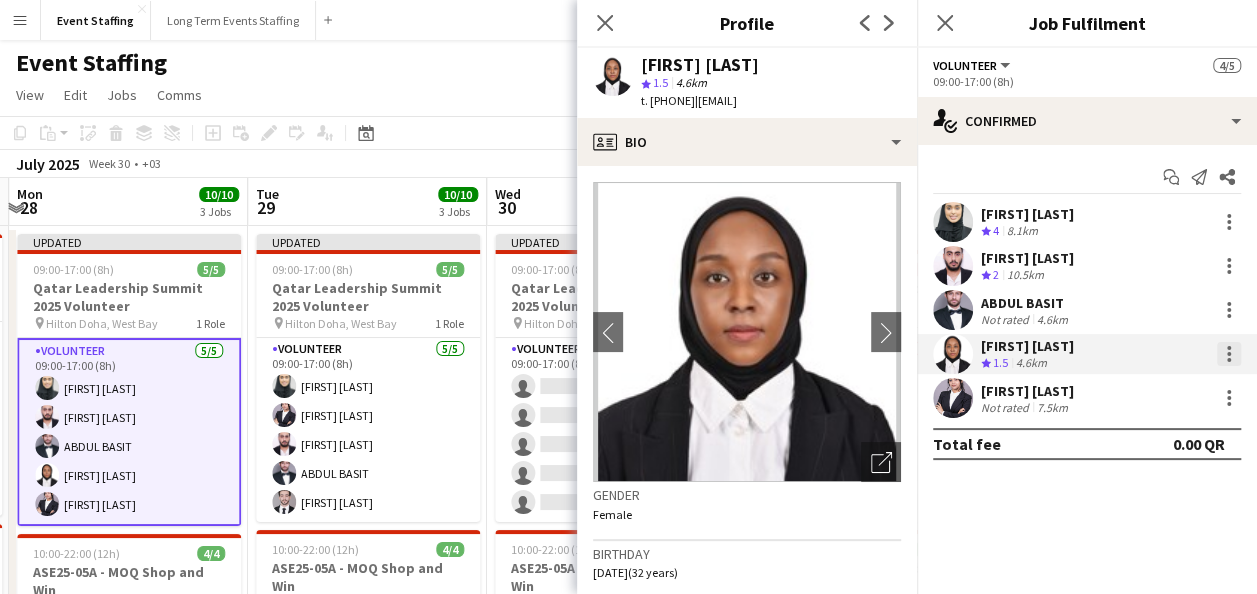 click at bounding box center (1229, 354) 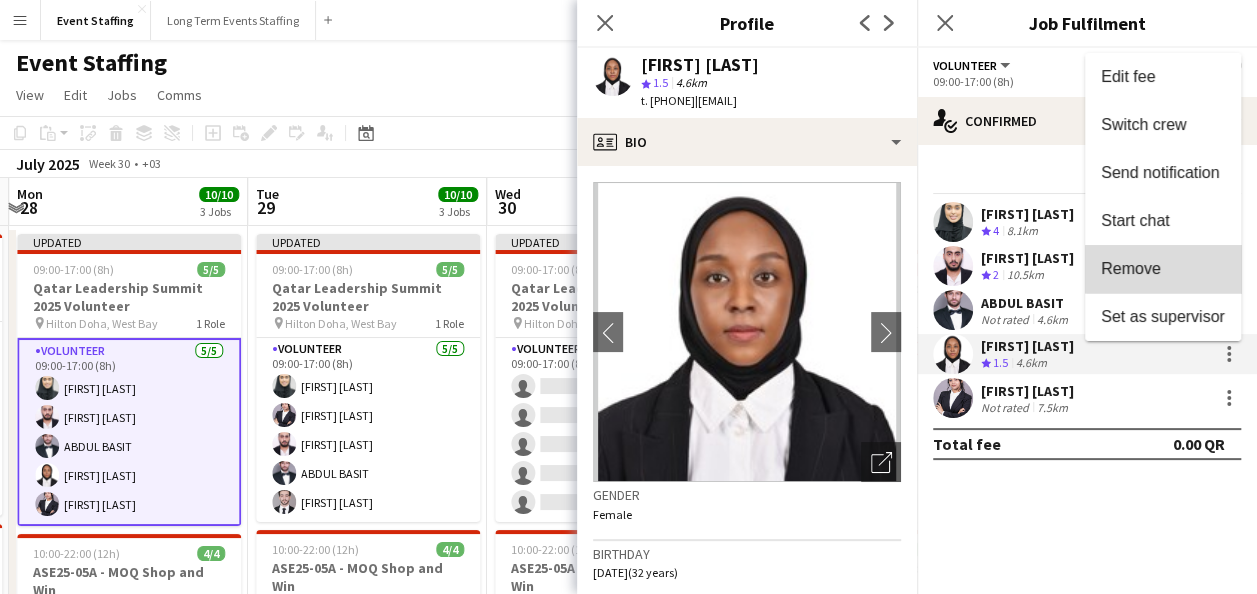 click on "Remove" at bounding box center [1163, 269] 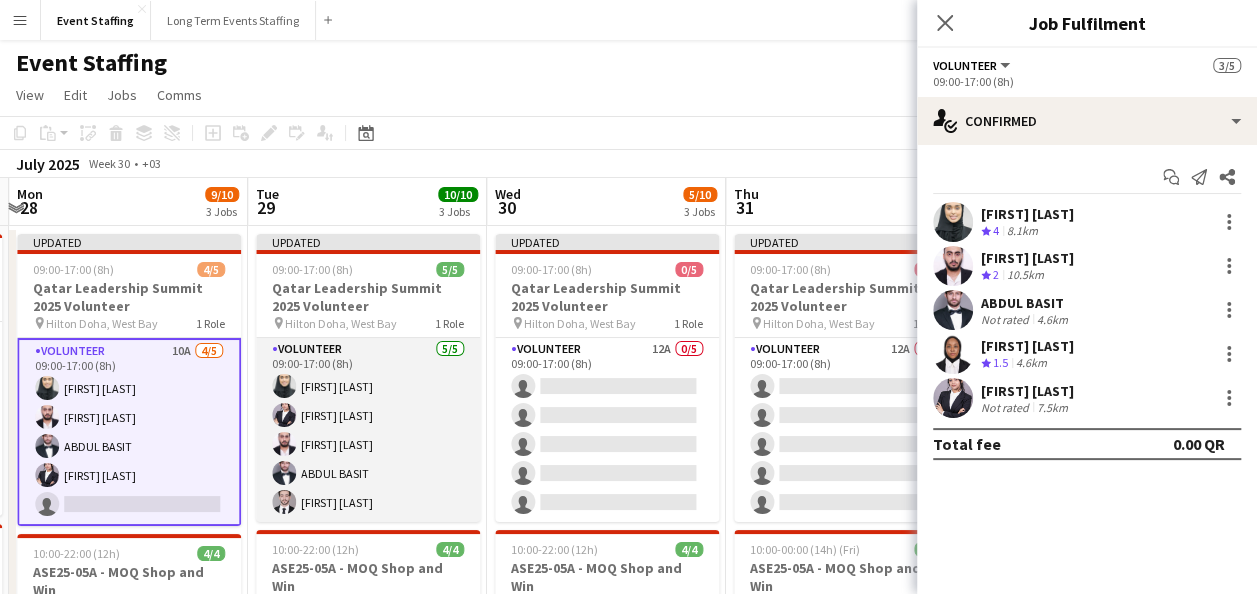 click on "[ROLE]   [NUM]/[NUM]  [TIME] ([HOURS])
[FIRST] [LAST] [FIRST] [LAST] [FIRST] [LAST] [FIRST] [LAST]" at bounding box center [368, 430] 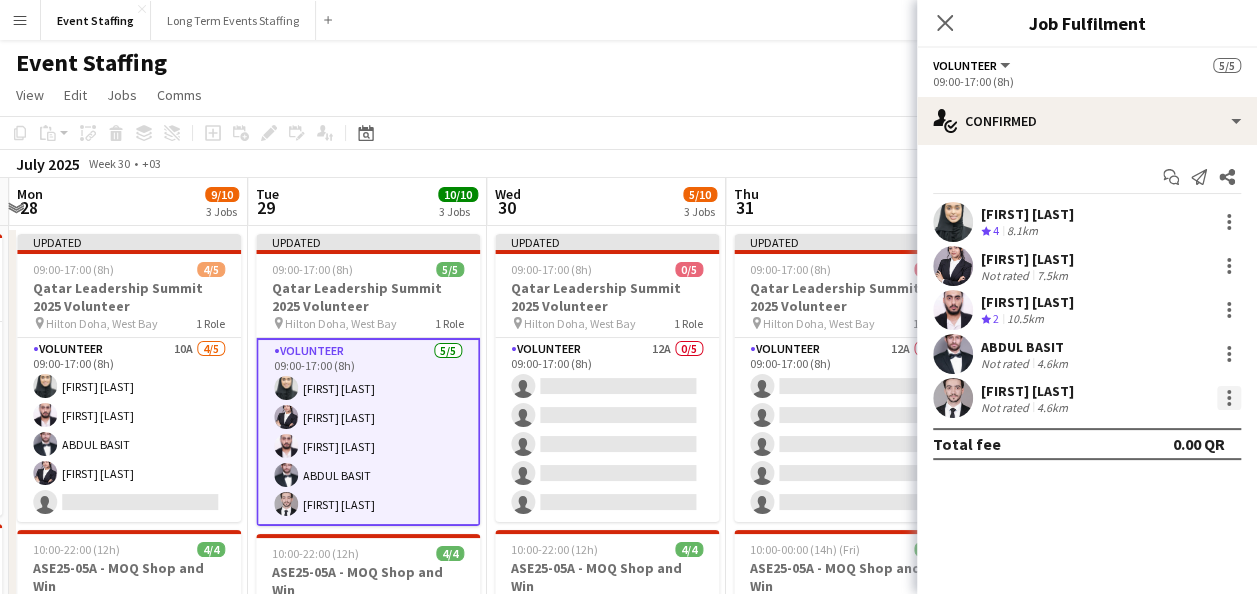 click at bounding box center (1229, 398) 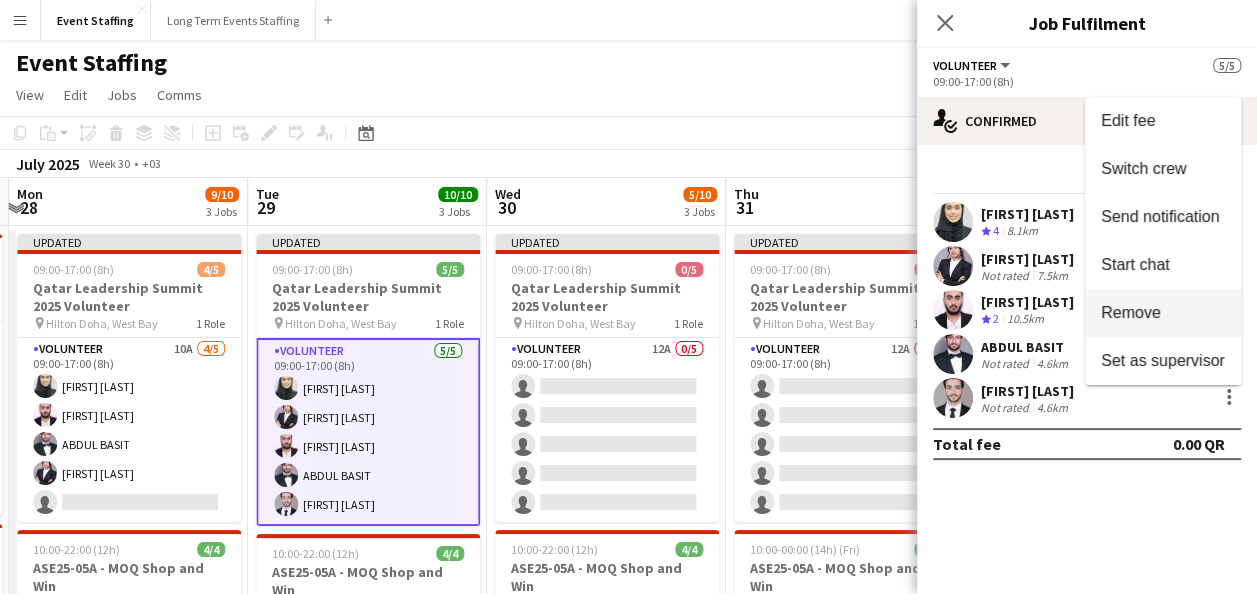click on "Remove" at bounding box center (1163, 313) 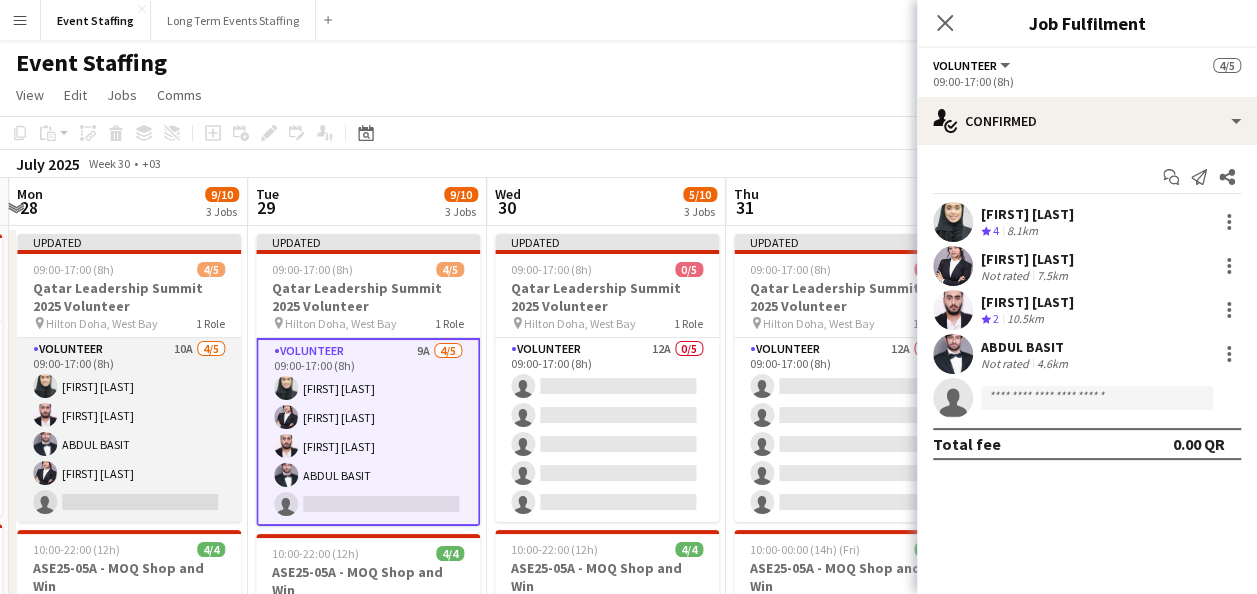 click on "Volunteer   10A   4/5   09:00-17:00 (8h)
[FIRST] [LAST] [FIRST] [LAST] [FIRST] [LAST] [FIRST] [LAST]
single-neutral-actions" at bounding box center [129, 430] 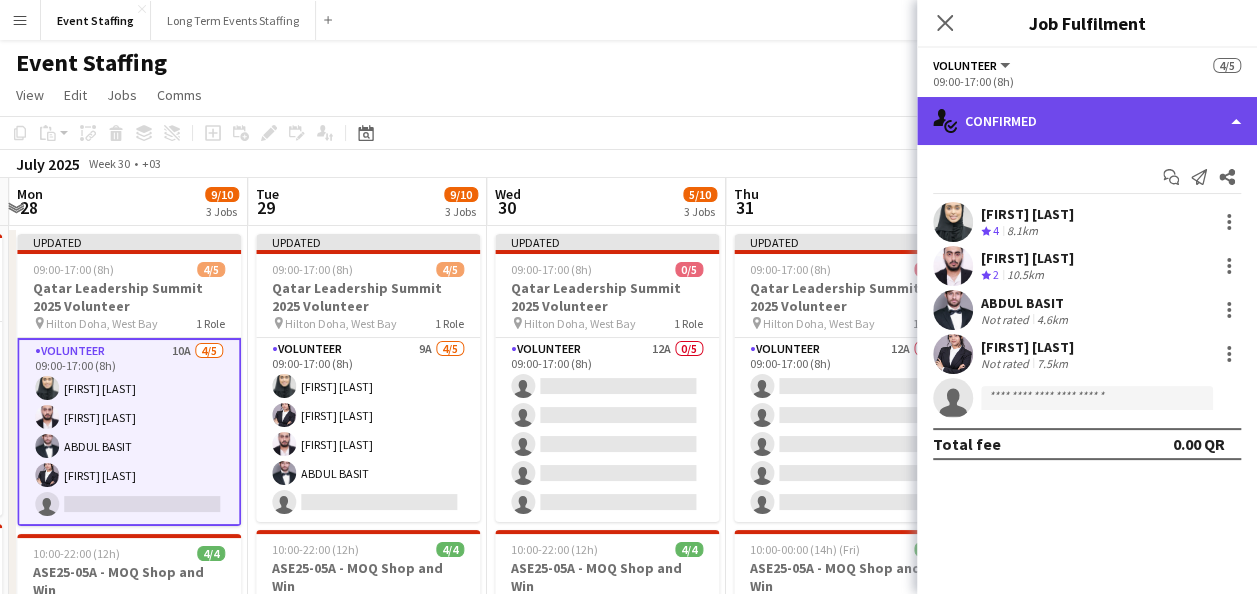 click on "single-neutral-actions-check-2
Confirmed" 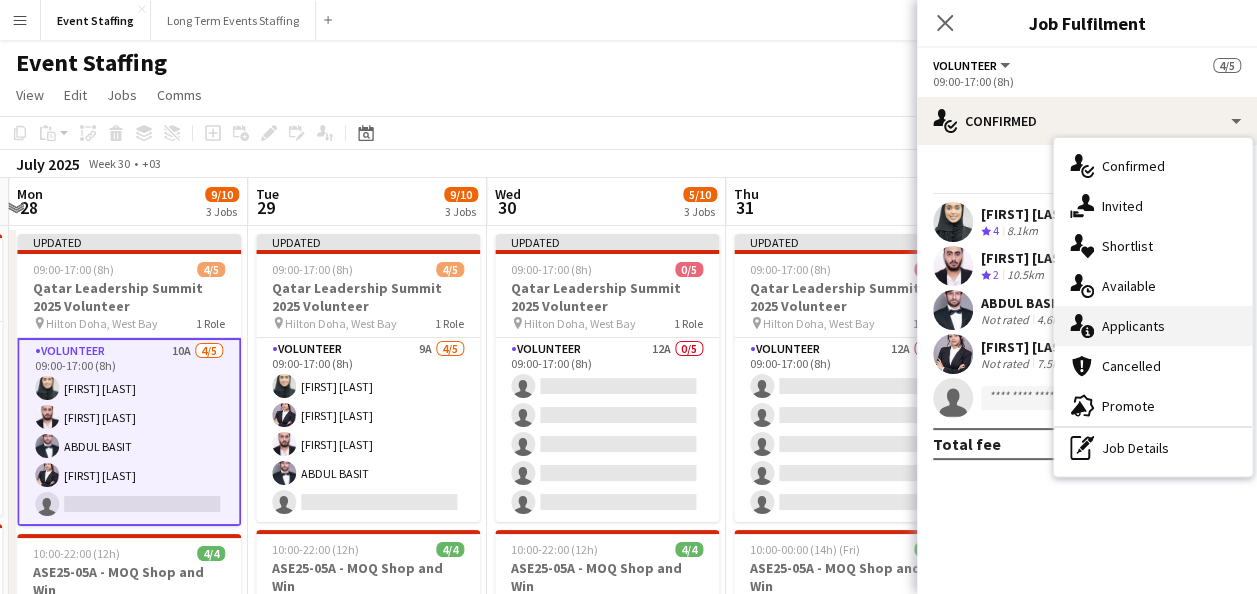 click on "single-neutral-actions-information
Applicants" at bounding box center (1153, 326) 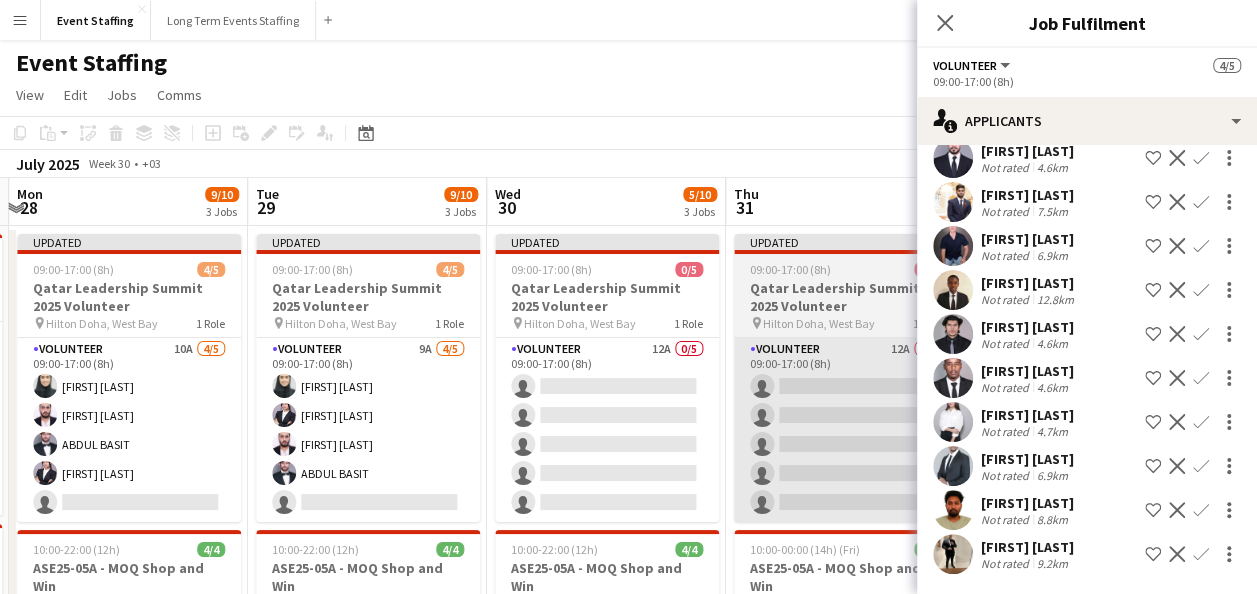 scroll, scrollTop: 0, scrollLeft: 0, axis: both 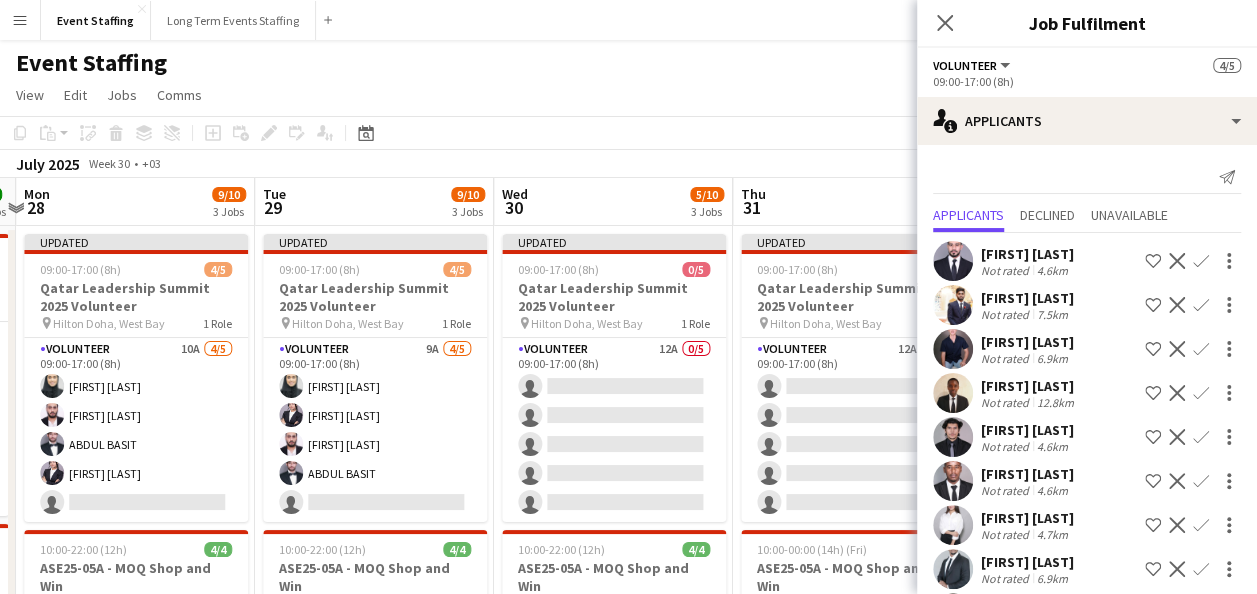 drag, startPoint x: 449, startPoint y: 422, endPoint x: 452, endPoint y: 438, distance: 16.27882 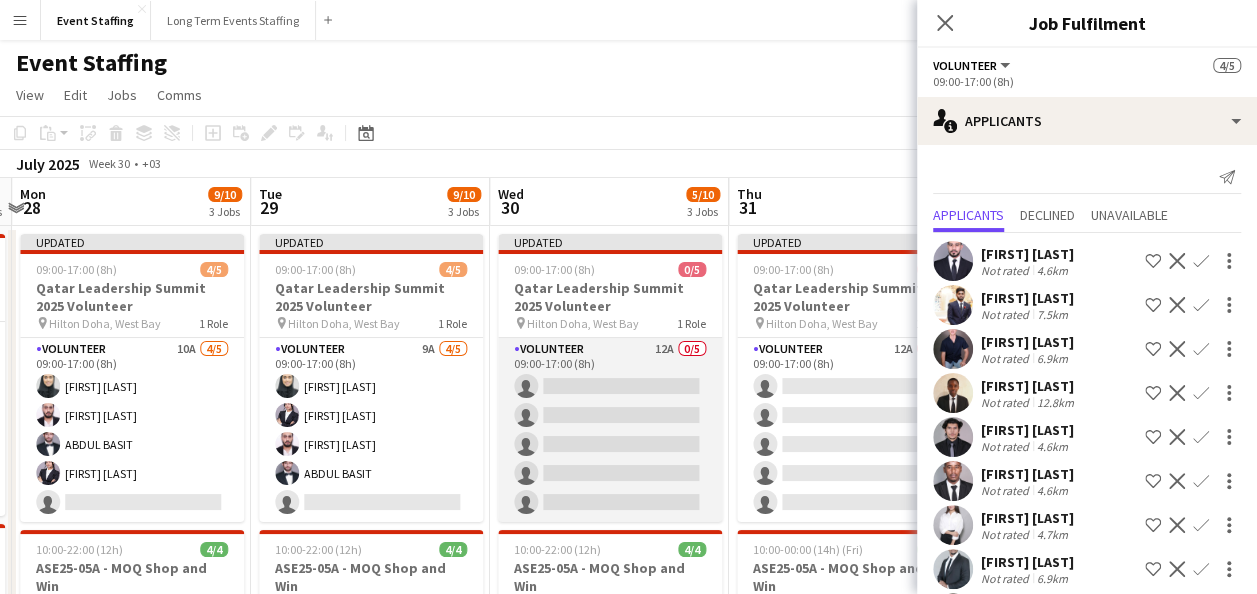 click on "Volunteer   12A   0/5   09:00-17:00 (8h)
single-neutral-actions
single-neutral-actions
single-neutral-actions
single-neutral-actions
single-neutral-actions" at bounding box center (610, 430) 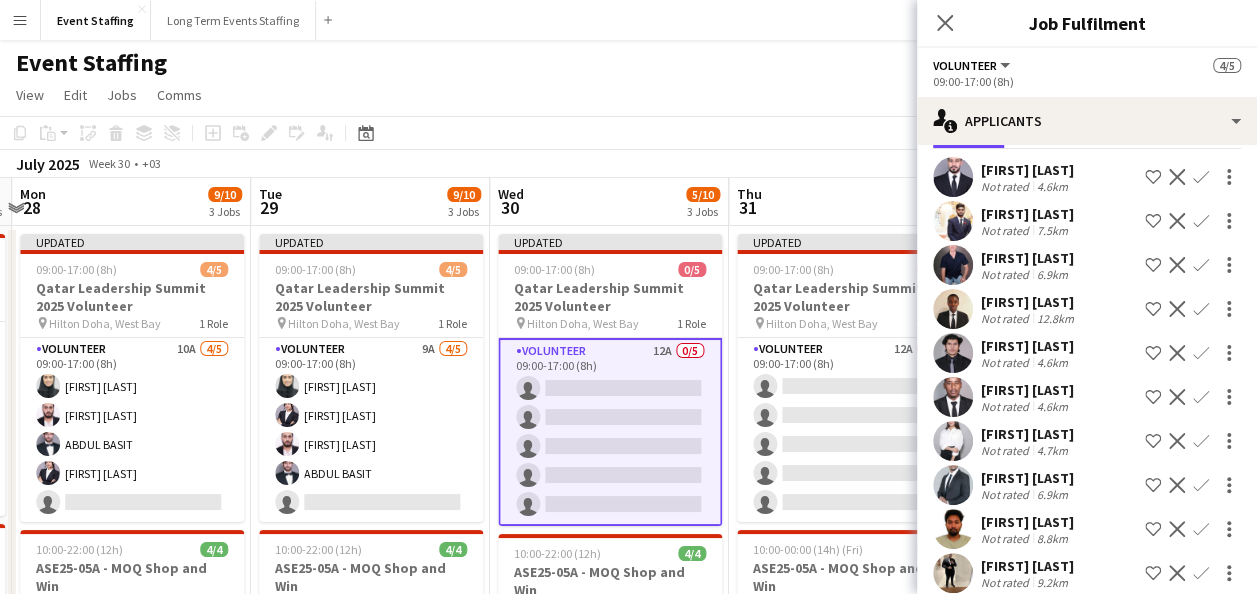 scroll, scrollTop: 102, scrollLeft: 0, axis: vertical 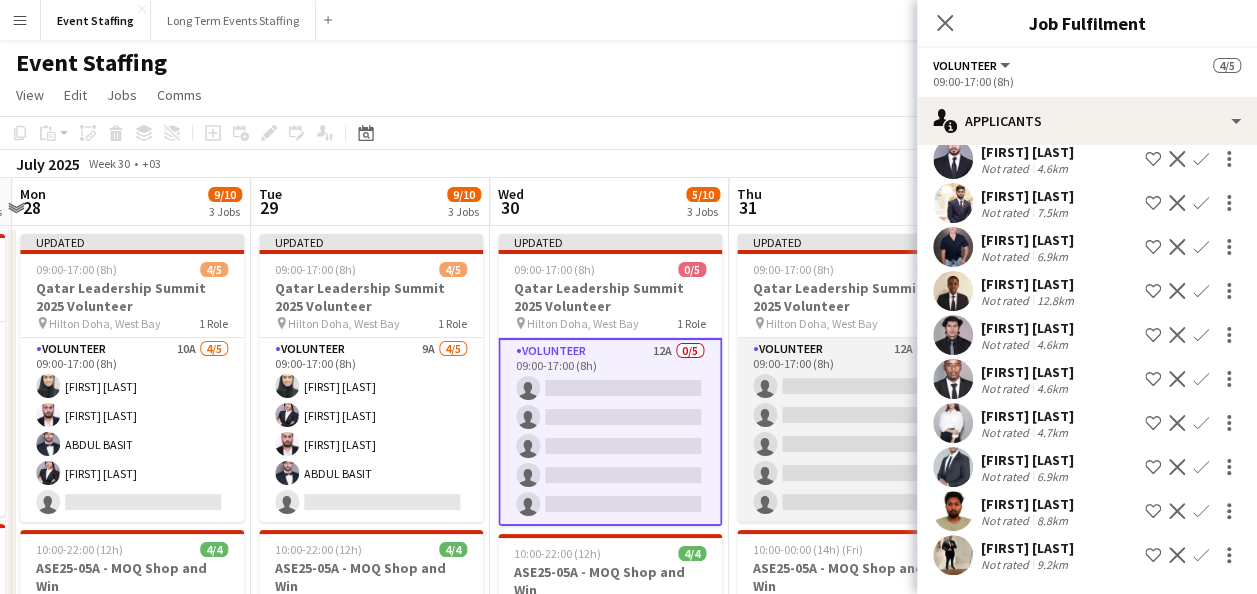 click on "Volunteer   12A   0/5   09:00-17:00 (8h)
single-neutral-actions
single-neutral-actions
single-neutral-actions
single-neutral-actions
single-neutral-actions" at bounding box center [849, 430] 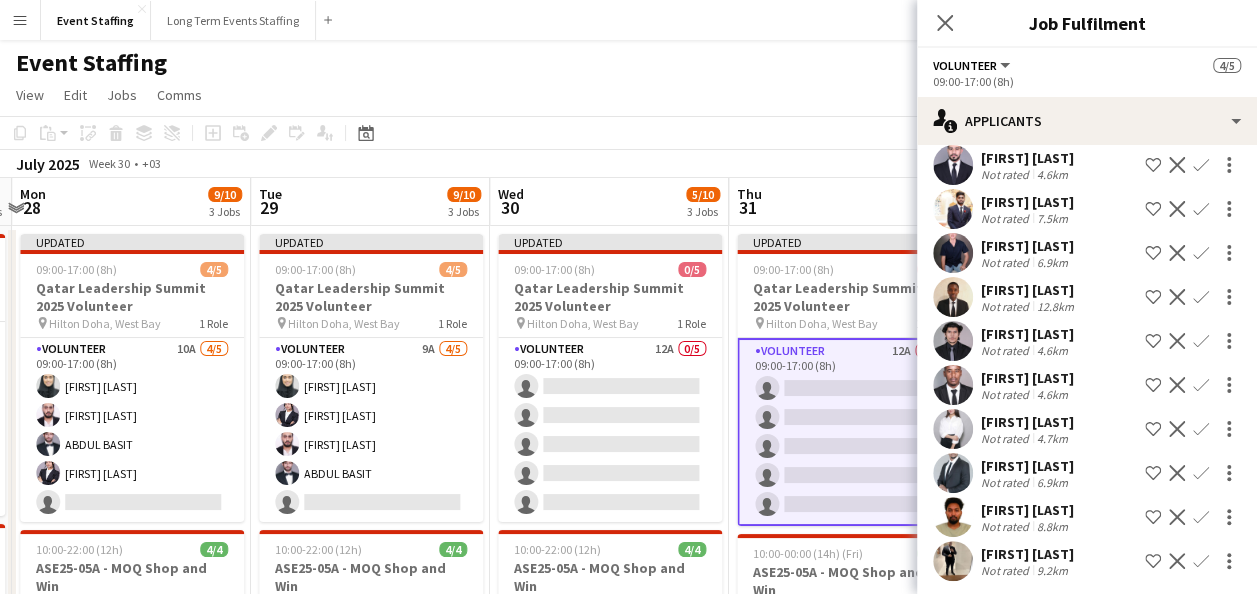 scroll, scrollTop: 102, scrollLeft: 0, axis: vertical 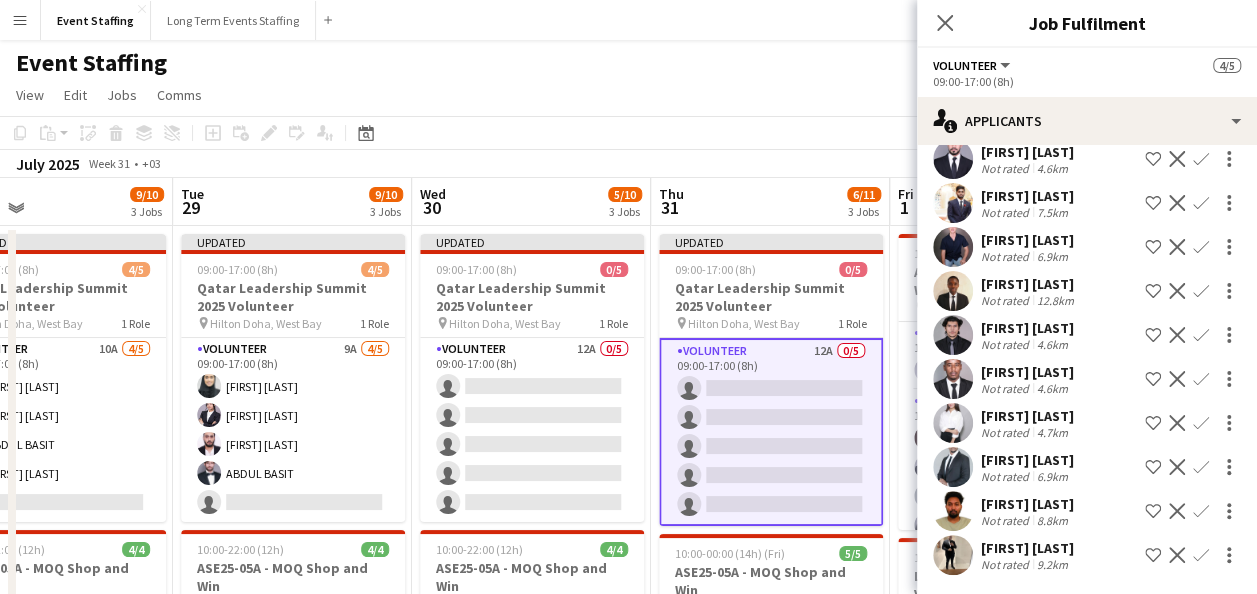 drag, startPoint x: 798, startPoint y: 445, endPoint x: 733, endPoint y: 423, distance: 68.622154 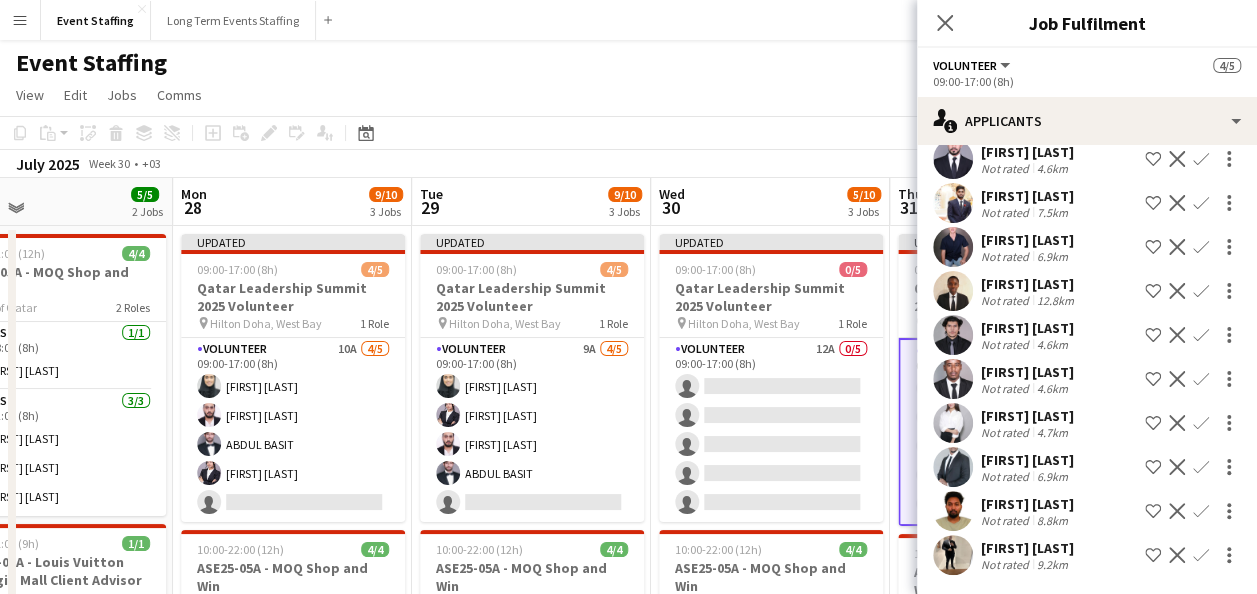 scroll, scrollTop: 0, scrollLeft: 540, axis: horizontal 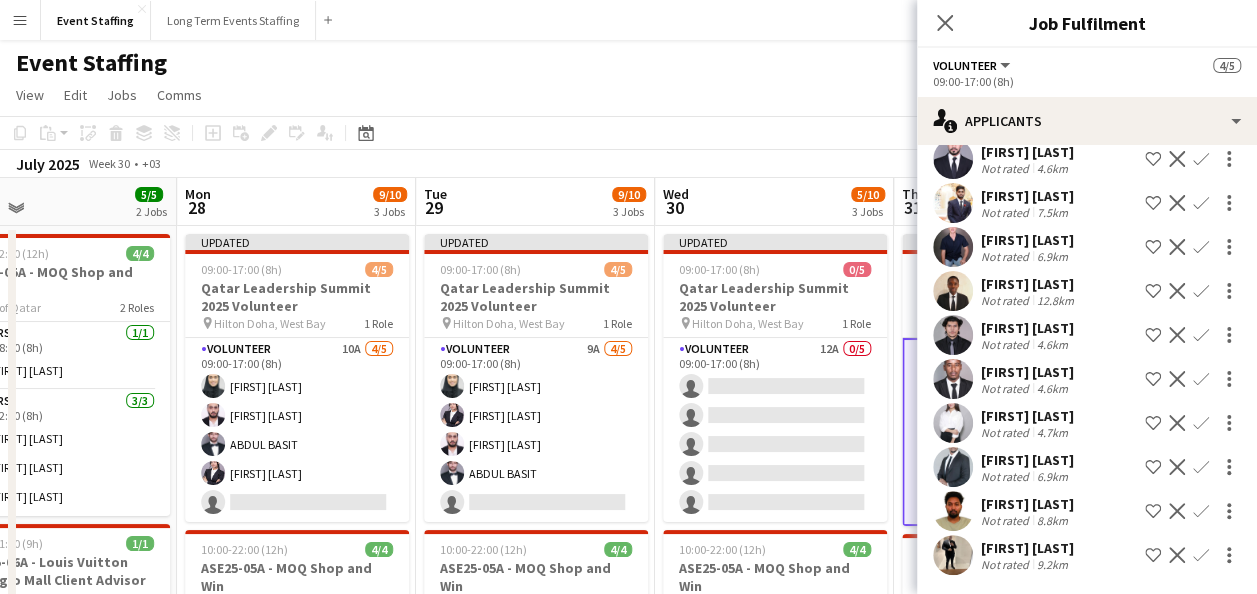 drag, startPoint x: 363, startPoint y: 411, endPoint x: 605, endPoint y: 426, distance: 242.46443 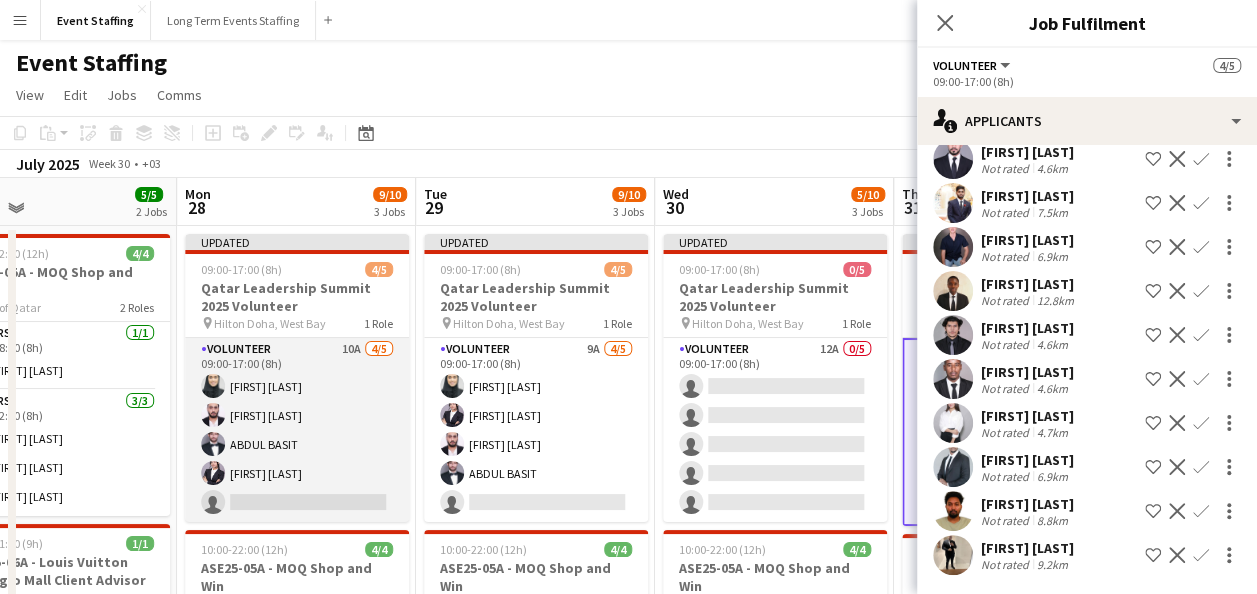click on "Volunteer   10A   4/5   09:00-17:00 (8h)
[FIRST] [LAST] [FIRST] [LAST] [FIRST] [LAST] [FIRST] [LAST]
single-neutral-actions" at bounding box center [297, 430] 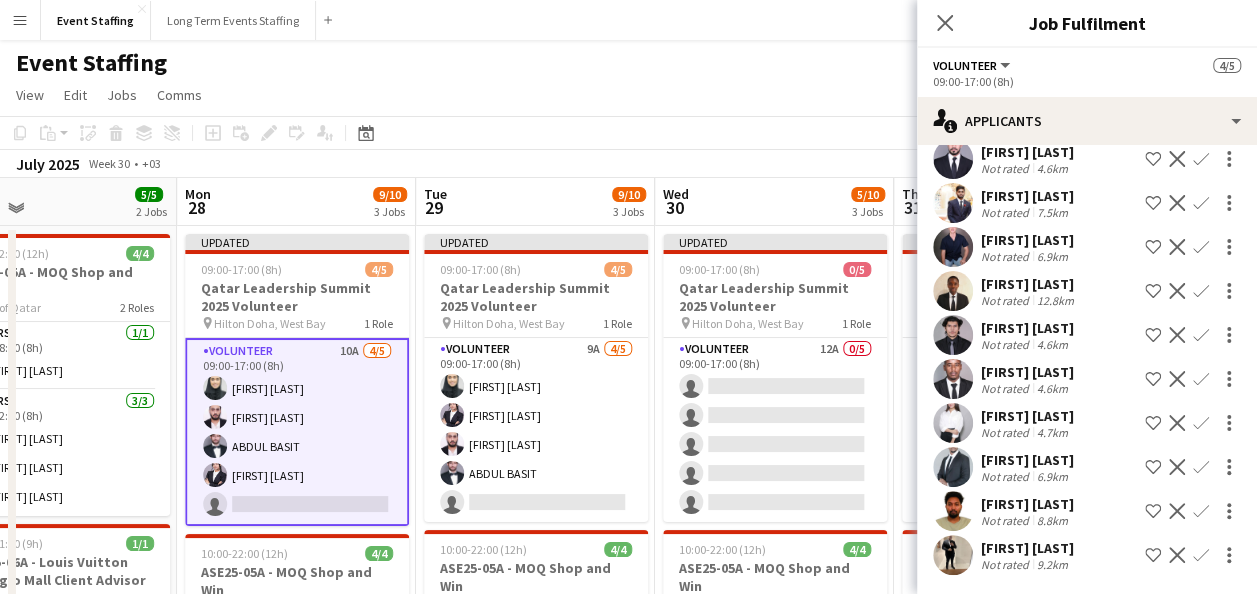 scroll, scrollTop: 102, scrollLeft: 0, axis: vertical 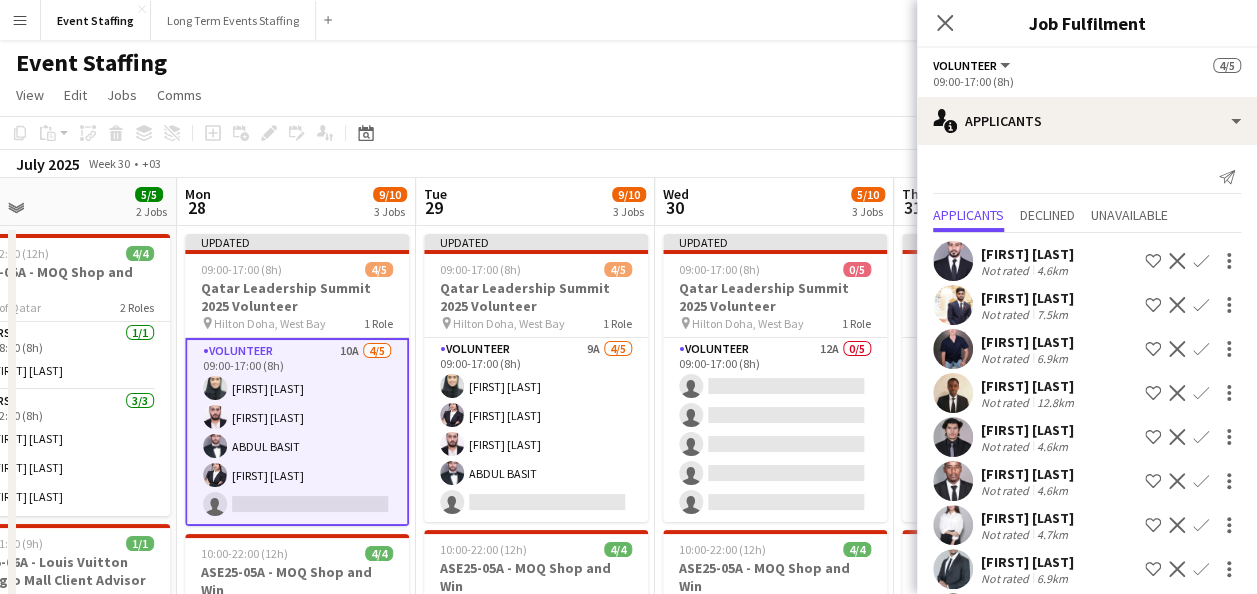 click on "Send notification
Applicants Declined Unavailable  [FIRST] [LAST]   Not rated   4.6km
Shortlist crew
Decline
Confirm
[FIRST] [LAST]   Not rated   7.5km
Shortlist crew
Decline
Confirm
[FIRST] [LAST]   Not rated   6.9km
Shortlist crew
Decline
Confirm
[FIRST] [LAST]   Not rated   12.8km
Shortlist crew
Decline
Confirm
[FIRST] [LAST]   Not rated   4.6km
Shortlist crew
Decline
Confirm
[FIRST] [LAST]   Not rated   4.6km
Shortlist crew
Decline
Confirm
[FIRST] [LAST]" at bounding box center [1087, 421] 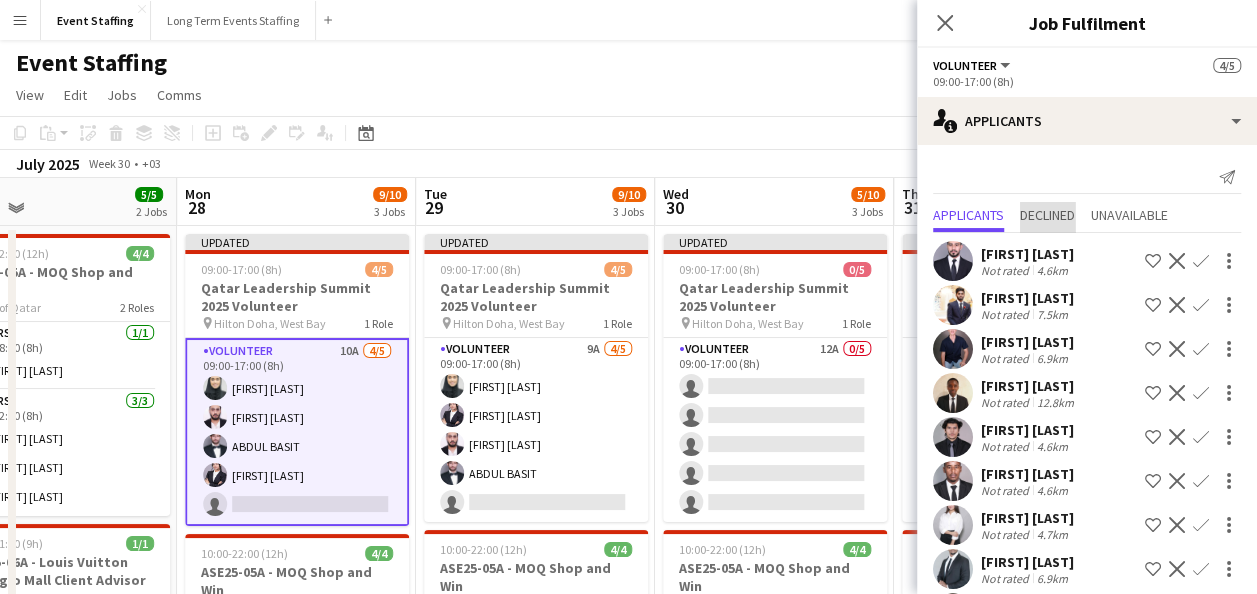 click on "Declined" at bounding box center (1047, 215) 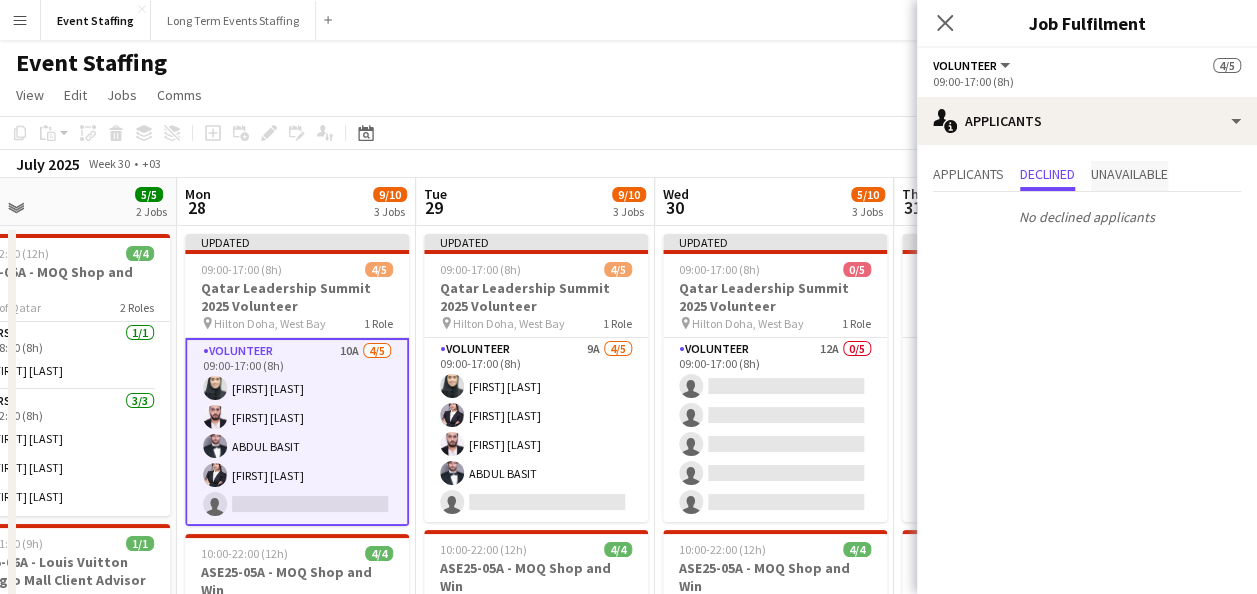 click on "Unavailable" at bounding box center (1129, 176) 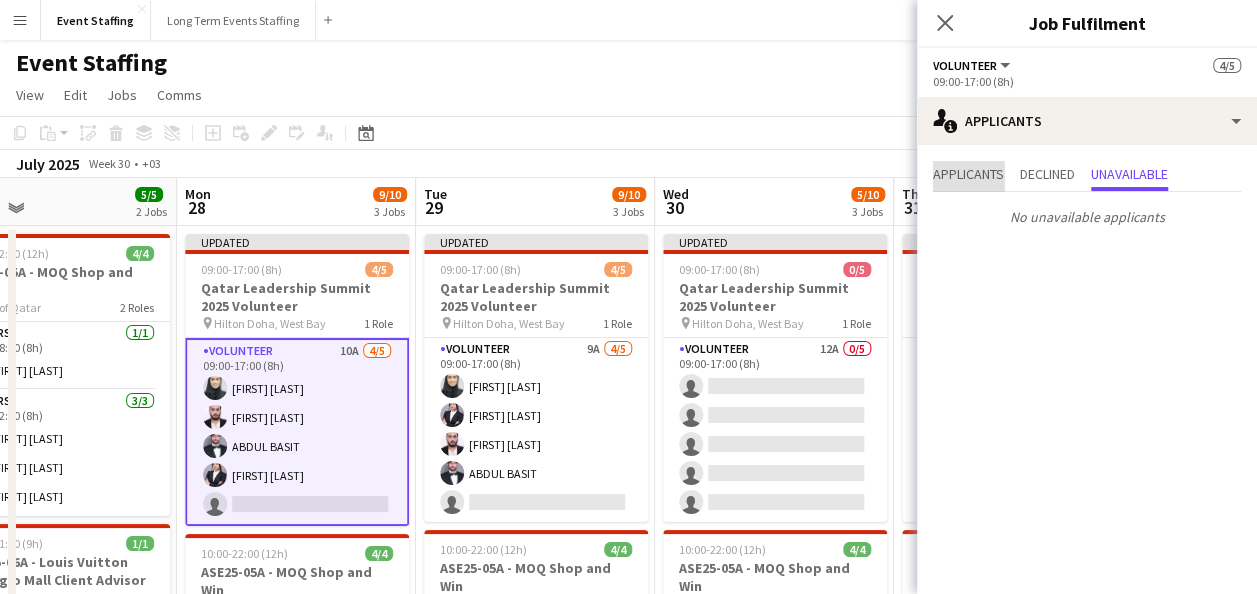 click on "Applicants" at bounding box center (968, 174) 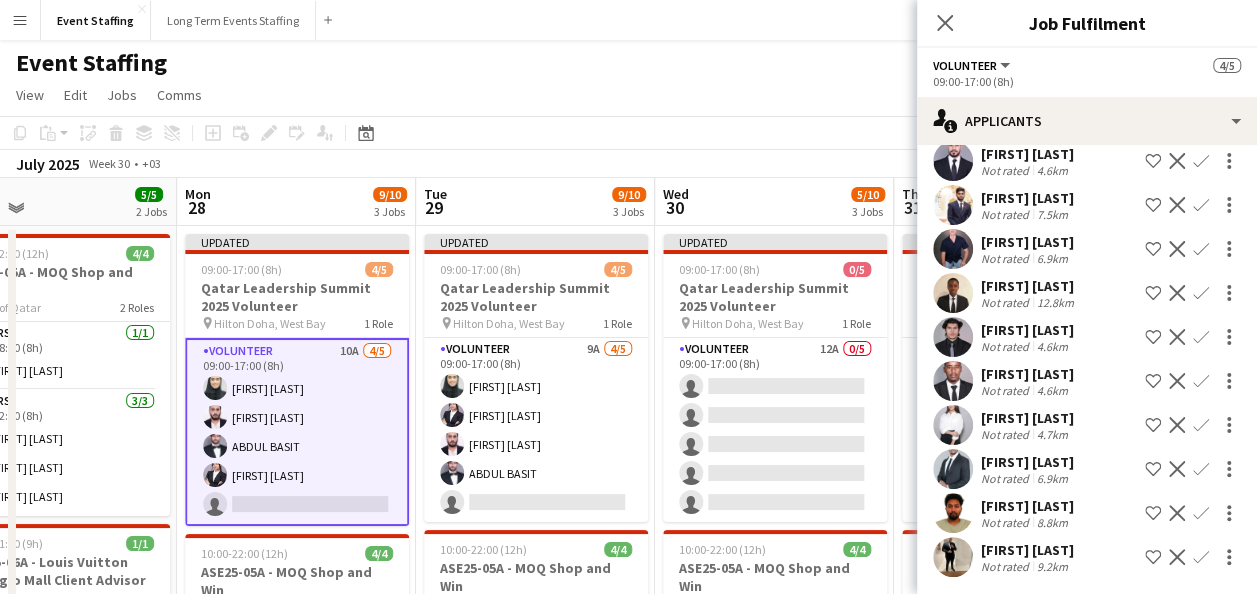 scroll, scrollTop: 102, scrollLeft: 0, axis: vertical 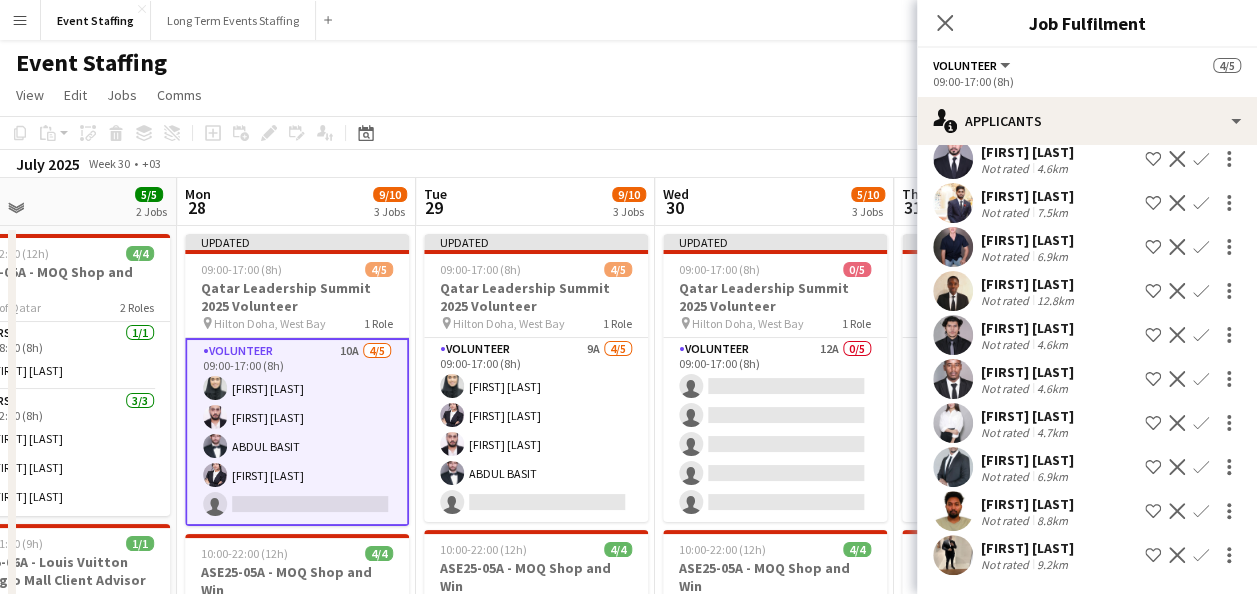 click 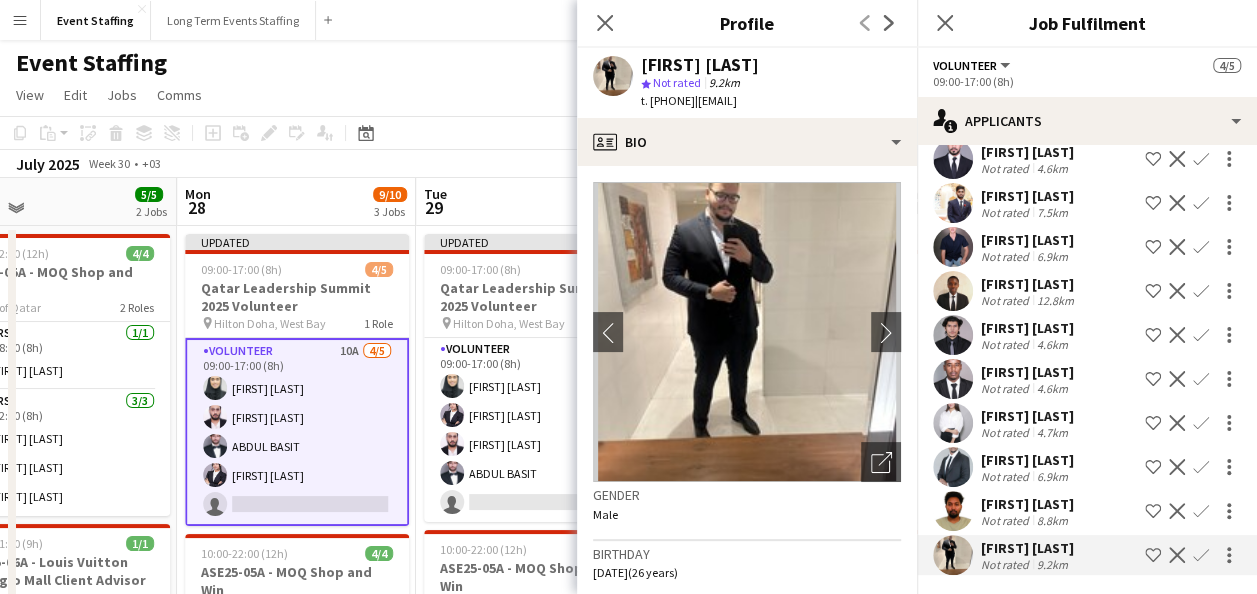 click at bounding box center [953, 555] 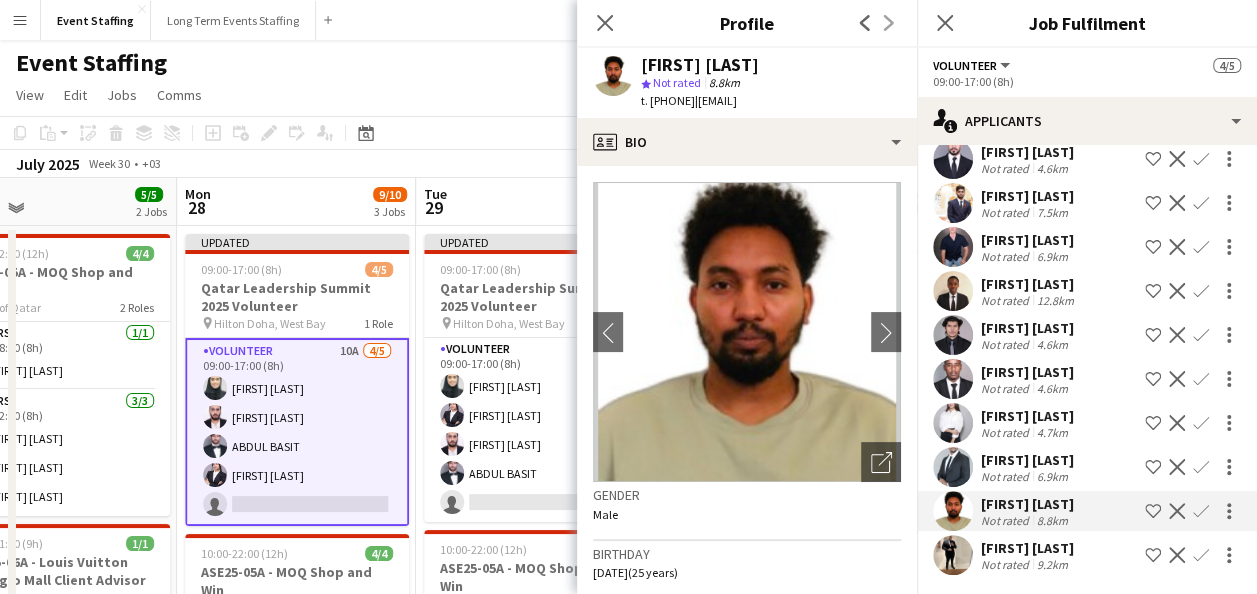 click at bounding box center (953, 511) 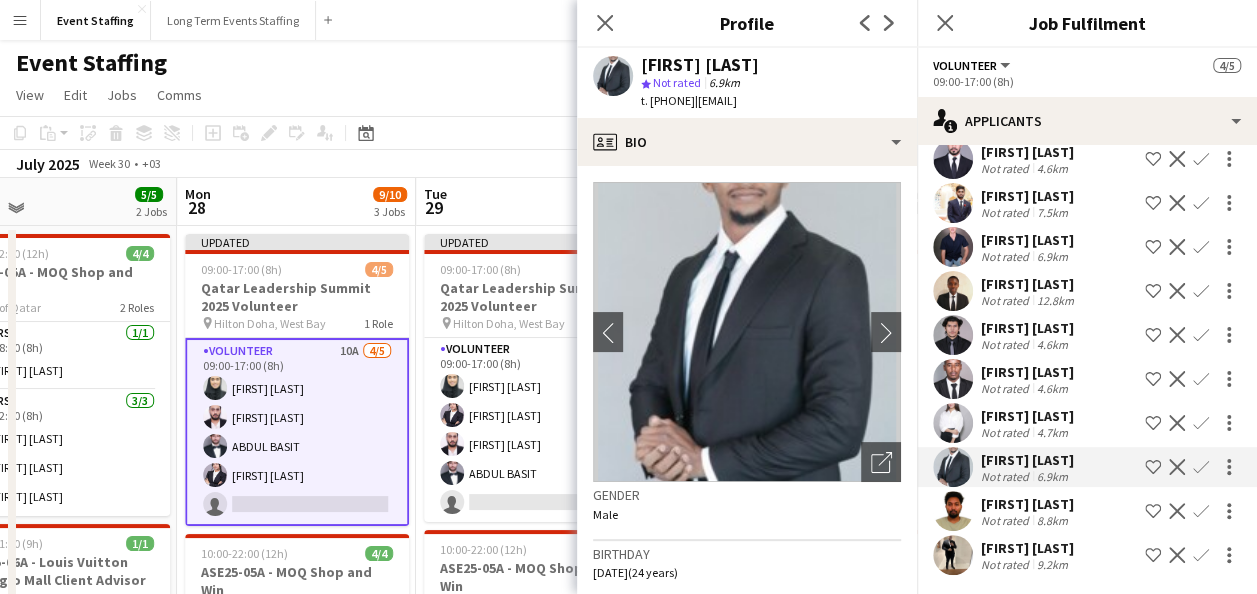 click at bounding box center [953, 467] 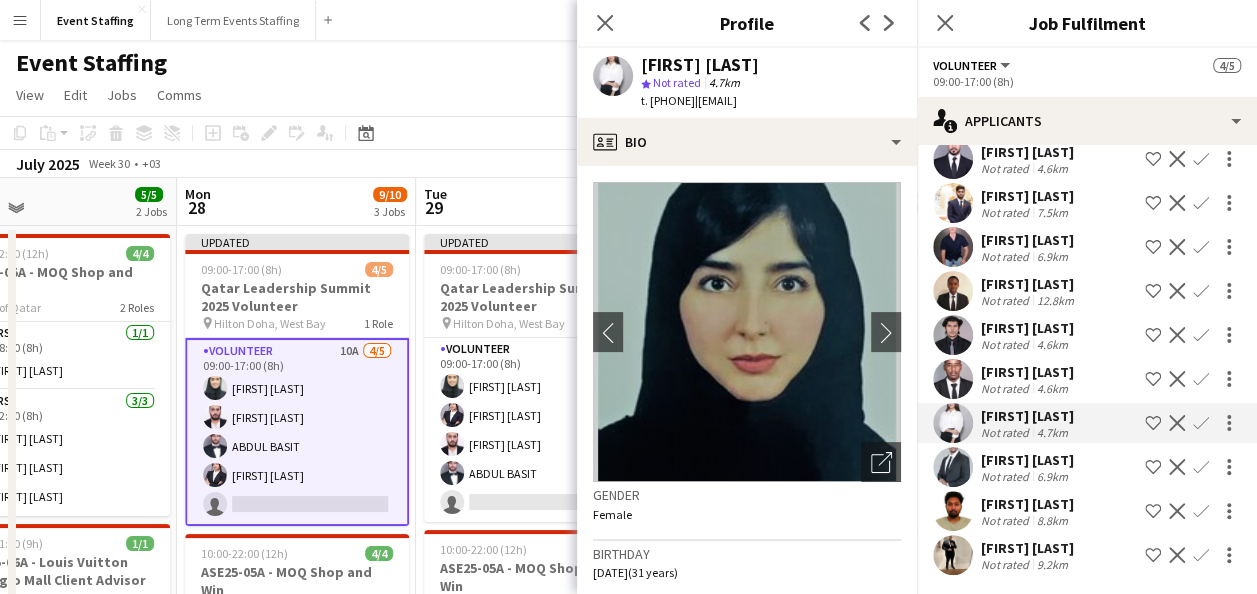 click on "[FIRST] [LAST] Not rated [DISTANCE]
Shortlist crew
Decline
Confirm" at bounding box center (1087, 423) 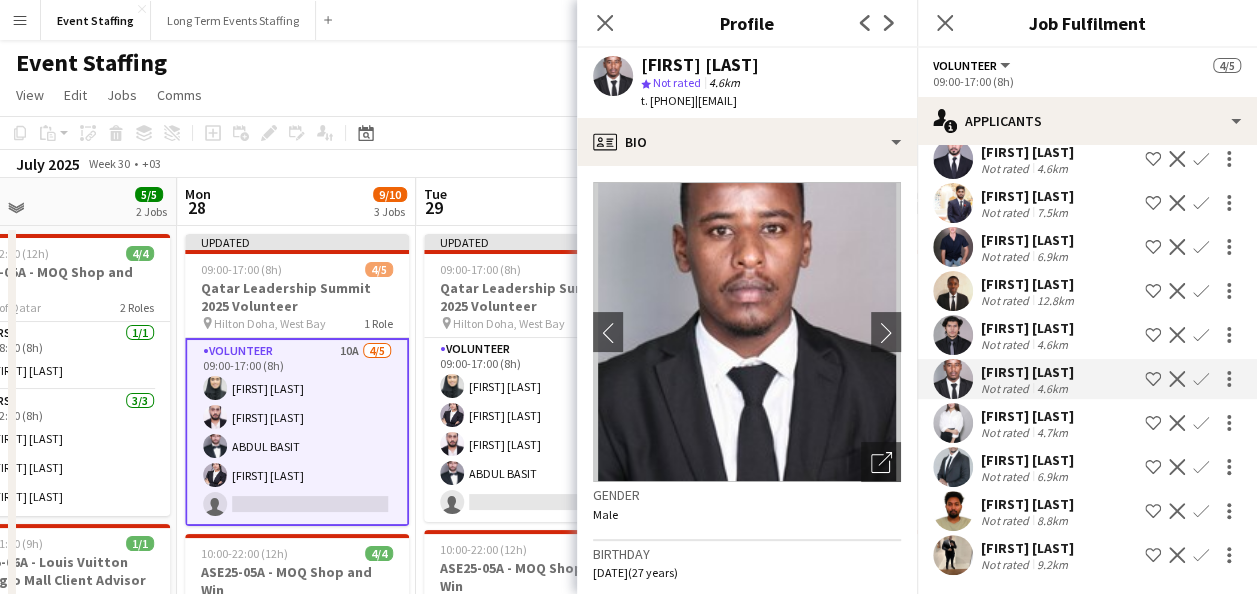 click at bounding box center [953, 379] 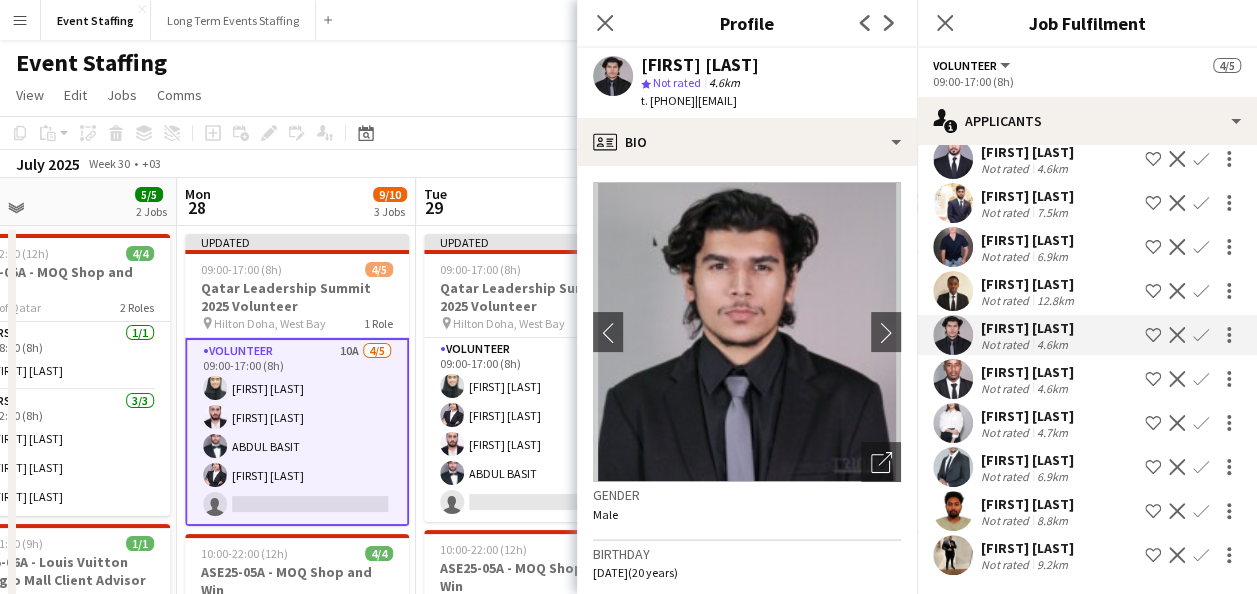 click at bounding box center (953, 335) 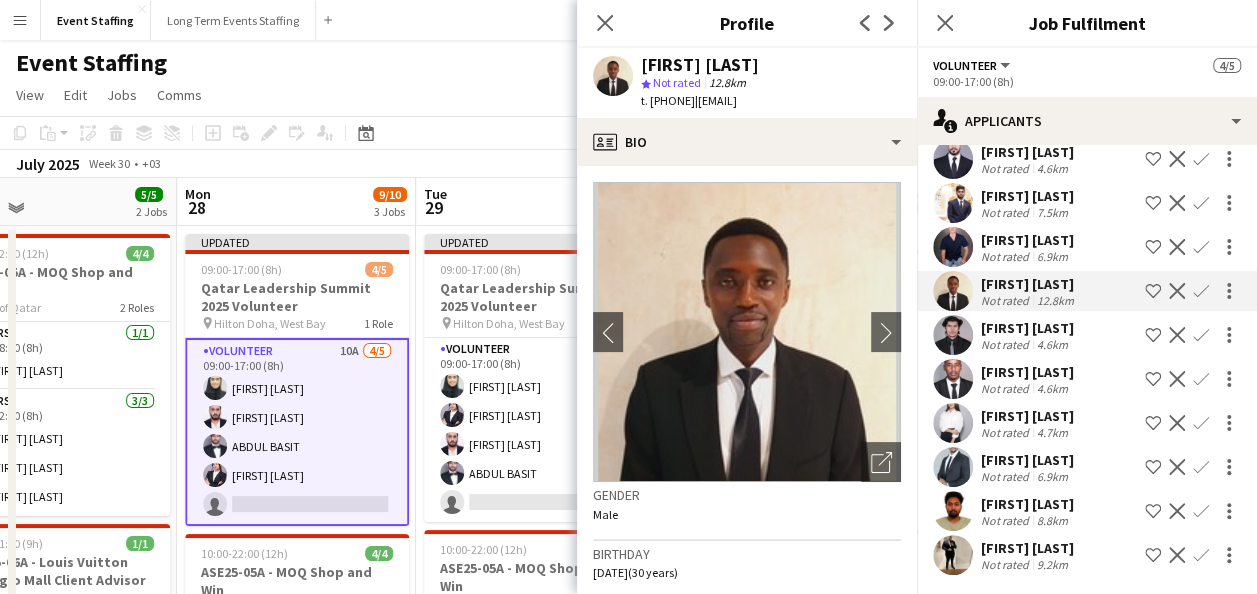 click at bounding box center (953, 291) 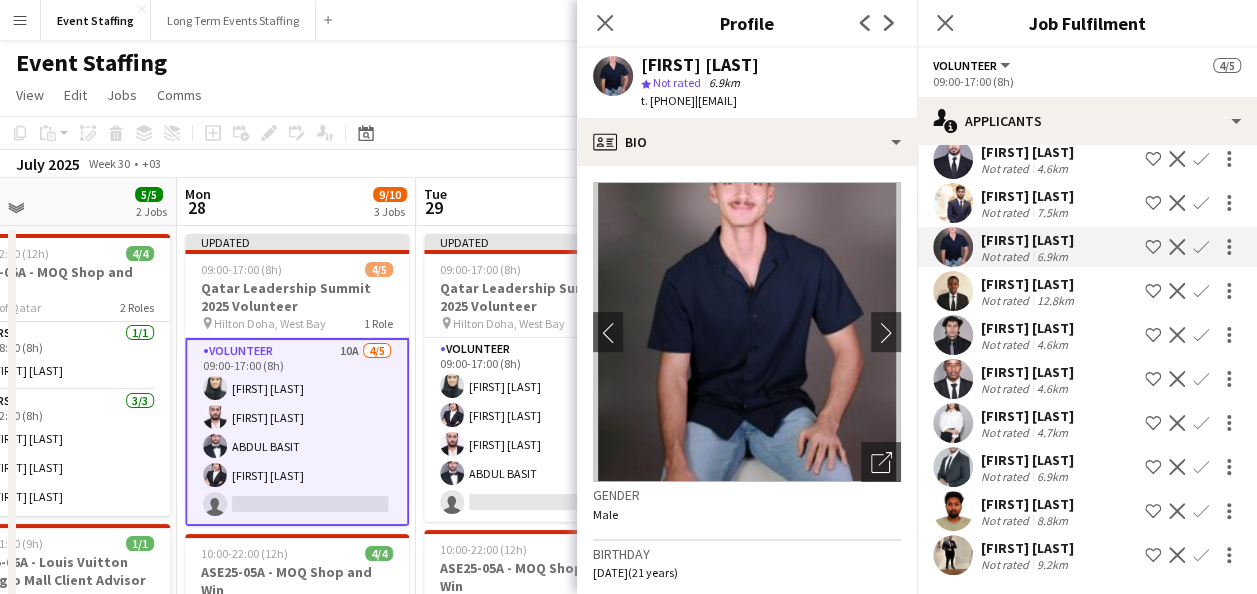 scroll, scrollTop: 2, scrollLeft: 0, axis: vertical 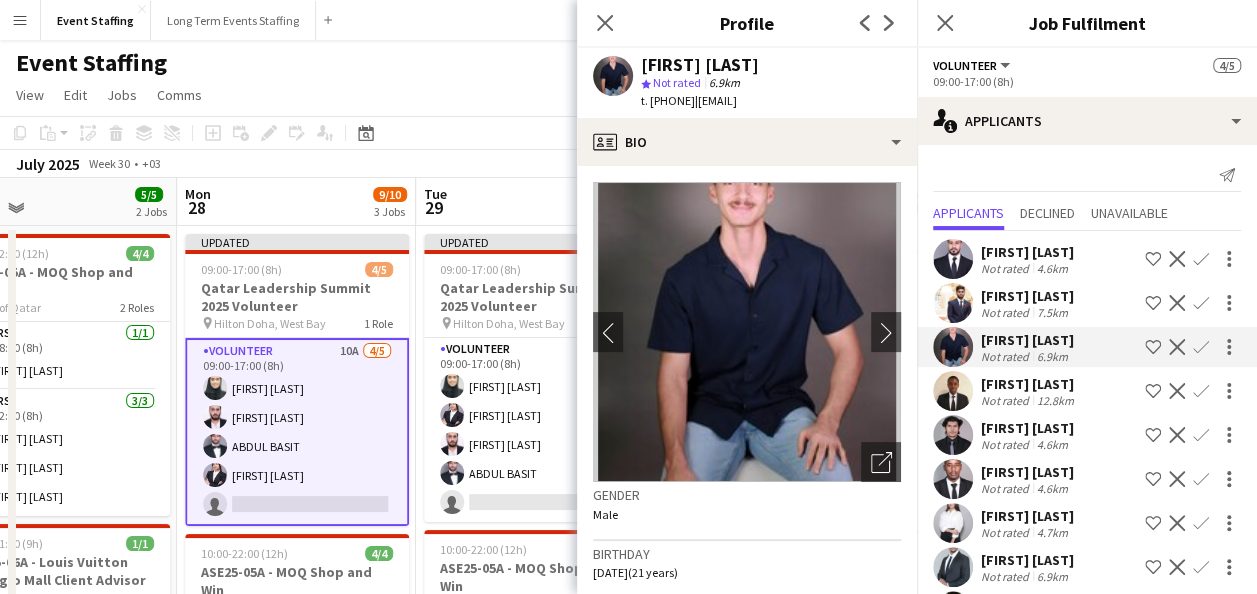 click at bounding box center (953, 347) 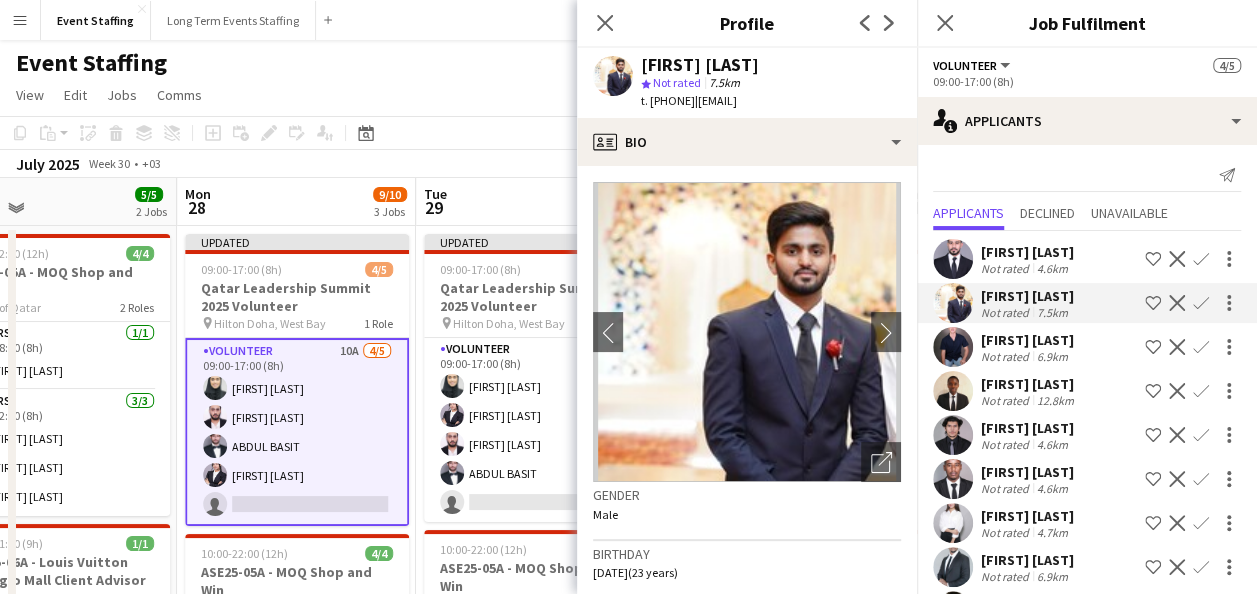 scroll, scrollTop: 0, scrollLeft: 0, axis: both 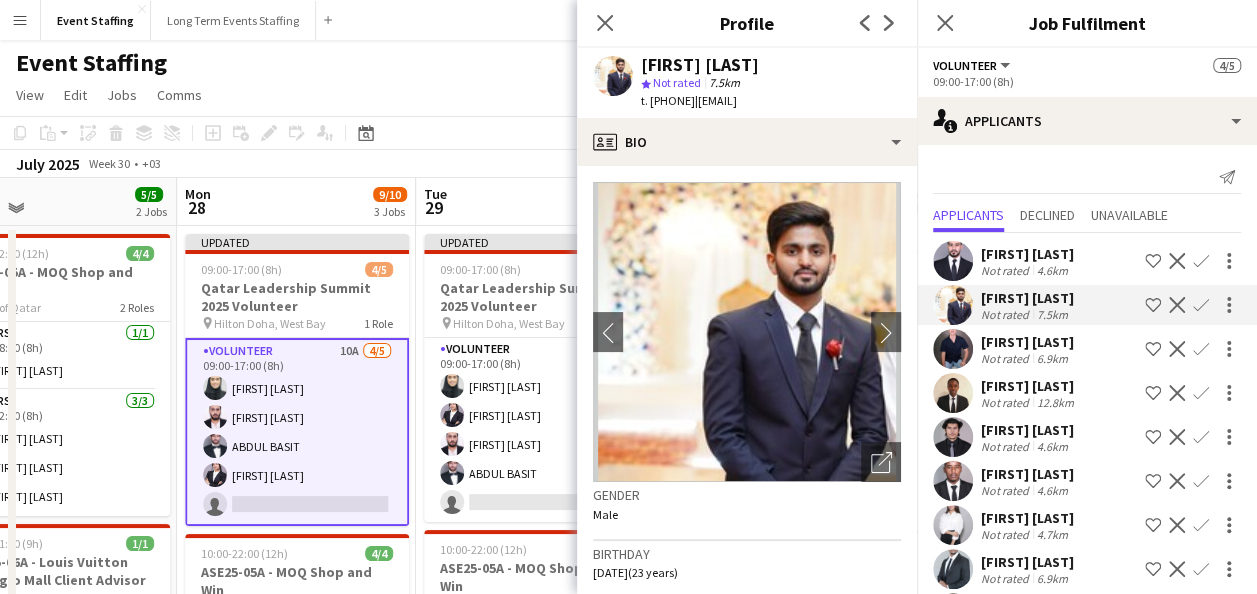 click at bounding box center [953, 305] 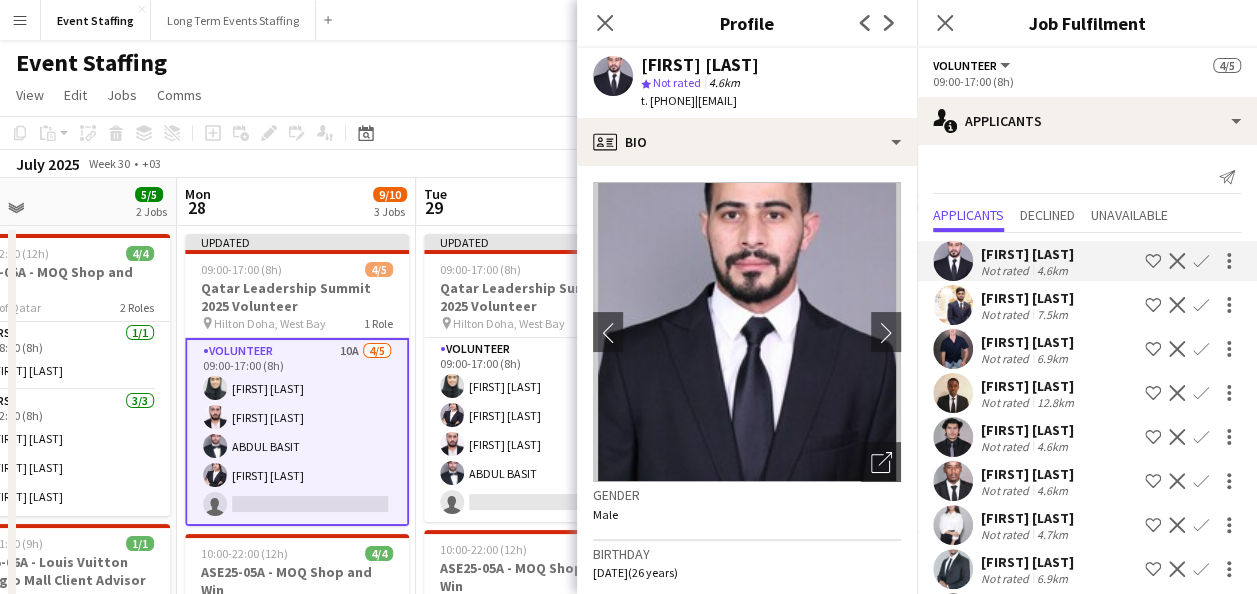 click on "Send notification" at bounding box center [1087, 177] 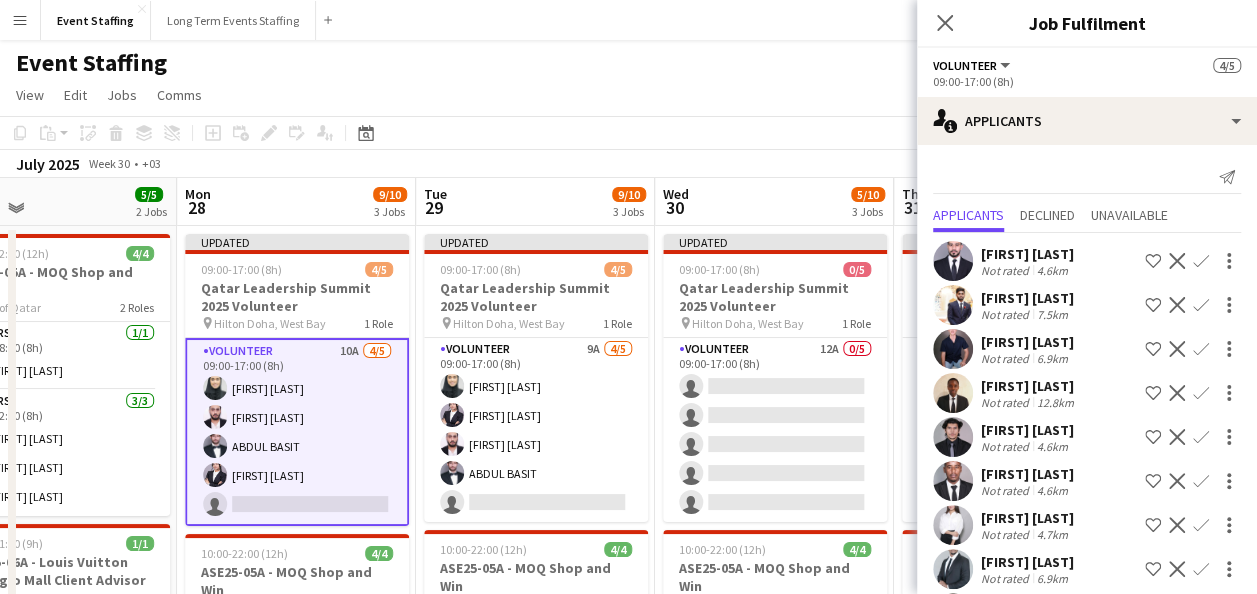 click on "View  Day view expanded Day view collapsed Month view Date picker Jump to today Expand Linked Jobs Collapse Linked Jobs  Edit  Copy Ctrl+C  Paste  Without Crew Ctrl+V With Crew Ctrl+Shift+V Paste as linked job  Group  Group Ungroup  Jobs  New Job Edit Job Delete Job New Linked Job Edit Linked Jobs Job fulfilment Promote Role Copy Role URL  Comms  Notify confirmed crew Create chat" 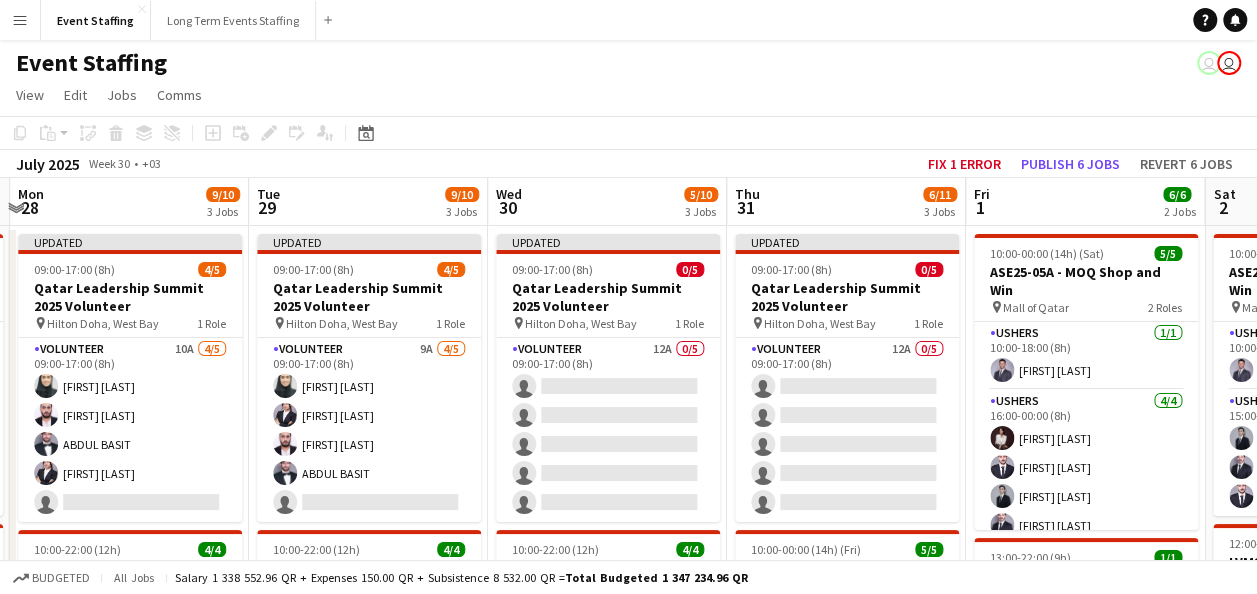 scroll, scrollTop: 0, scrollLeft: 706, axis: horizontal 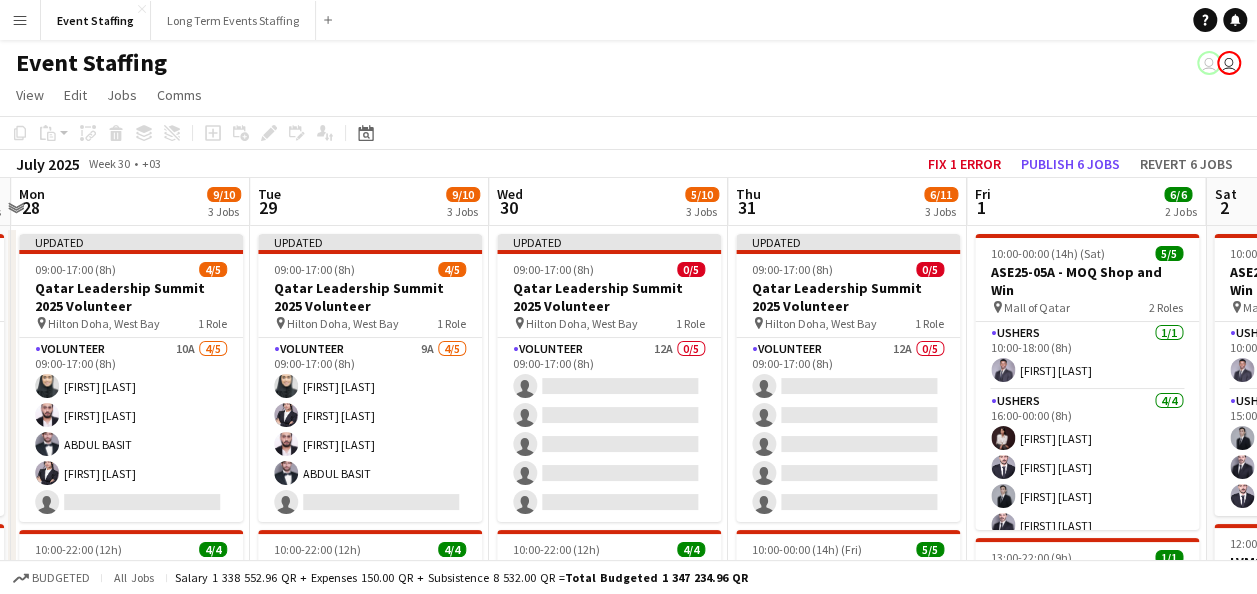 drag, startPoint x: 762, startPoint y: 409, endPoint x: 596, endPoint y: 422, distance: 166.50826 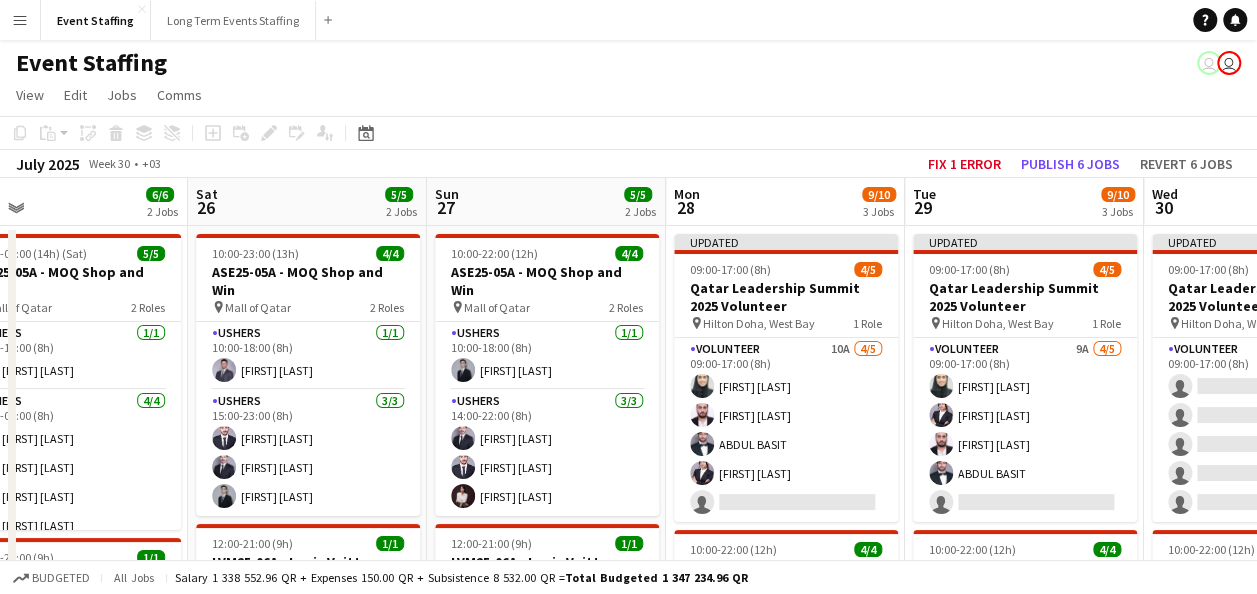 drag, startPoint x: 326, startPoint y: 352, endPoint x: 981, endPoint y: 325, distance: 655.5563 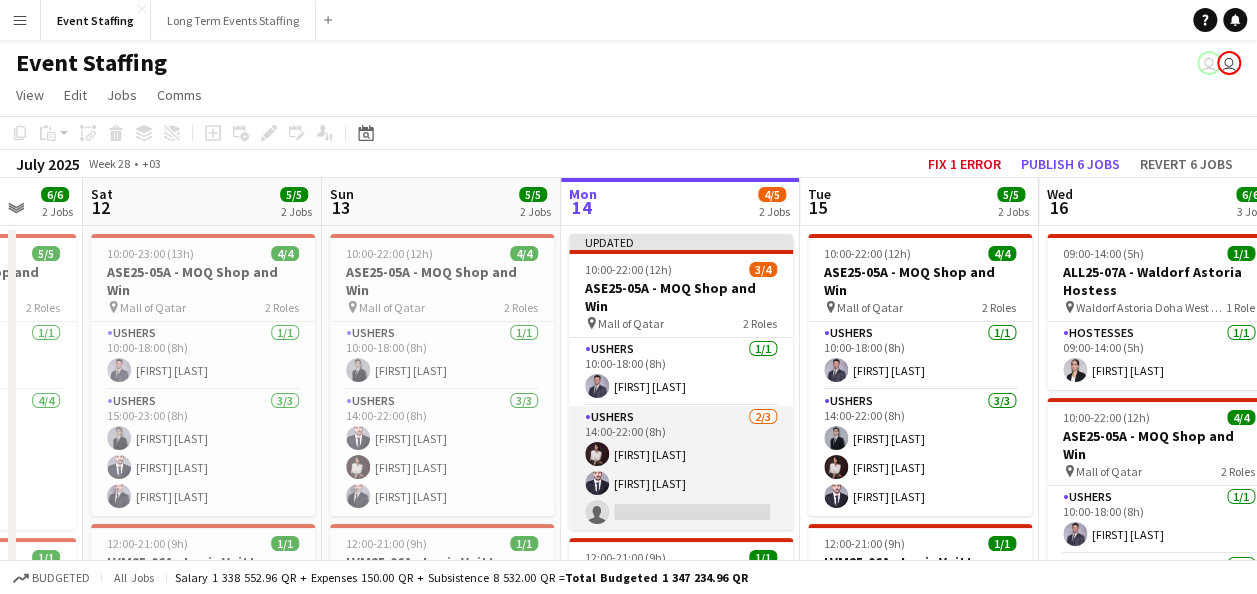scroll, scrollTop: 0, scrollLeft: 642, axis: horizontal 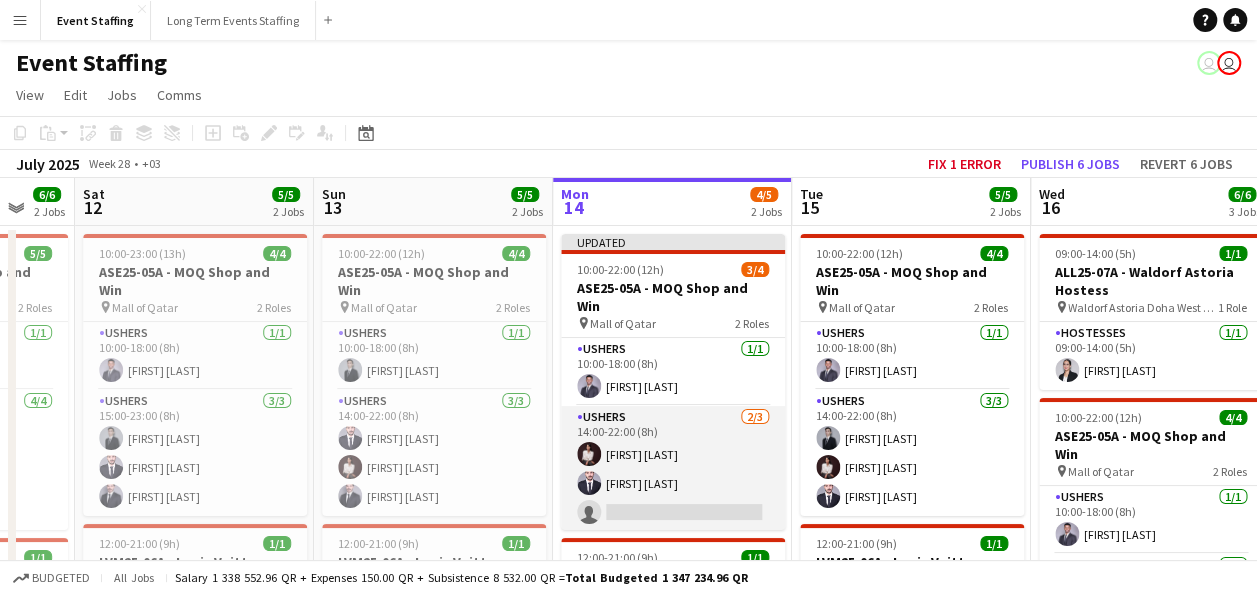 click on "Ushers   2/3   14:00-22:00 (8h)
[FIRST] [LAST] [FIRST] [LAST]
single-neutral-actions" at bounding box center [673, 469] 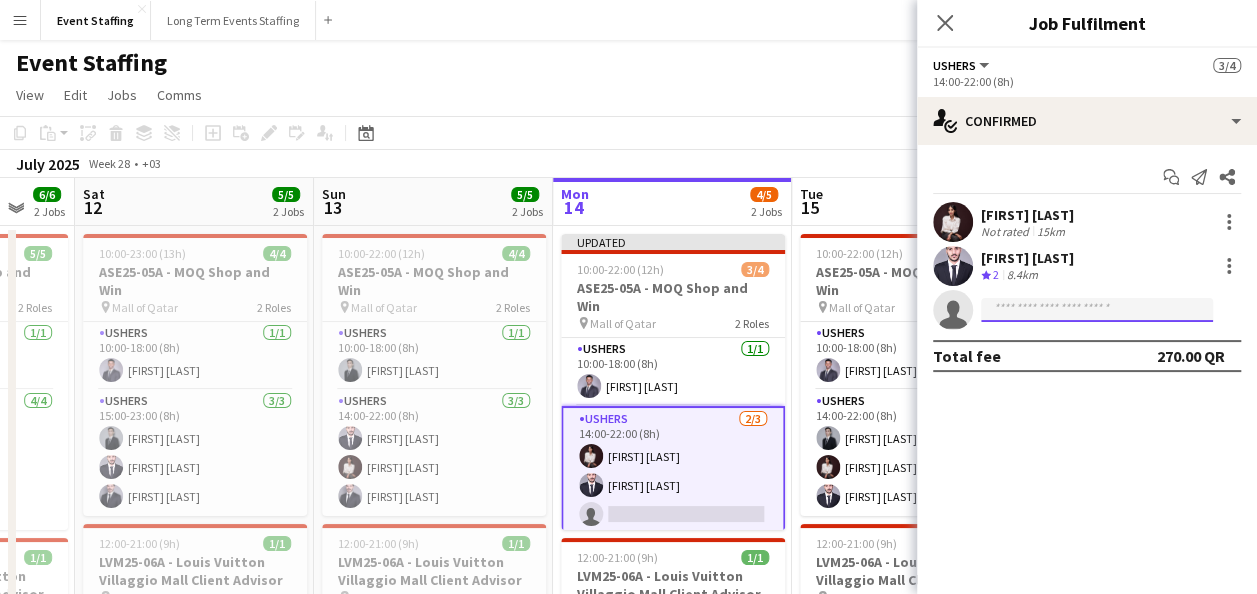 click 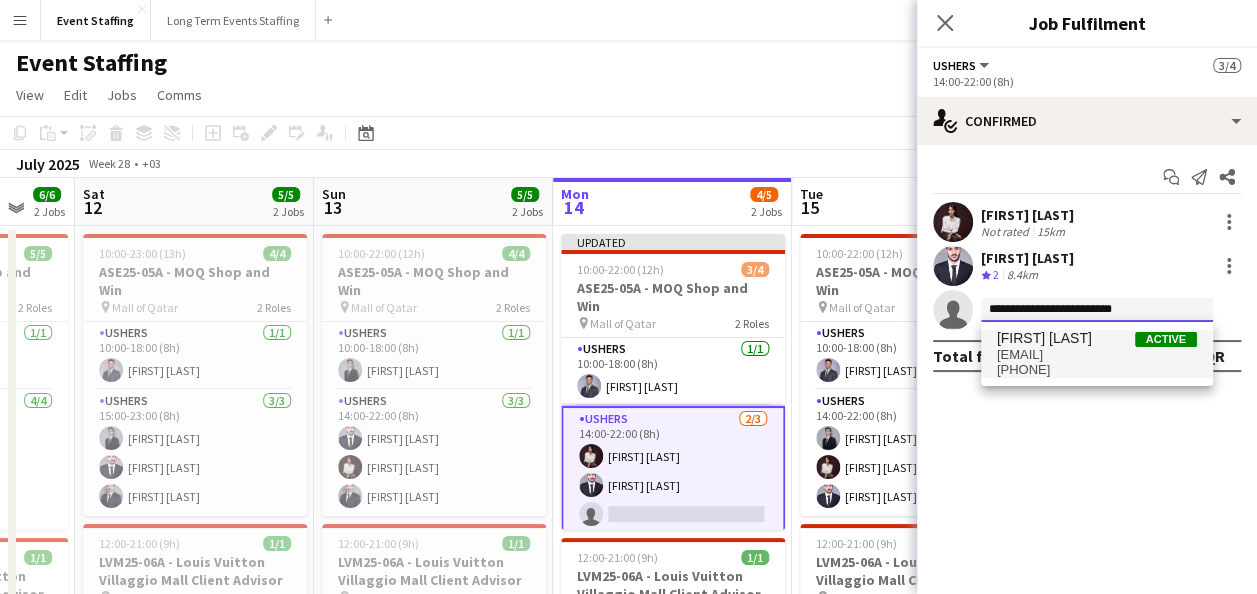 type on "**********" 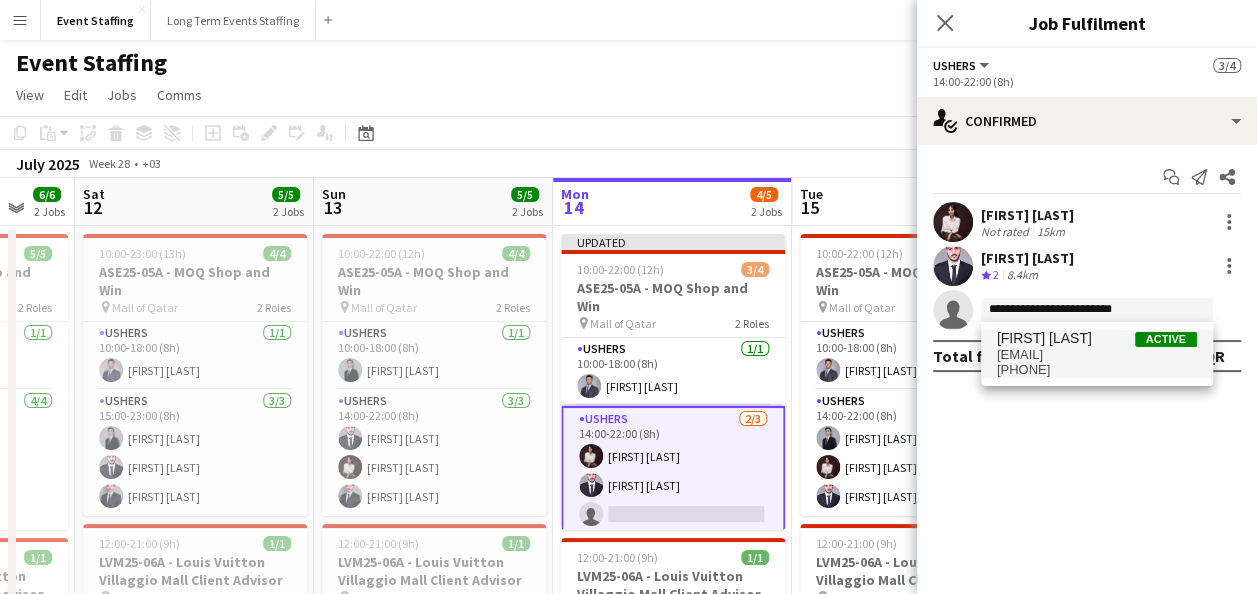 click on "[EMAIL]" at bounding box center [1097, 355] 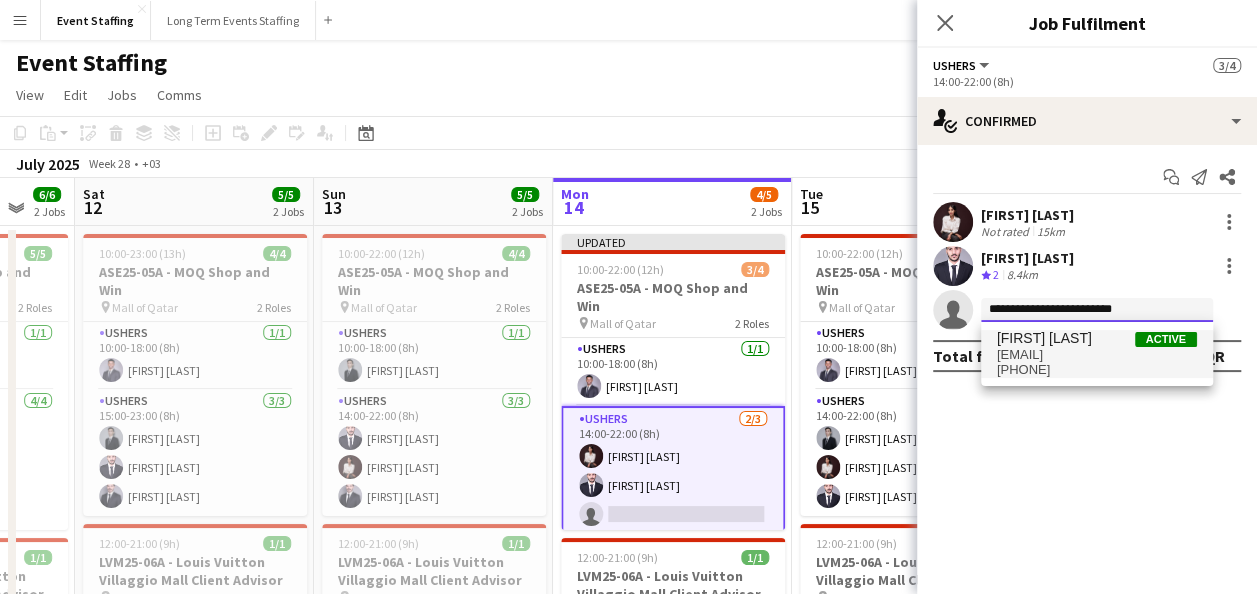 type 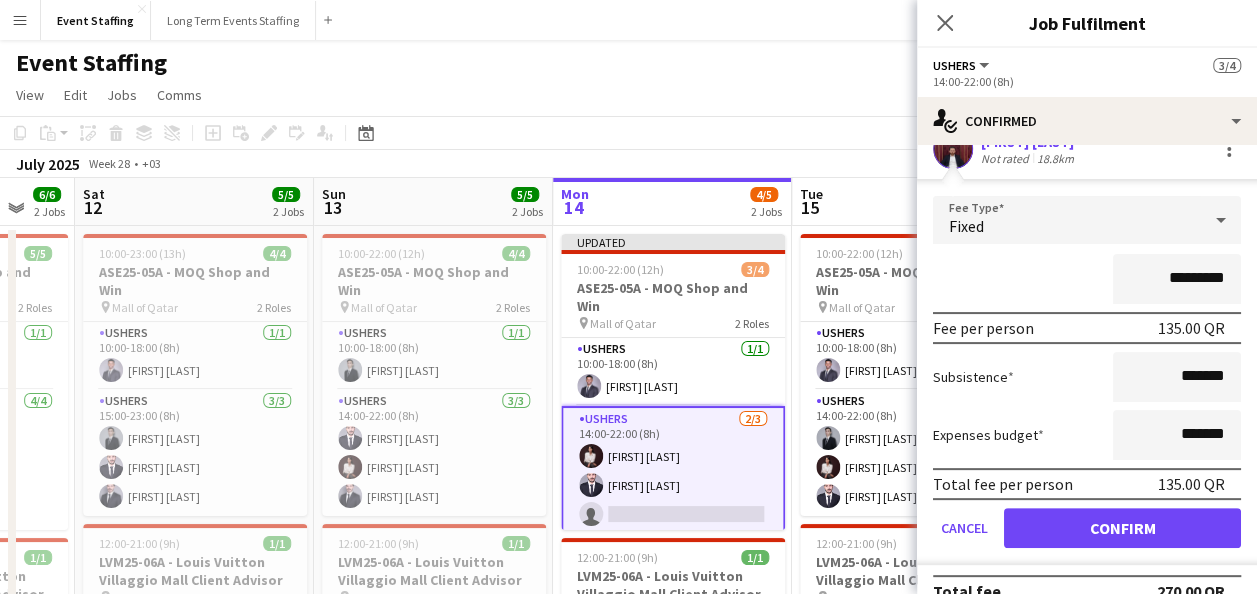 scroll, scrollTop: 189, scrollLeft: 0, axis: vertical 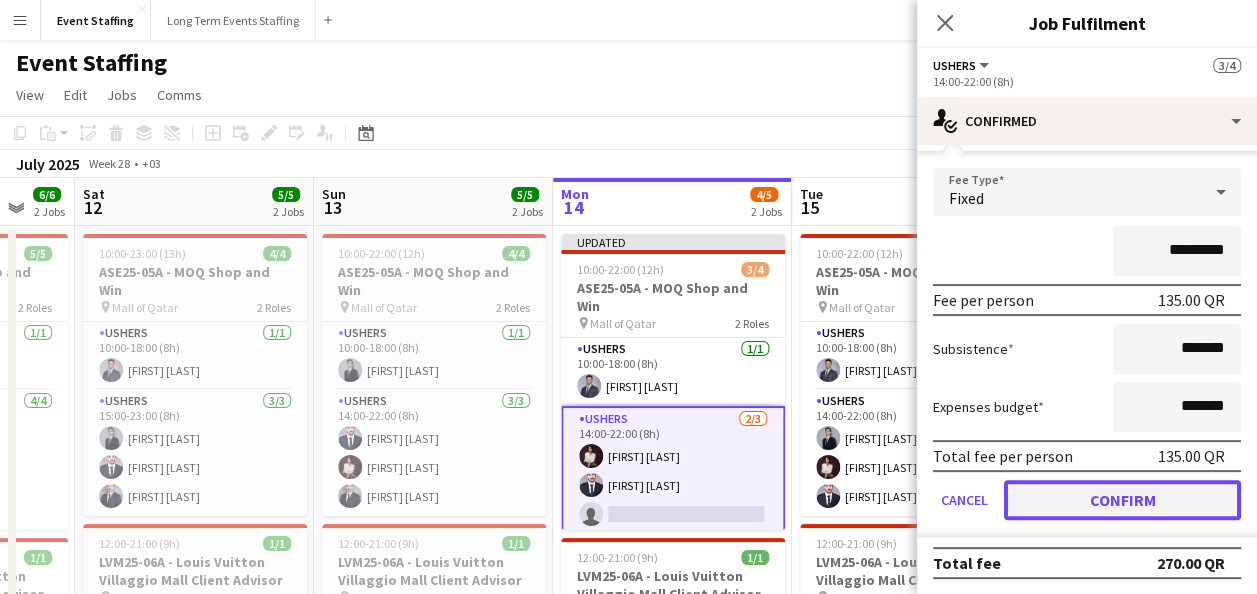click on "Confirm" at bounding box center [1122, 500] 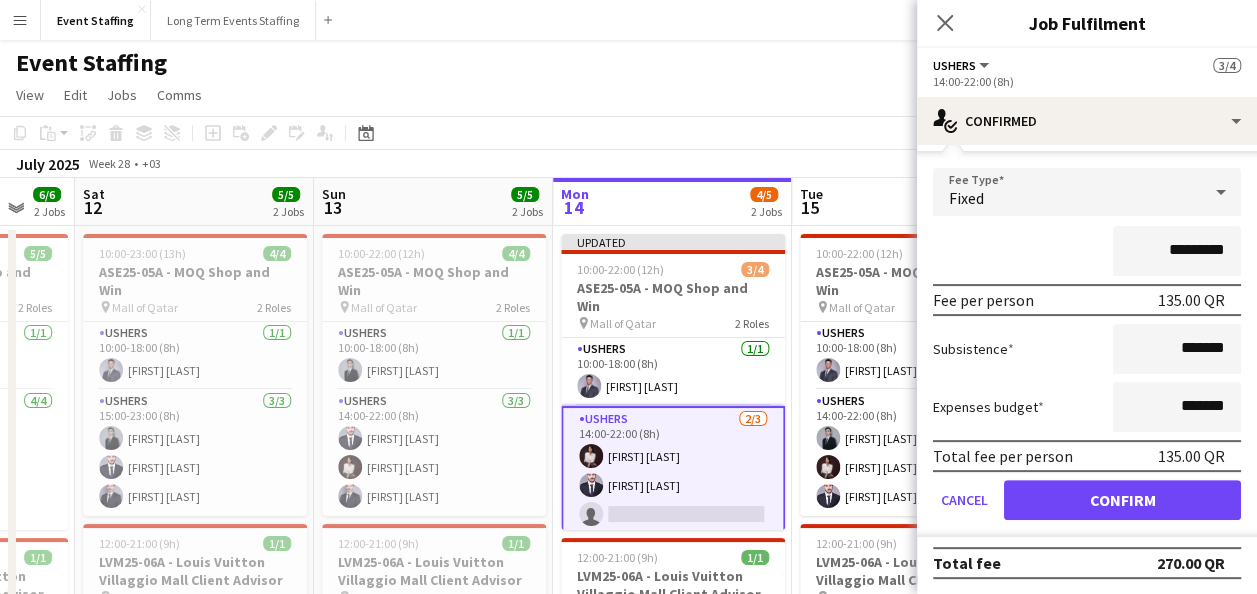 scroll, scrollTop: 0, scrollLeft: 0, axis: both 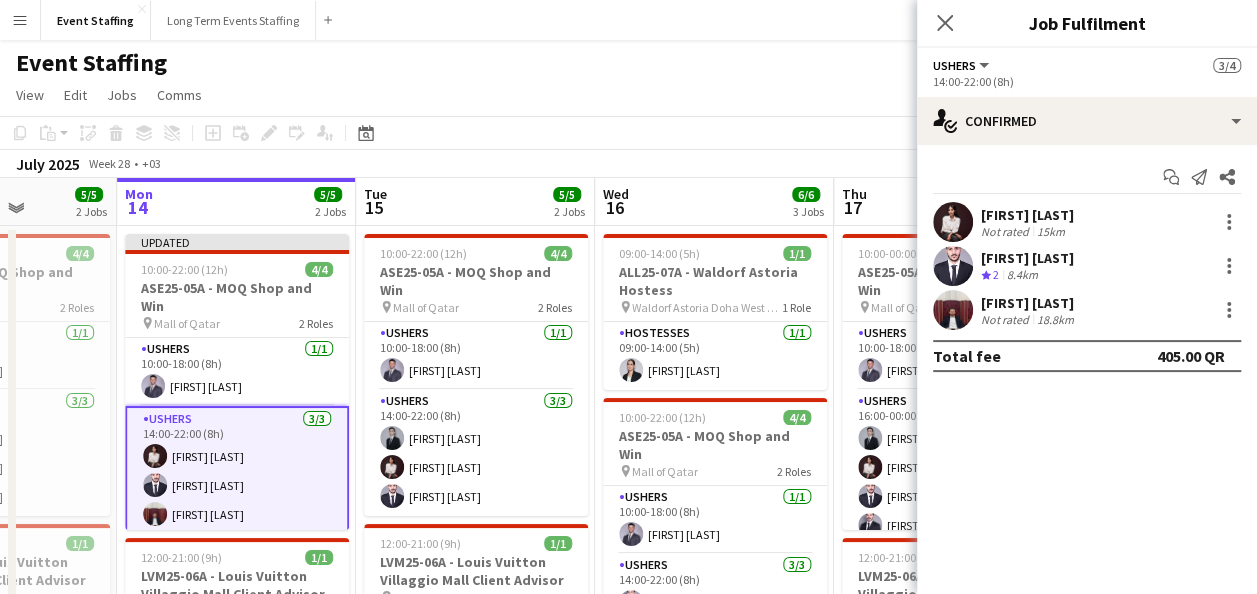 drag, startPoint x: 816, startPoint y: 408, endPoint x: 381, endPoint y: 390, distance: 435.37225 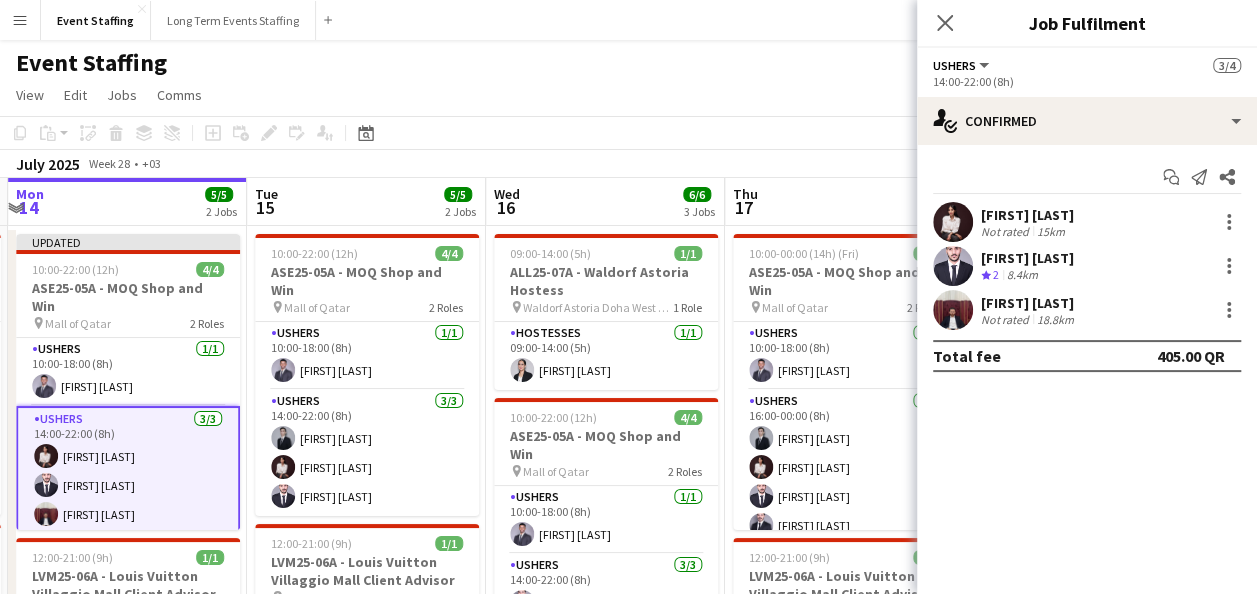 scroll, scrollTop: 0, scrollLeft: 710, axis: horizontal 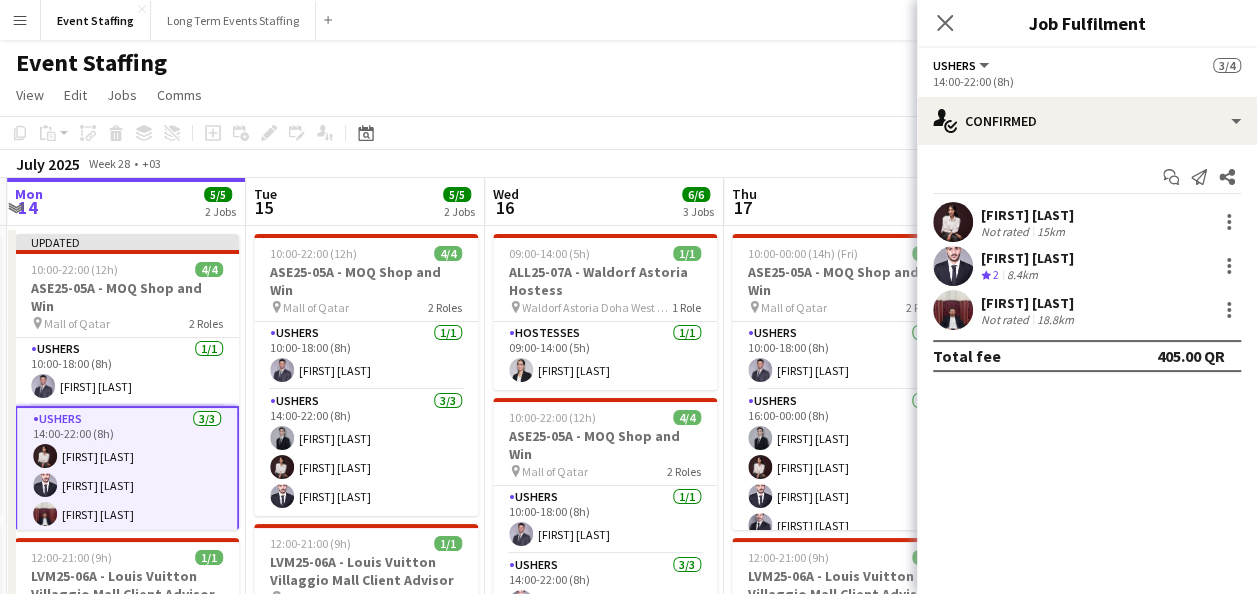 drag, startPoint x: 686, startPoint y: 451, endPoint x: 596, endPoint y: 452, distance: 90.005554 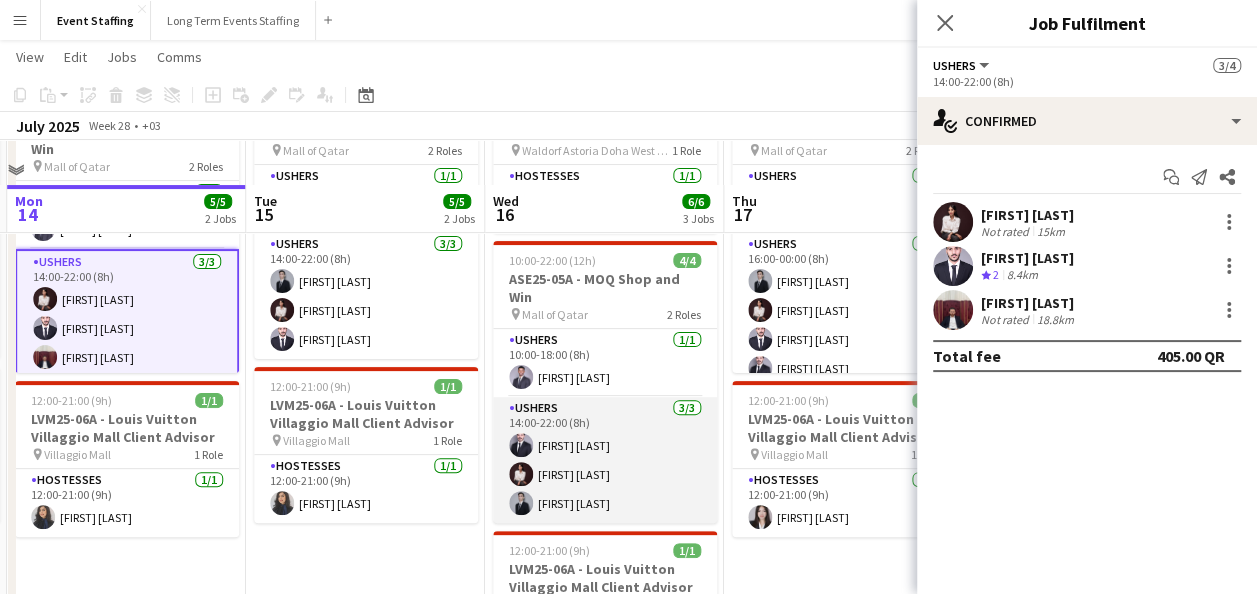 scroll, scrollTop: 200, scrollLeft: 0, axis: vertical 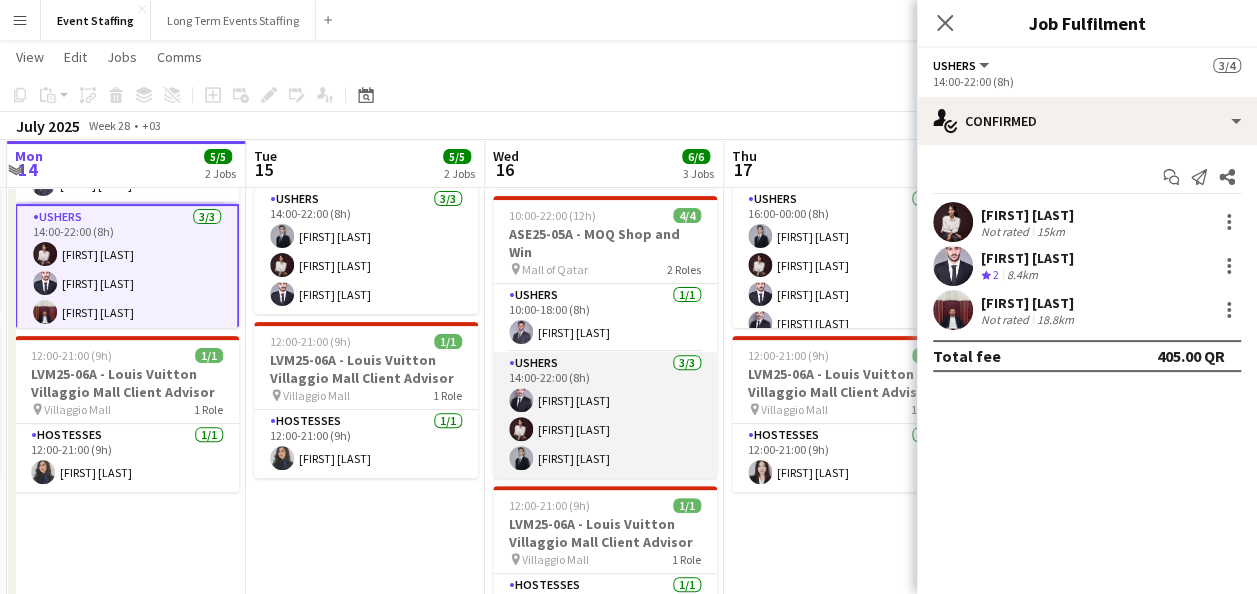 click on "[ROLE]   [NUM]/[NUM]  [TIME] ([HOURS])
[FIRST] [LAST] [FIRST] [LAST] [FIRST] [LAST]" at bounding box center [605, 415] 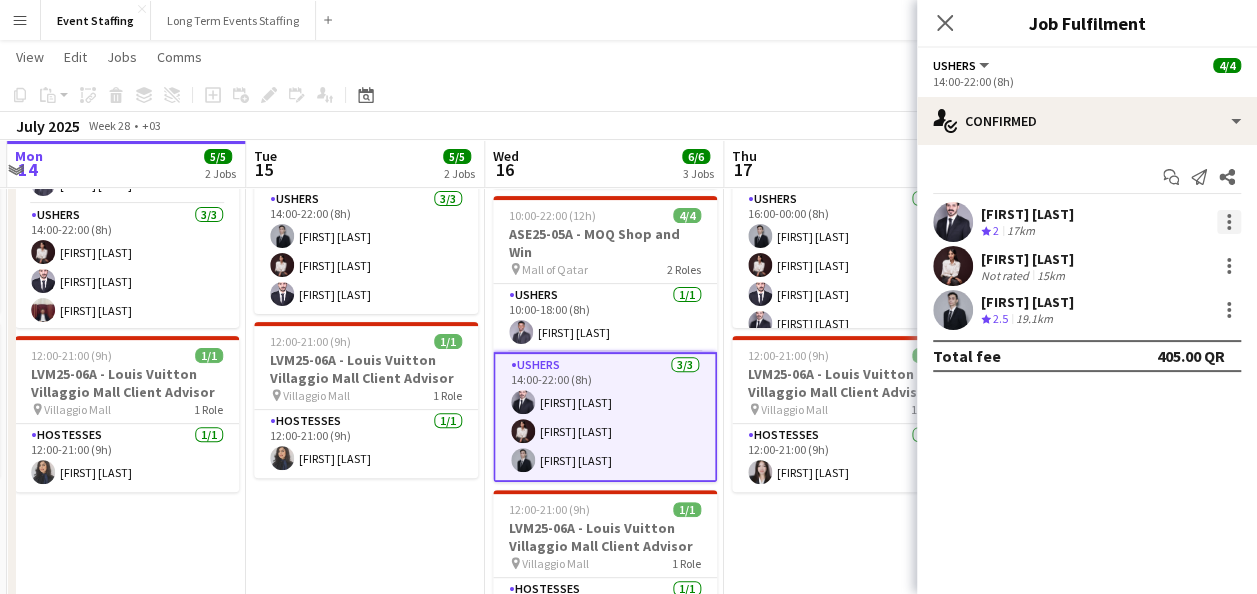 click at bounding box center [1229, 222] 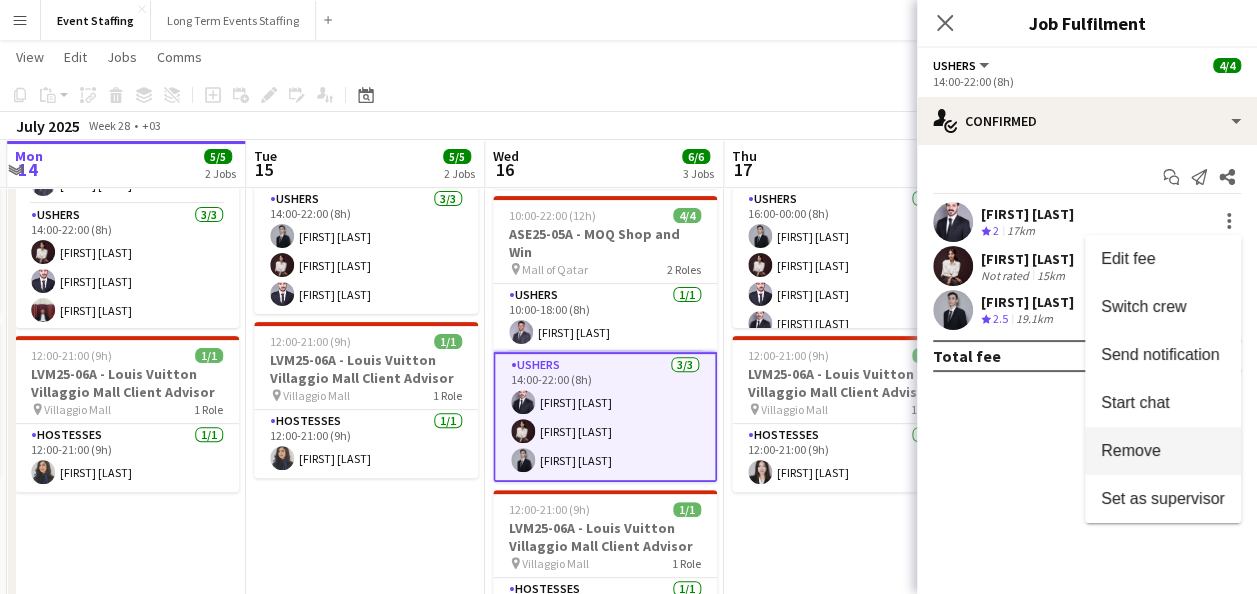 click on "Remove" at bounding box center [1163, 451] 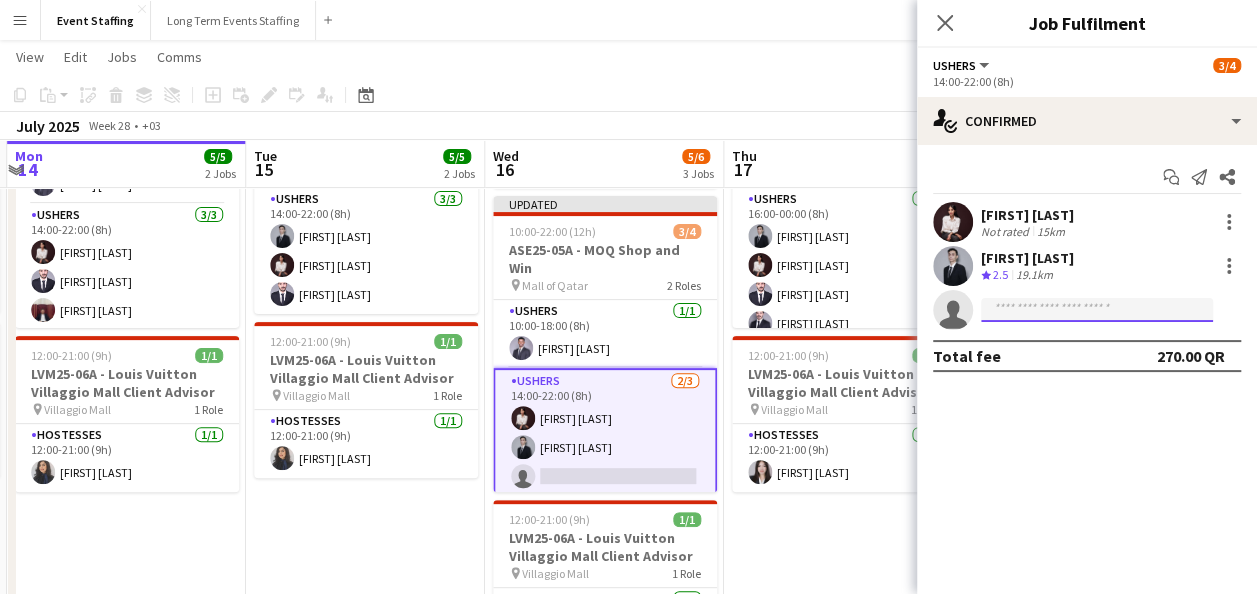 click 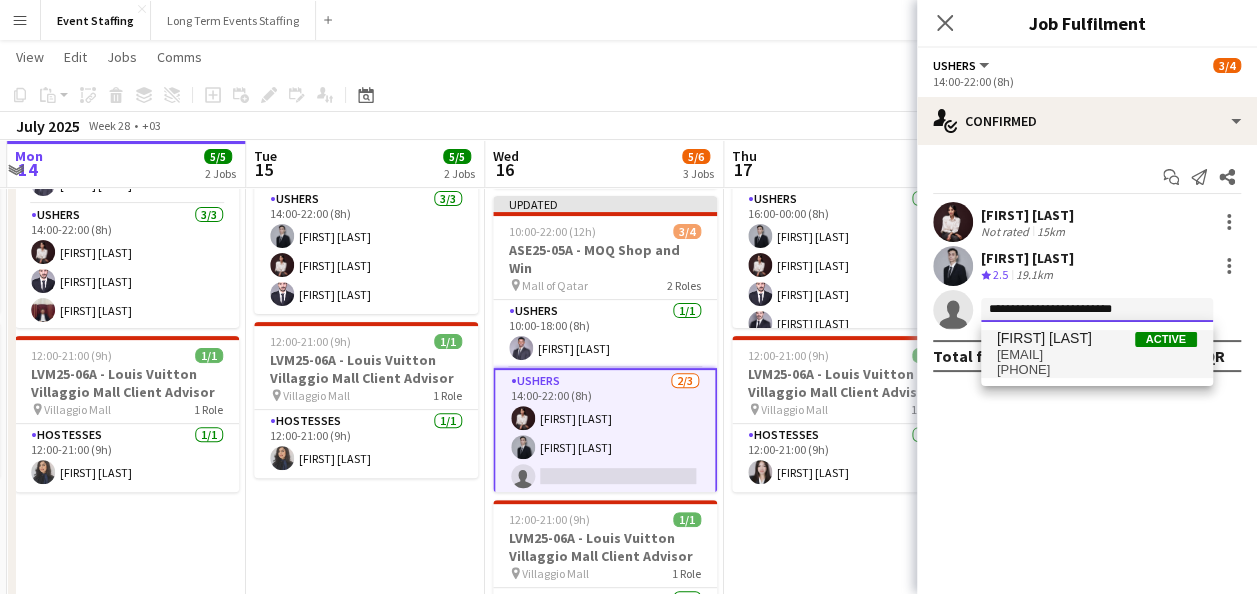 type on "**********" 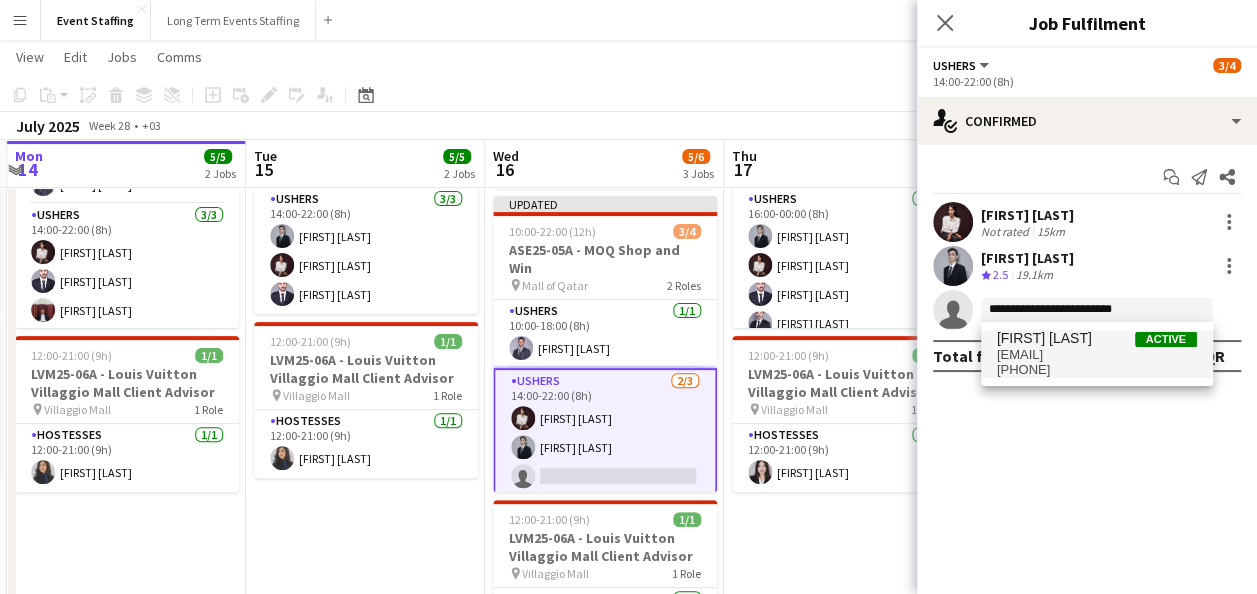click on "[EMAIL]" at bounding box center [1097, 355] 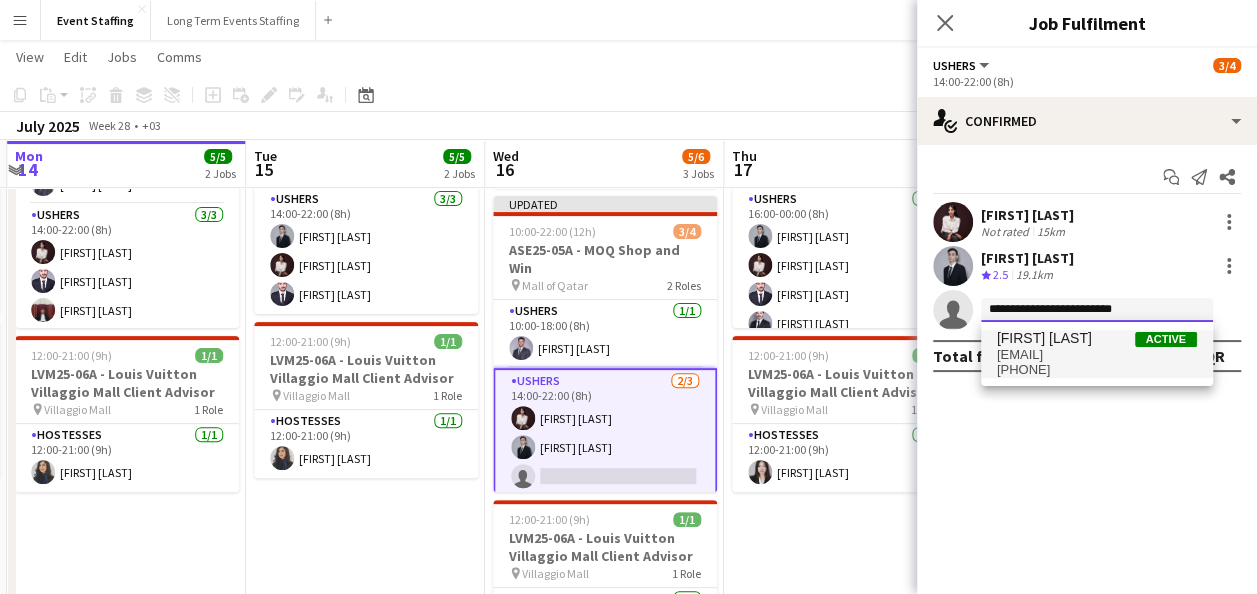 type 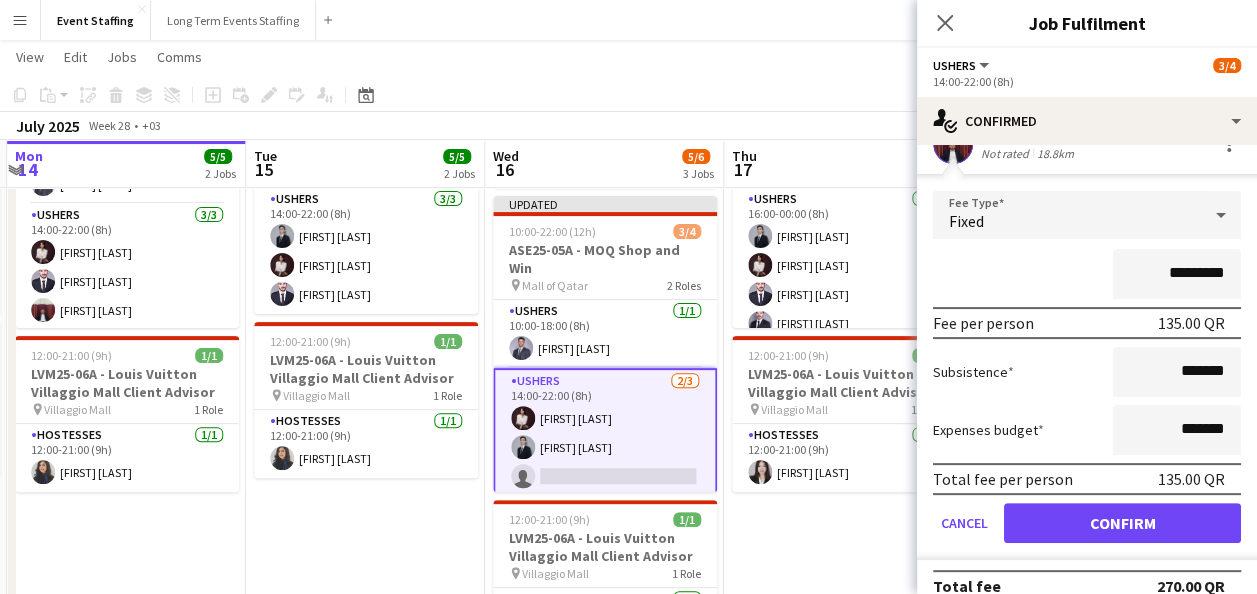 scroll, scrollTop: 189, scrollLeft: 0, axis: vertical 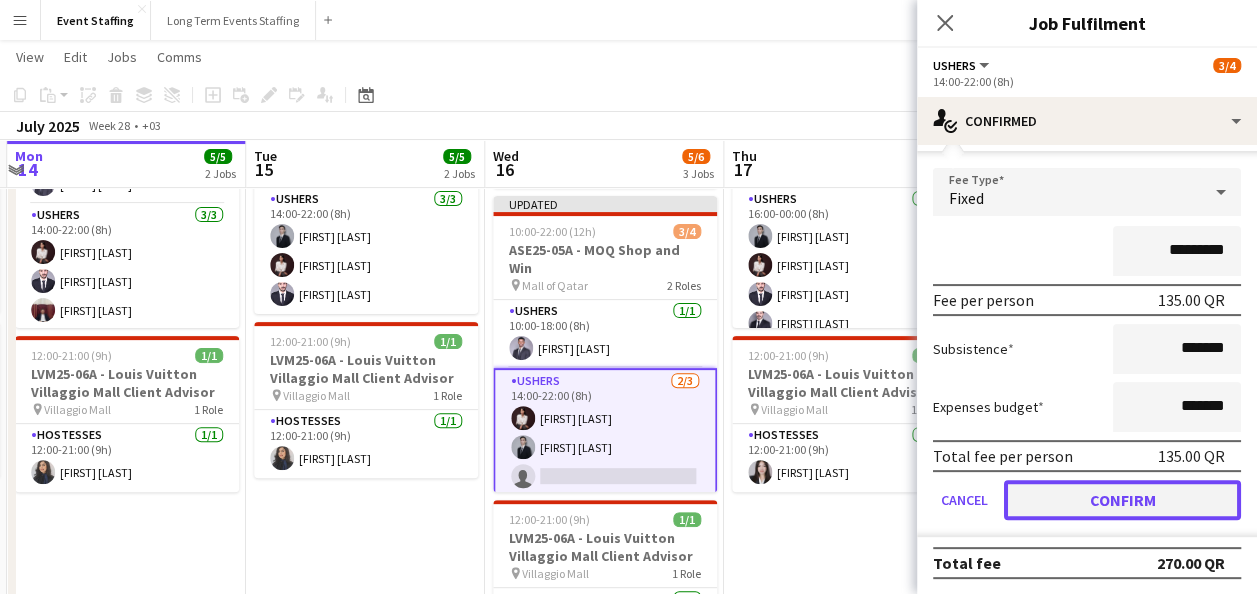 click on "Confirm" at bounding box center [1122, 500] 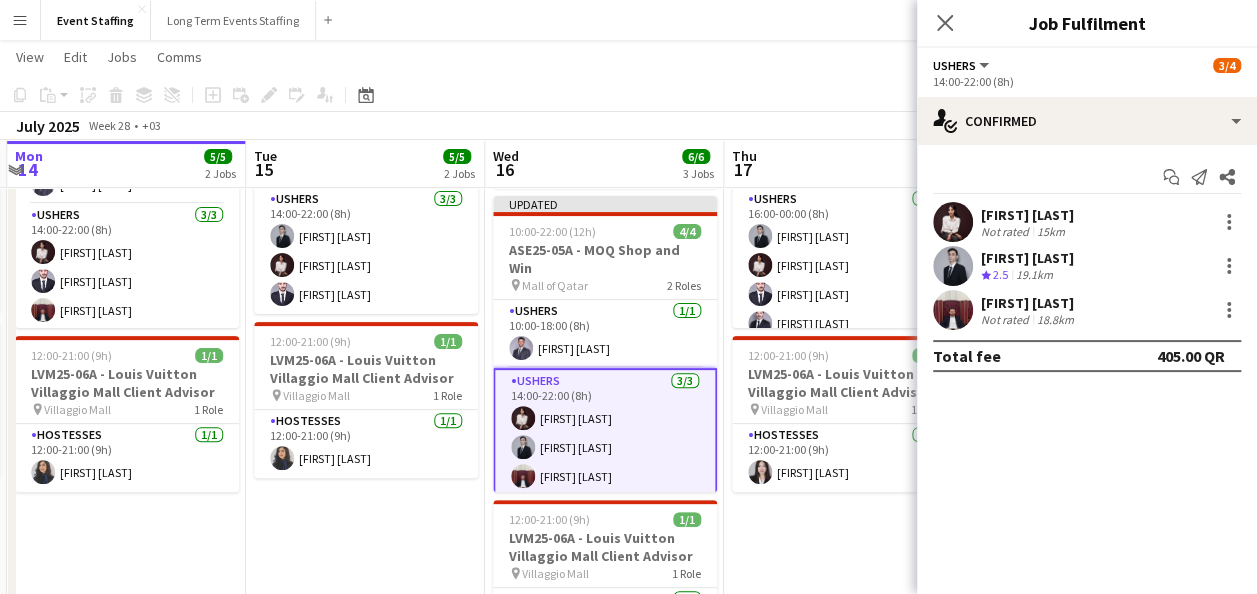 scroll, scrollTop: 0, scrollLeft: 0, axis: both 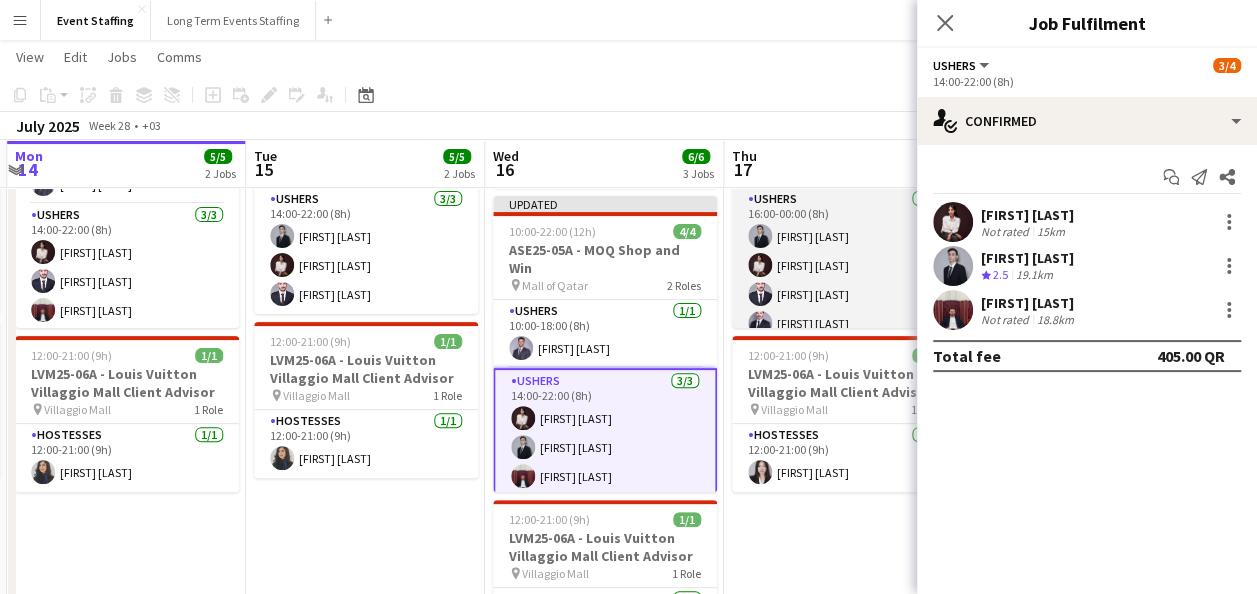 click on "Ushers   4/4   16:00-00:00 (8h)
[FIRST] [LAST] [FIRST] [LAST] [FIRST] [LAST] [FIRST] [LAST]" at bounding box center (844, 265) 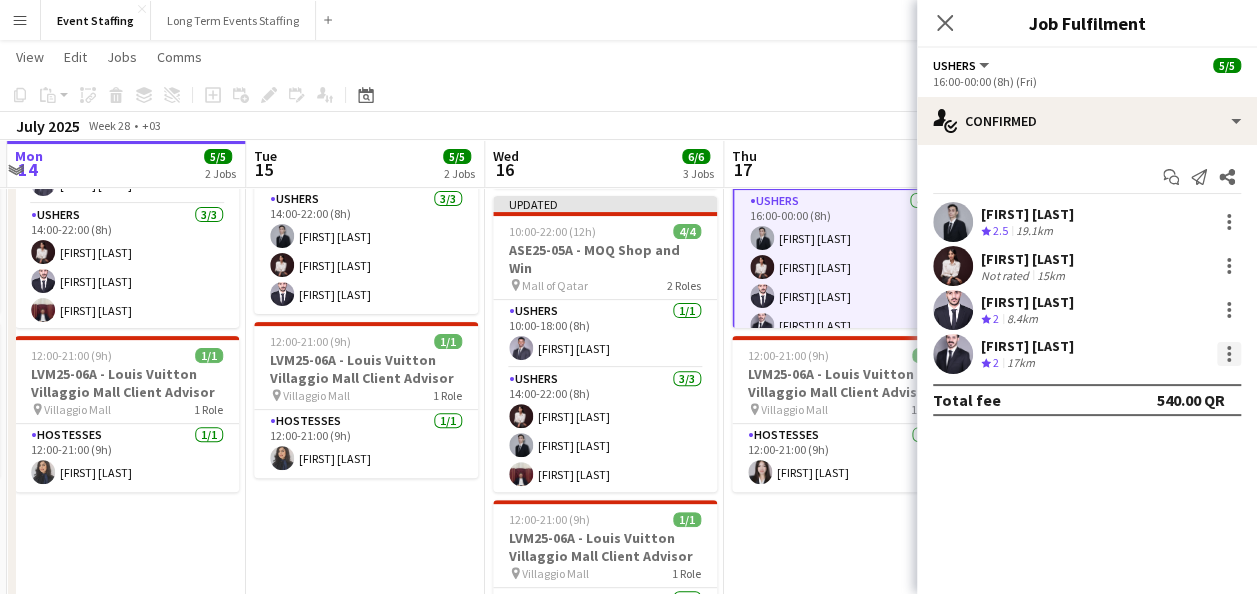 click at bounding box center [1229, 354] 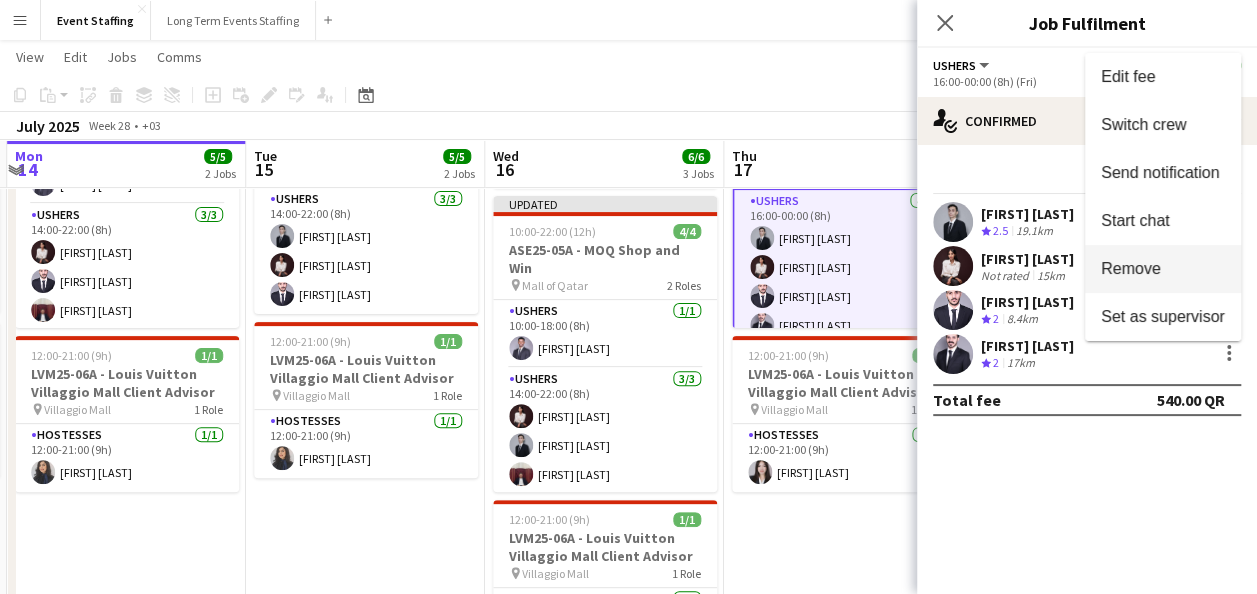 click on "Remove" at bounding box center (1163, 269) 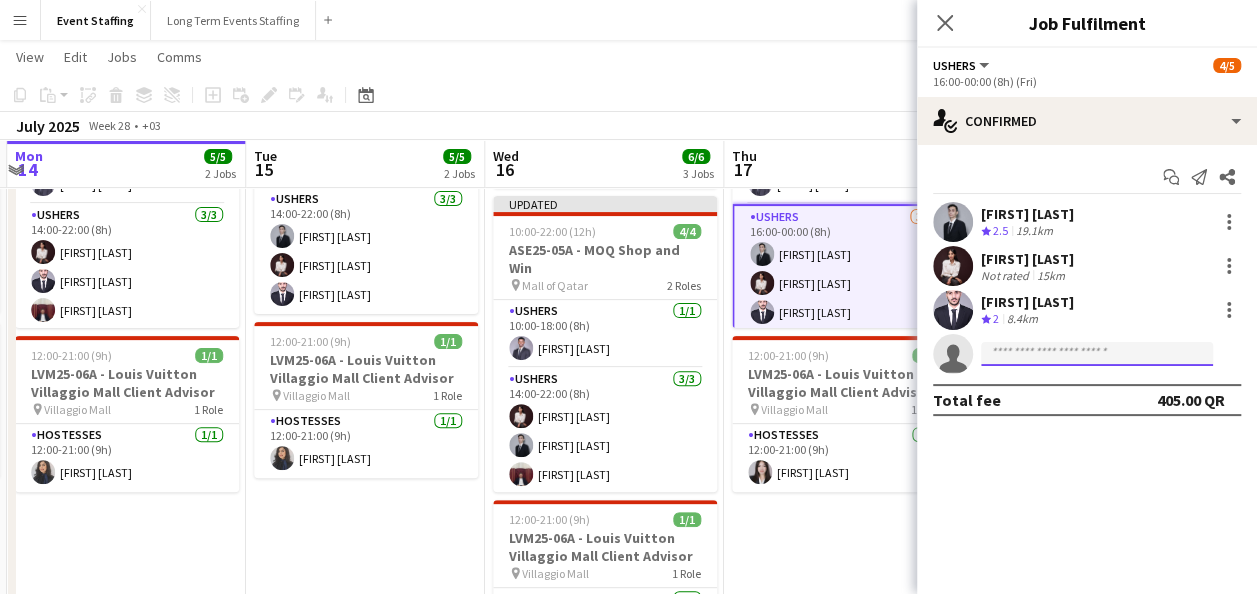 click 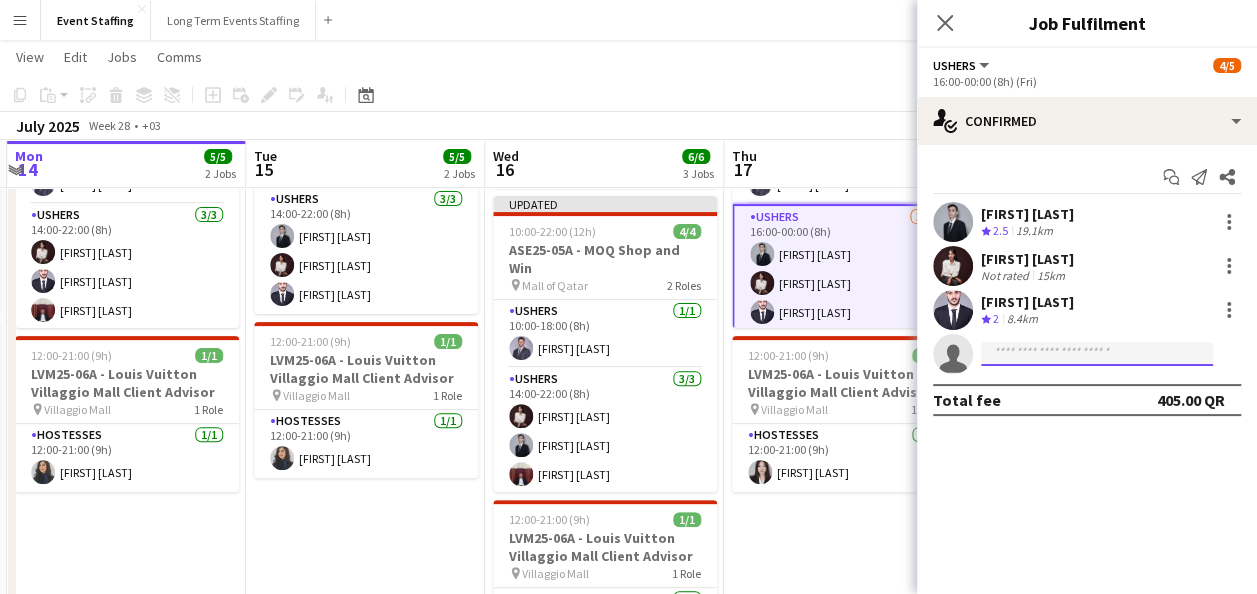paste on "**********" 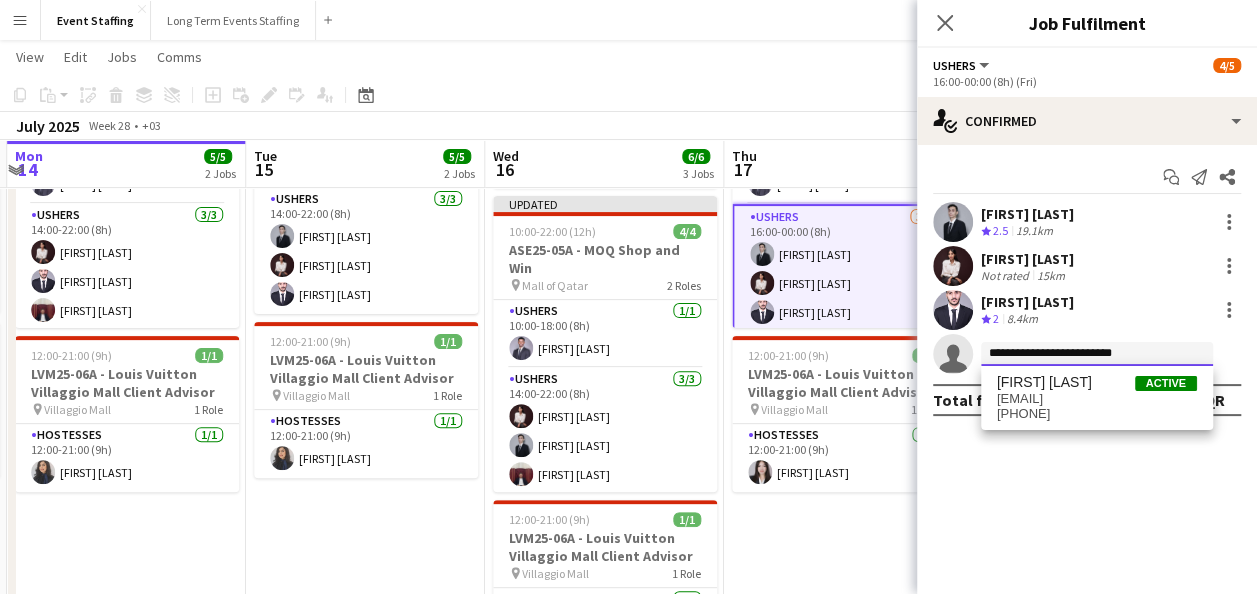 type on "**********" 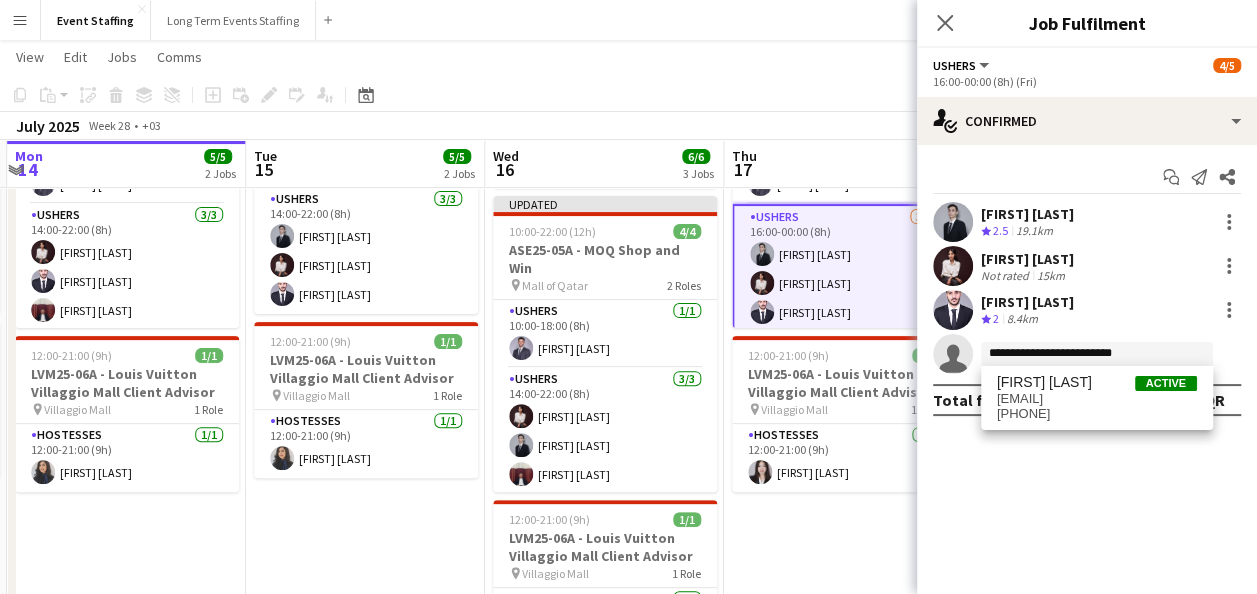 click on "[EMAIL]" at bounding box center (1097, 399) 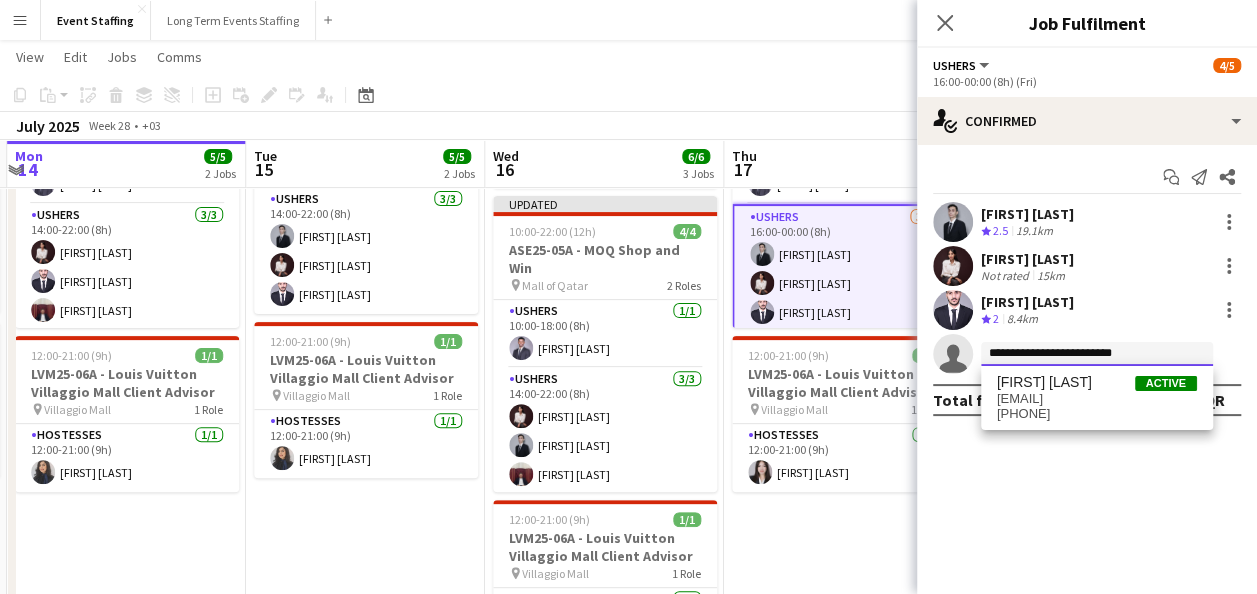 type 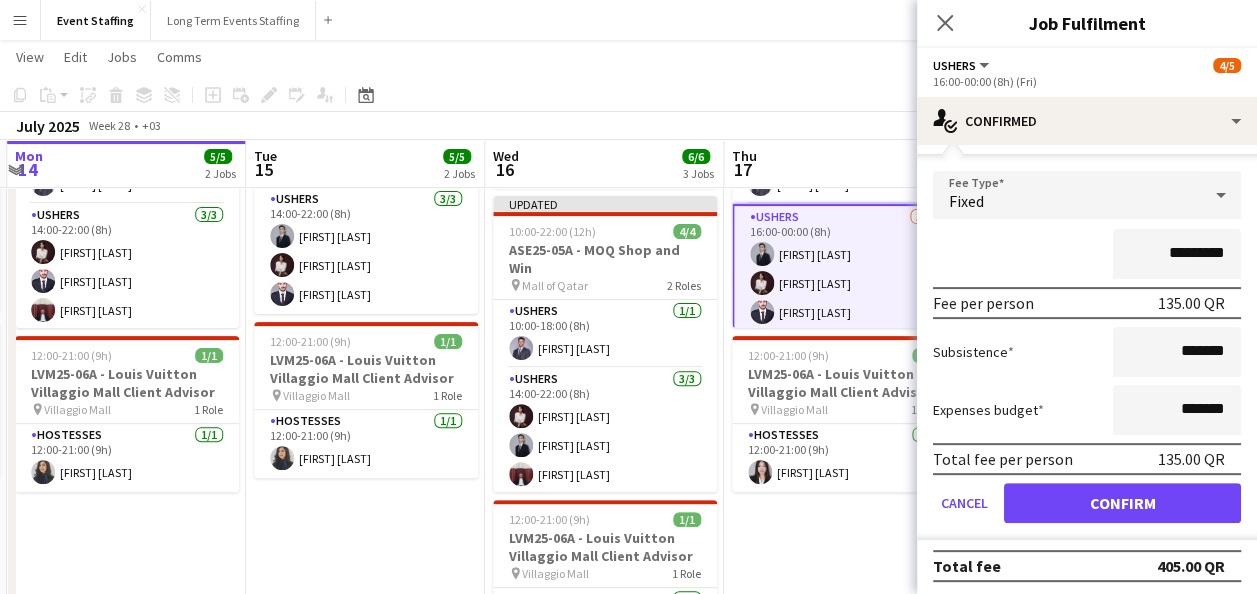 scroll, scrollTop: 233, scrollLeft: 0, axis: vertical 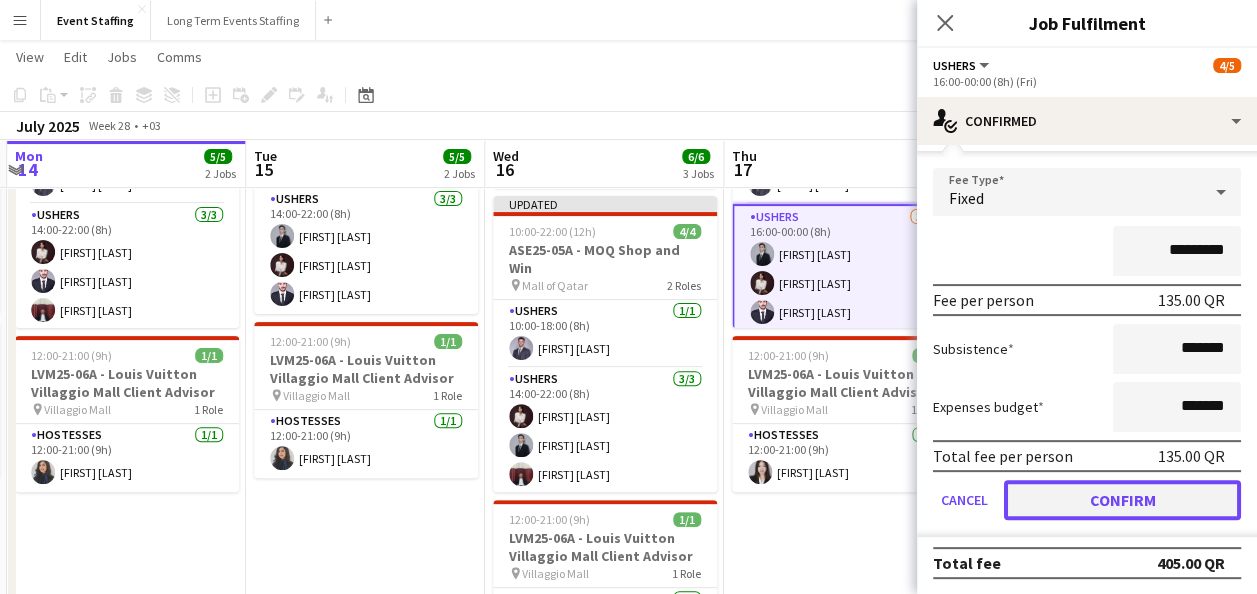 click on "Confirm" at bounding box center (1122, 500) 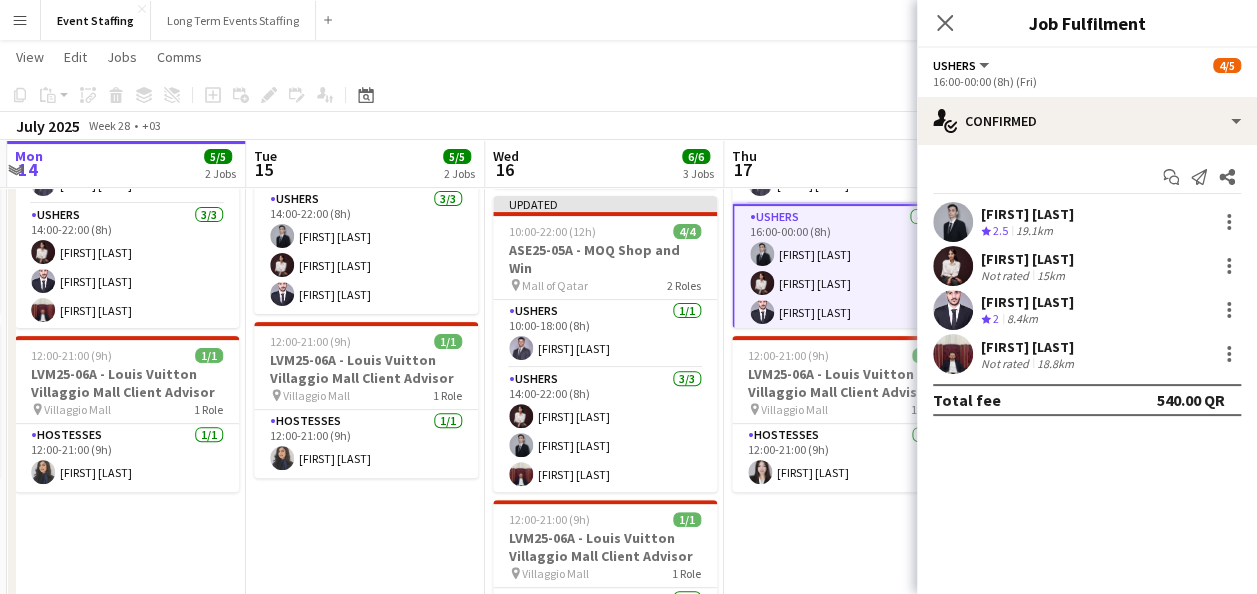 scroll, scrollTop: 0, scrollLeft: 0, axis: both 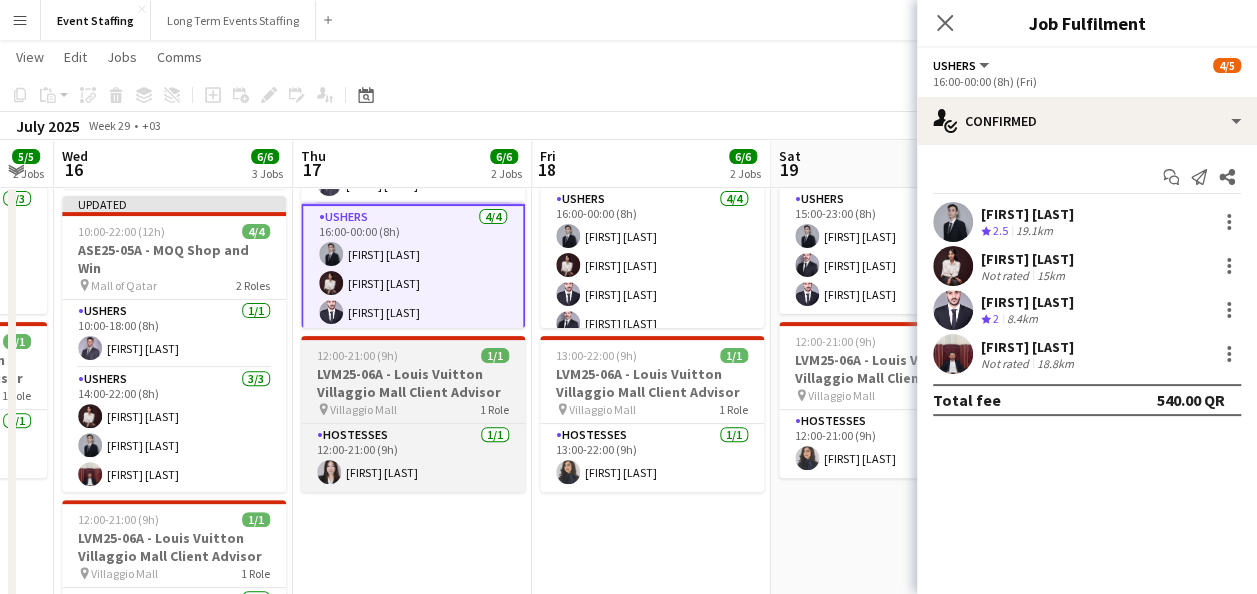 drag, startPoint x: 790, startPoint y: 446, endPoint x: 397, endPoint y: 406, distance: 395.03036 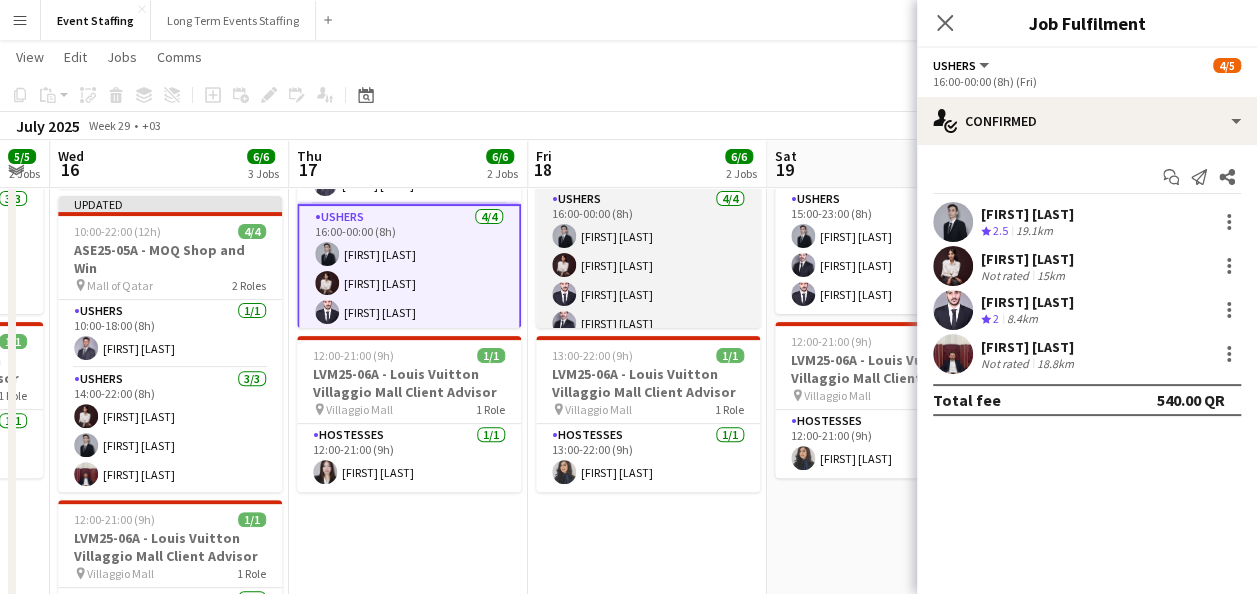 click on "Ushers   4/4   16:00-00:00 (8h)
[FIRST] [LAST] [FIRST] [LAST] [FIRST] [LAST] [FIRST] [LAST]" at bounding box center [648, 265] 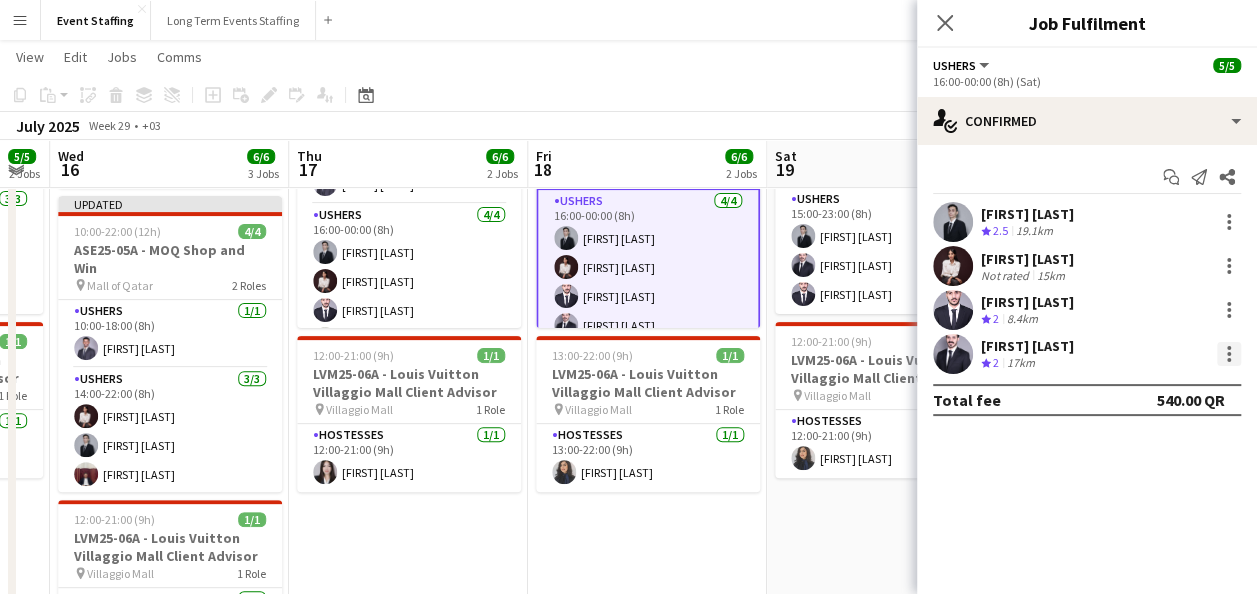 click at bounding box center [1229, 354] 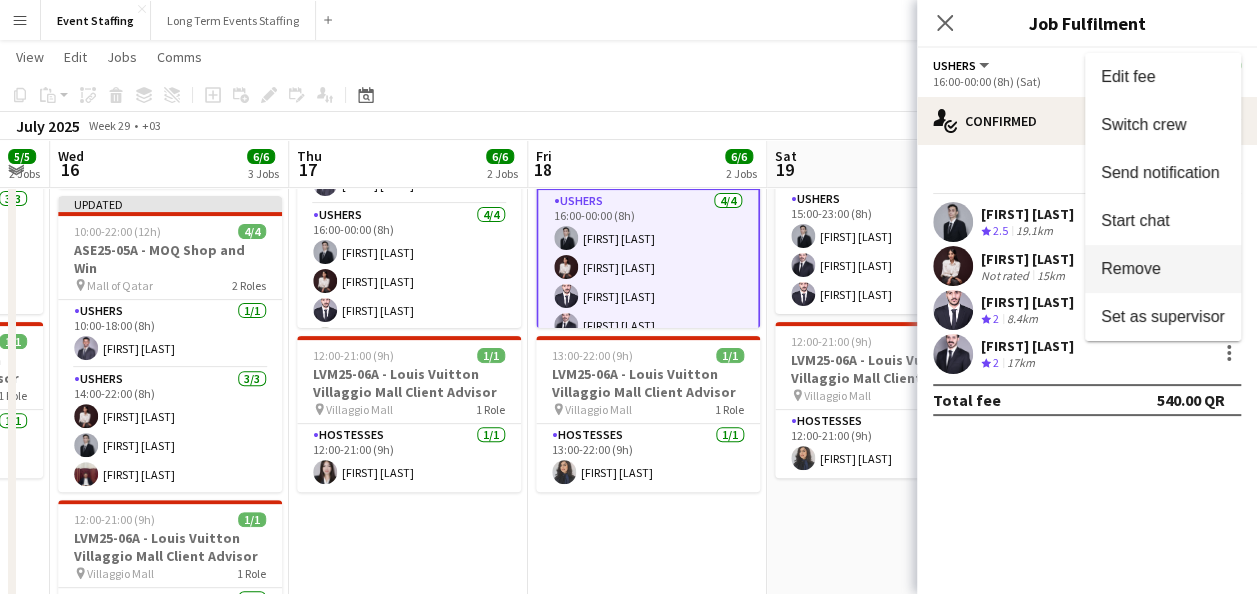 click on "Remove" at bounding box center (1163, 269) 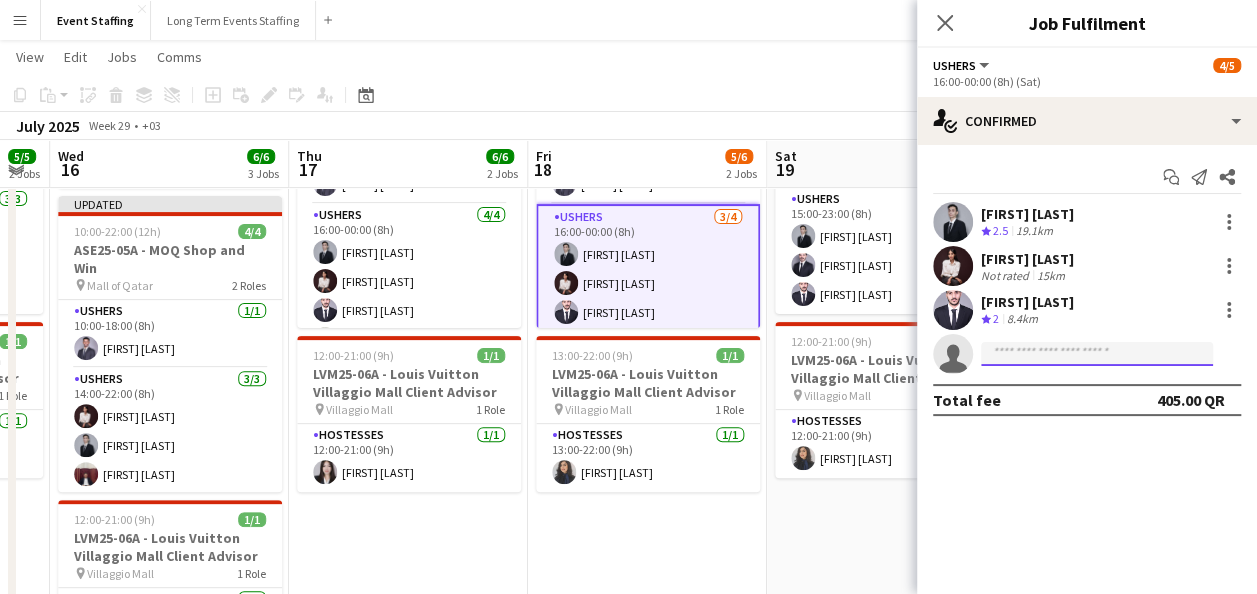click 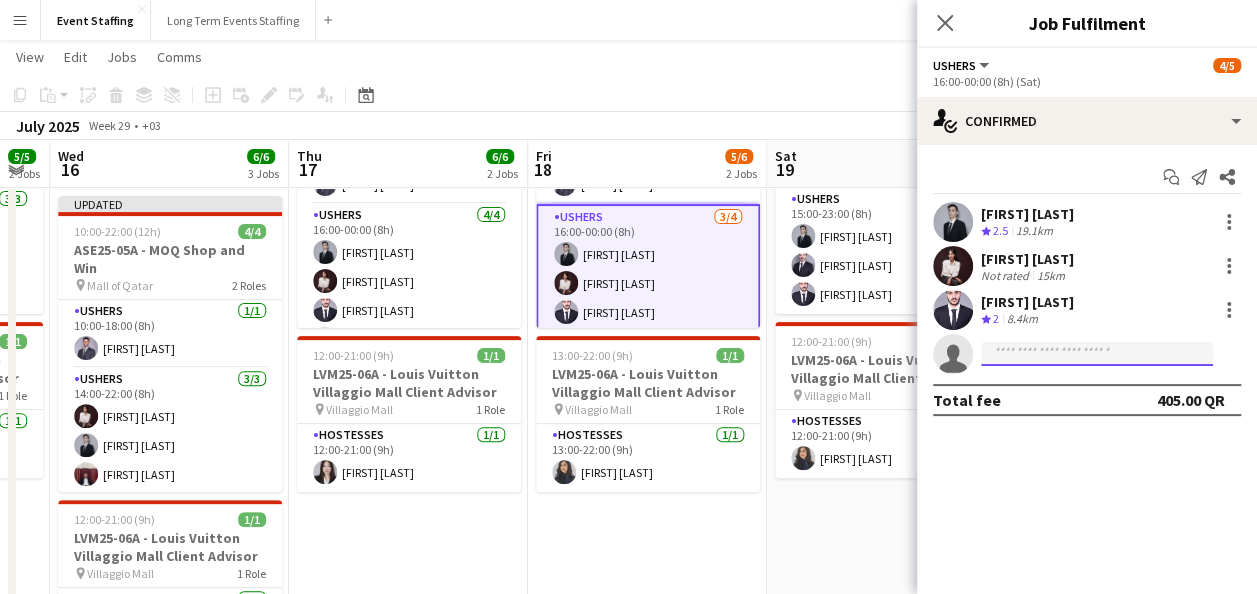 paste on "**********" 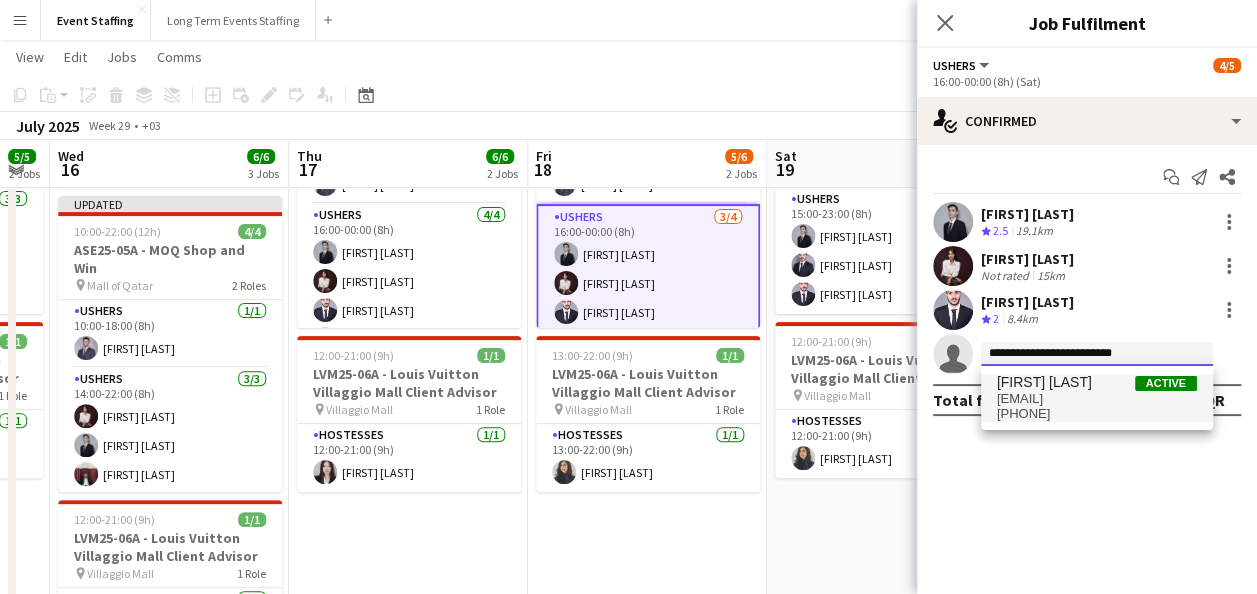 type on "**********" 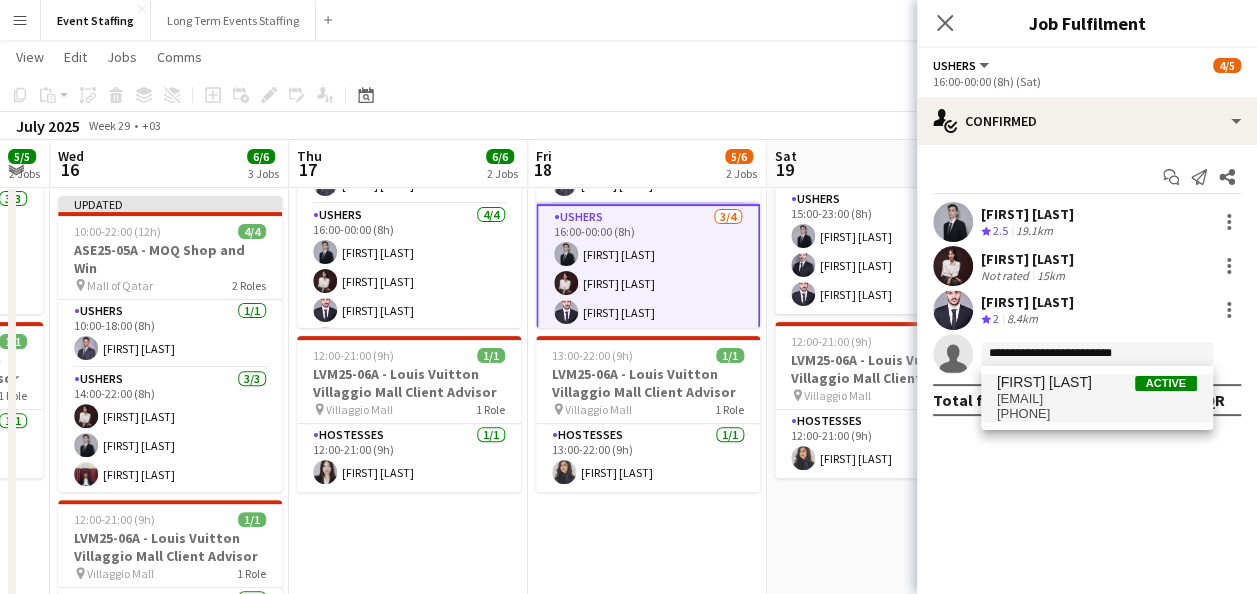 click on "[EMAIL]" at bounding box center [1097, 399] 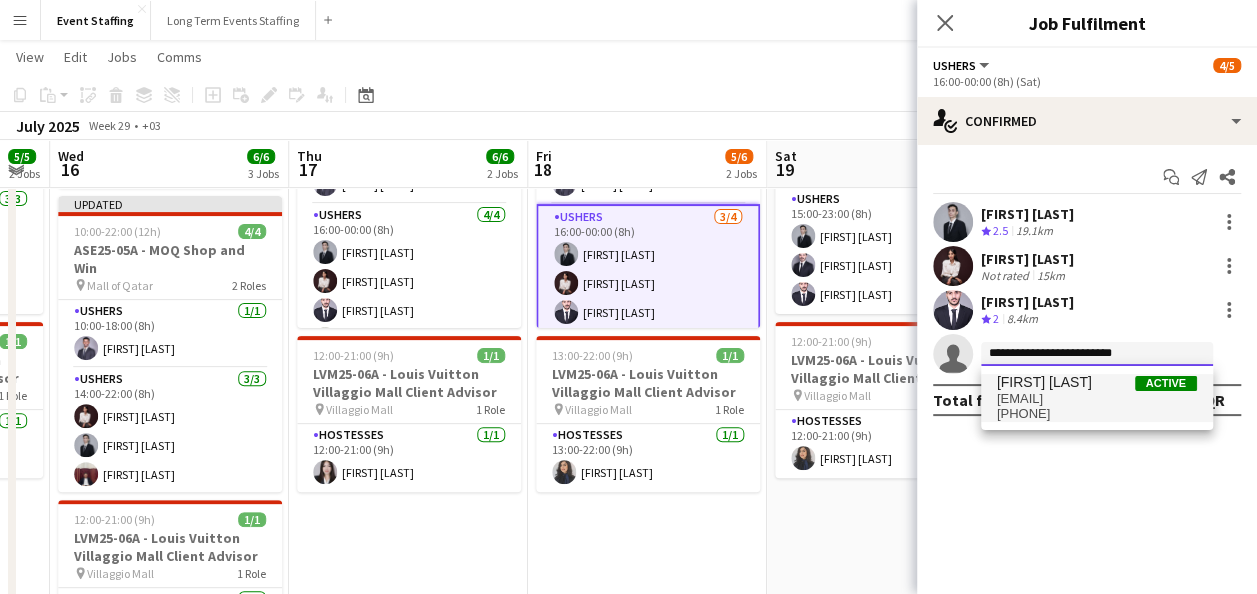 type 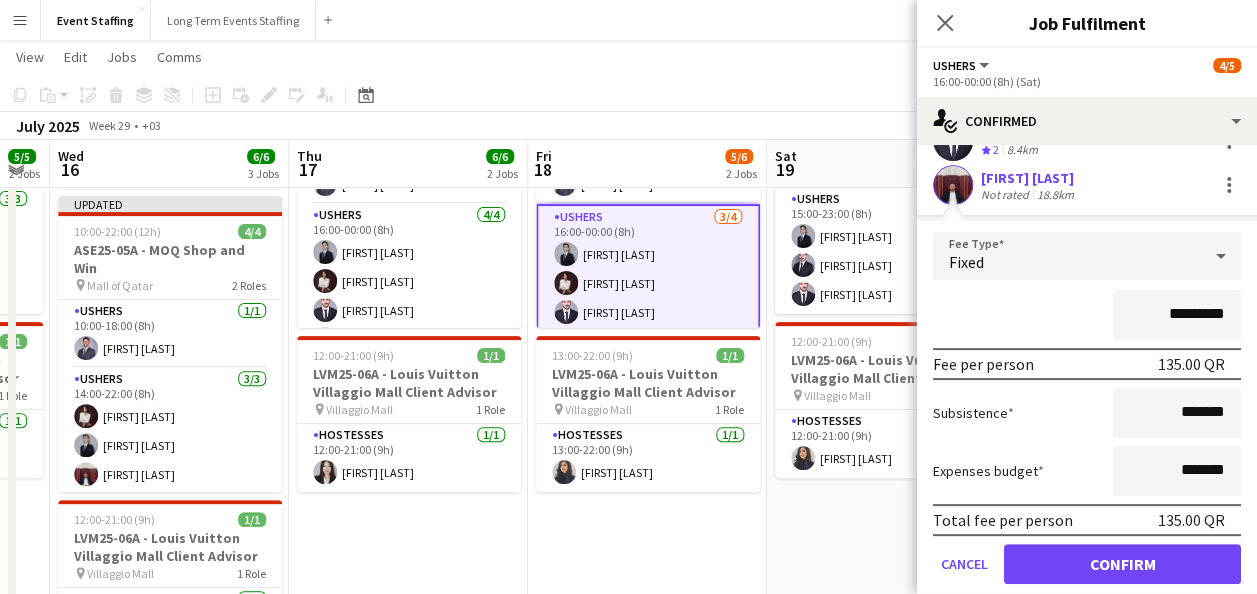 scroll, scrollTop: 200, scrollLeft: 0, axis: vertical 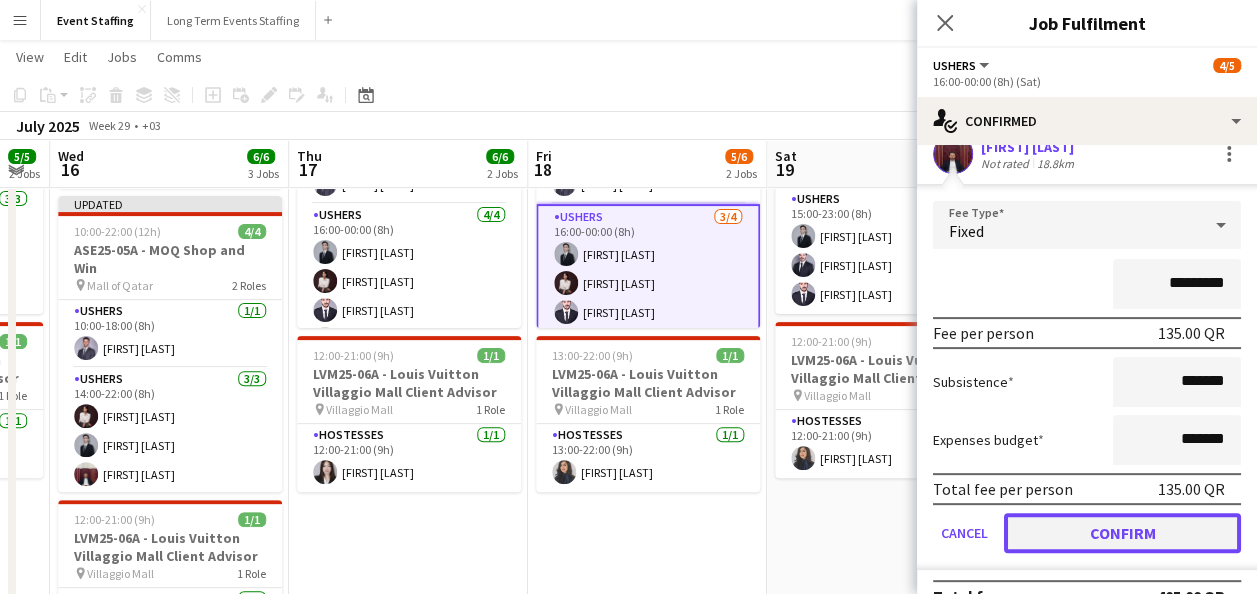 click on "Confirm" at bounding box center [1122, 533] 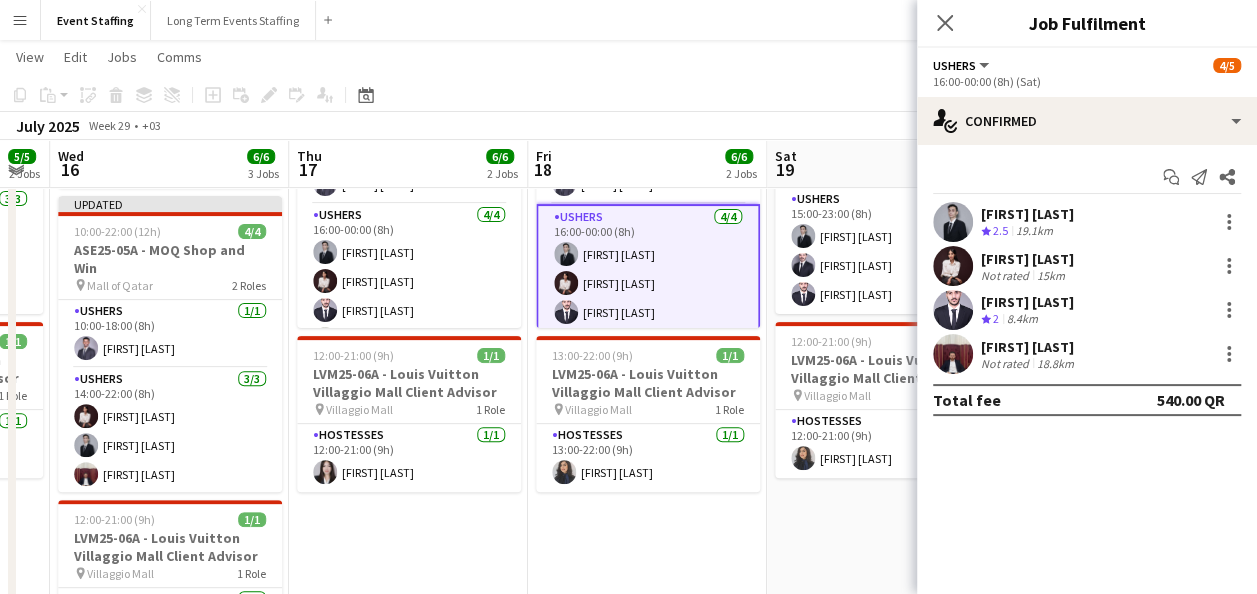 scroll, scrollTop: 0, scrollLeft: 0, axis: both 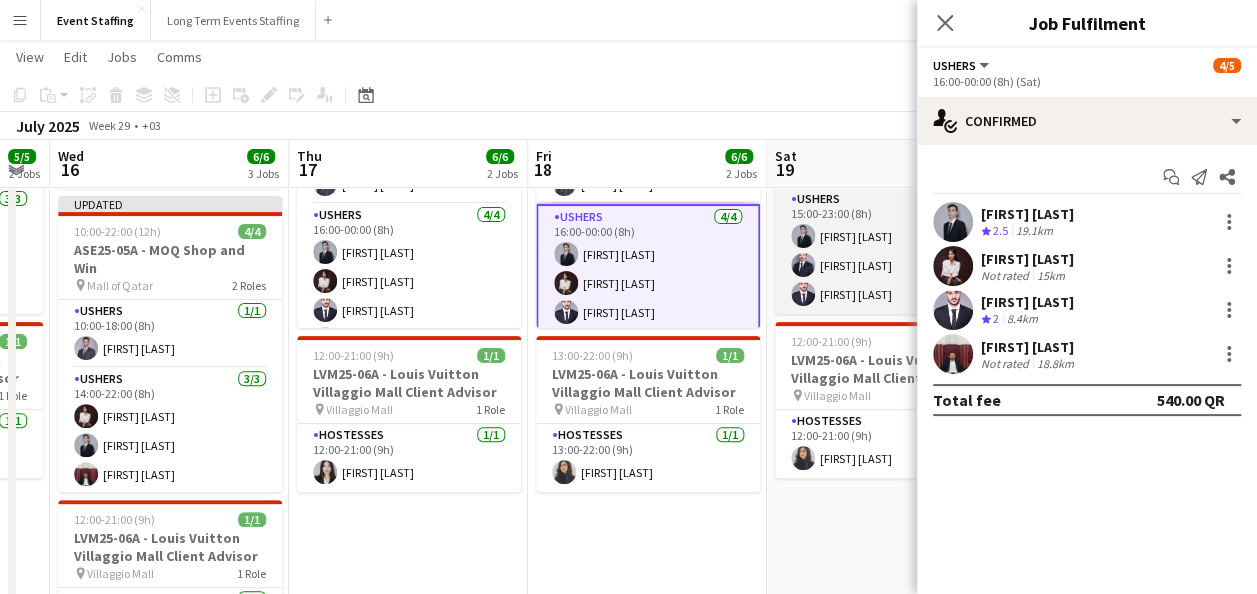 click on "Ushers   3/3   14:00-22:00 (8h)
[FIRST] [LAST] [FIRST] [LAST] [FIRST] [LAST]" at bounding box center (887, 251) 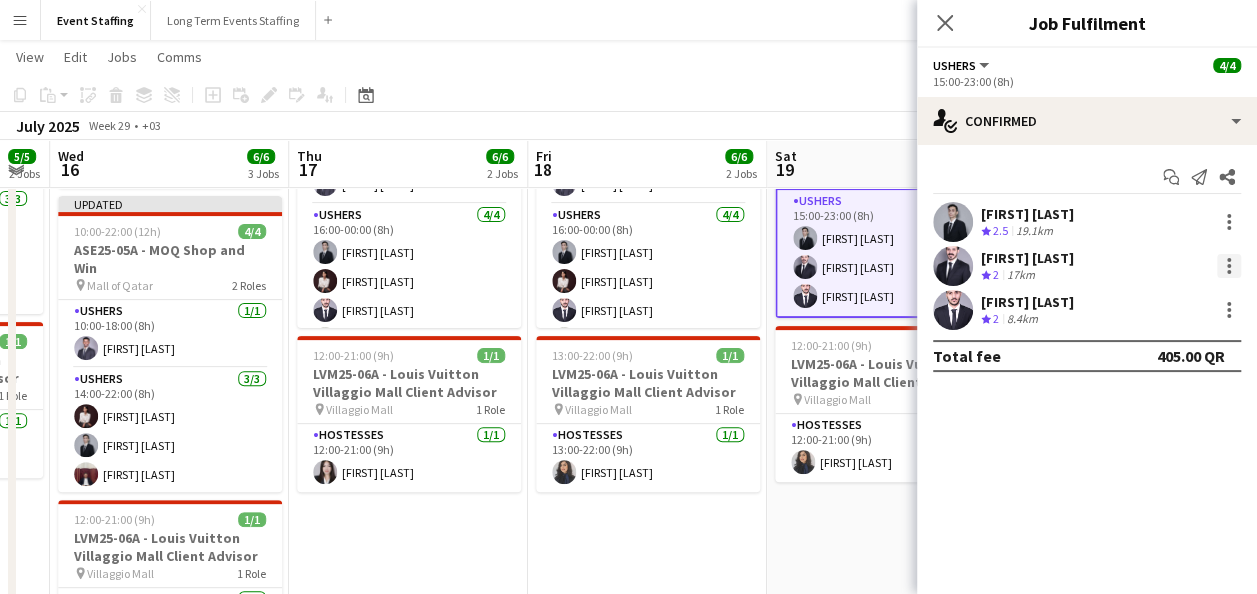 click at bounding box center [1229, 266] 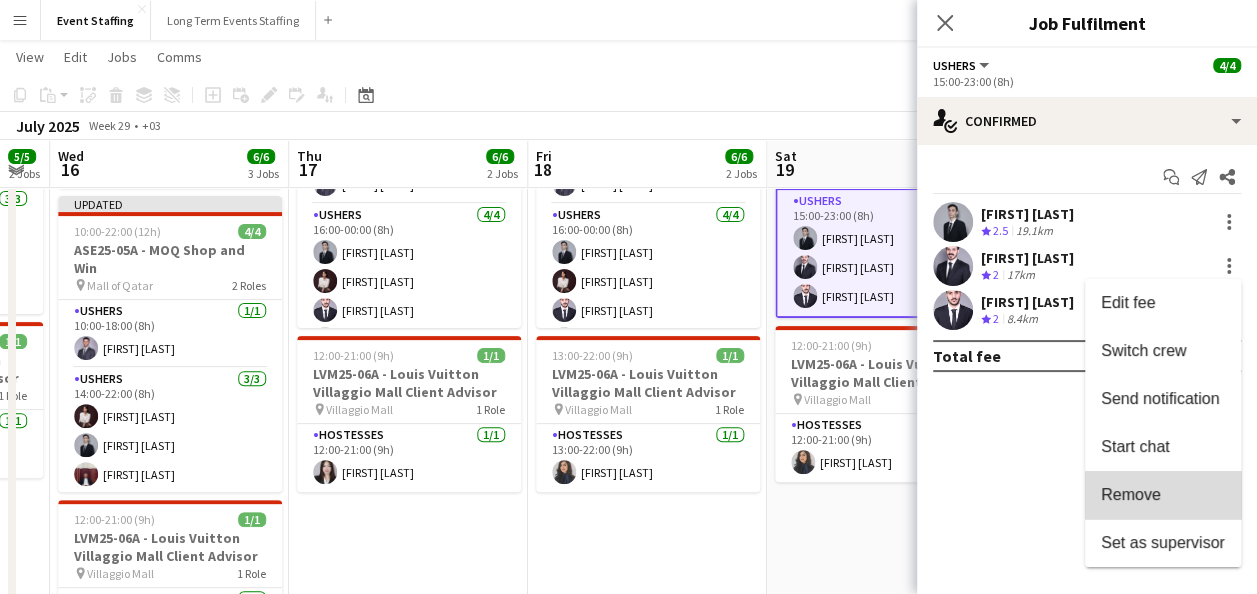 click on "Remove" at bounding box center (1163, 495) 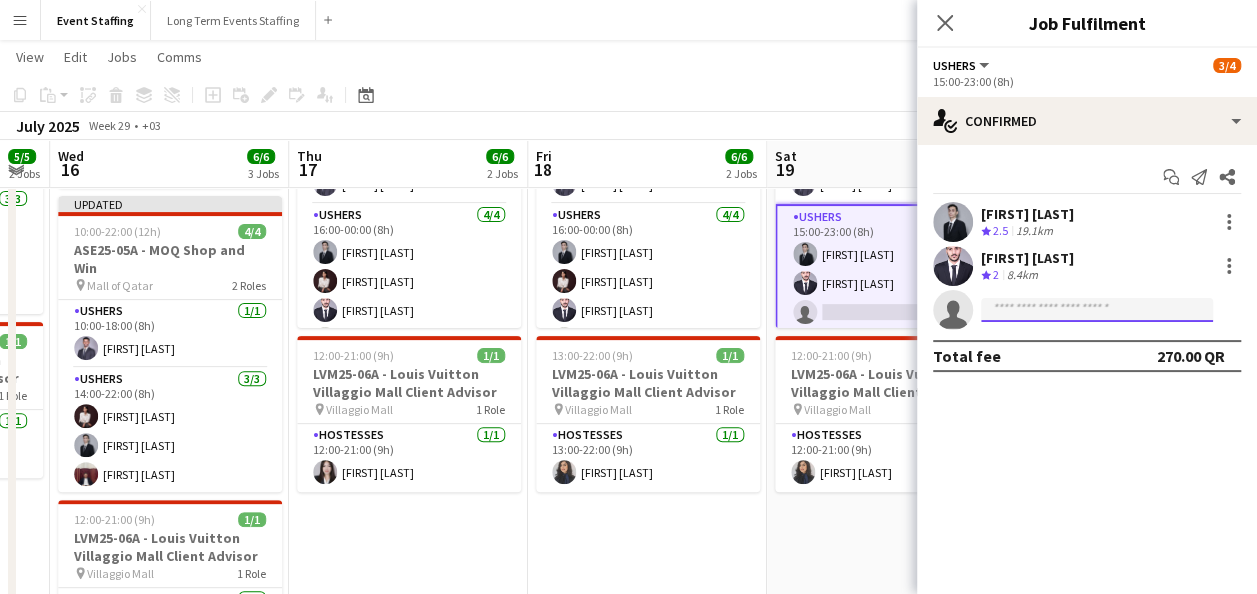 click 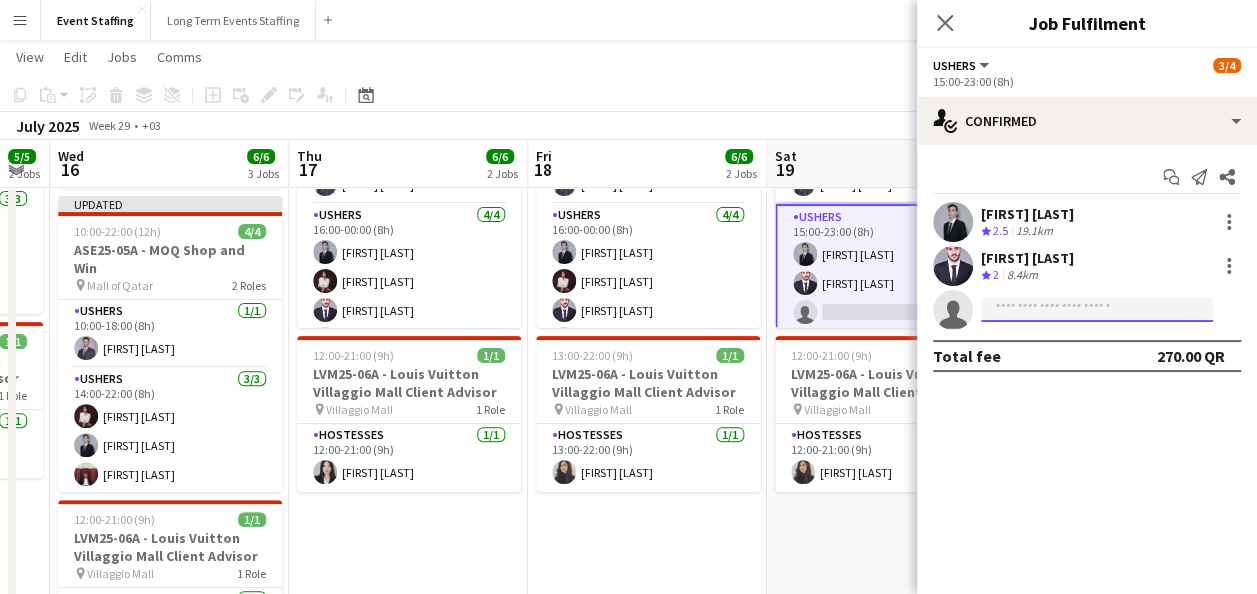 paste on "**********" 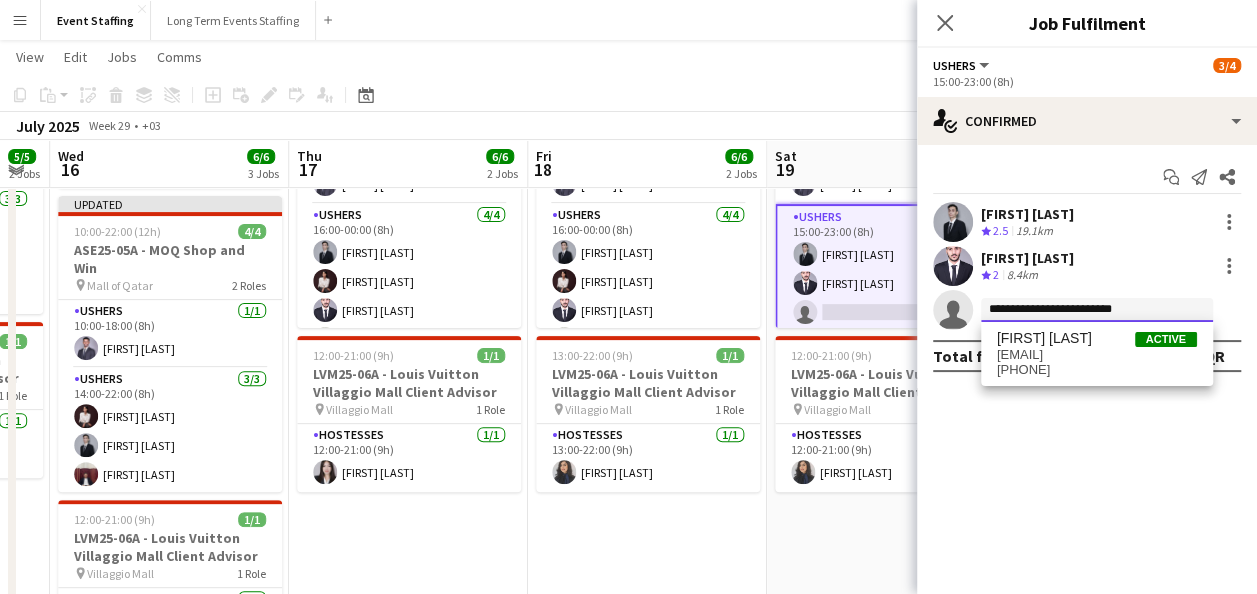 type on "**********" 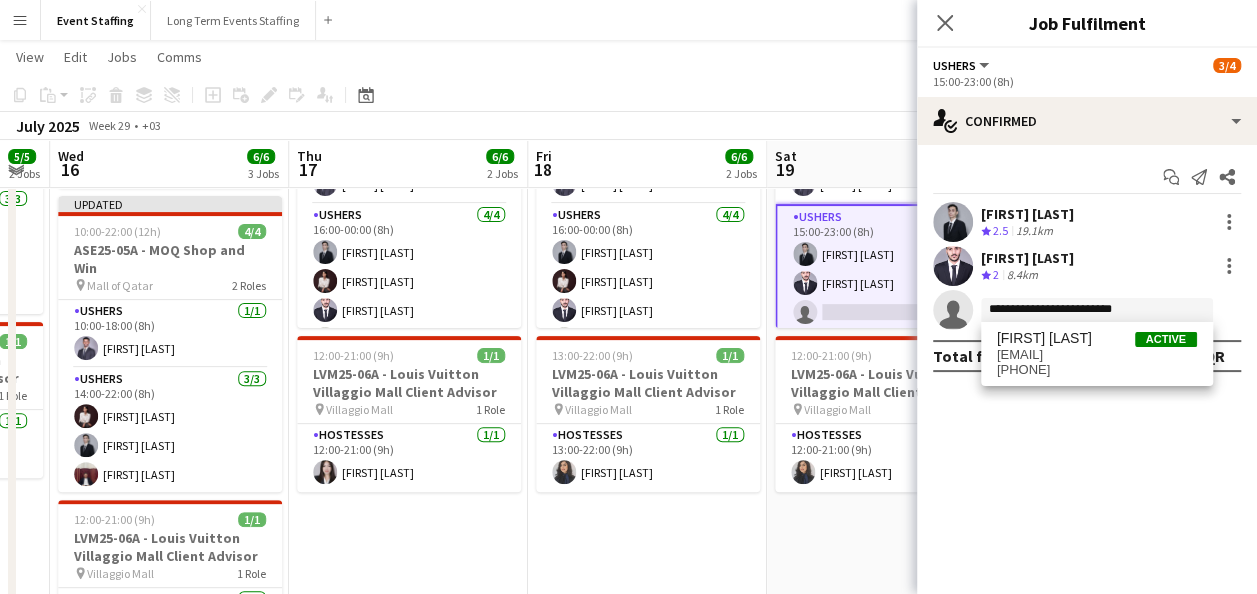 click on "[FIRST] [LAST]" at bounding box center [1044, 338] 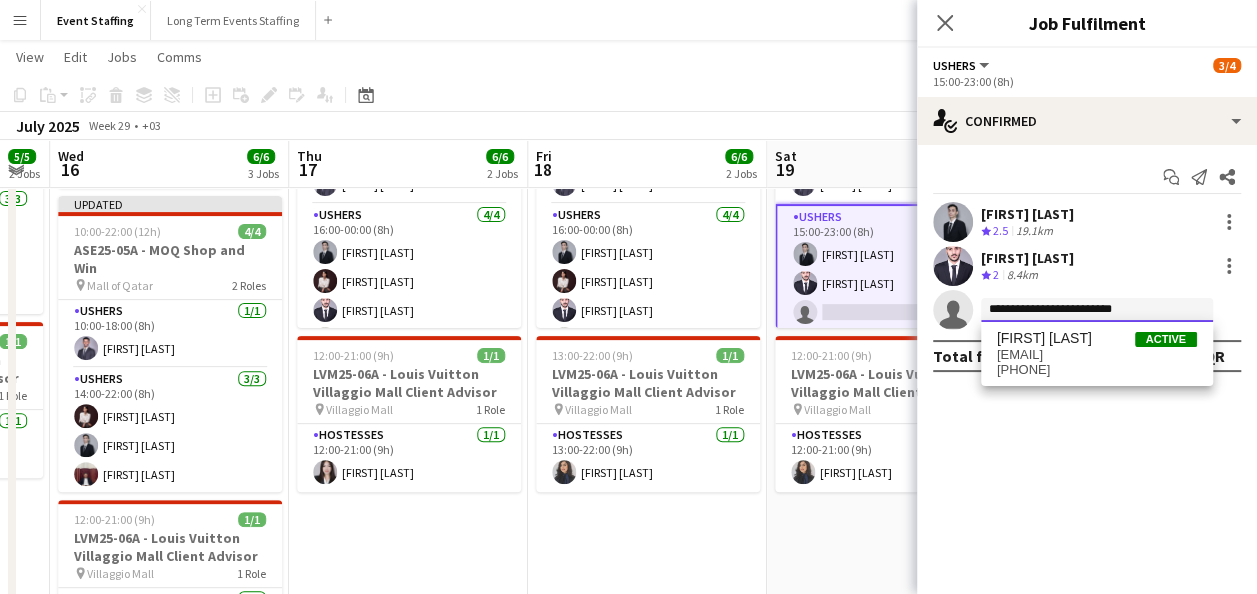 type 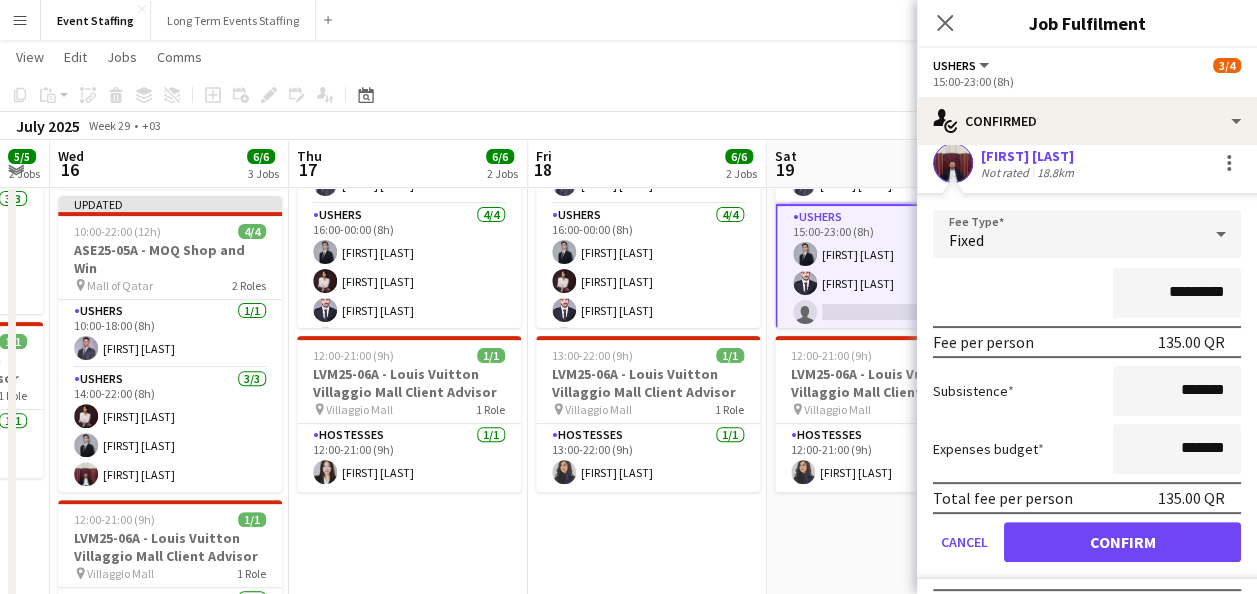 scroll, scrollTop: 189, scrollLeft: 0, axis: vertical 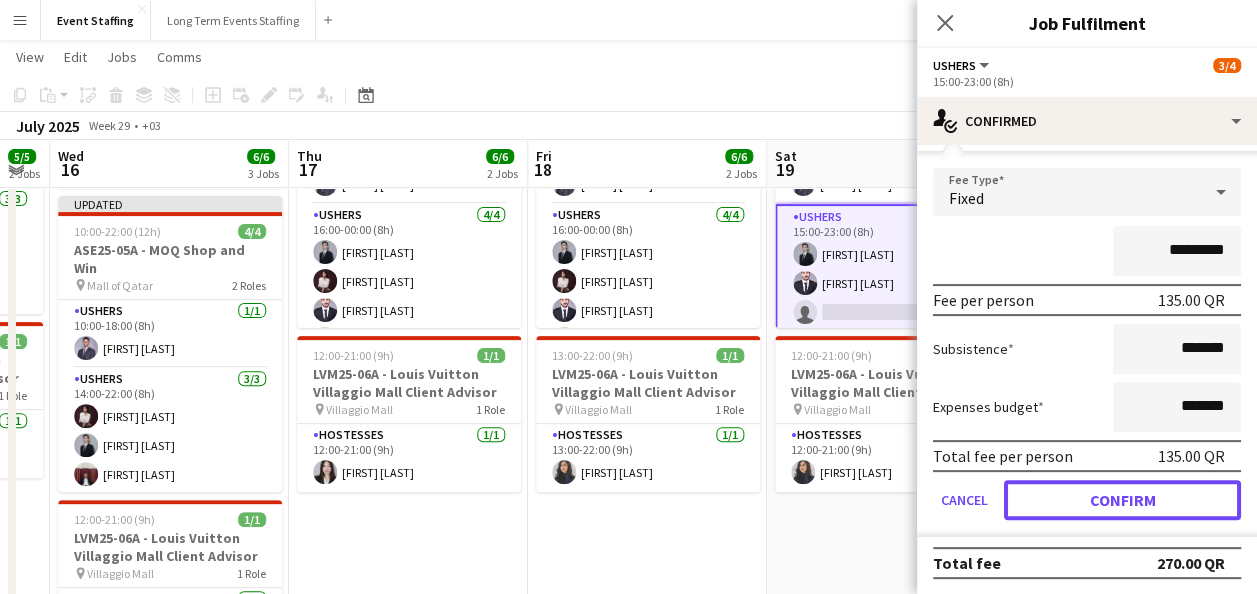 drag, startPoint x: 1153, startPoint y: 502, endPoint x: 1132, endPoint y: 490, distance: 24.186773 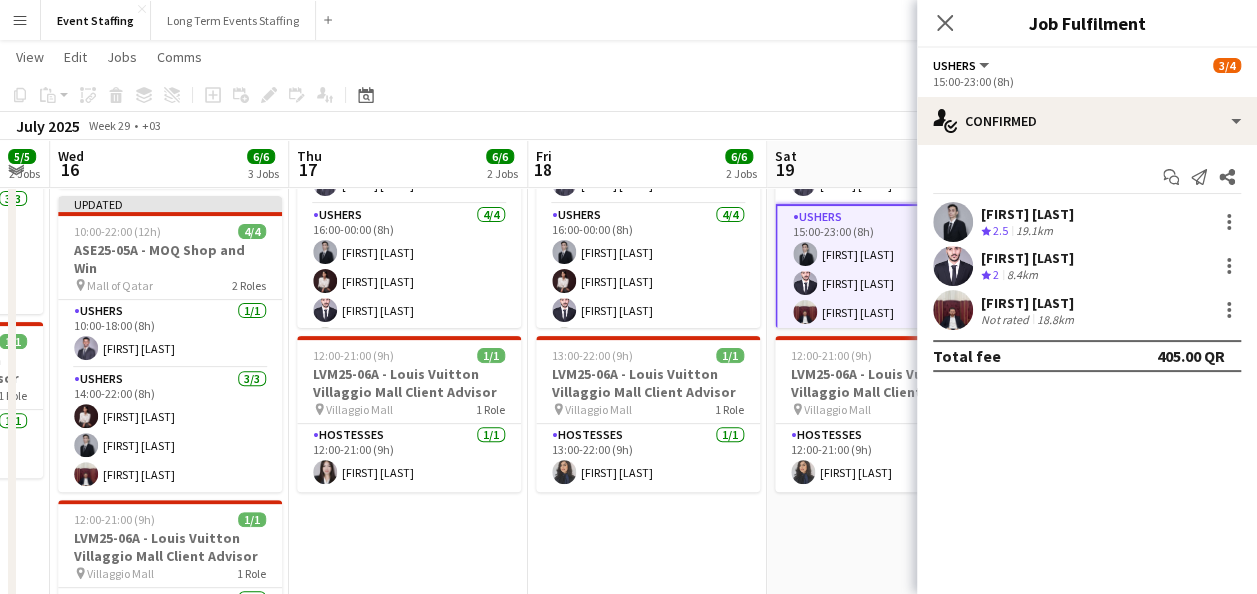 scroll, scrollTop: 0, scrollLeft: 0, axis: both 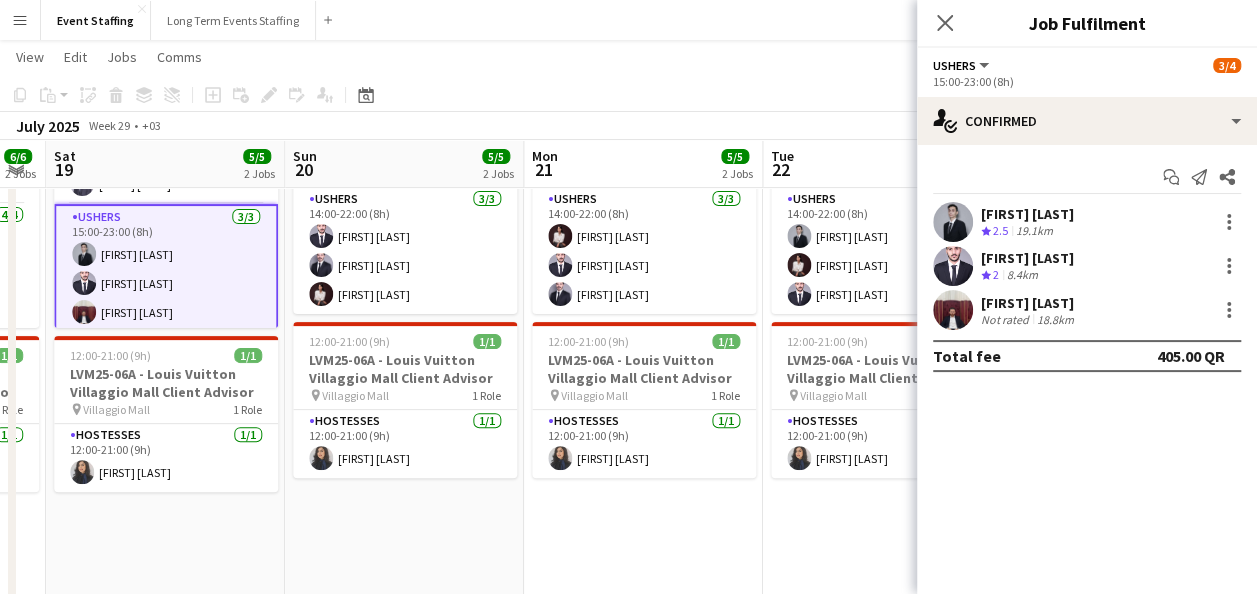 drag, startPoint x: 811, startPoint y: 396, endPoint x: 116, endPoint y: 360, distance: 695.93176 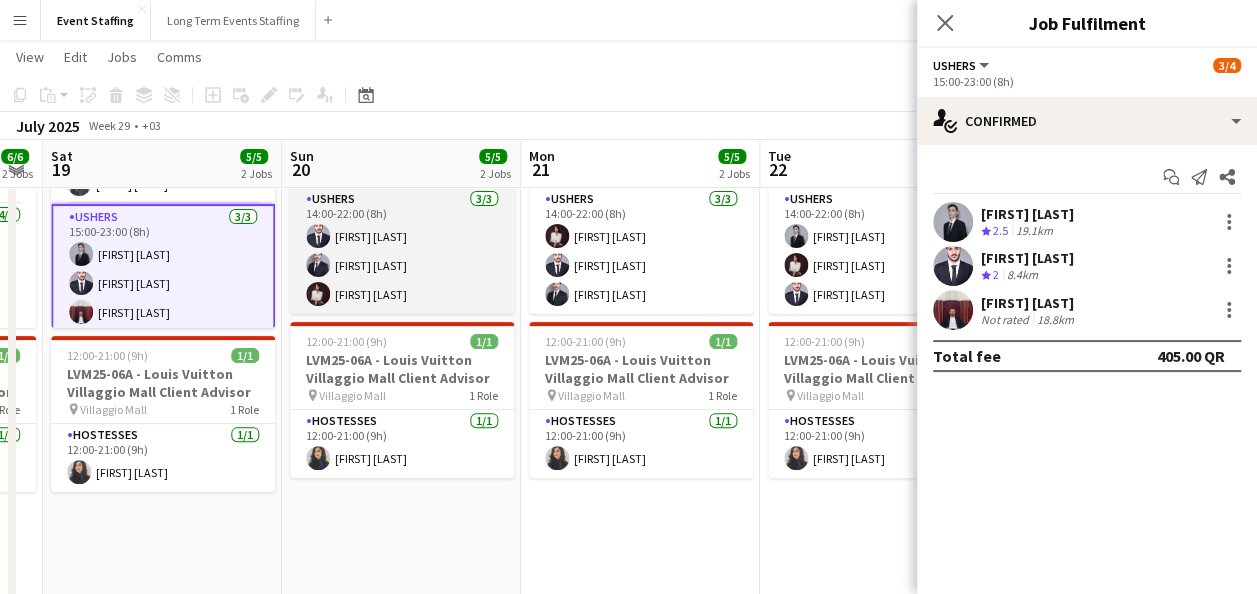 click on "[ROLE]   [NUM]/[NUM]  [TIME] ([HOURS])
[FIRST] [LAST] [FIRST] [LAST] [FIRST] [LAST]" at bounding box center (402, 251) 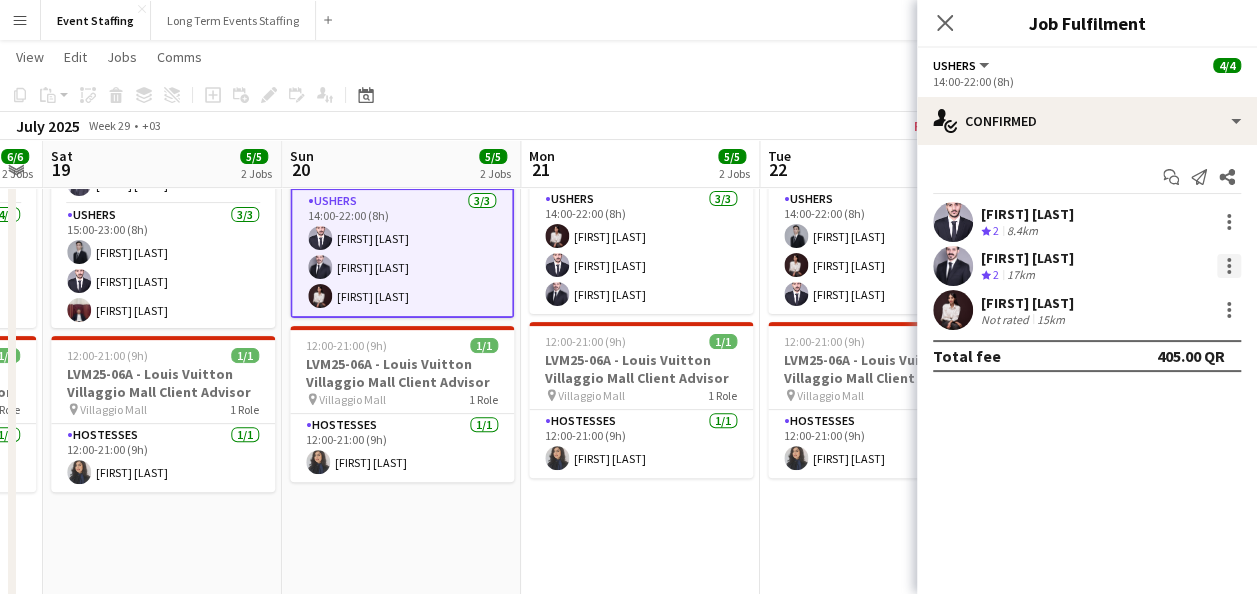 click at bounding box center (1229, 266) 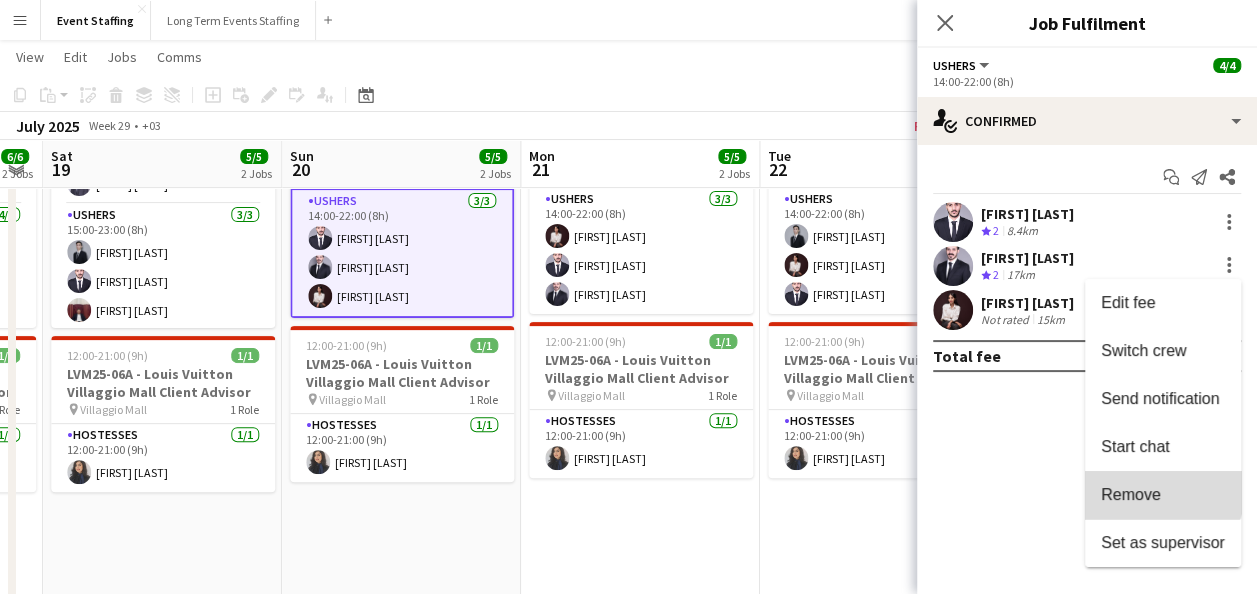 click on "Remove" at bounding box center (1131, 494) 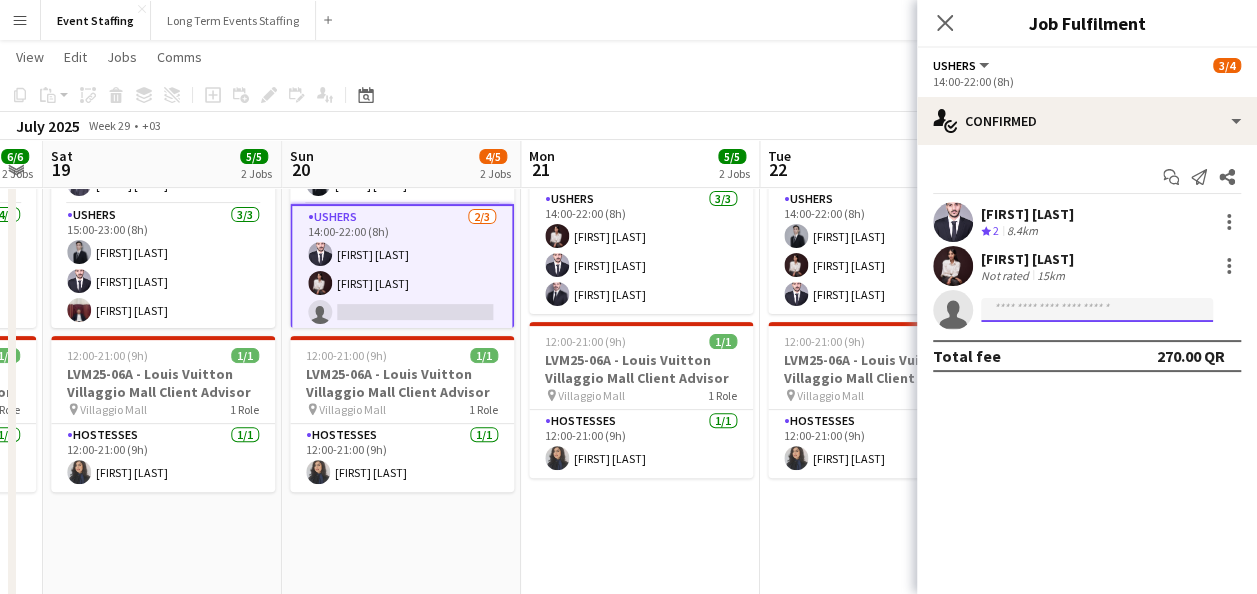 click 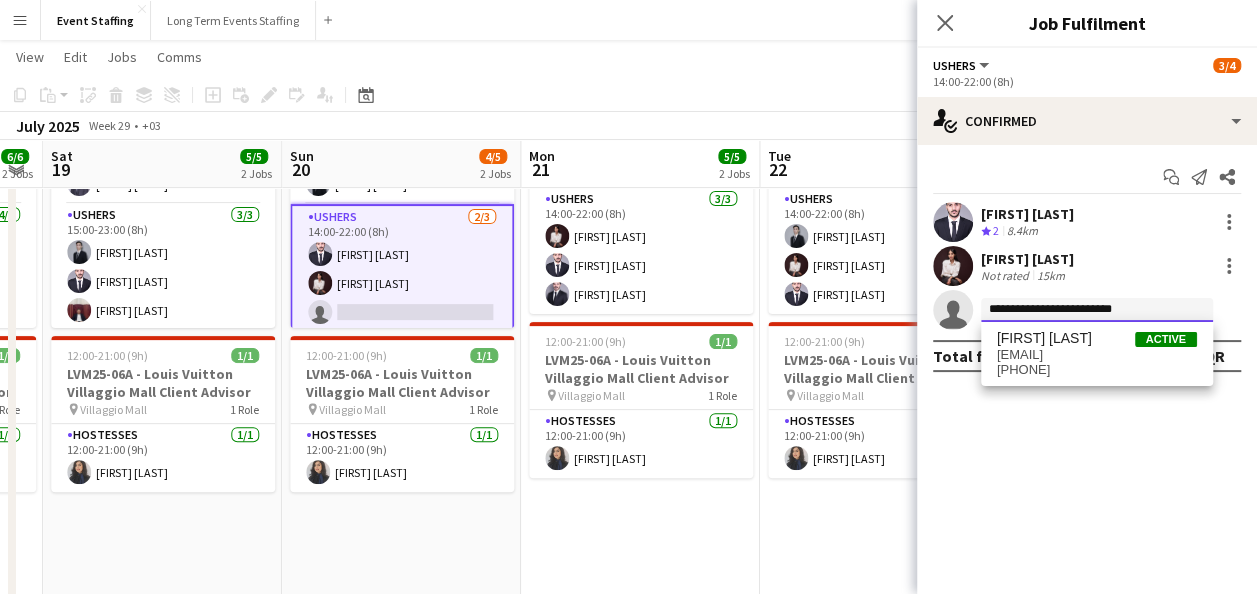 type on "**********" 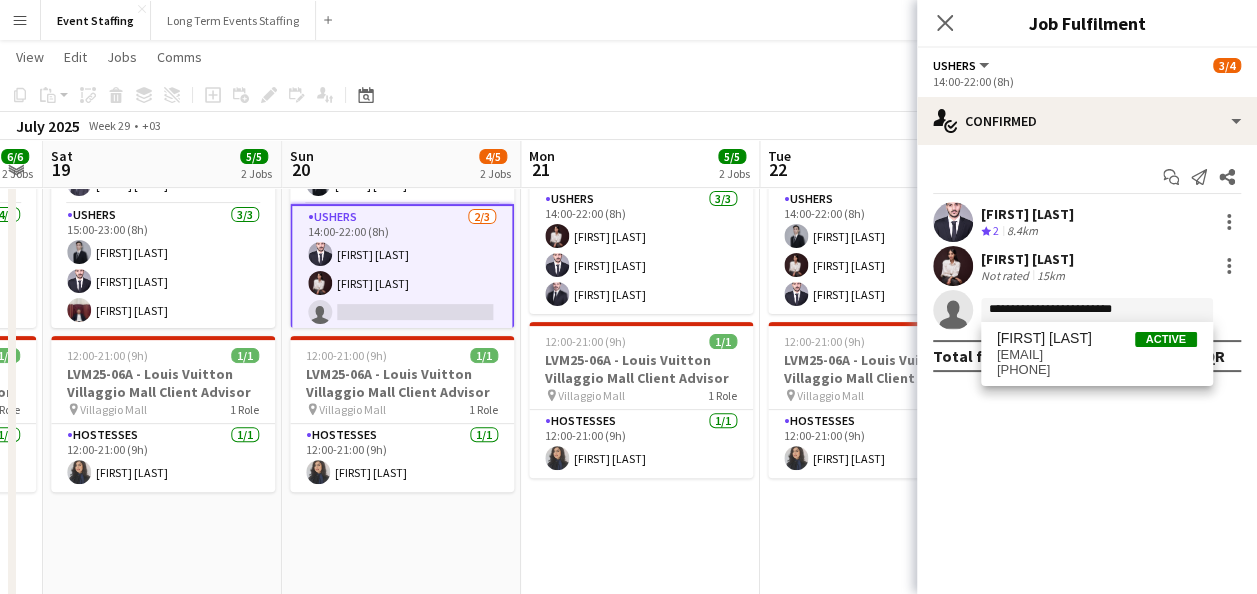 click on "[EMAIL]" at bounding box center (1097, 355) 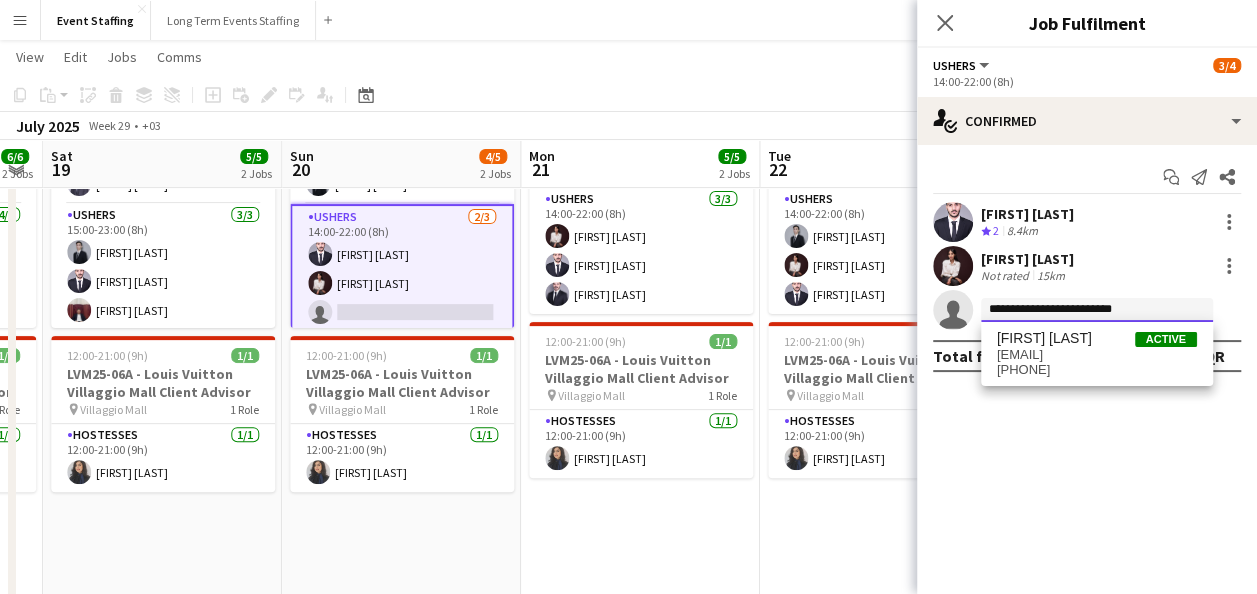 type 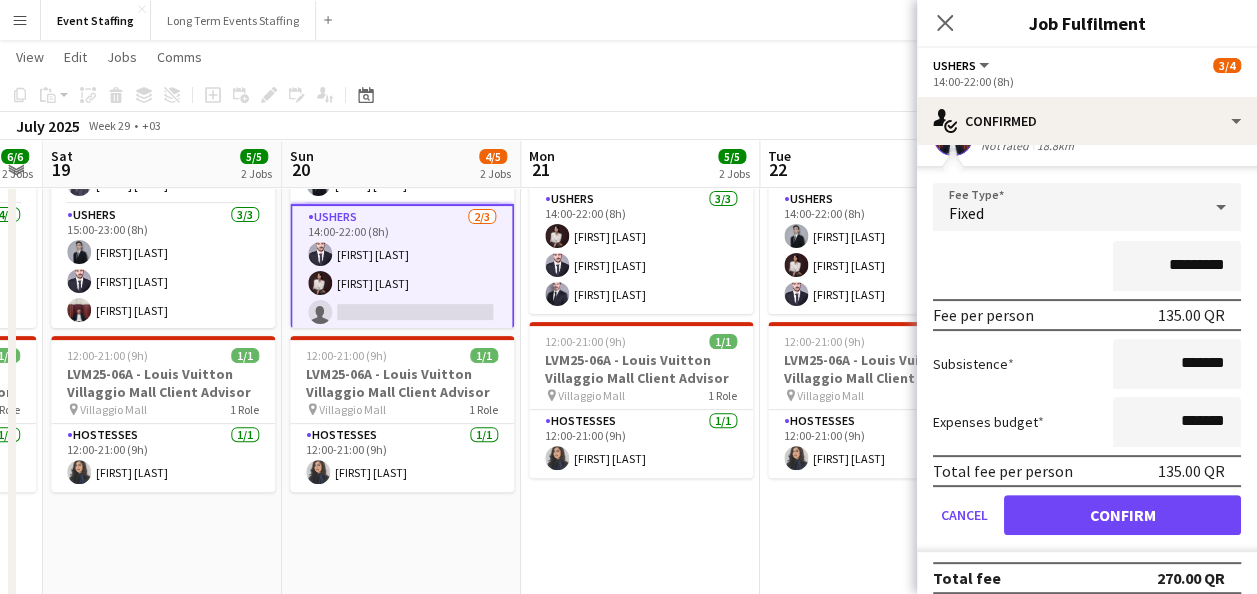scroll, scrollTop: 189, scrollLeft: 0, axis: vertical 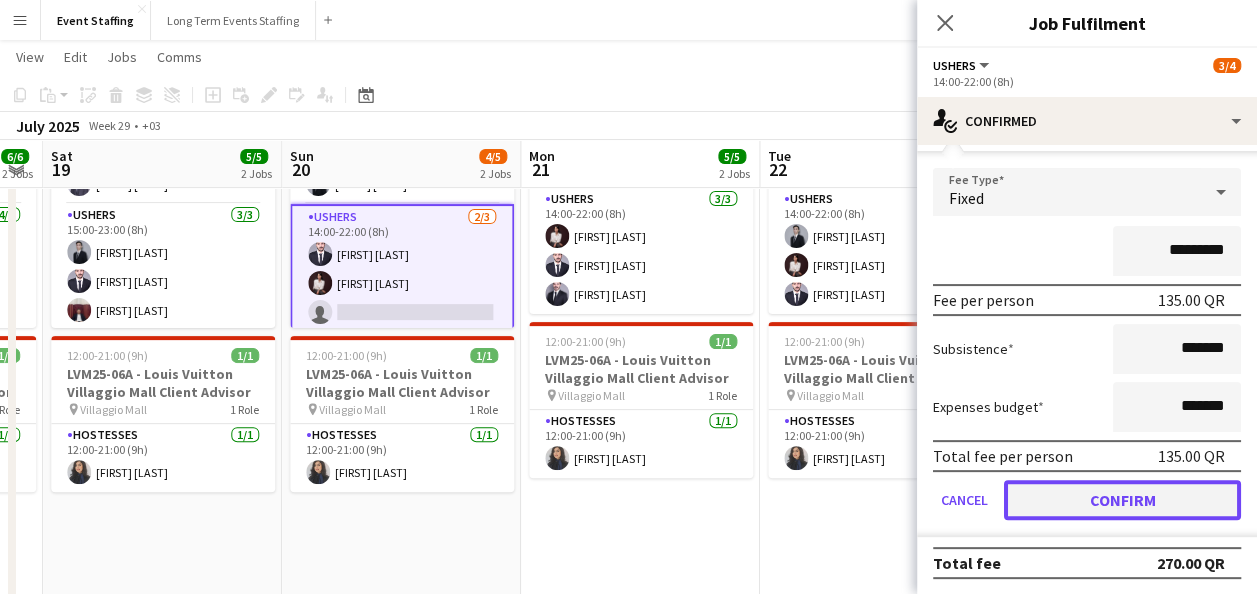 click on "Confirm" at bounding box center (1122, 500) 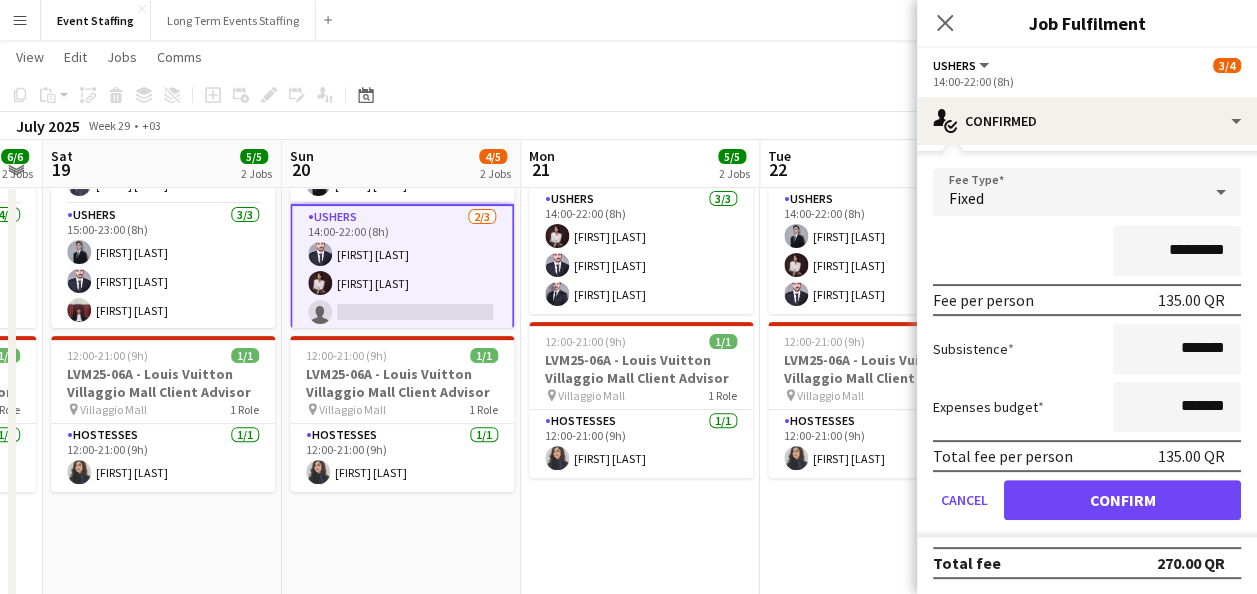 scroll, scrollTop: 0, scrollLeft: 0, axis: both 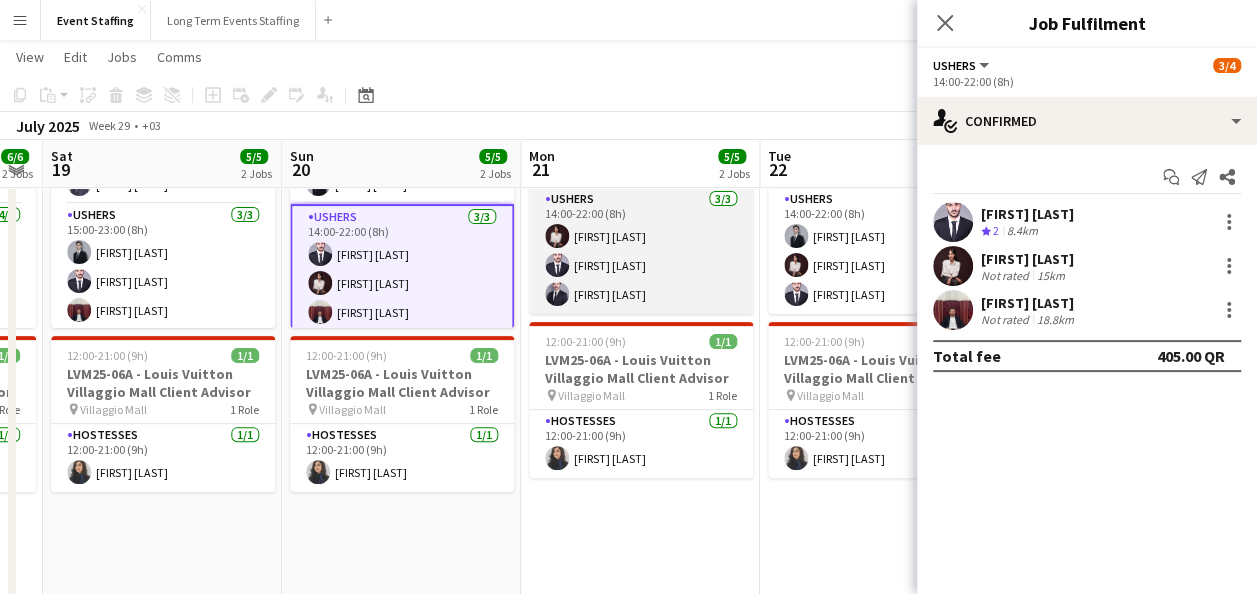 click on "Ushers   3/3   14:00-22:00 (8h)
[FIRST] [LAST] [FIRST] [LAST] [FIRST] [LAST]" at bounding box center [641, 251] 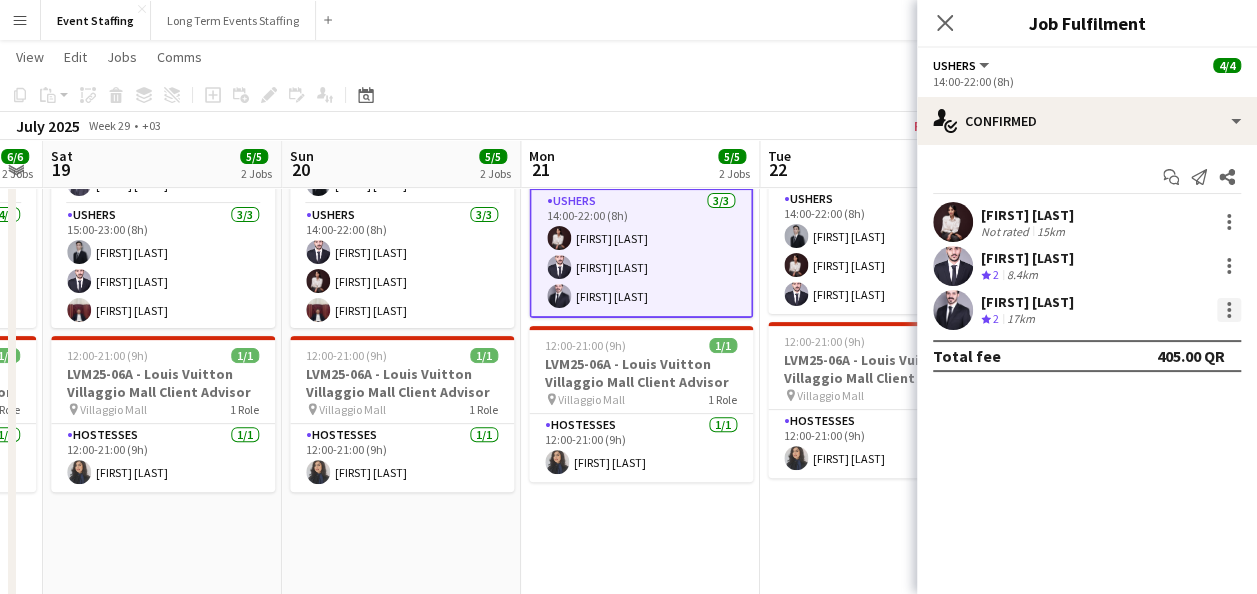 click at bounding box center (1229, 310) 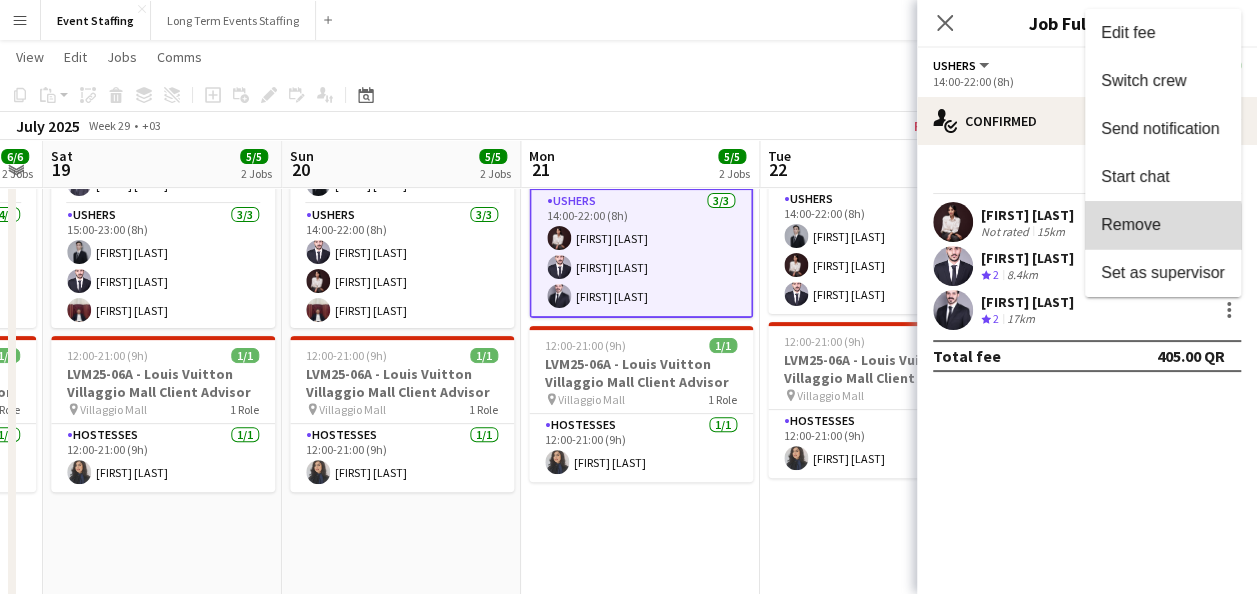 click on "Remove" at bounding box center (1163, 225) 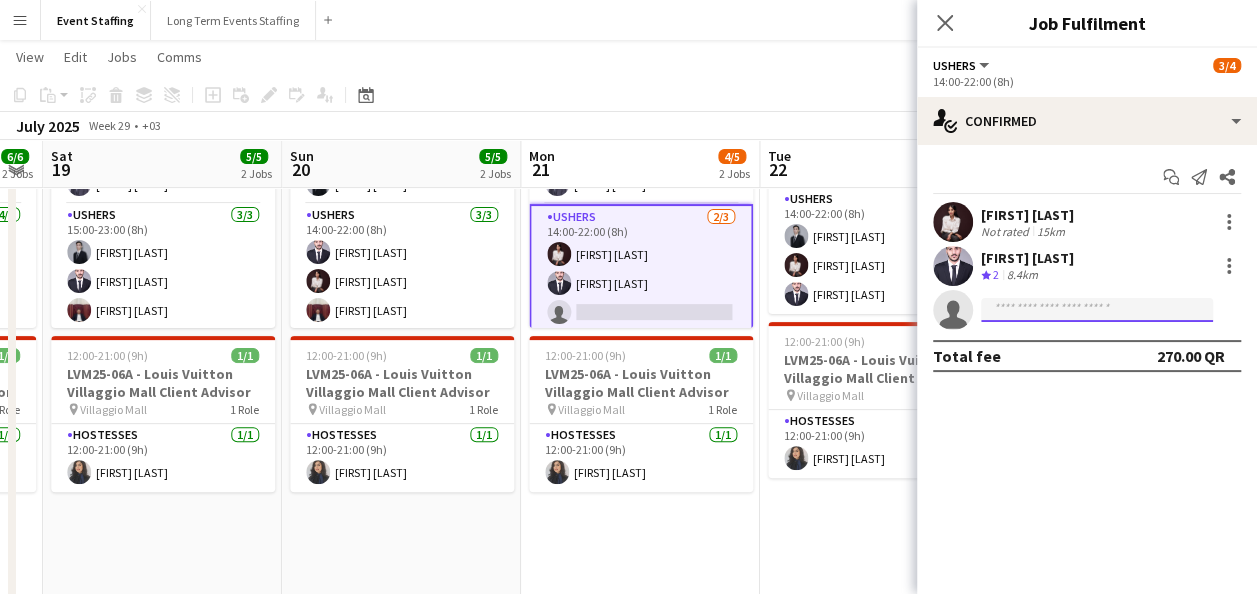 click 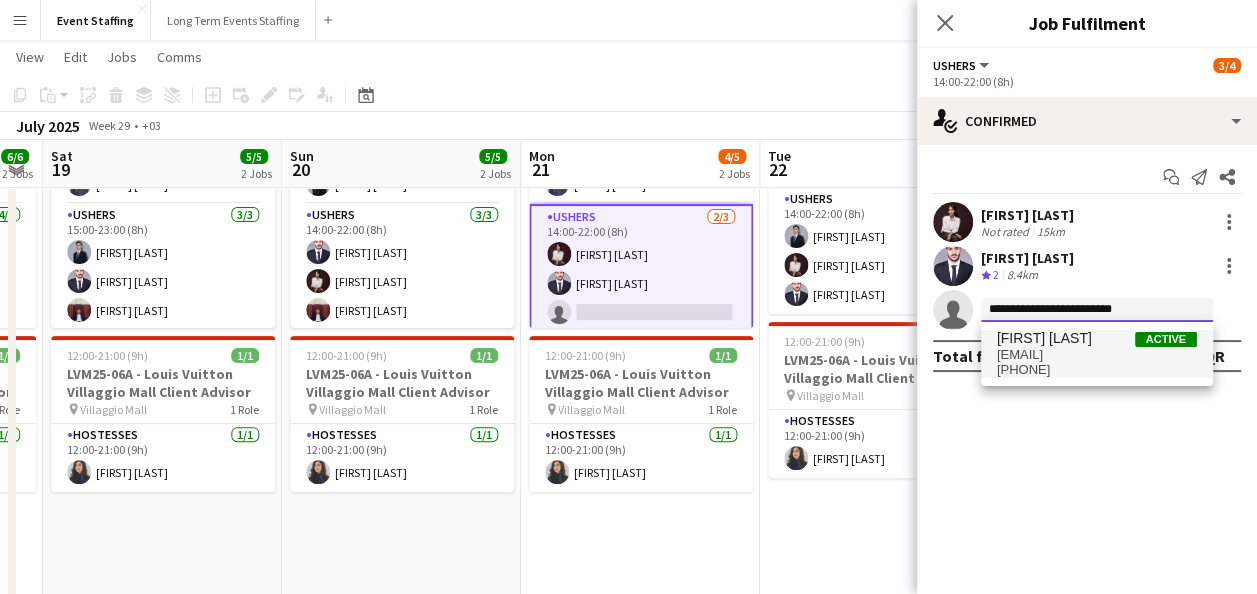 type on "**********" 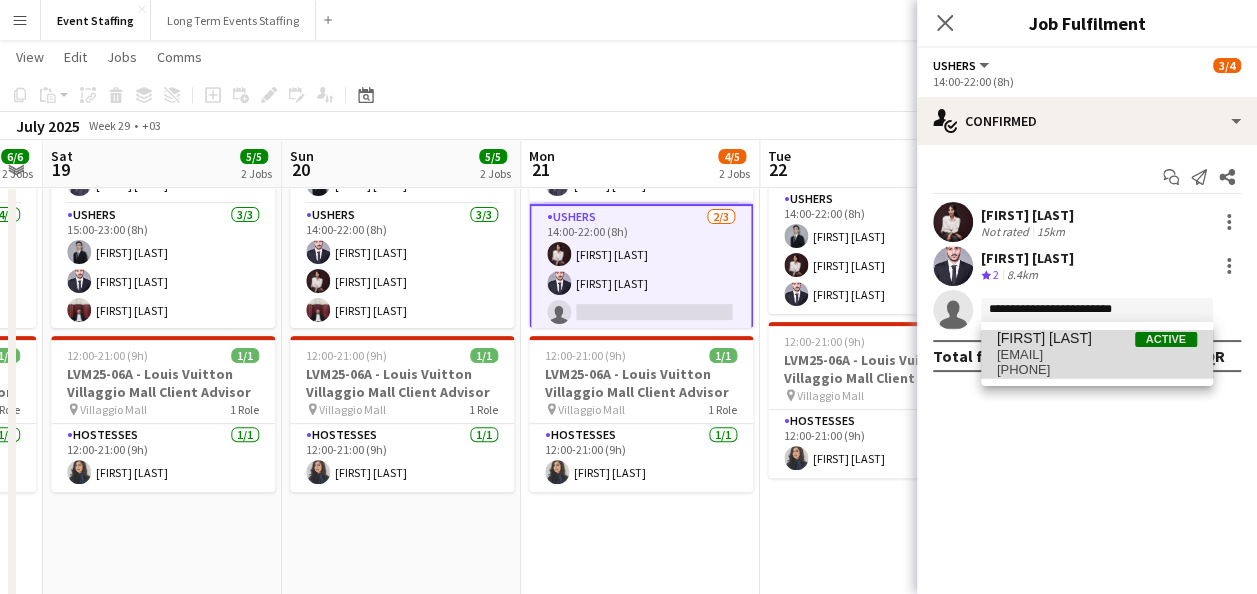 click on "[EMAIL]" at bounding box center (1097, 355) 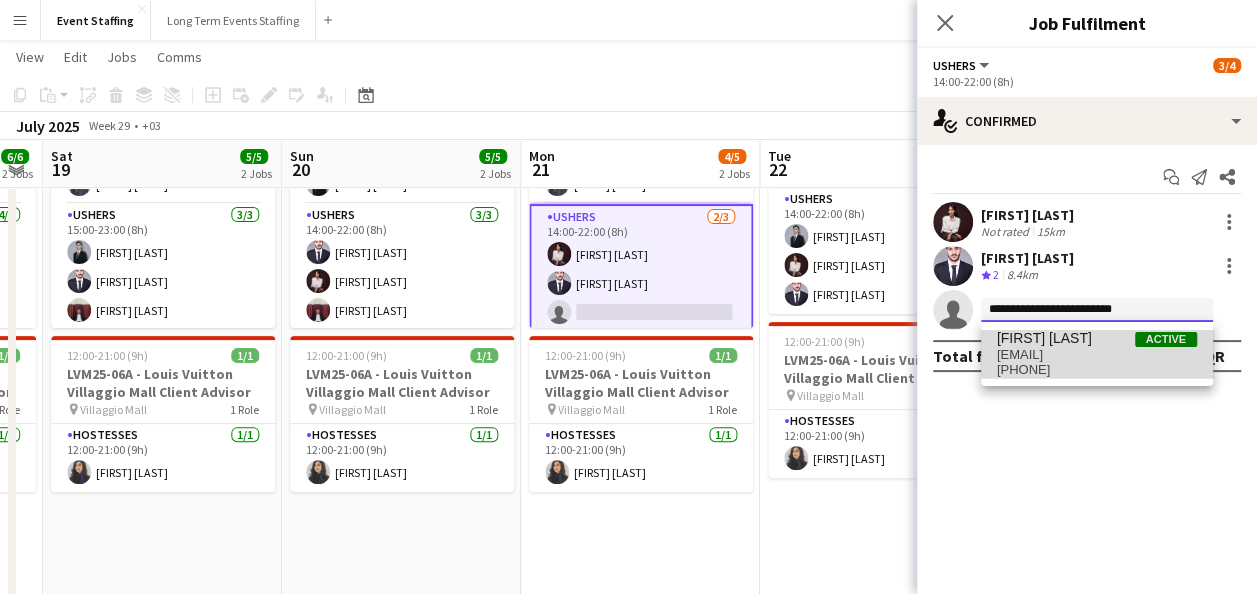type 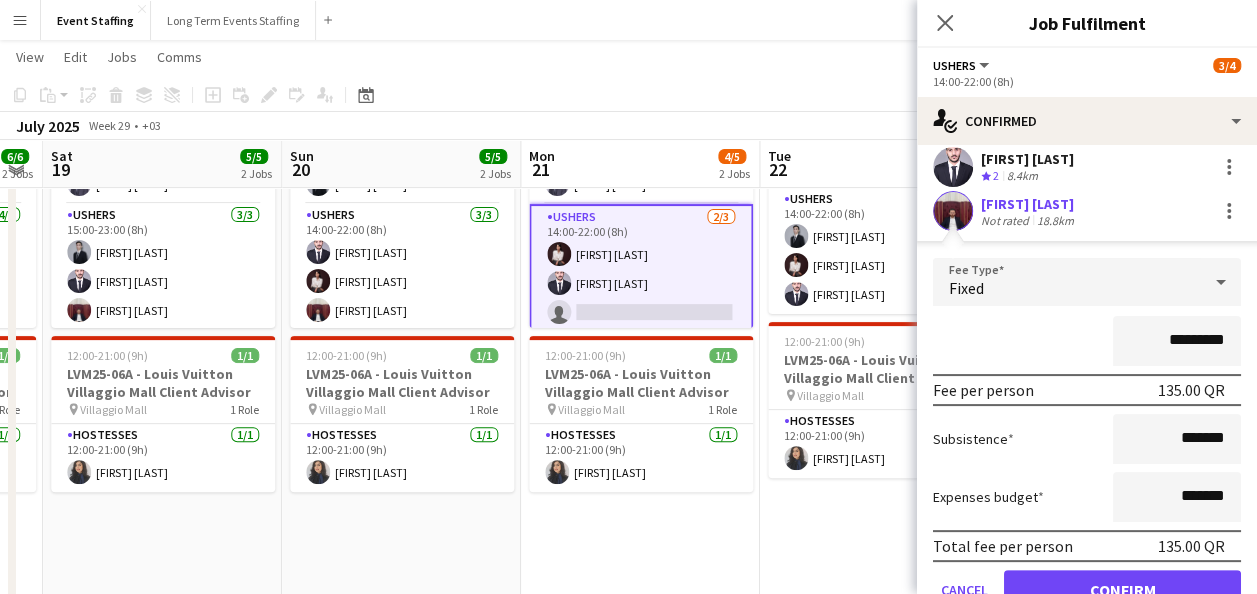 scroll, scrollTop: 189, scrollLeft: 0, axis: vertical 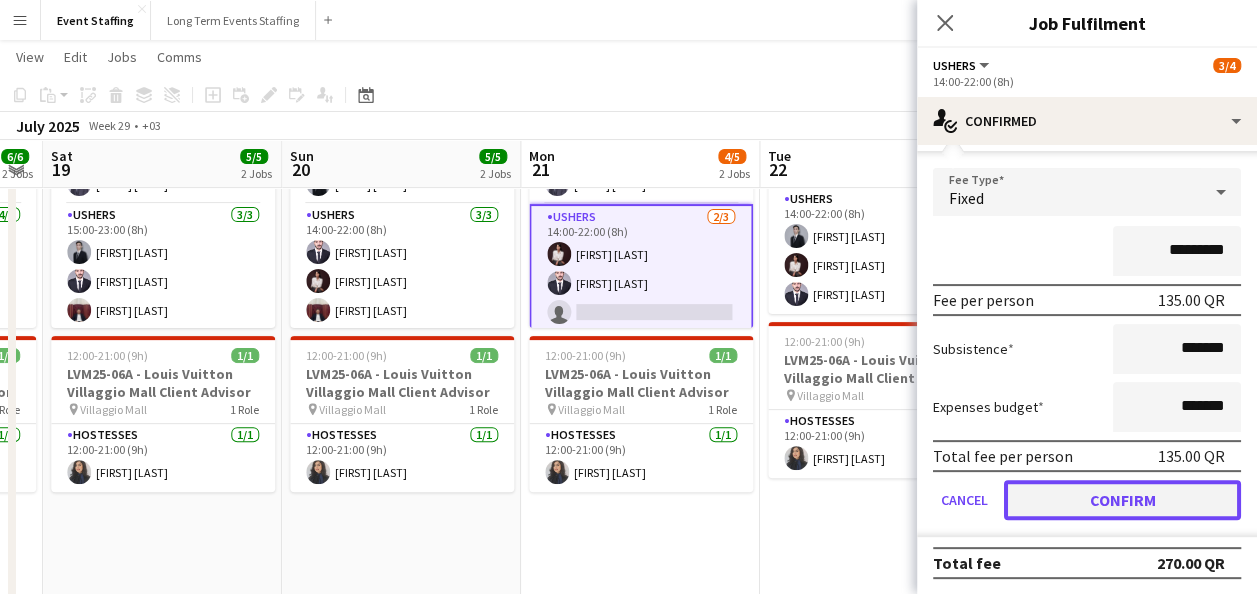 click on "Confirm" at bounding box center (1122, 500) 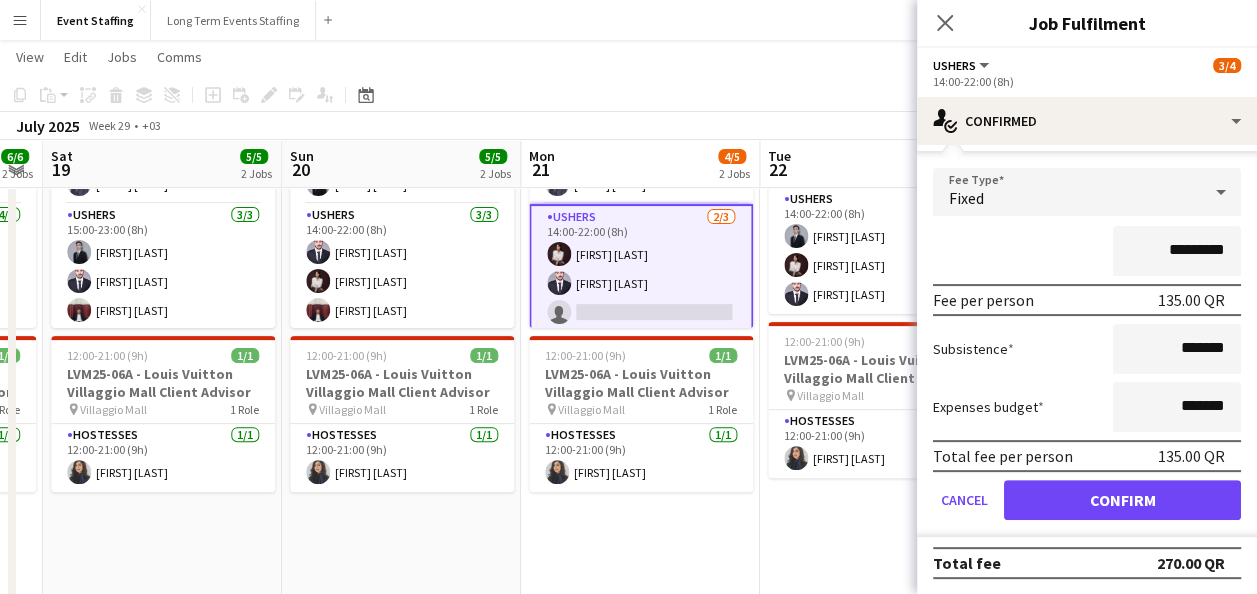 scroll, scrollTop: 0, scrollLeft: 0, axis: both 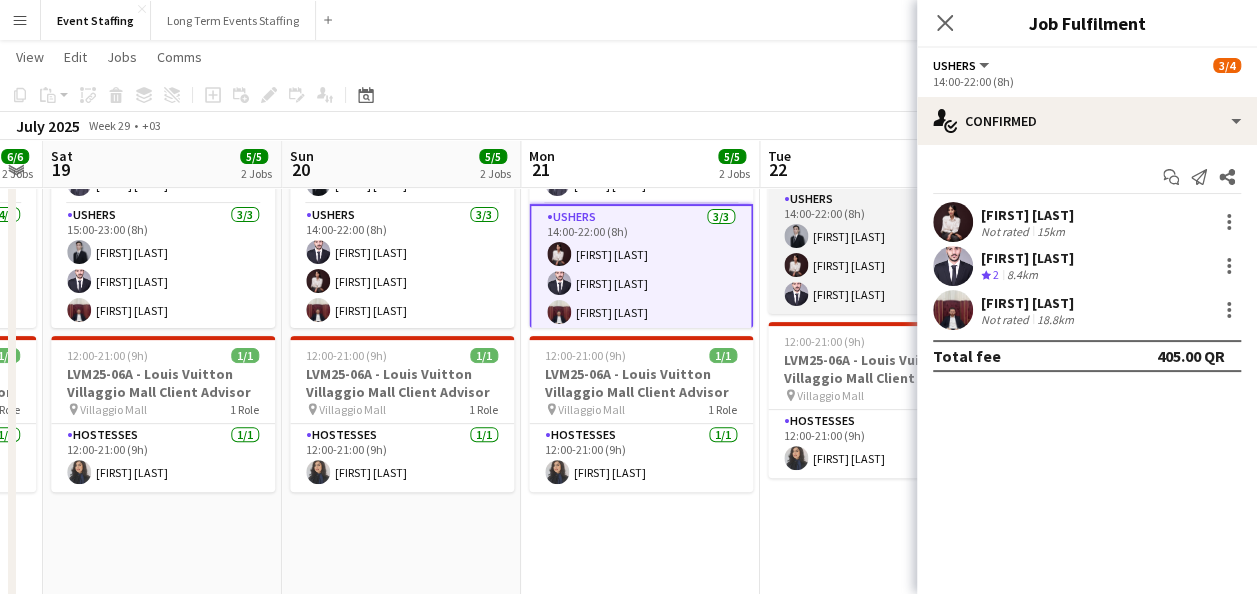 click on "Ushers   3/3   14:00-22:00 (8h)
[FIRST] [LAST] [FIRST] [LAST] [FIRST] [LAST]" at bounding box center (880, 251) 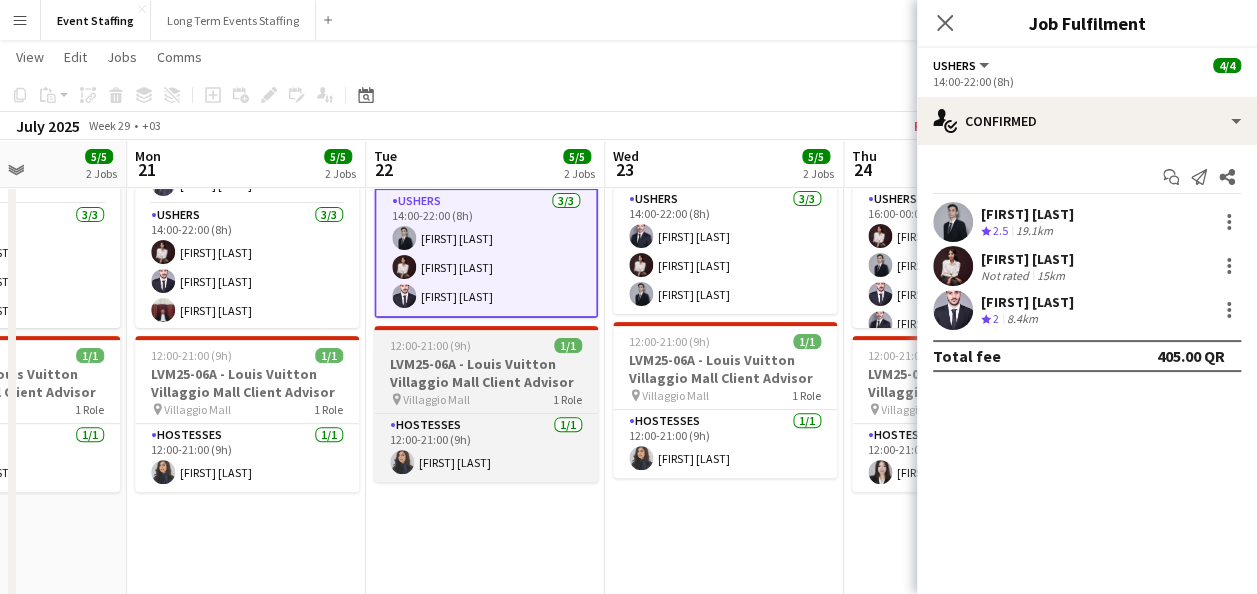 scroll, scrollTop: 0, scrollLeft: 893, axis: horizontal 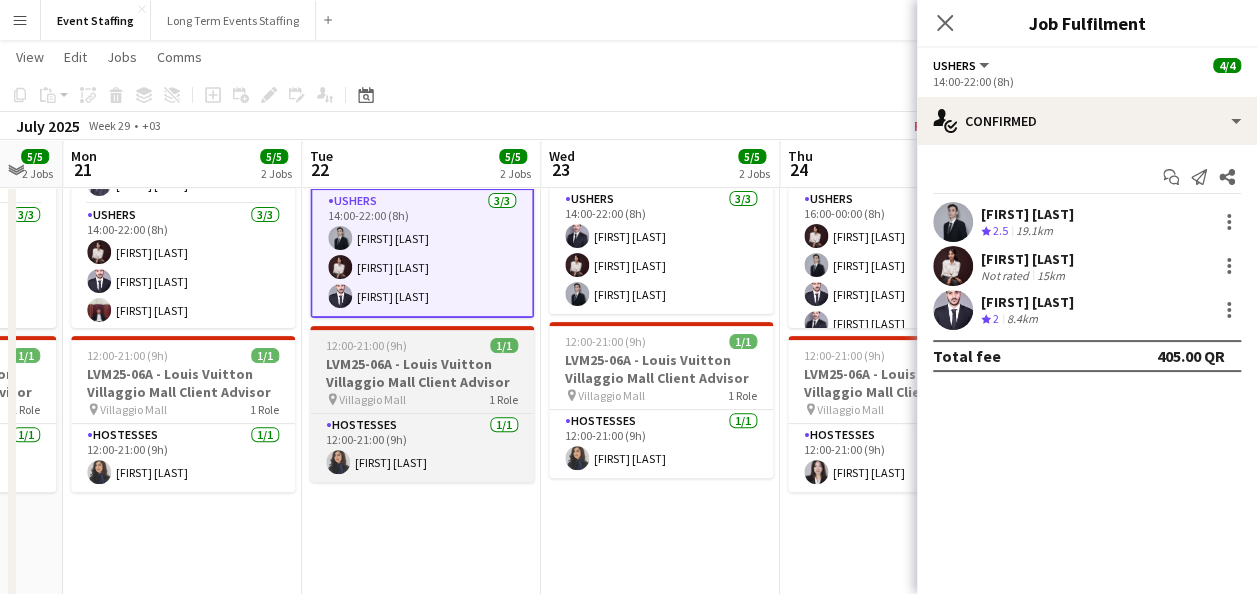 drag, startPoint x: 800, startPoint y: 362, endPoint x: 350, endPoint y: 343, distance: 450.40094 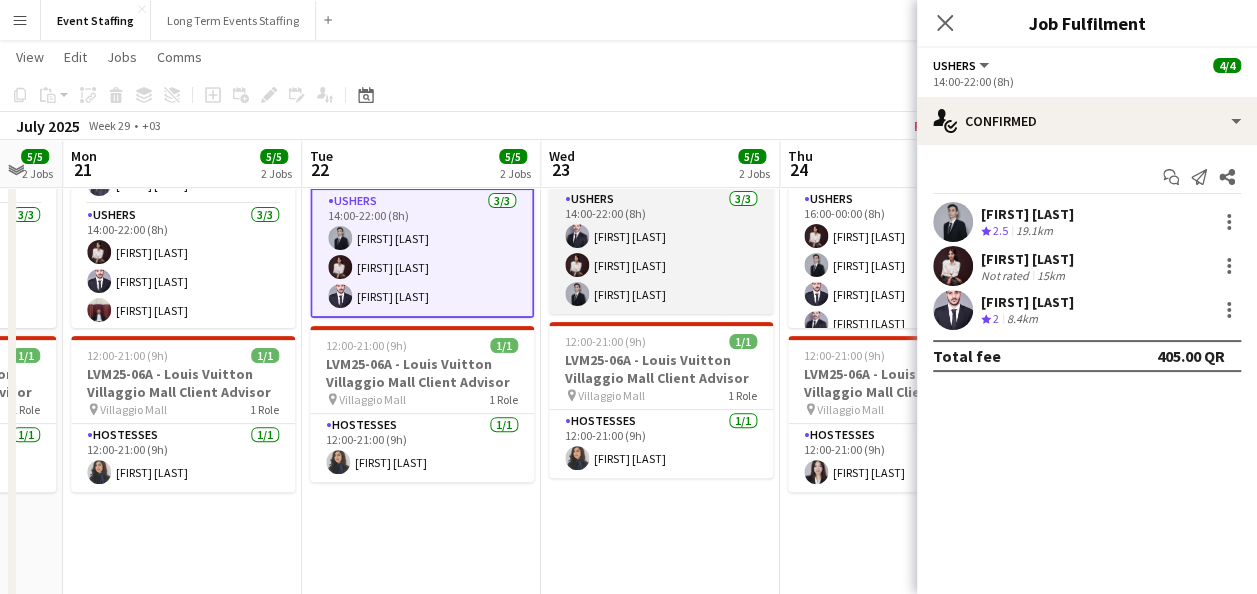 click on "[ROLE]   [NUM]/[NUM]  [TIME] ([HOURS])
[FIRST] [LAST] [FIRST] [LAST] [FIRST] [LAST]" at bounding box center (661, 251) 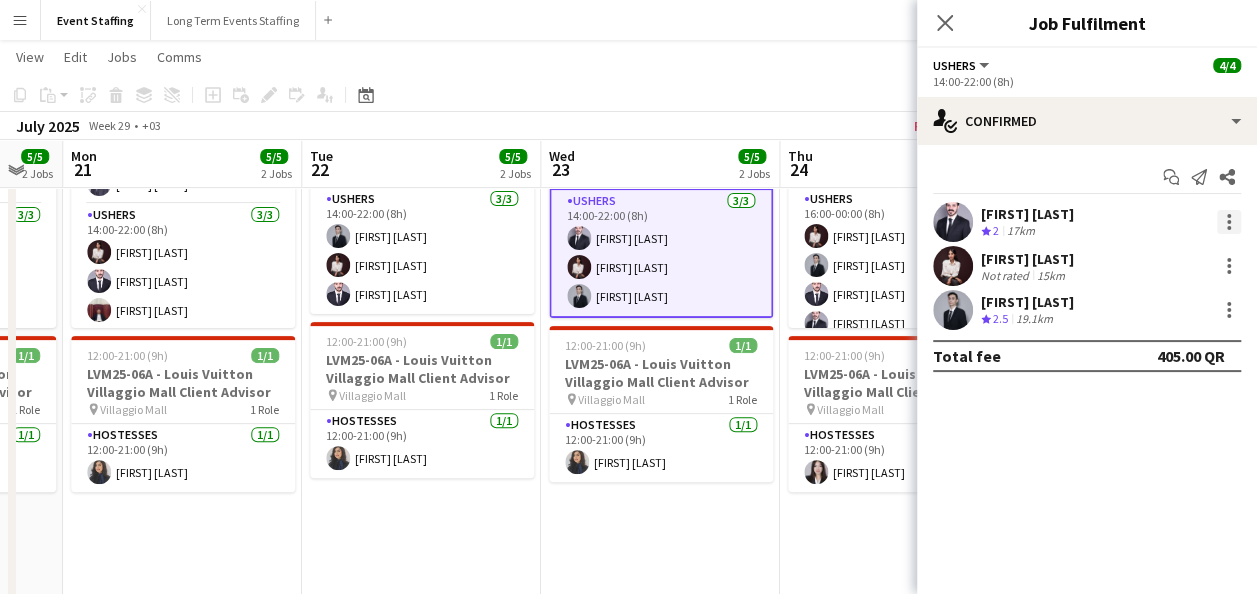 click at bounding box center (1229, 222) 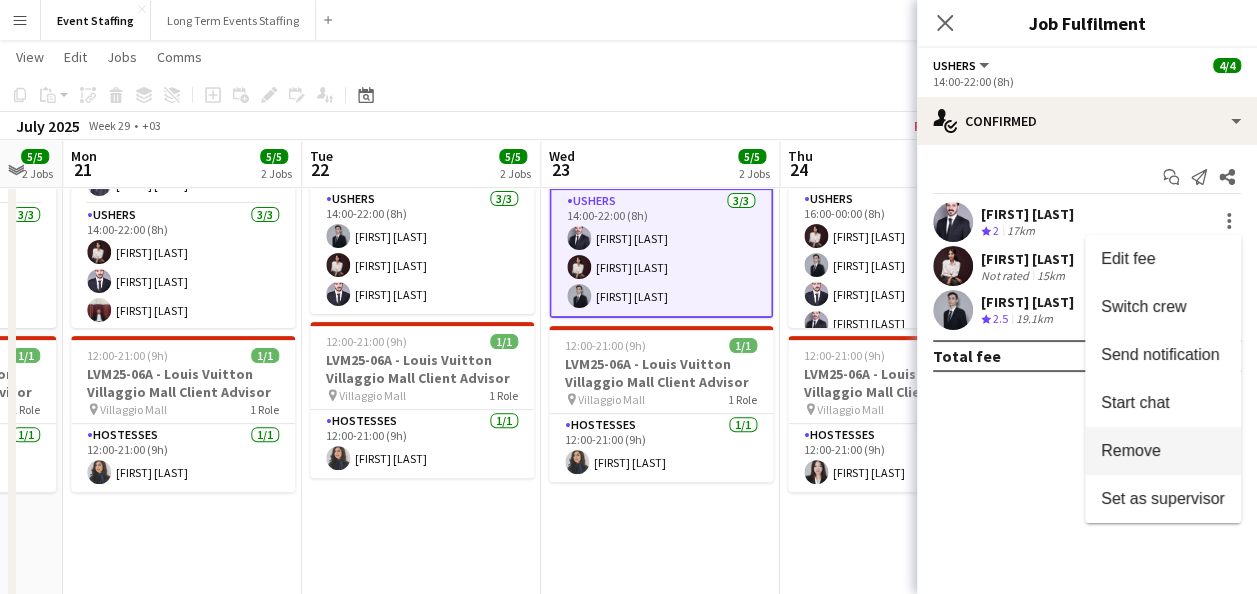 click on "Remove" at bounding box center (1163, 451) 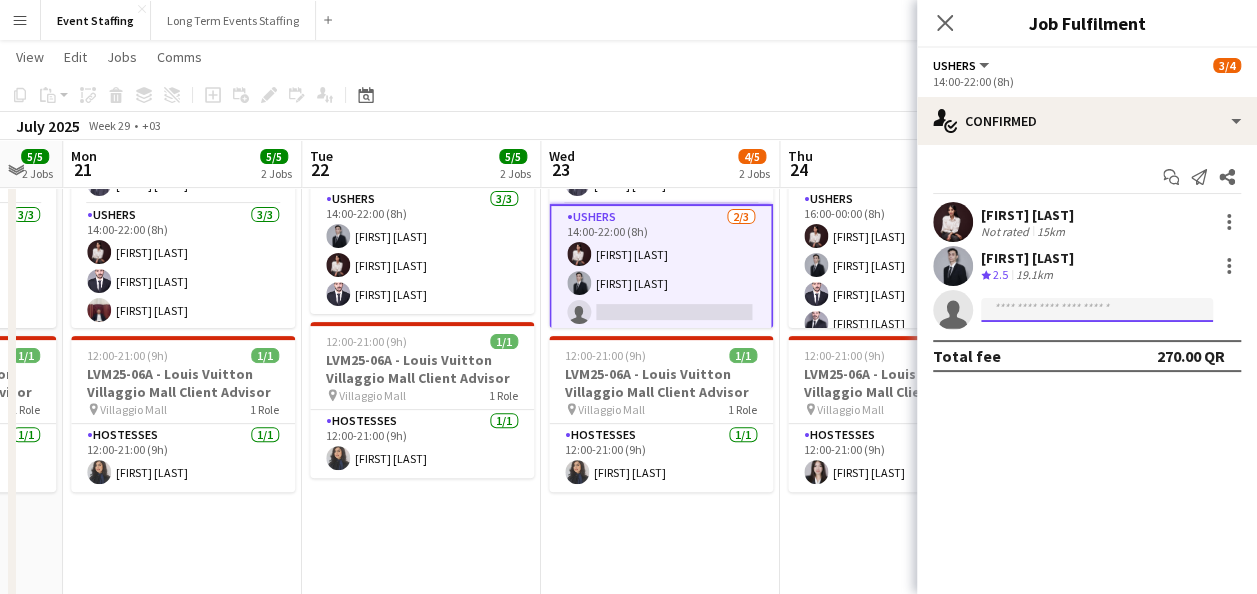 click 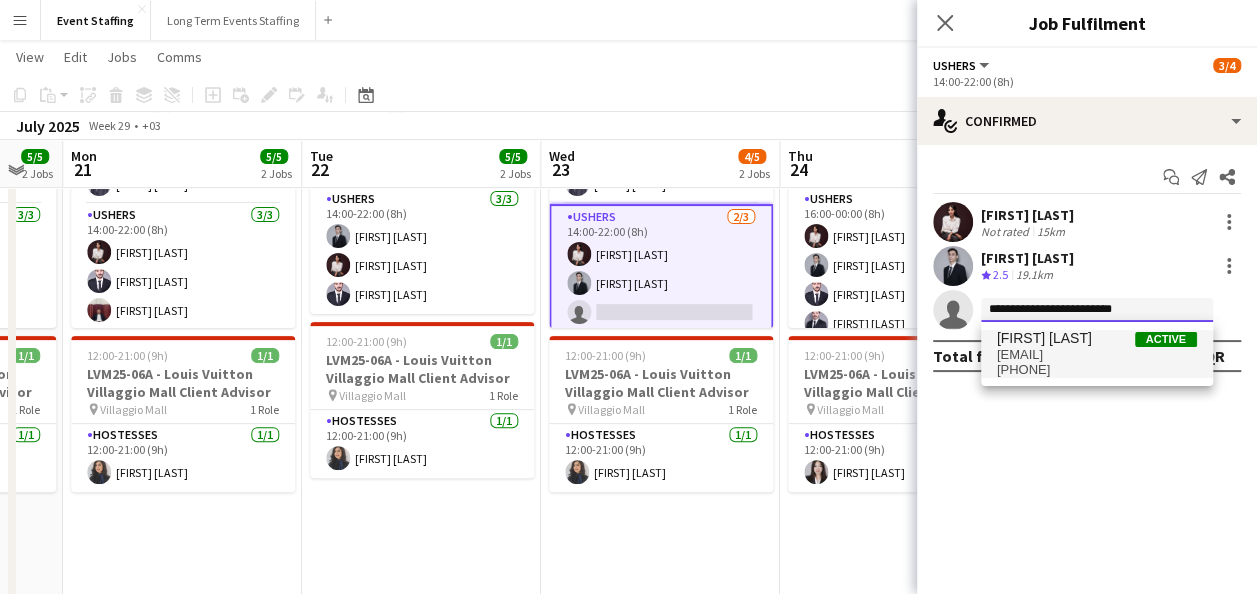 type on "**********" 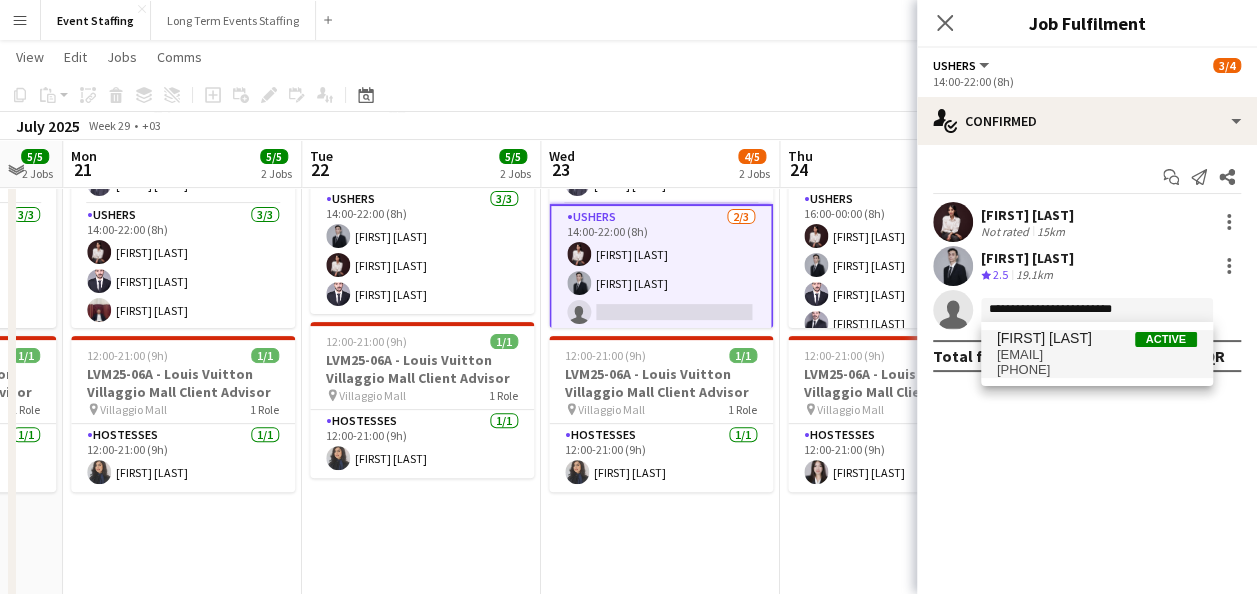 click on "[PHONE]" at bounding box center [1097, 370] 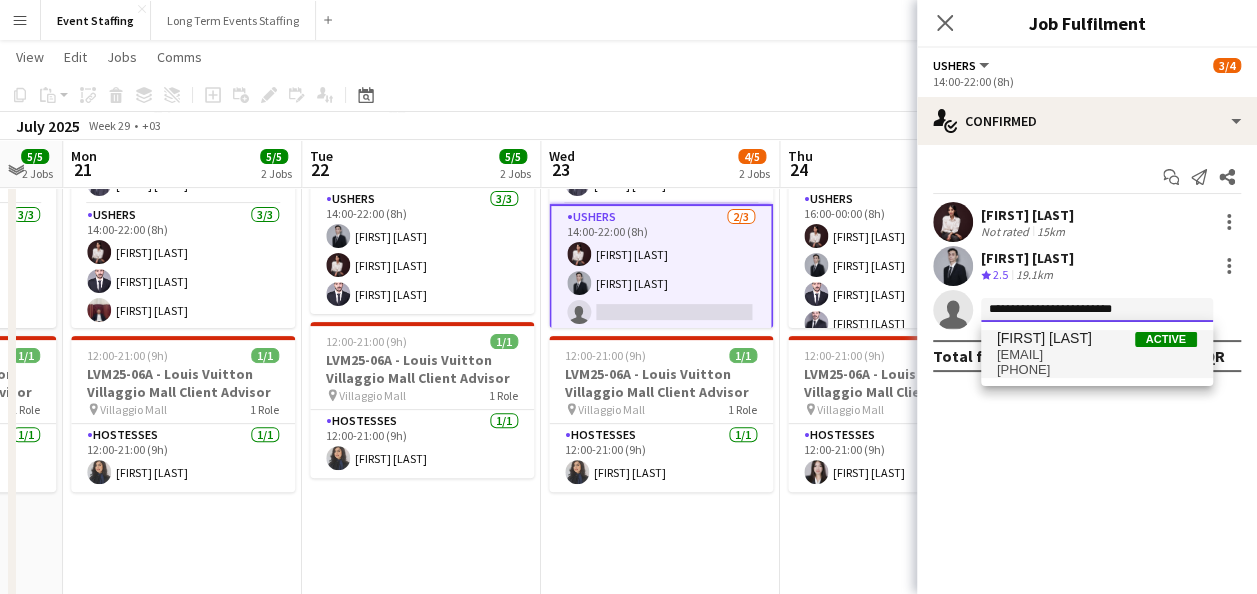 type 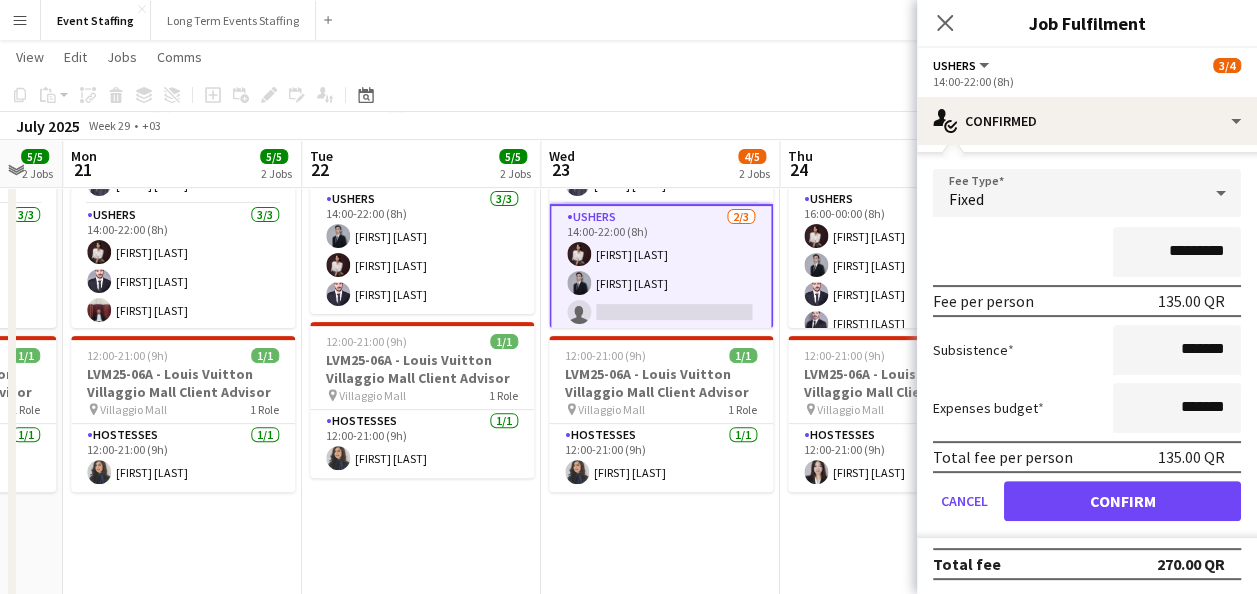 scroll, scrollTop: 189, scrollLeft: 0, axis: vertical 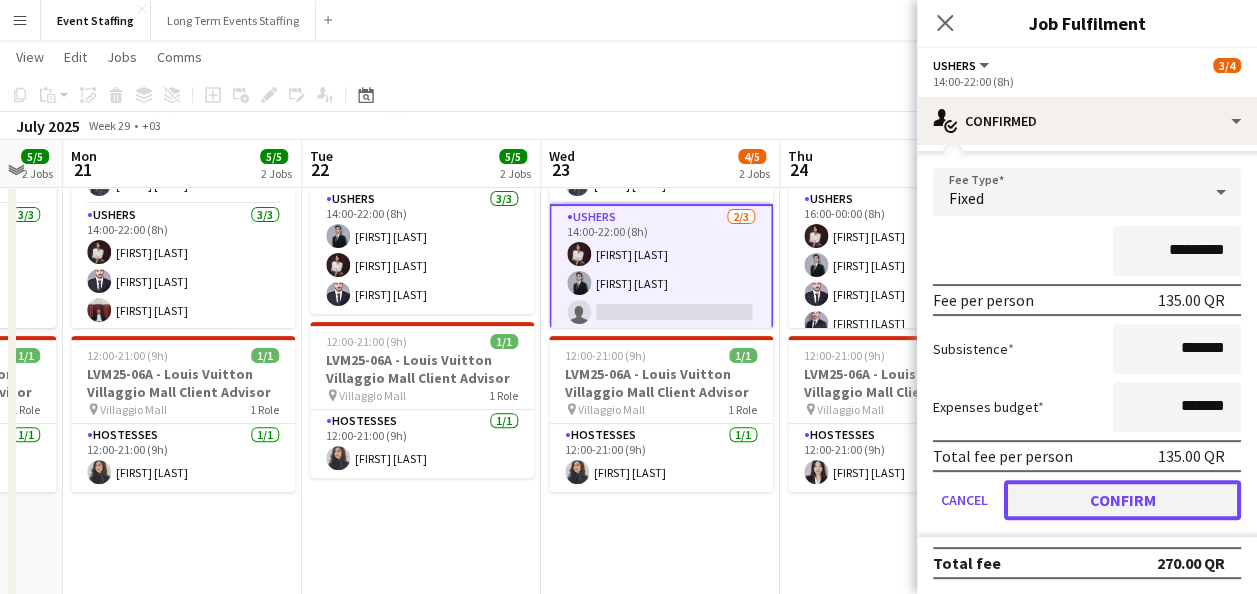 click on "Confirm" at bounding box center [1122, 500] 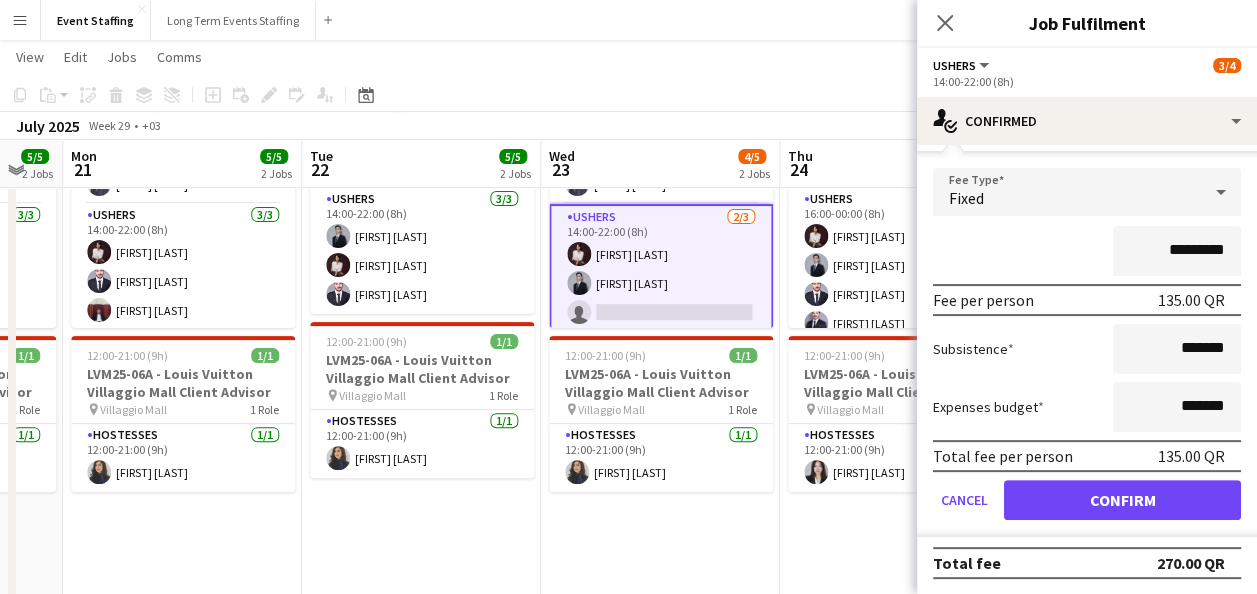 scroll, scrollTop: 0, scrollLeft: 0, axis: both 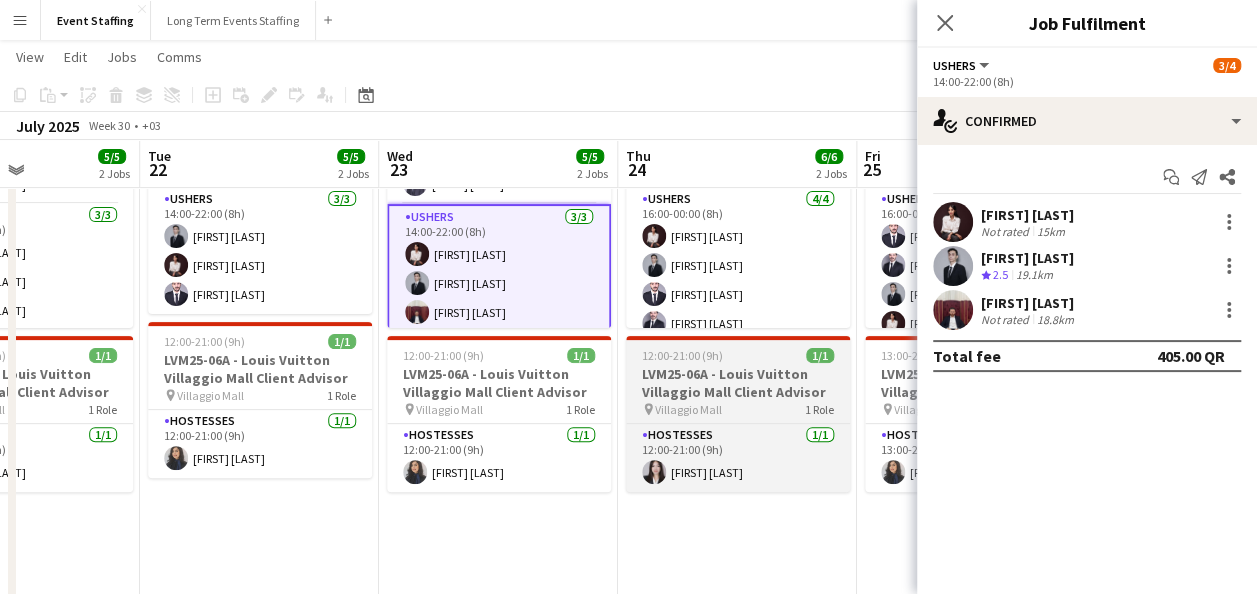 drag, startPoint x: 794, startPoint y: 360, endPoint x: 612, endPoint y: 366, distance: 182.09888 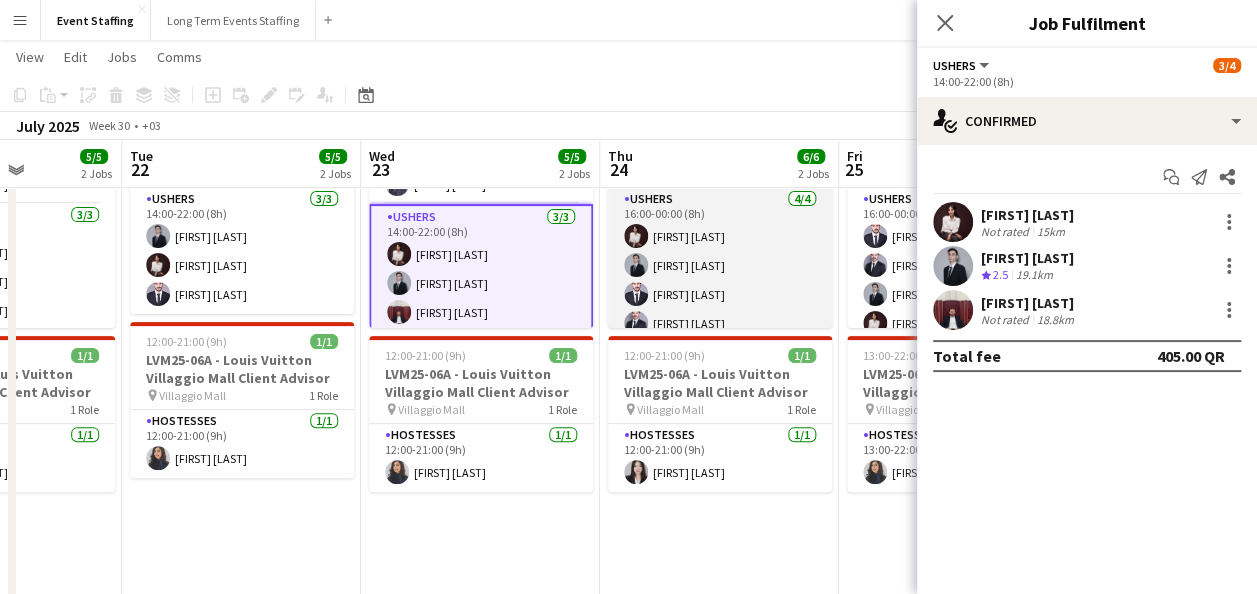 click on "Ushers   4/4   16:00-00:00 (8h)
[FIRST] [LAST] [FIRST] [LAST] [FIRST] [LAST] [FIRST] [LAST]" at bounding box center [720, 265] 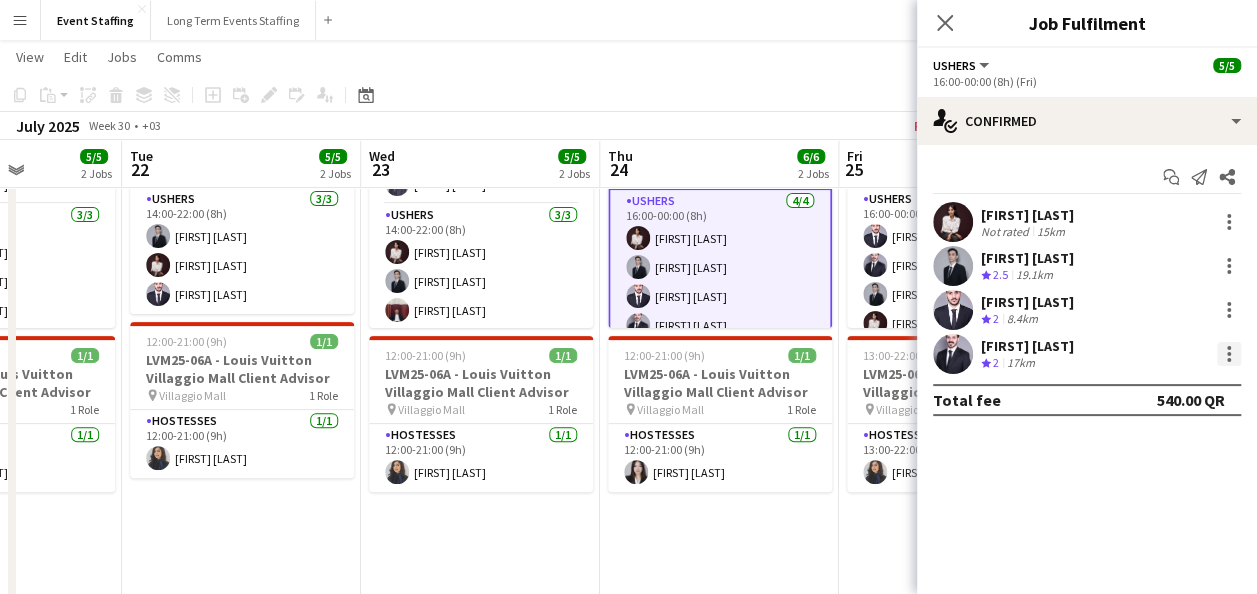 click at bounding box center [1229, 354] 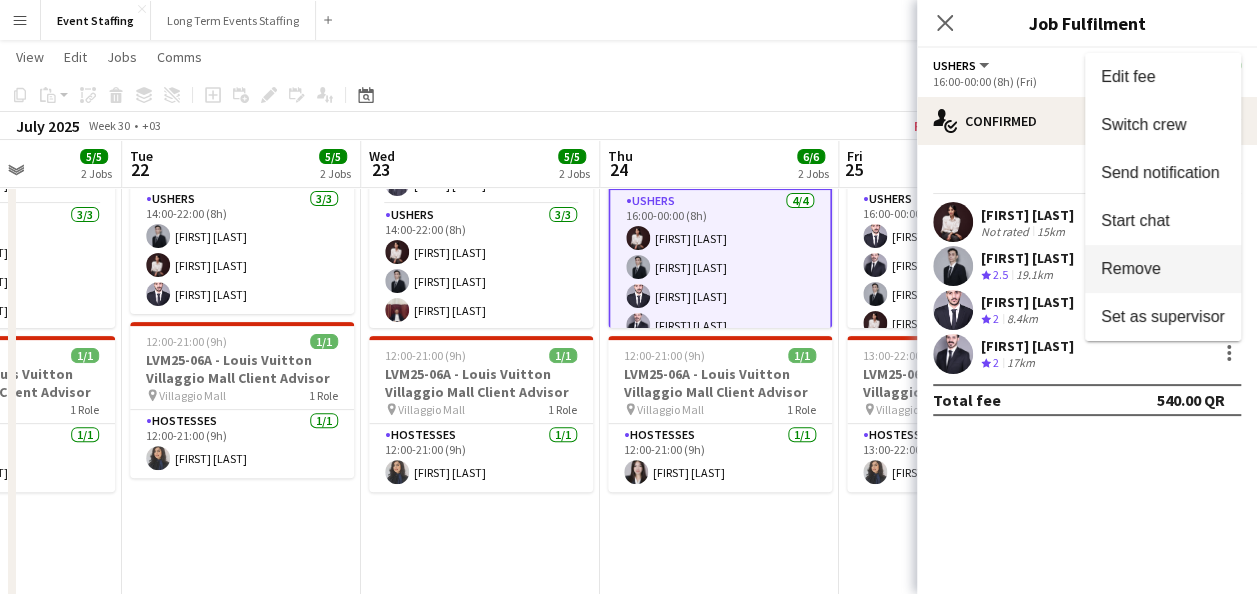 click on "Remove" at bounding box center [1163, 269] 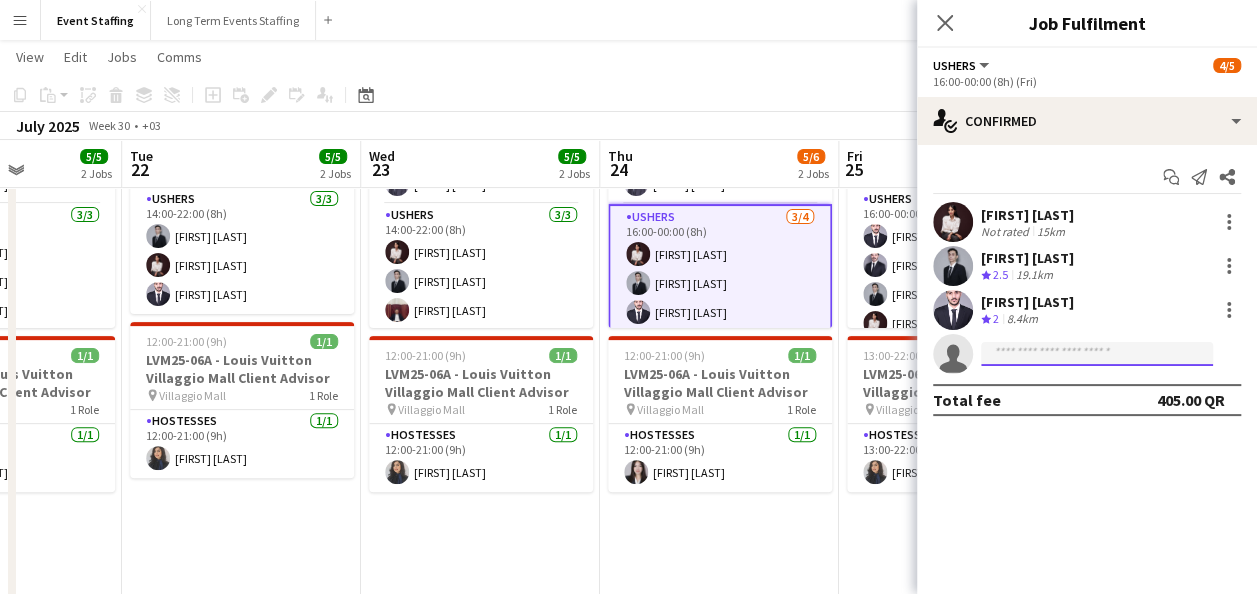 click 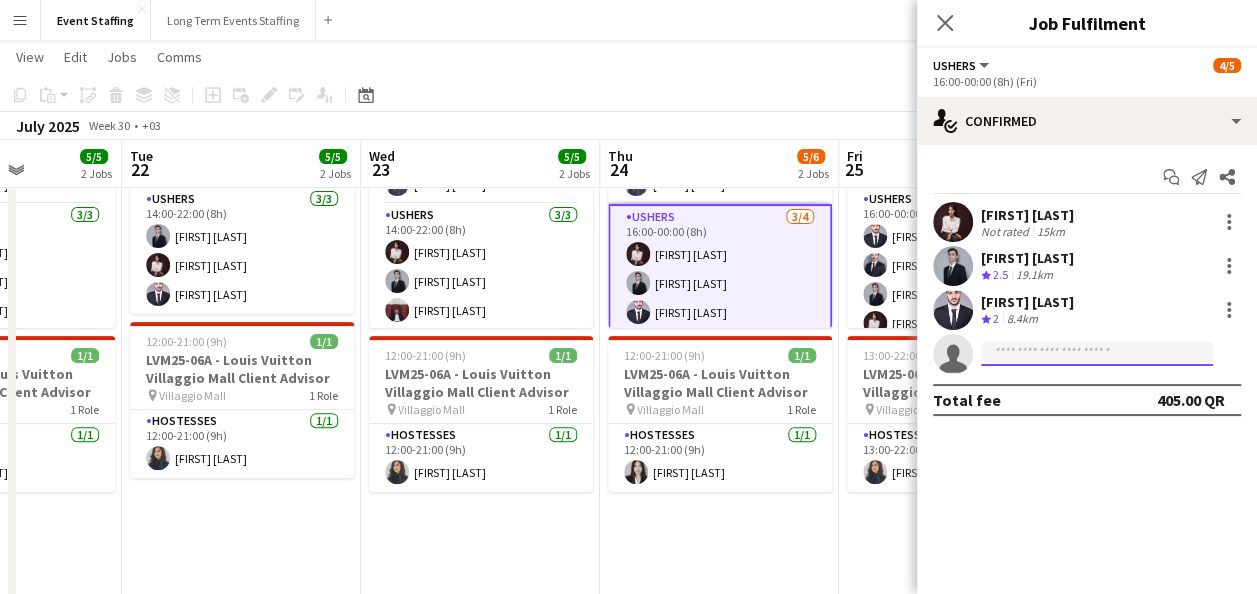 paste on "**********" 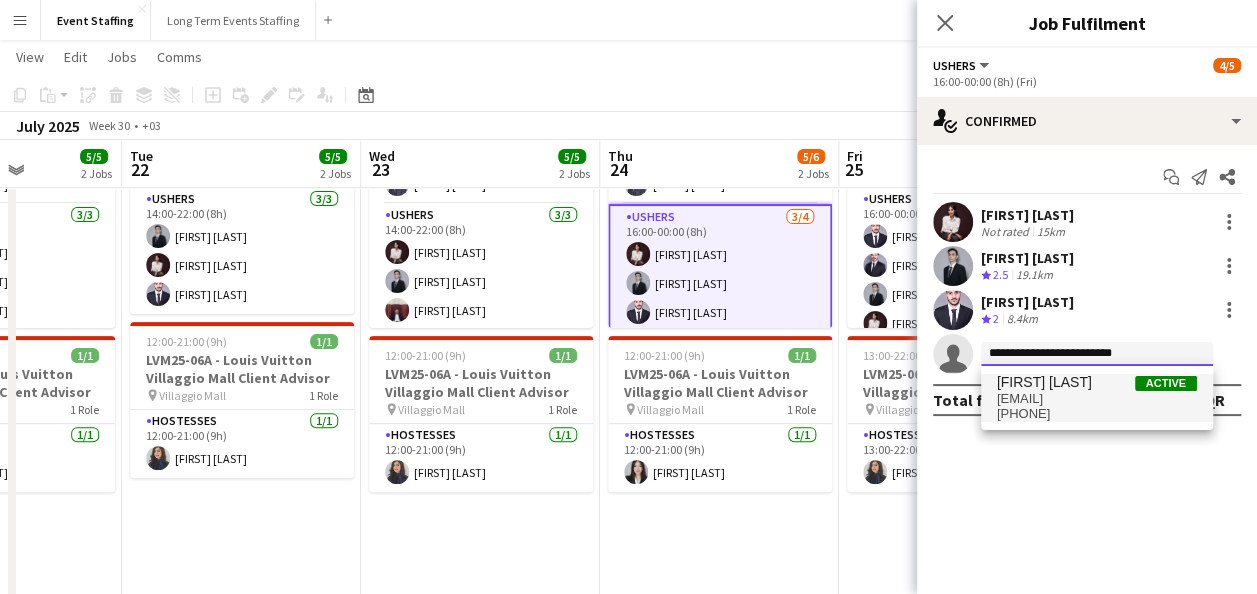 type on "**********" 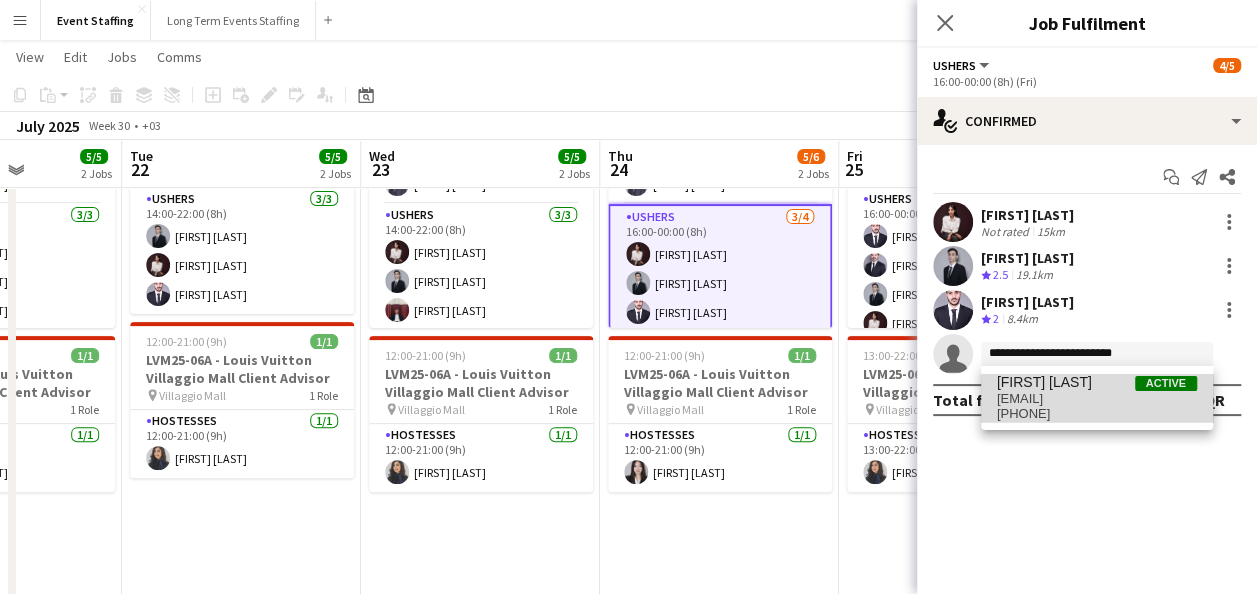 click on "[EMAIL]" at bounding box center (1097, 399) 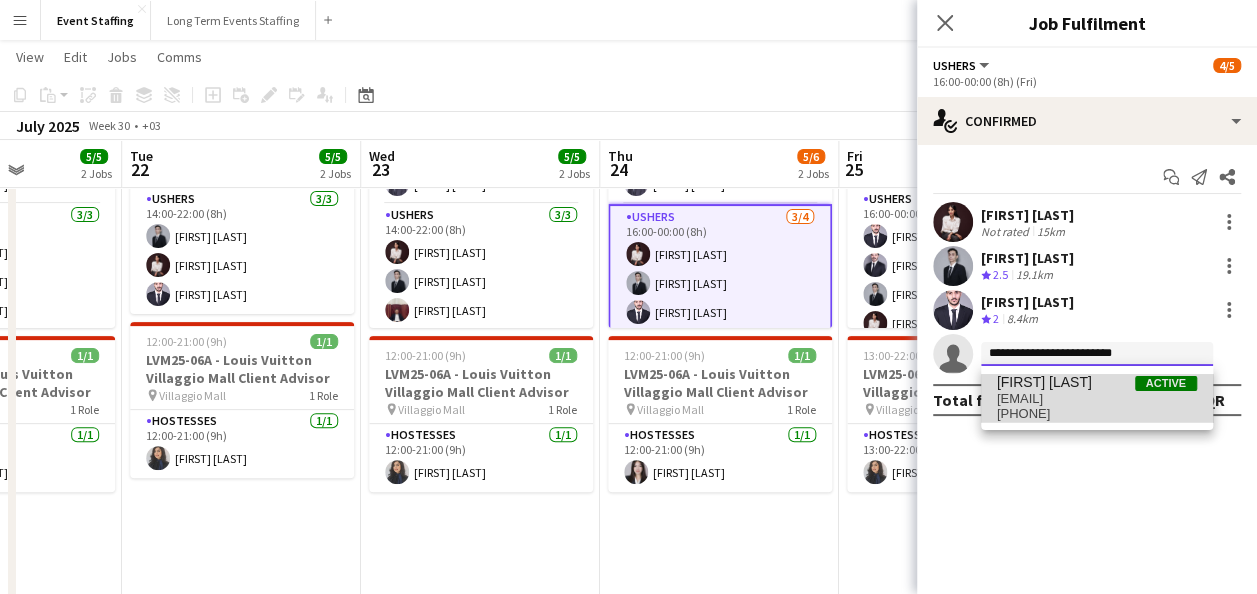type 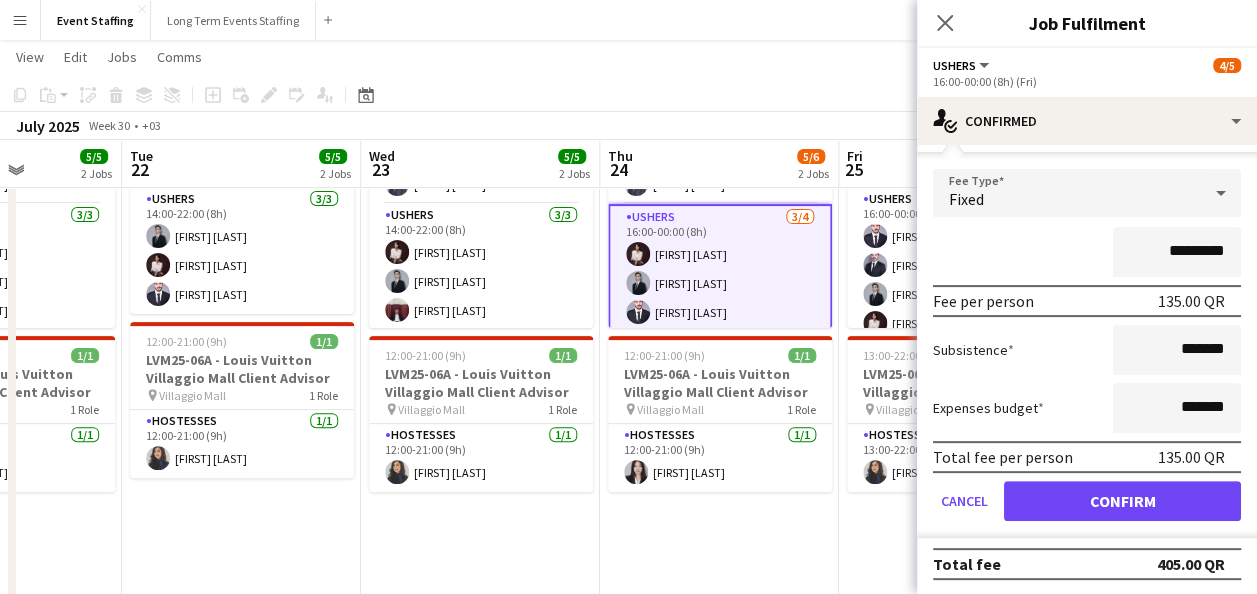 scroll, scrollTop: 233, scrollLeft: 0, axis: vertical 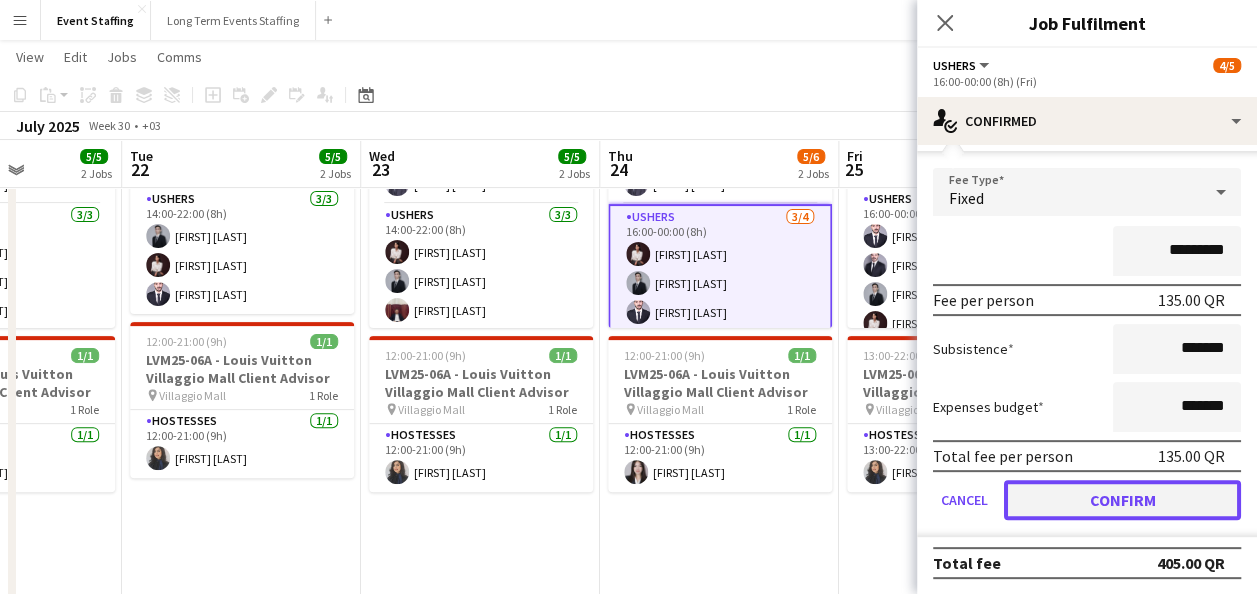 click on "Confirm" at bounding box center (1122, 500) 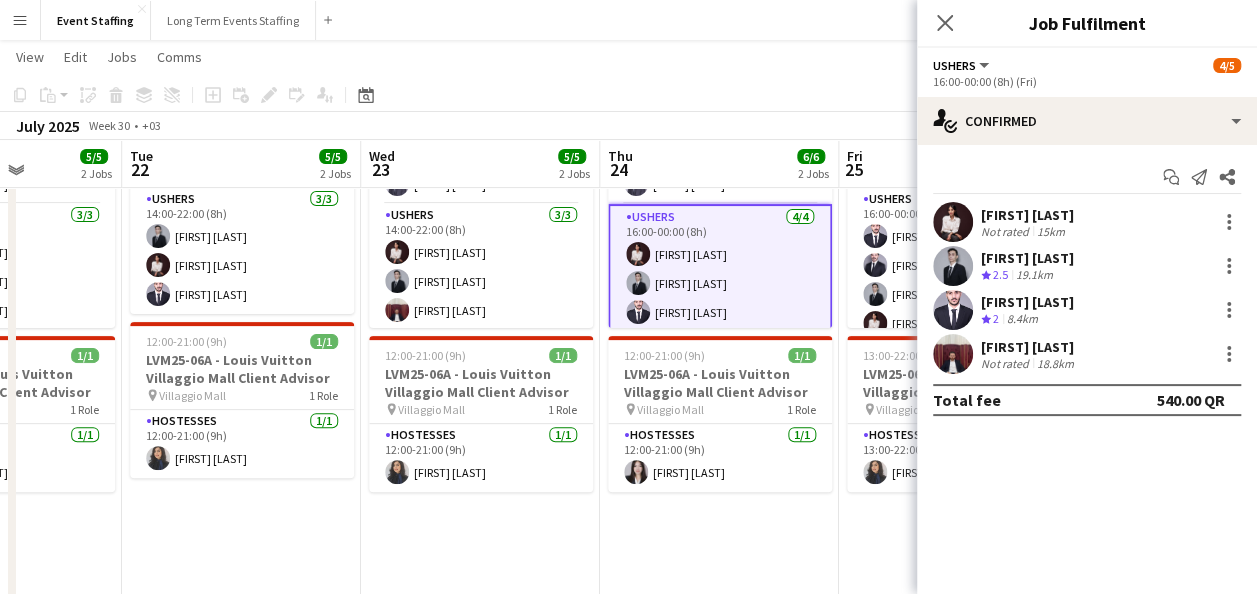 scroll, scrollTop: 0, scrollLeft: 0, axis: both 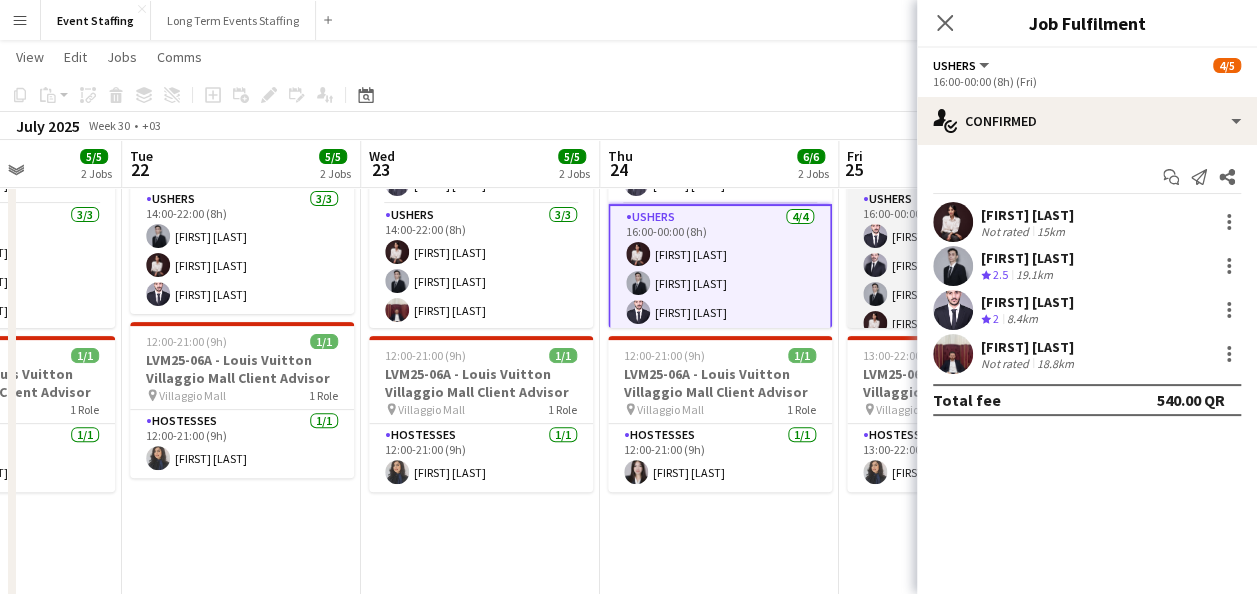 click on "Ushers   4/4   16:00-00:00 (8h)
[FIRST] [LAST] [FIRST] [LAST] [FIRST] [LAST] [FIRST] [LAST]" at bounding box center [959, 265] 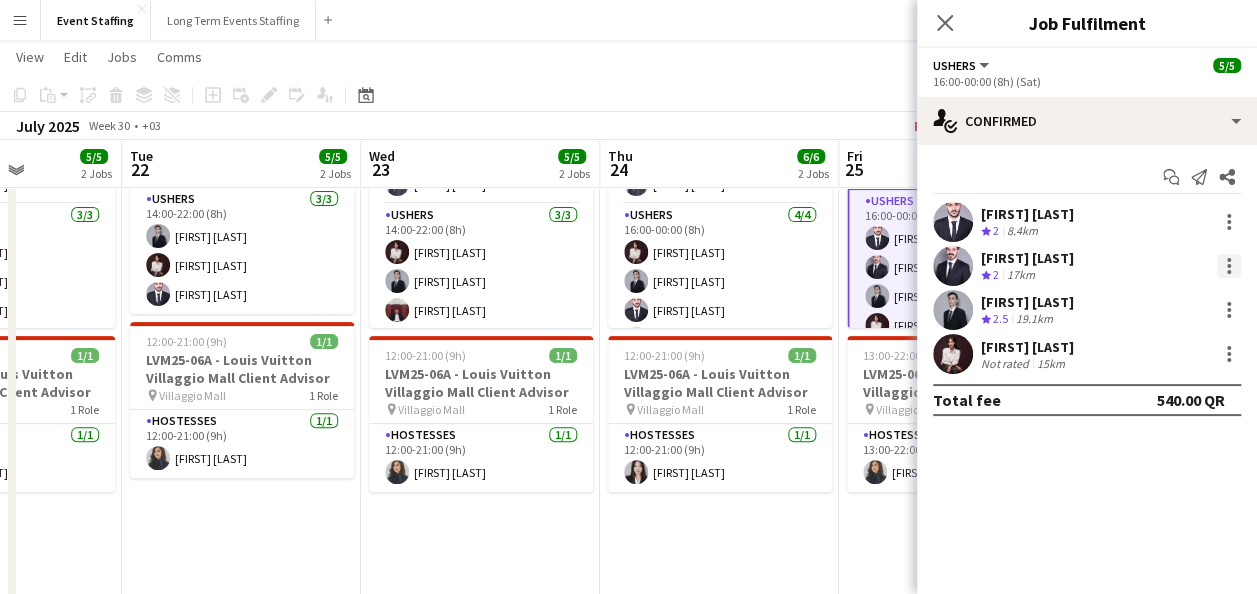 click at bounding box center [1229, 266] 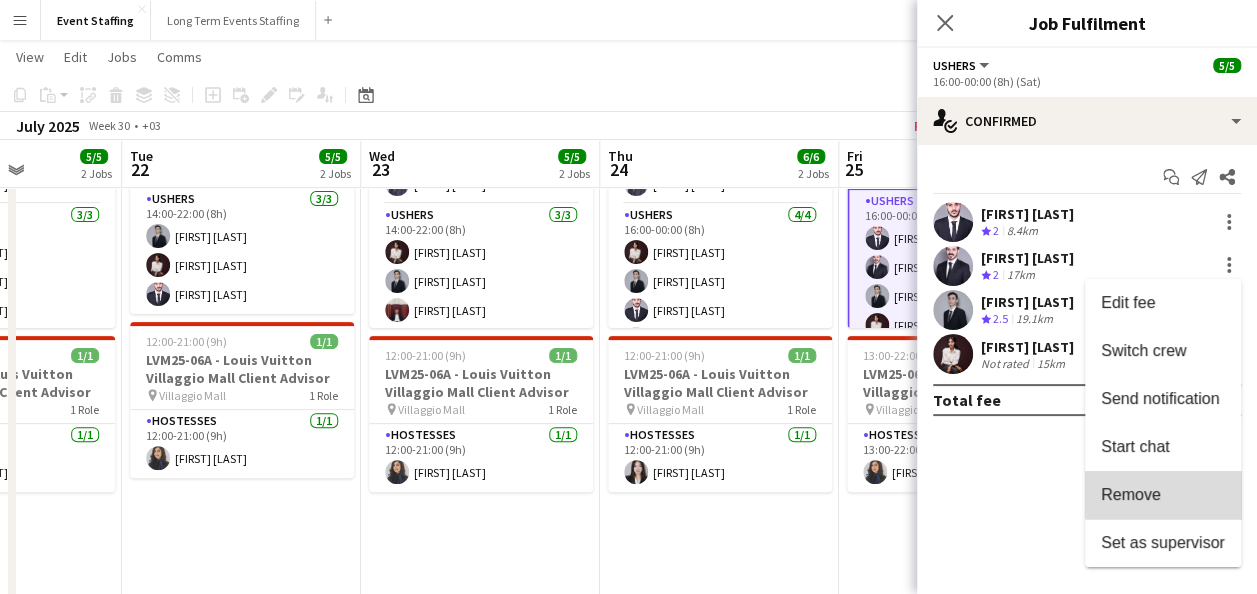 click on "Remove" at bounding box center [1163, 495] 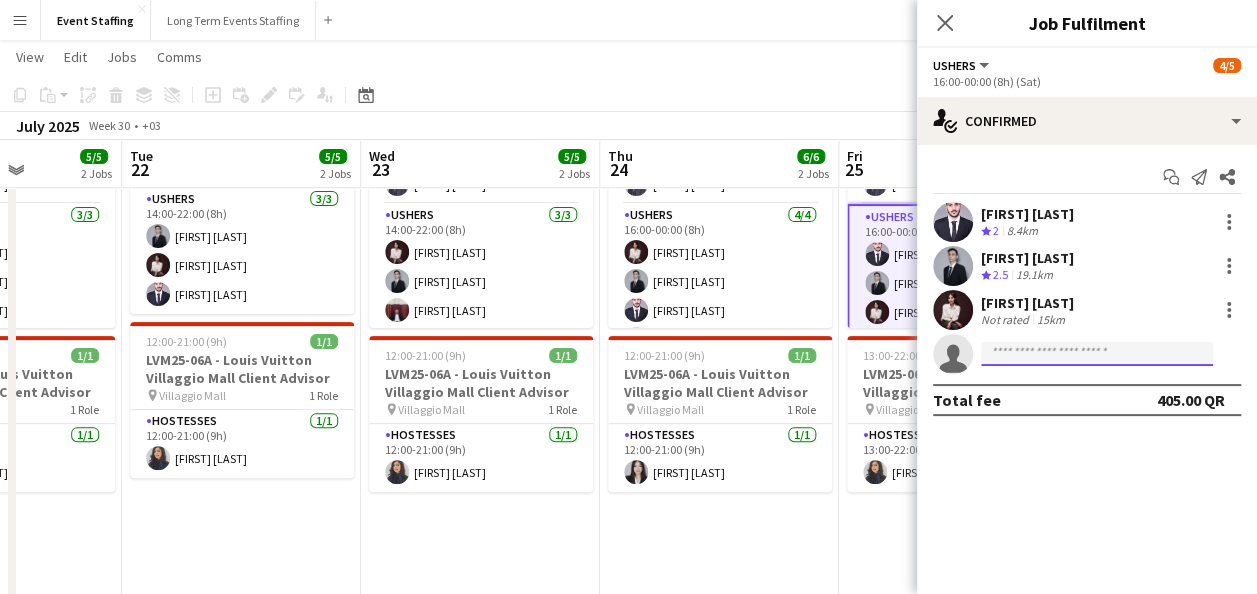 click 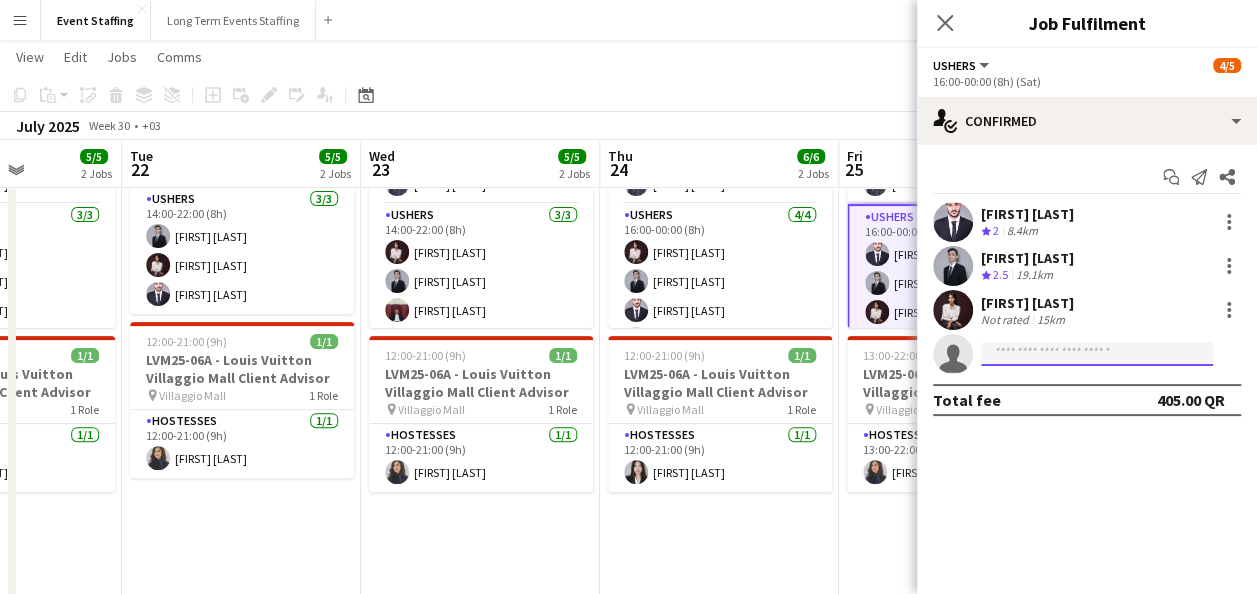 paste on "**********" 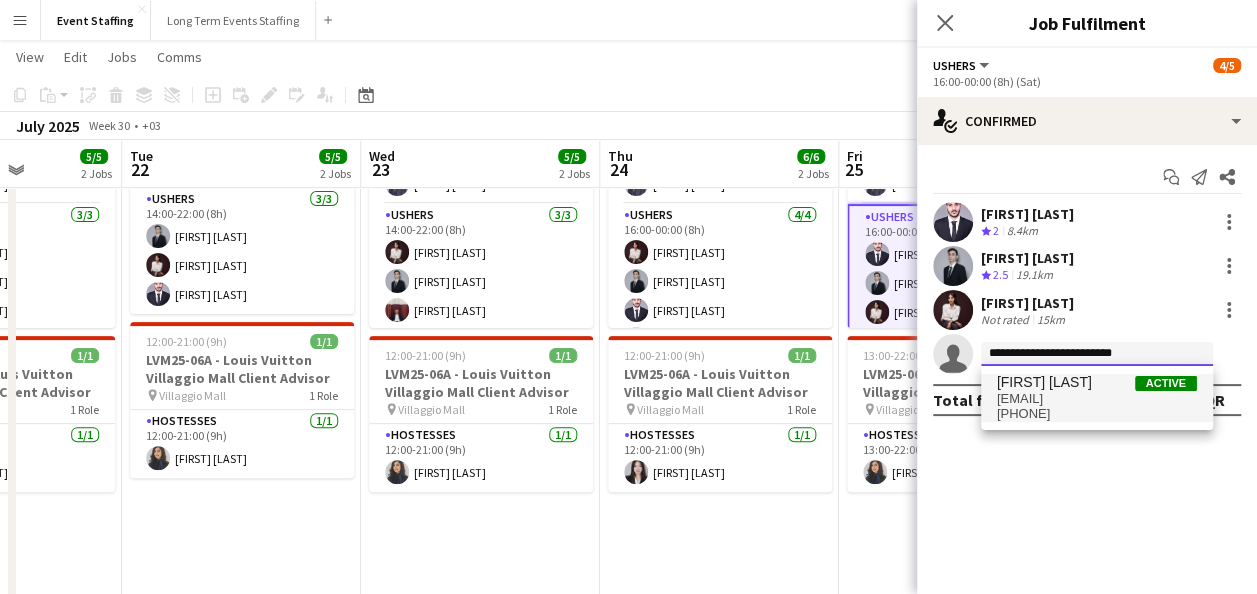 type on "**********" 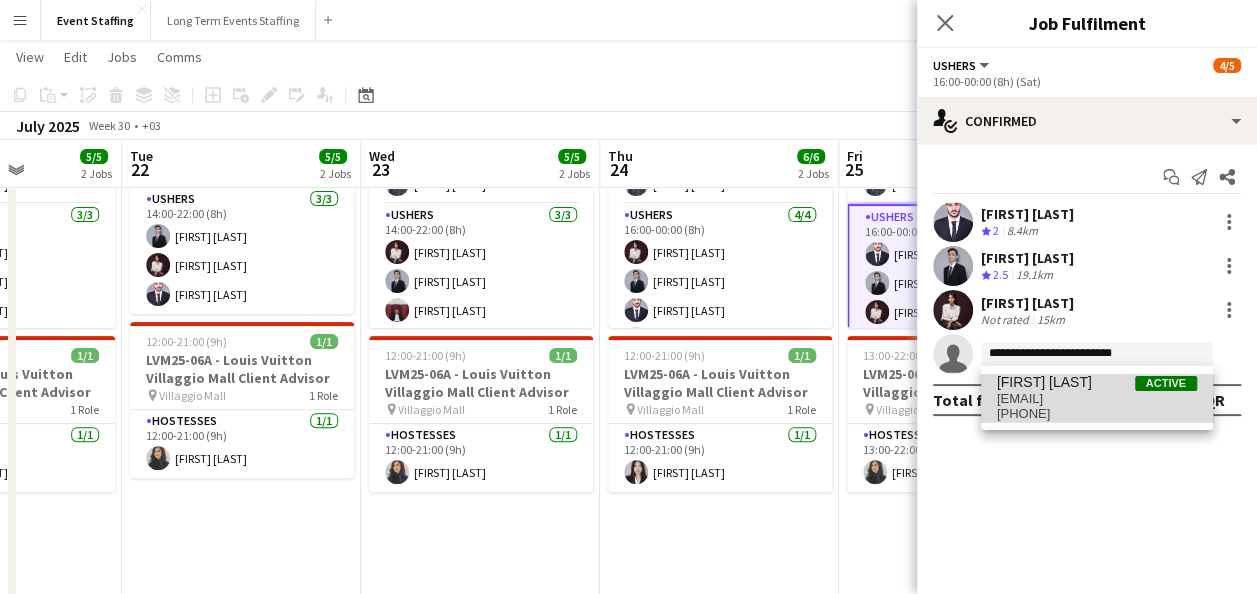 click on "[EMAIL]" at bounding box center (1097, 399) 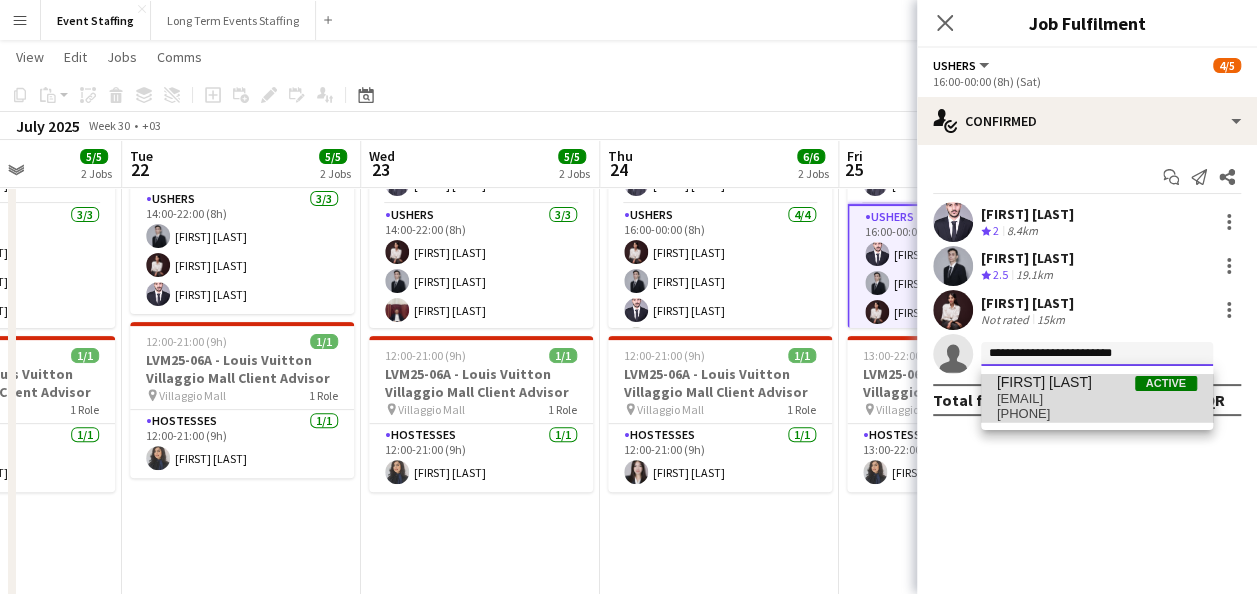 type 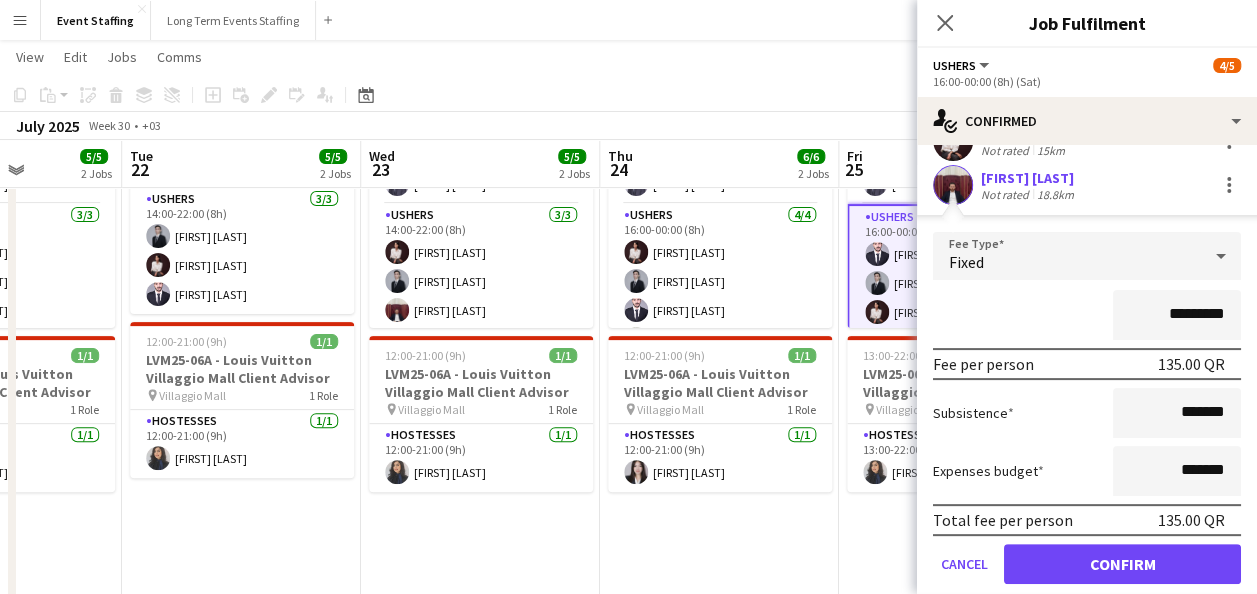 scroll, scrollTop: 200, scrollLeft: 0, axis: vertical 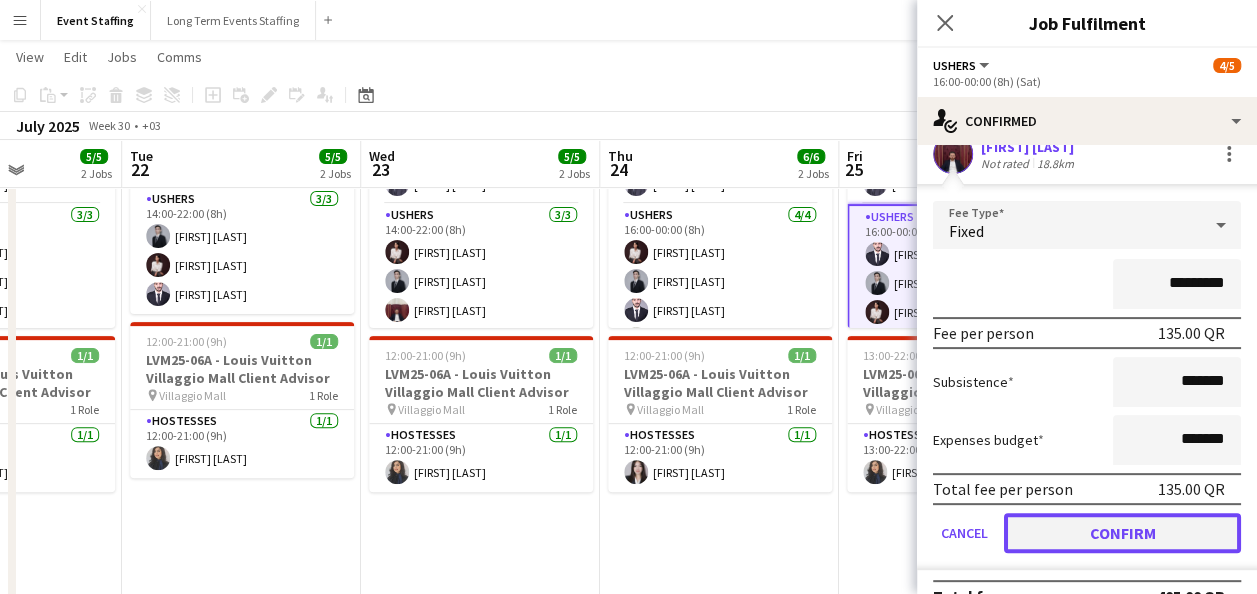 click on "Confirm" at bounding box center (1122, 533) 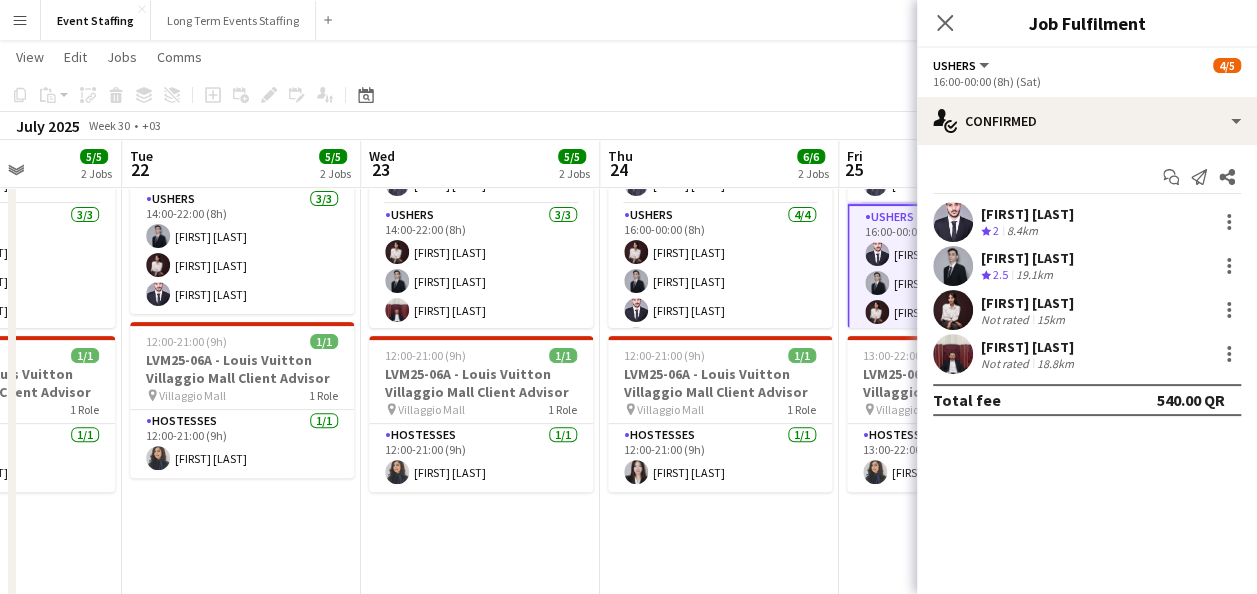 scroll, scrollTop: 0, scrollLeft: 0, axis: both 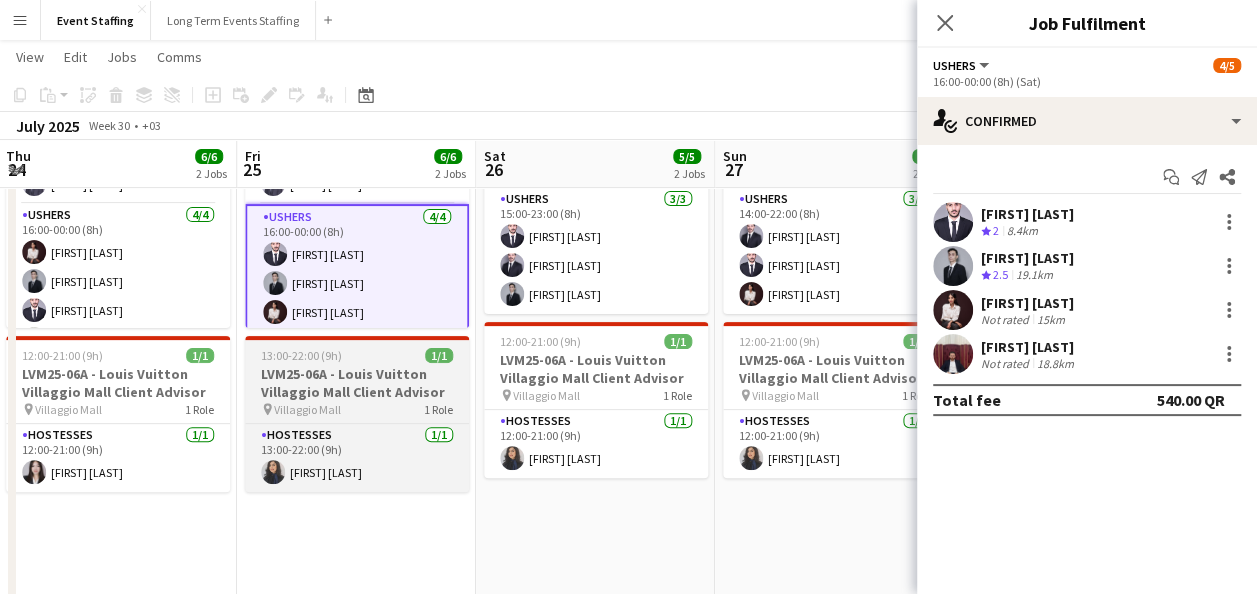 drag, startPoint x: 573, startPoint y: 438, endPoint x: 324, endPoint y: 382, distance: 255.21951 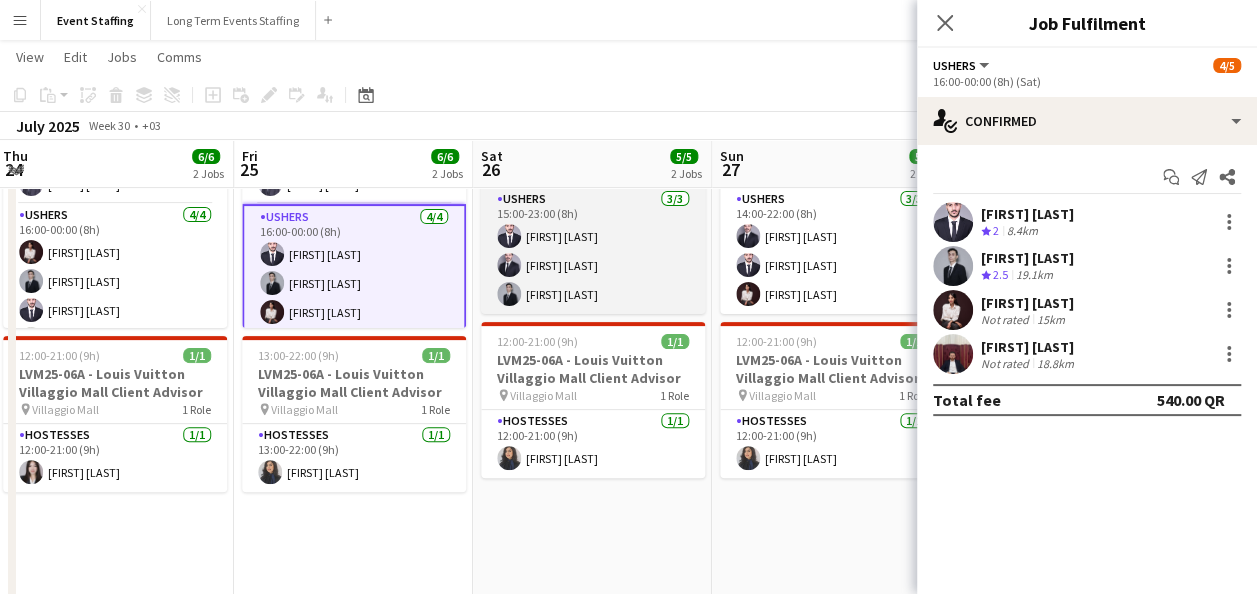 click on "[ROLE]   [NUM]/[NUM]  [TIME] ([HOURS])
[FIRST] [LAST] [FIRST] [LAST] [FIRST] [LAST]" at bounding box center (593, 251) 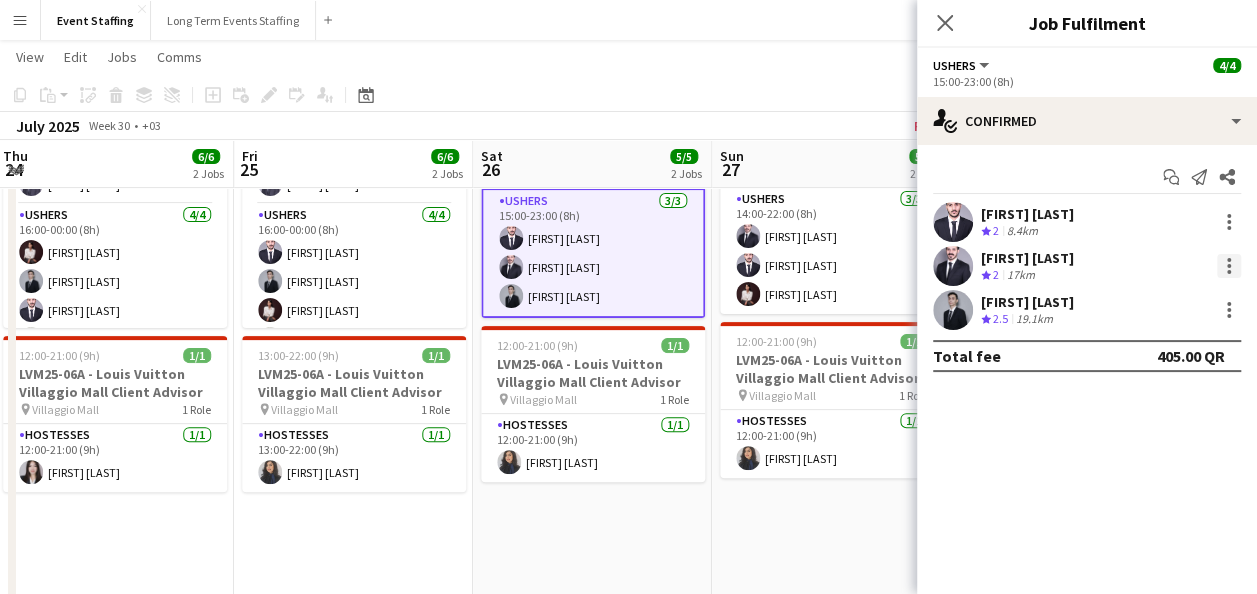 click at bounding box center [1229, 266] 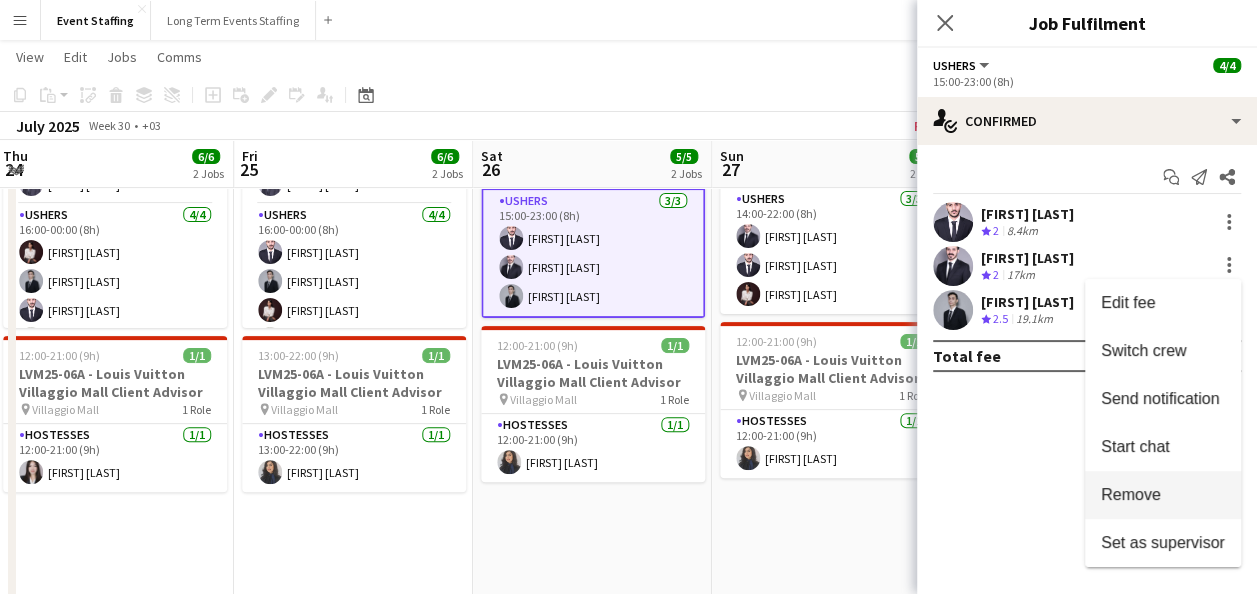 click on "Remove" at bounding box center (1163, 495) 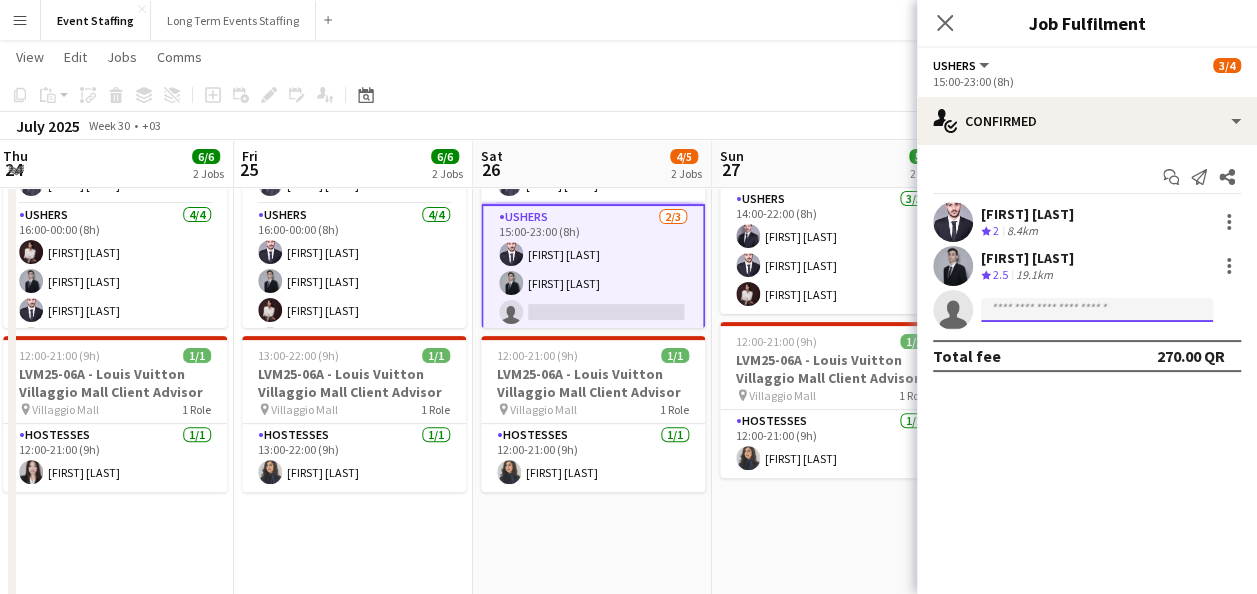 click 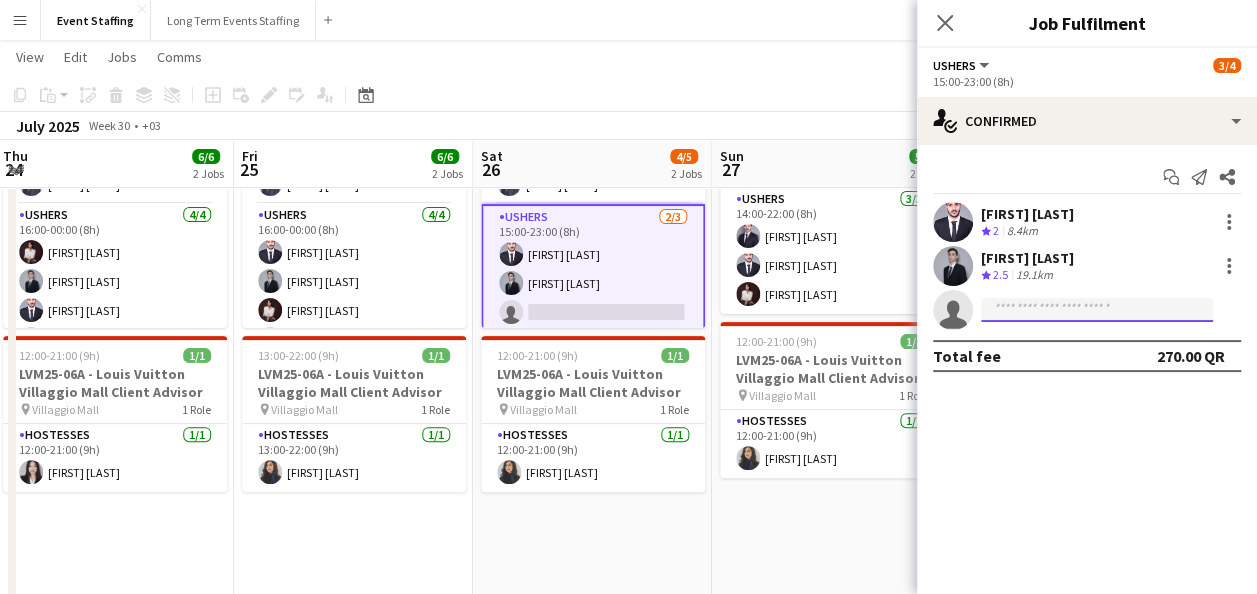 paste on "**********" 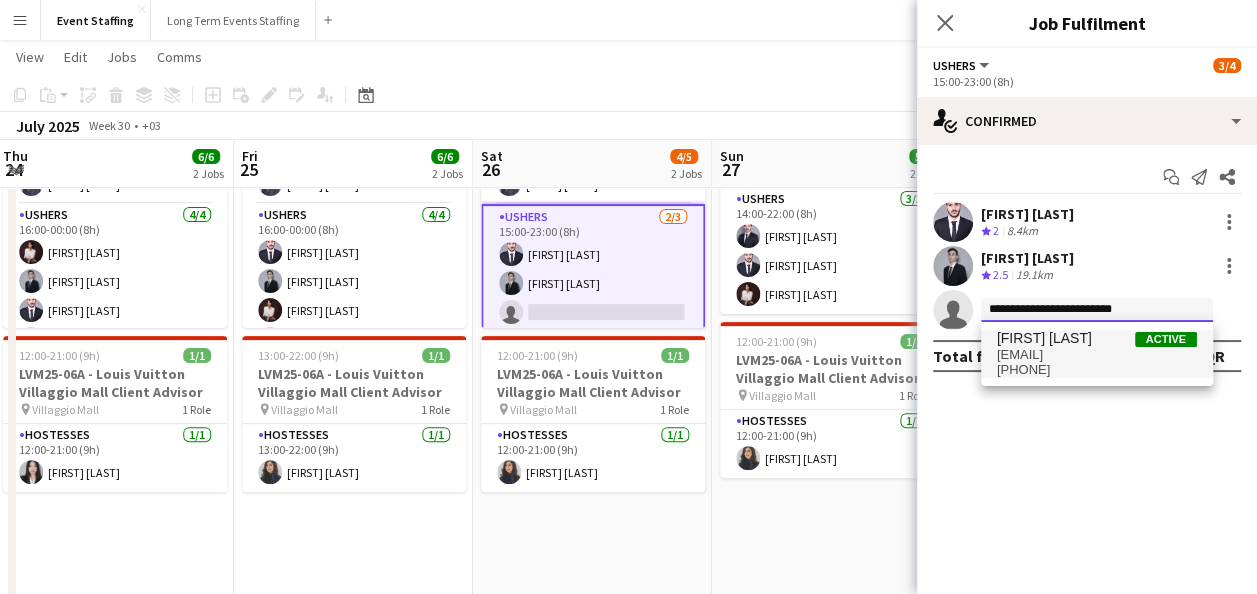 type on "**********" 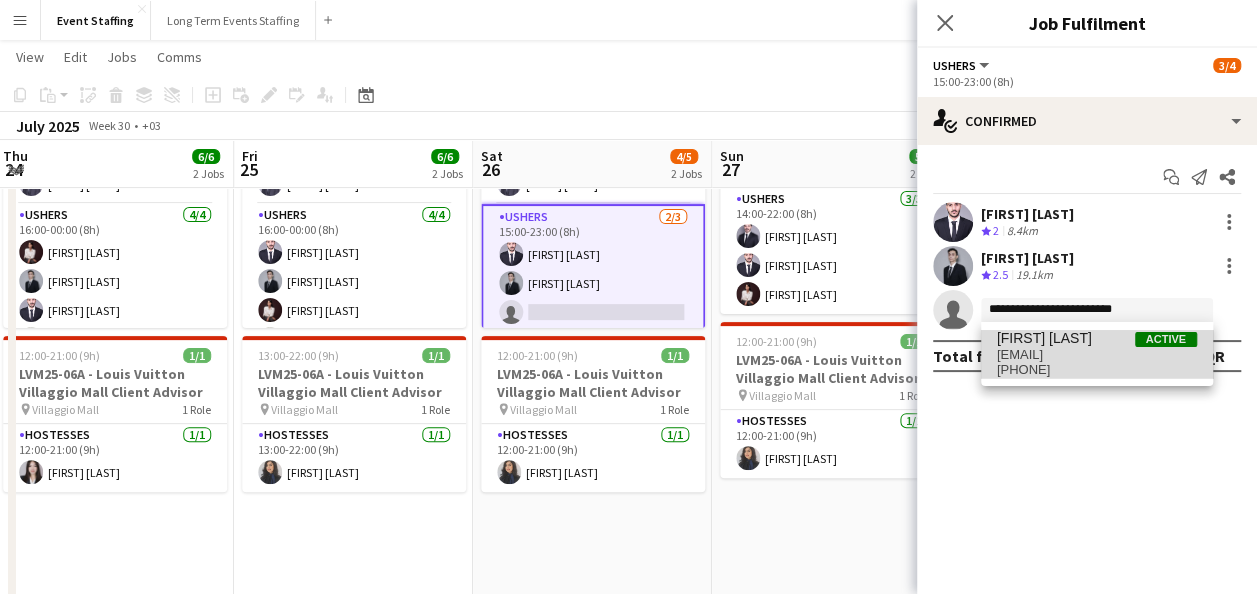 click on "[PHONE]" at bounding box center [1097, 370] 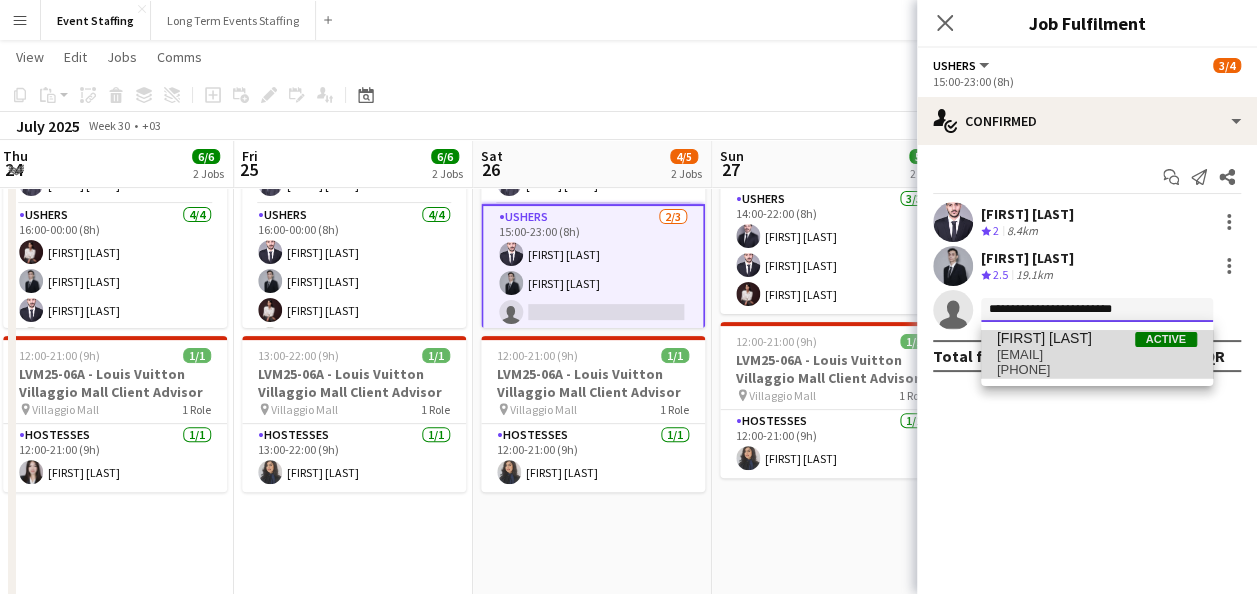 type 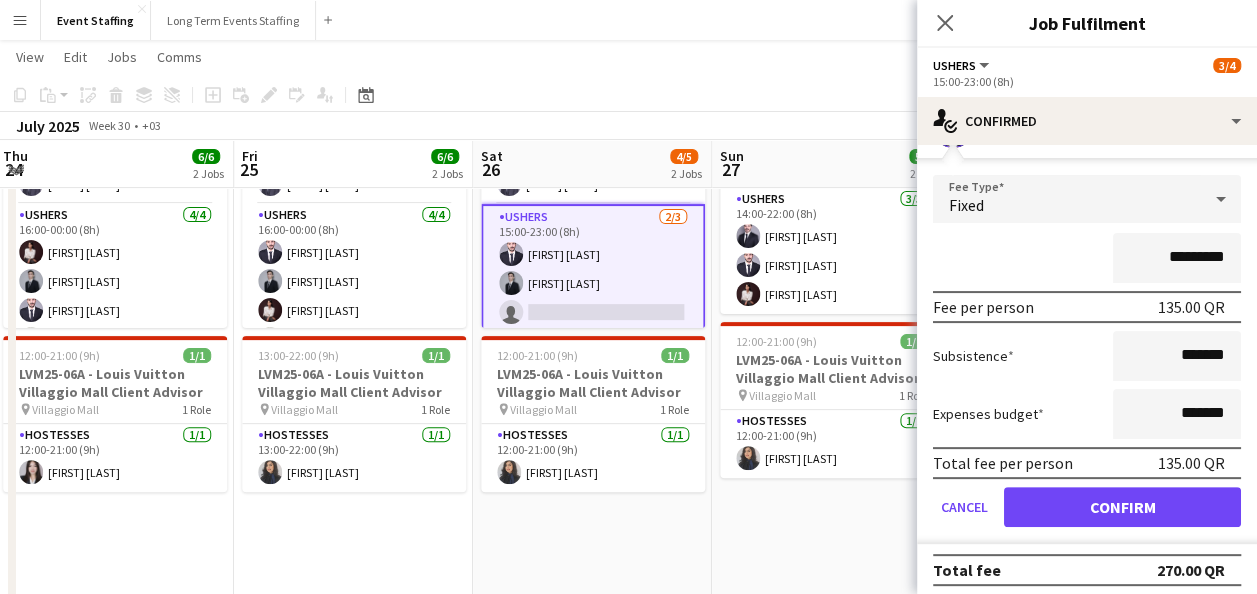scroll, scrollTop: 189, scrollLeft: 0, axis: vertical 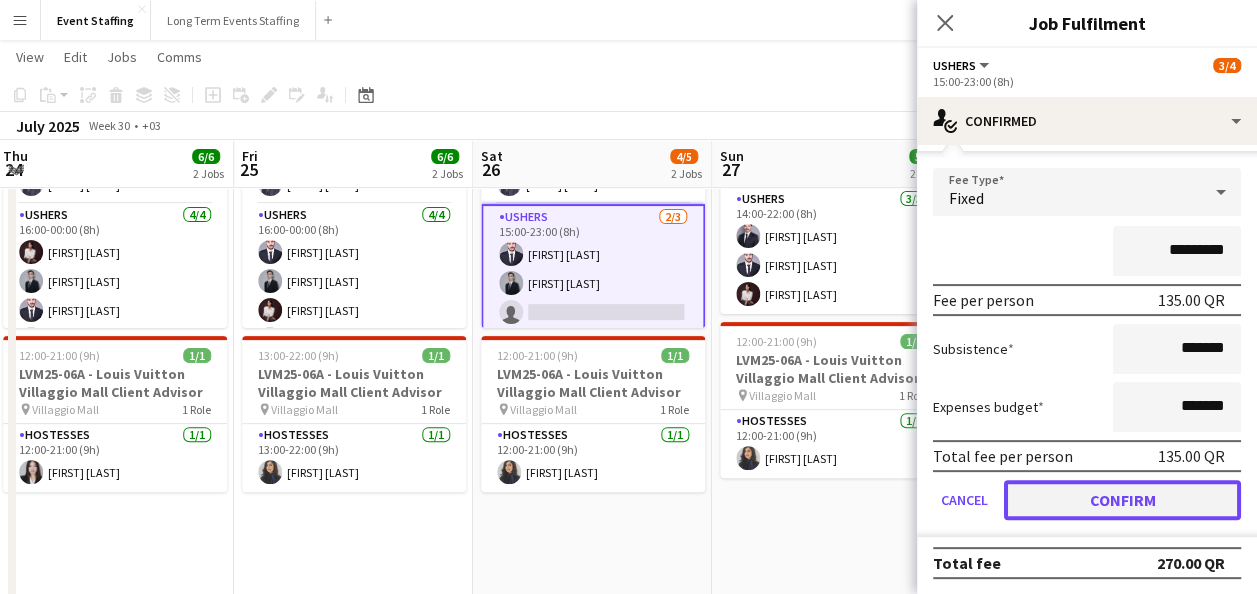 click on "Confirm" at bounding box center (1122, 500) 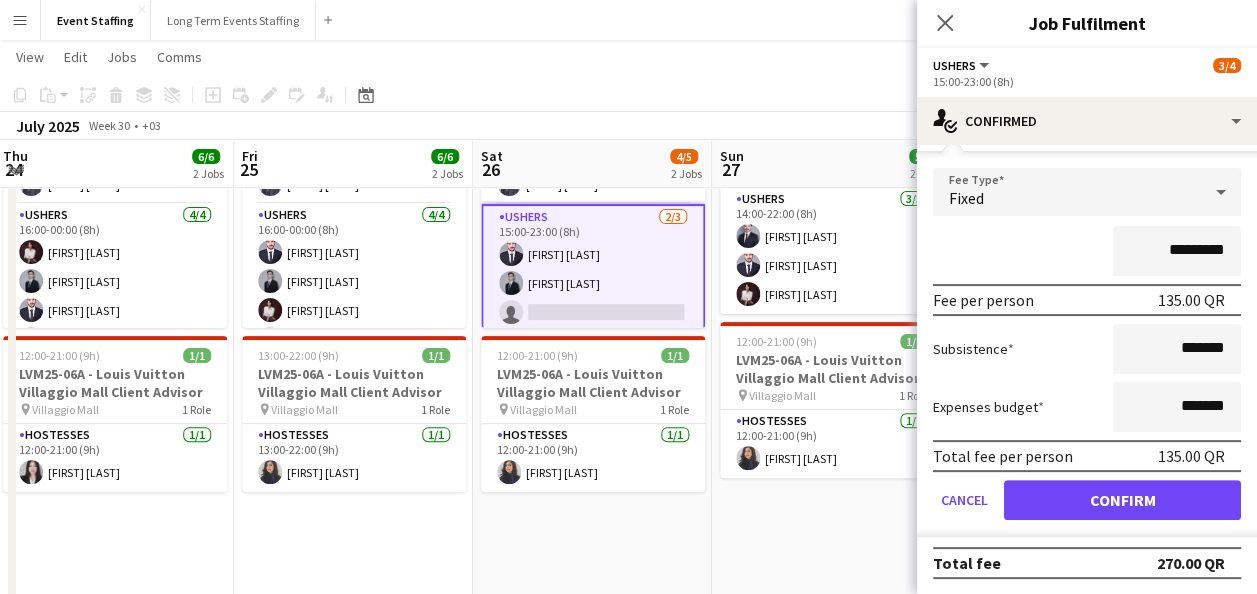 scroll, scrollTop: 0, scrollLeft: 0, axis: both 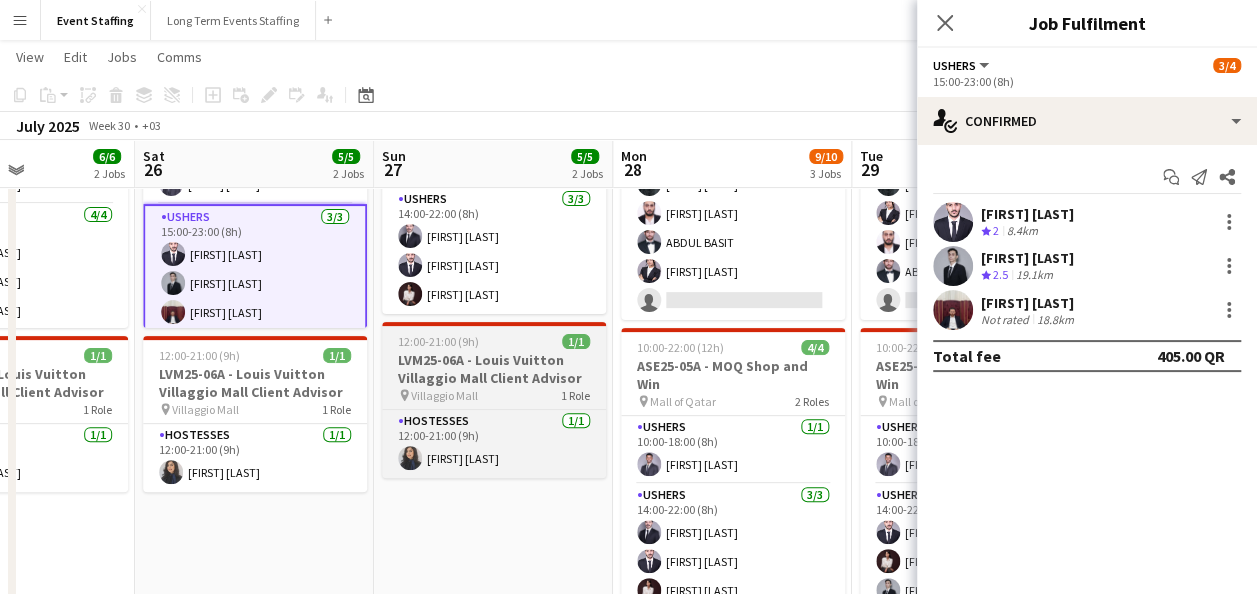 drag, startPoint x: 750, startPoint y: 426, endPoint x: 376, endPoint y: 392, distance: 375.54227 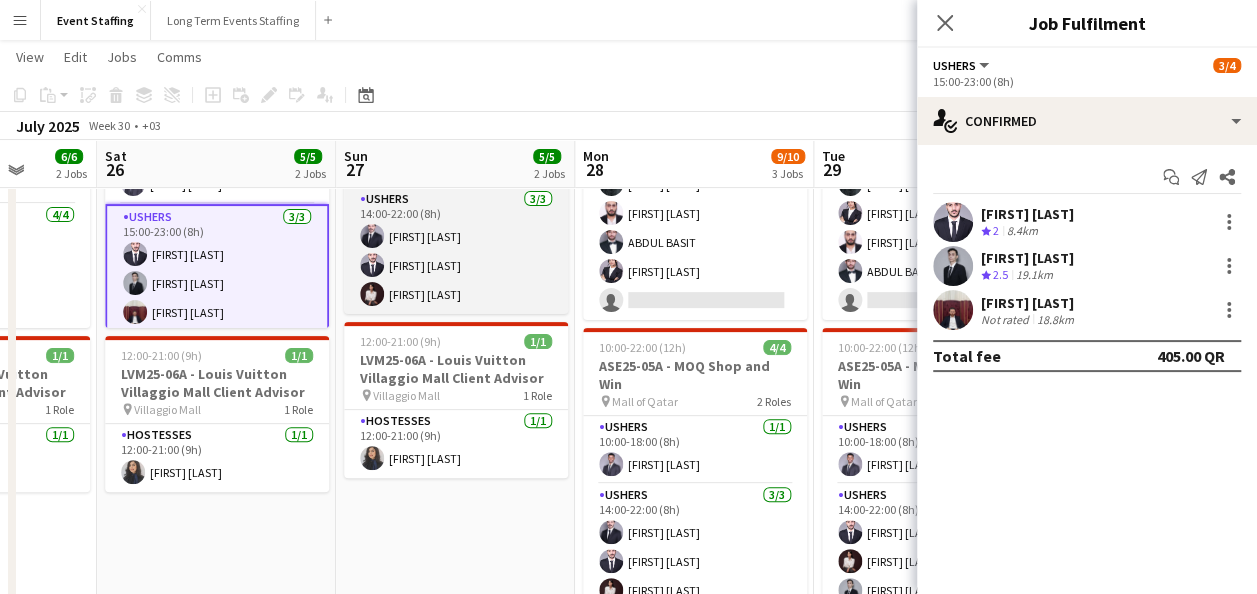 click on "Ushers   3/3   14:00-22:00 (8h)
[FIRST] [LAST] [FIRST] [LAST] [FIRST] [LAST]" at bounding box center (456, 251) 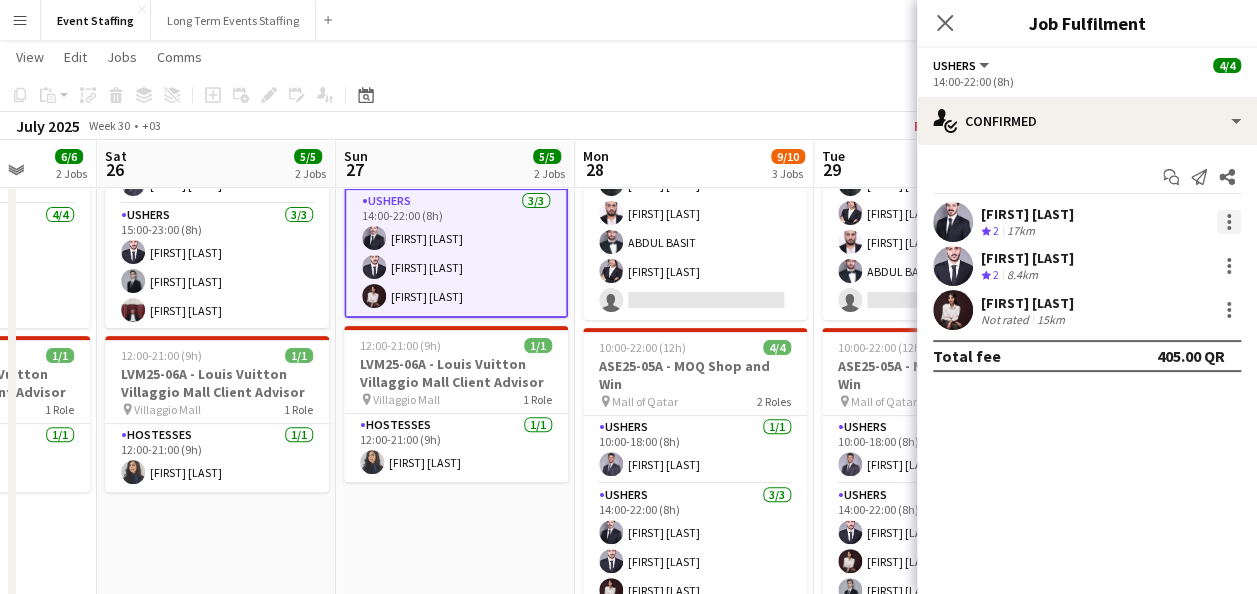 click at bounding box center [1229, 222] 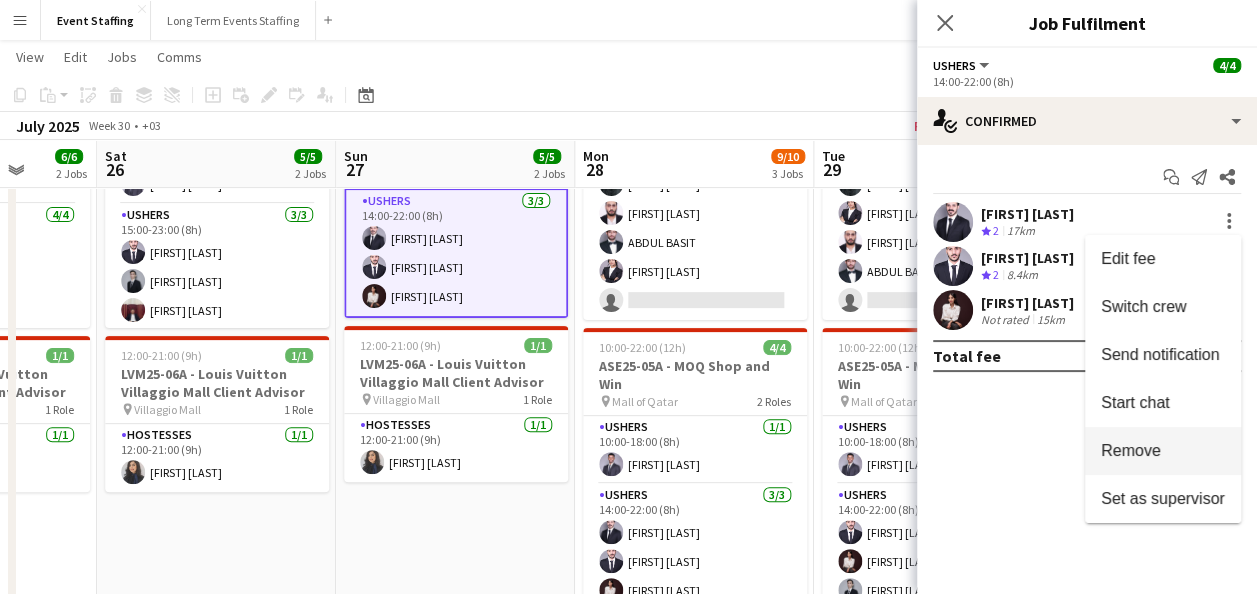 click on "Remove" at bounding box center [1163, 451] 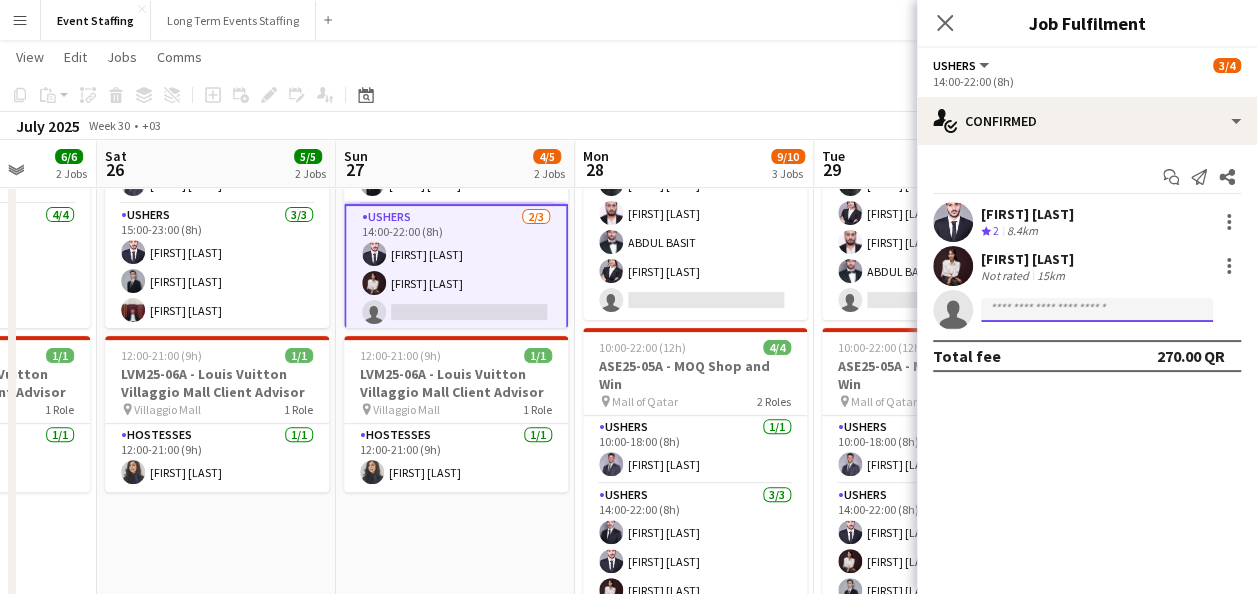 click 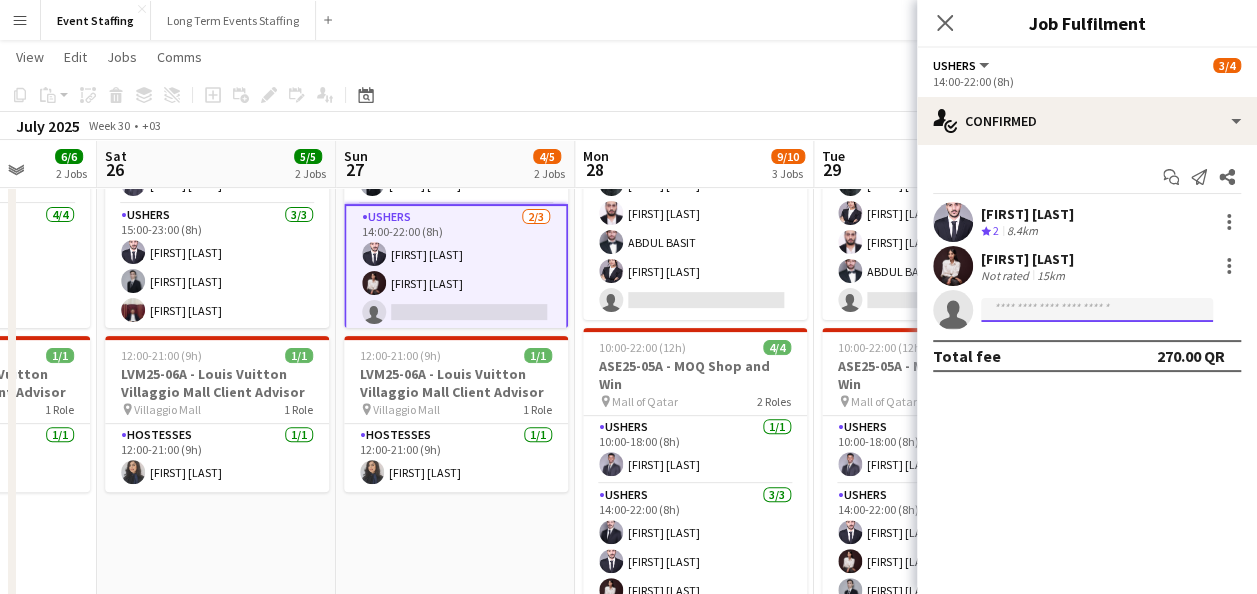 paste on "**********" 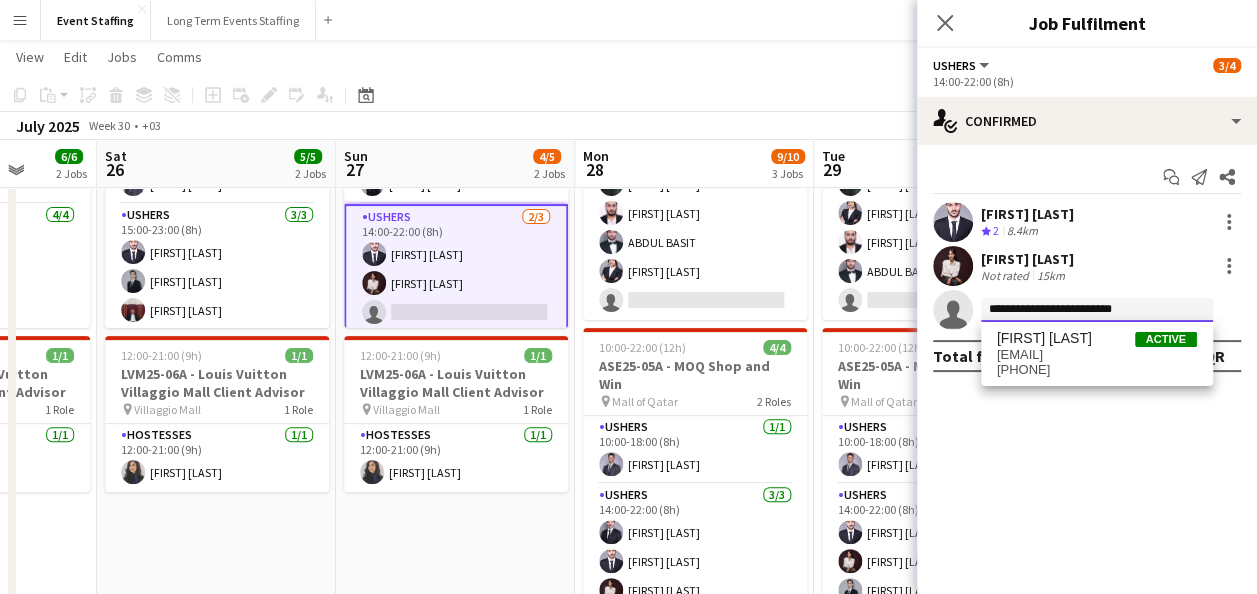 type on "**********" 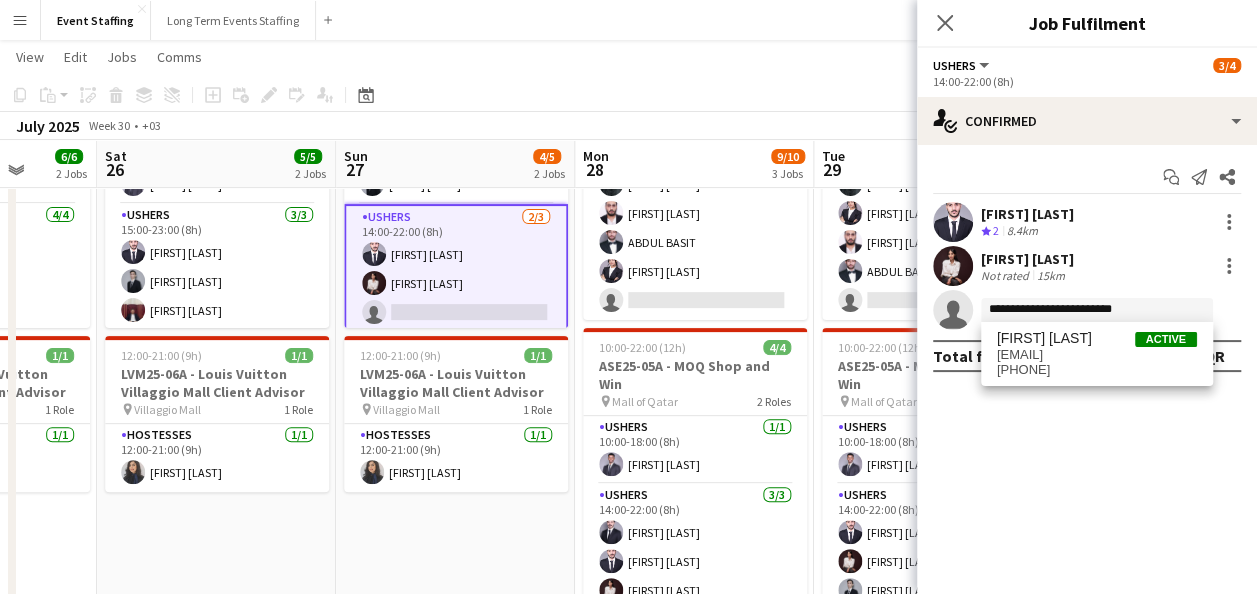 click on "[EMAIL]" at bounding box center [1097, 355] 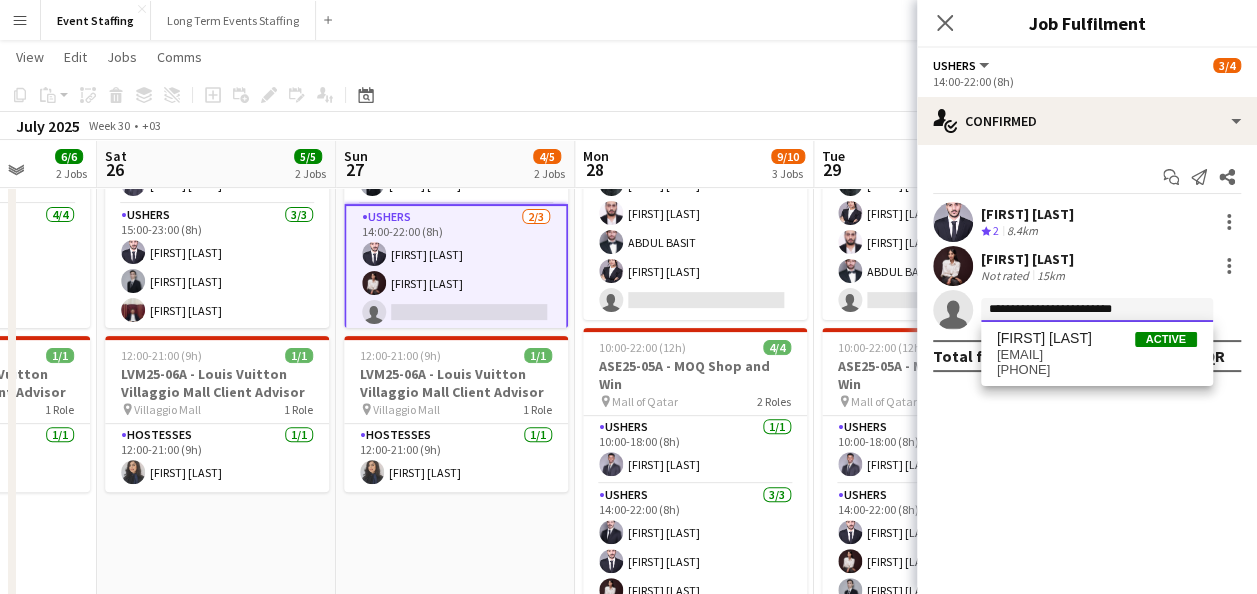 type 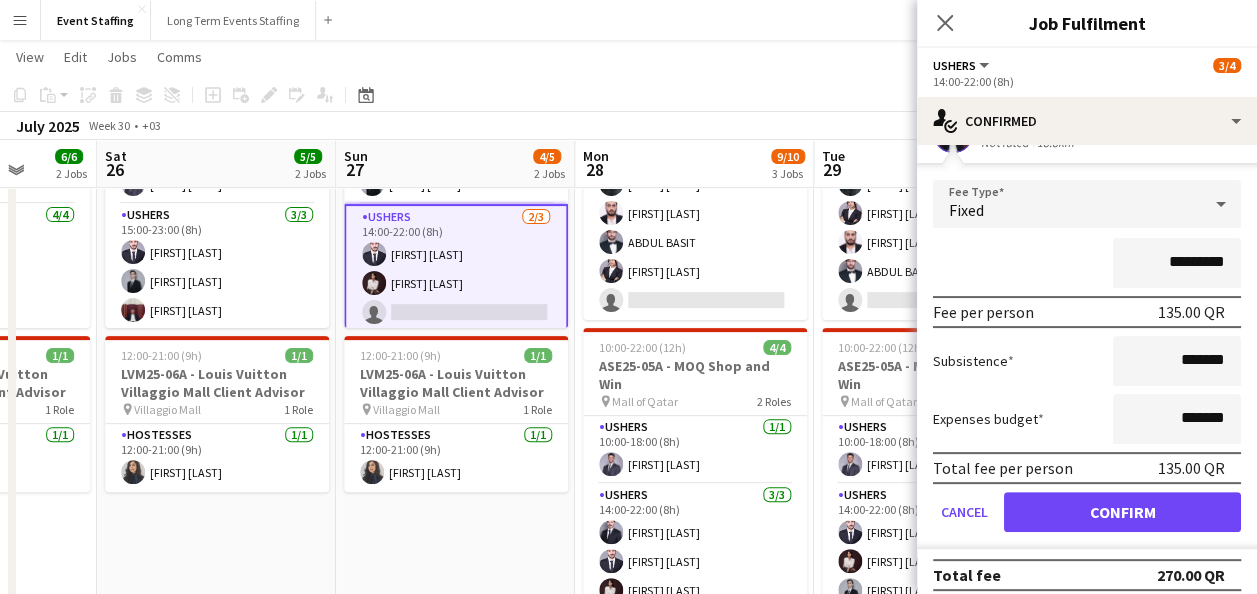 scroll, scrollTop: 189, scrollLeft: 0, axis: vertical 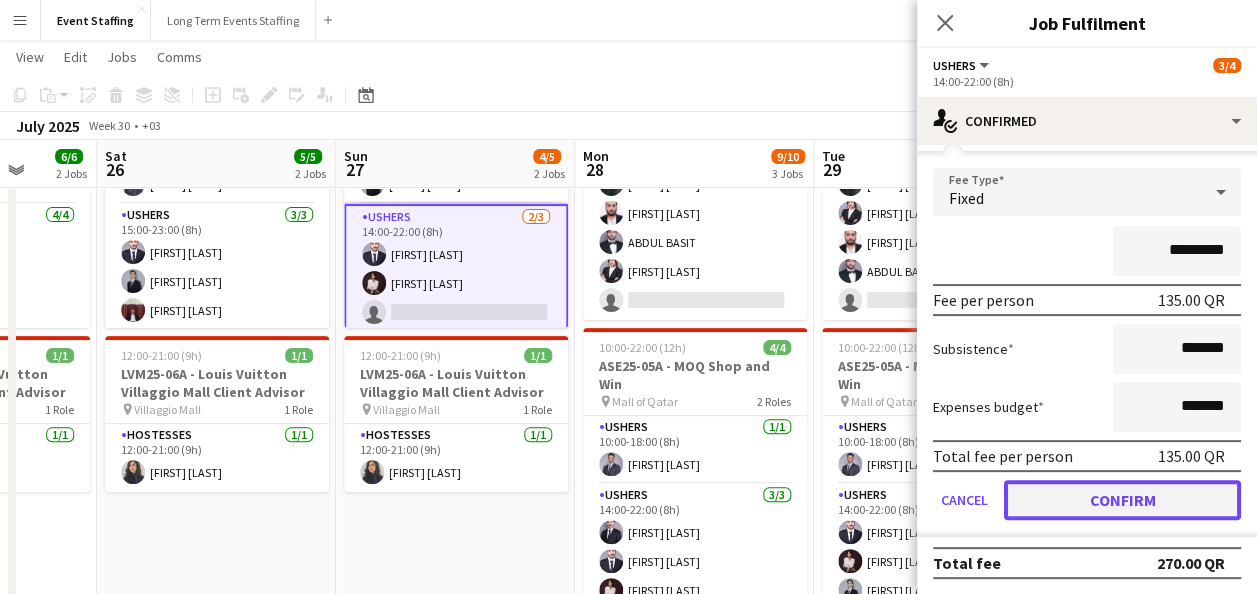 click on "Confirm" at bounding box center (1122, 500) 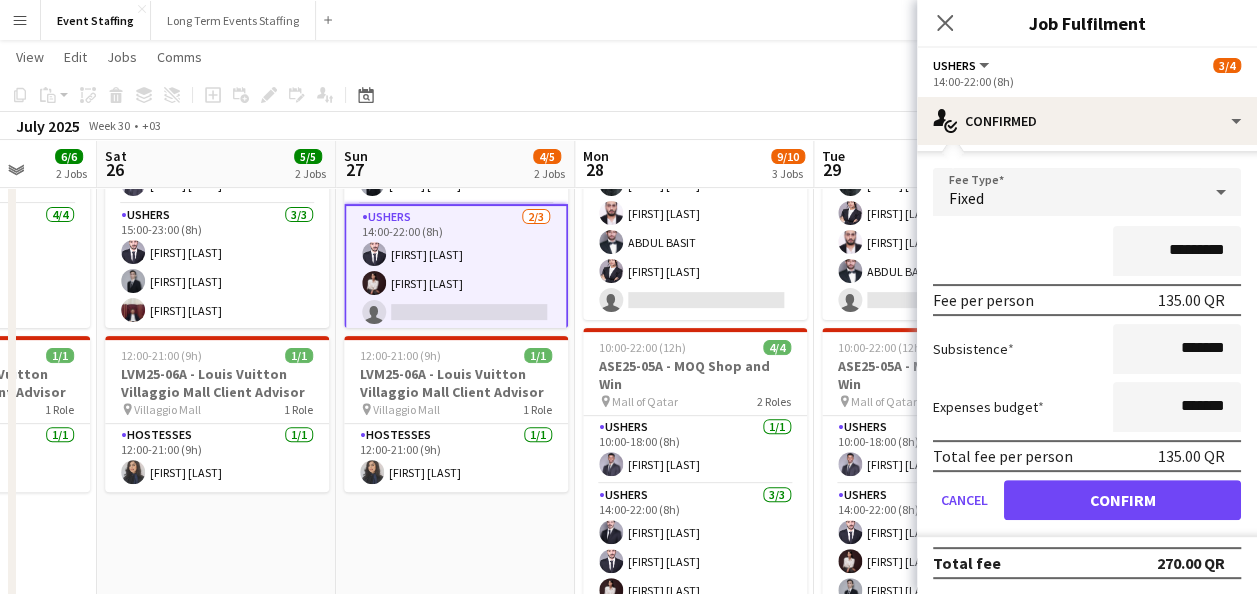 scroll, scrollTop: 0, scrollLeft: 0, axis: both 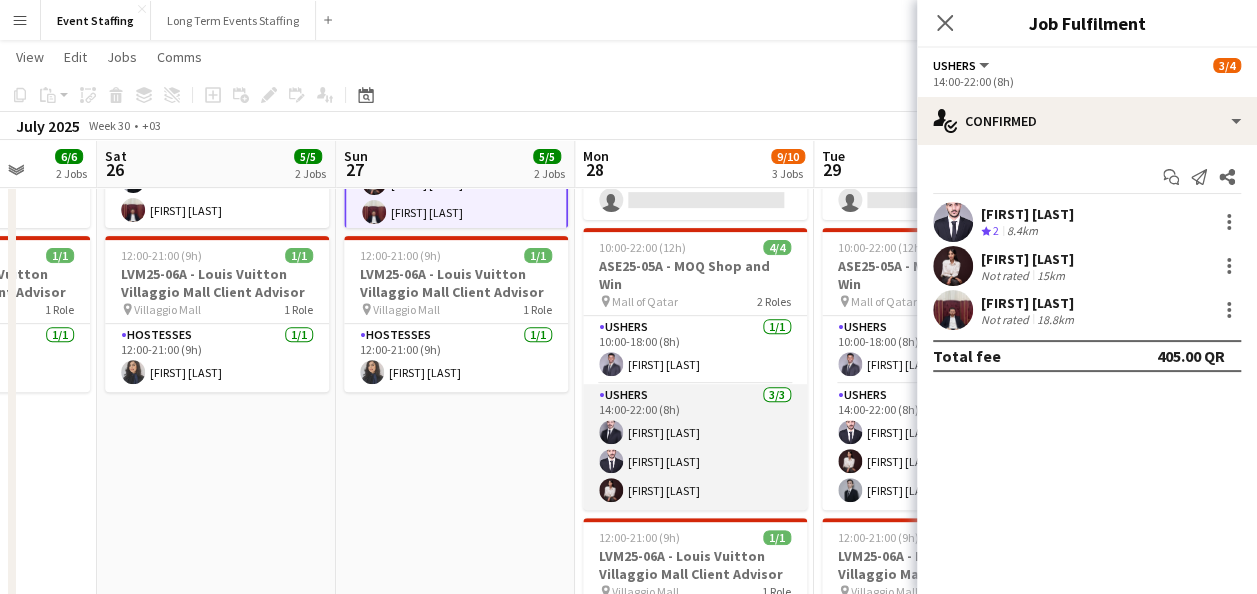 click on "Ushers   3/3   14:00-22:00 (8h)
[FIRST] [LAST] [FIRST] [LAST] [FIRST] [LAST]" at bounding box center (695, 447) 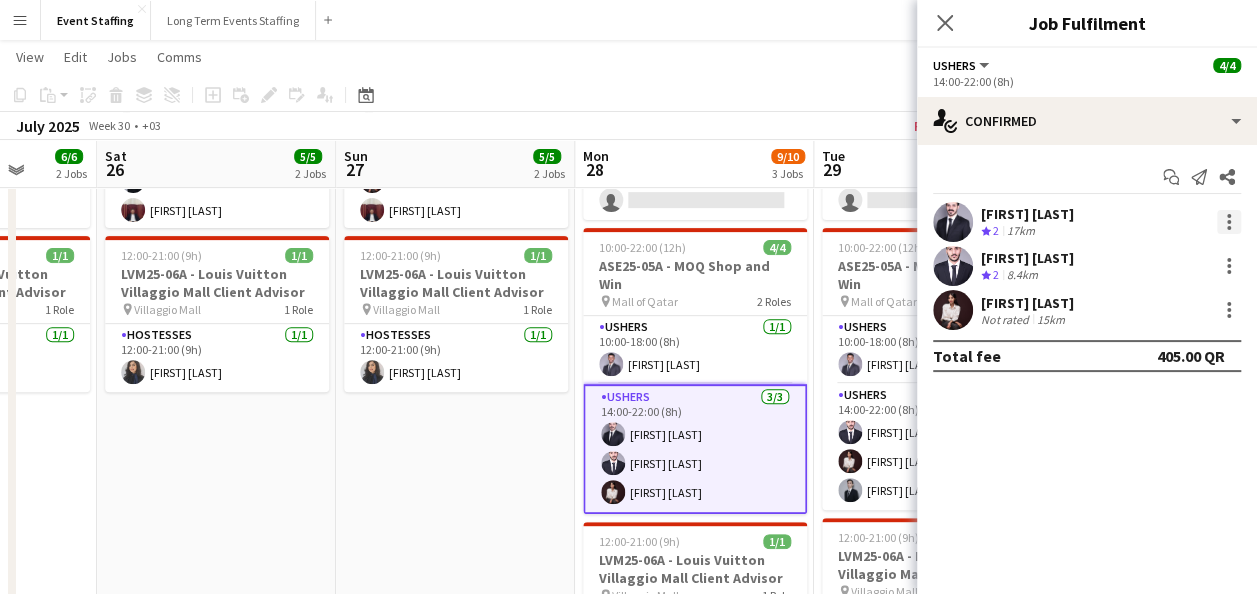 click at bounding box center (1229, 222) 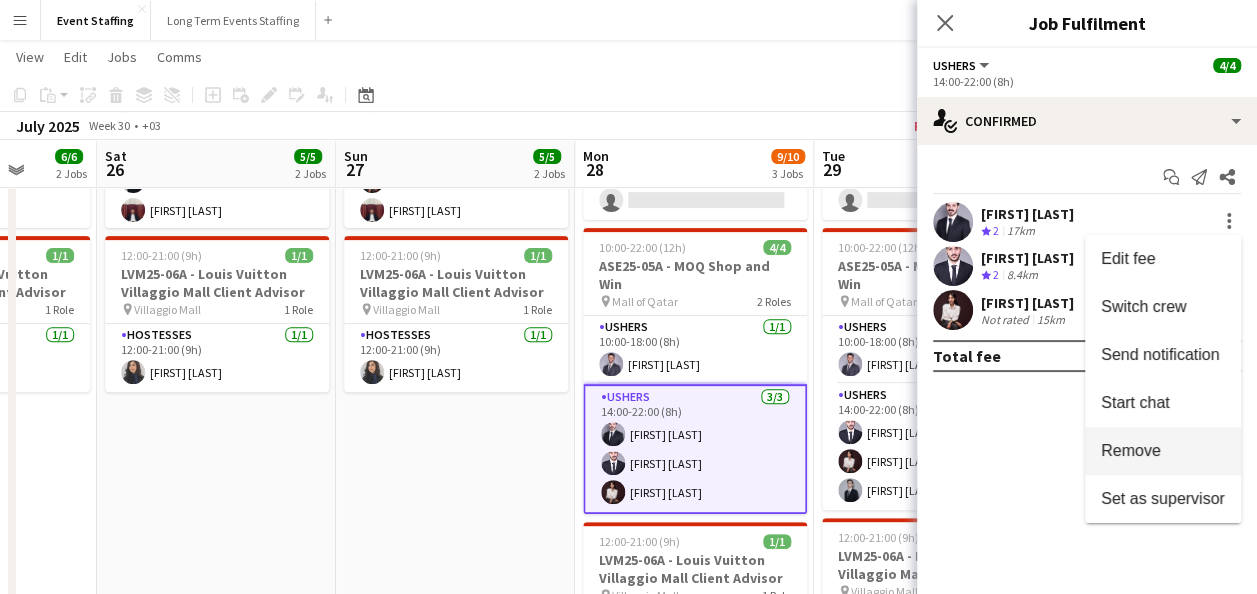 click on "Remove" at bounding box center (1163, 451) 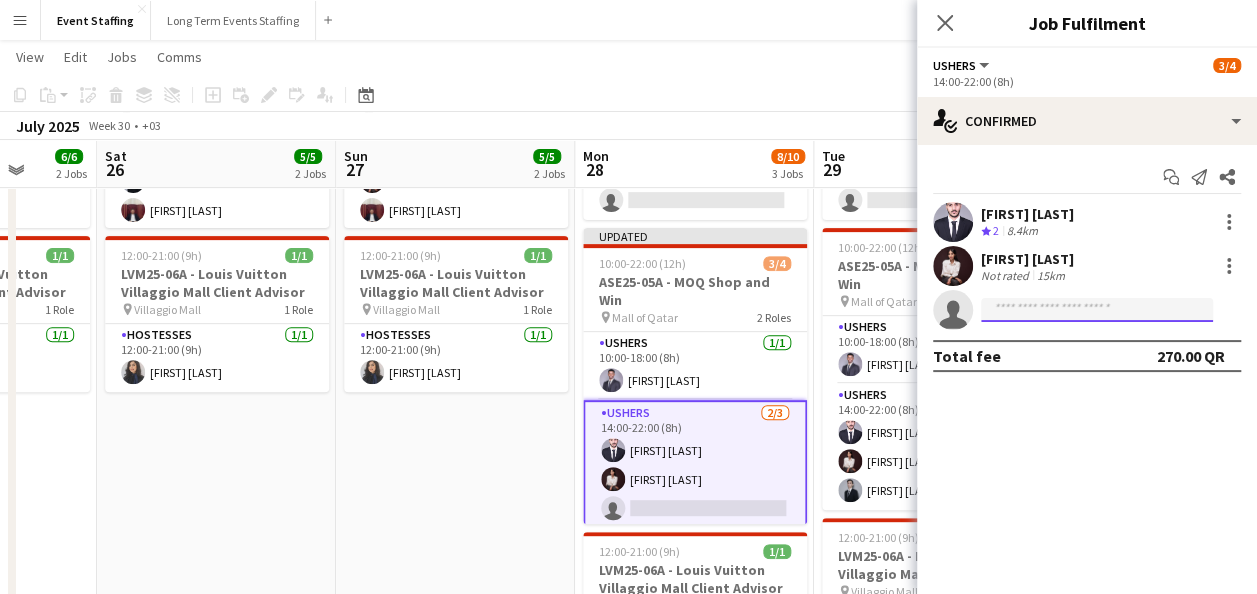 click 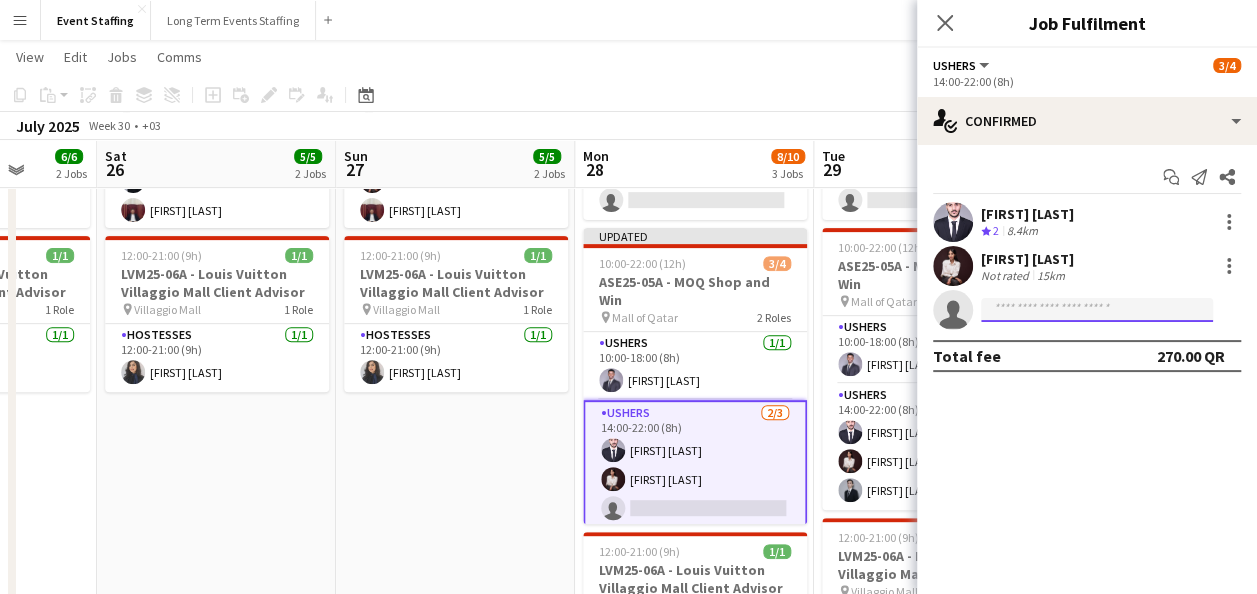 paste on "**********" 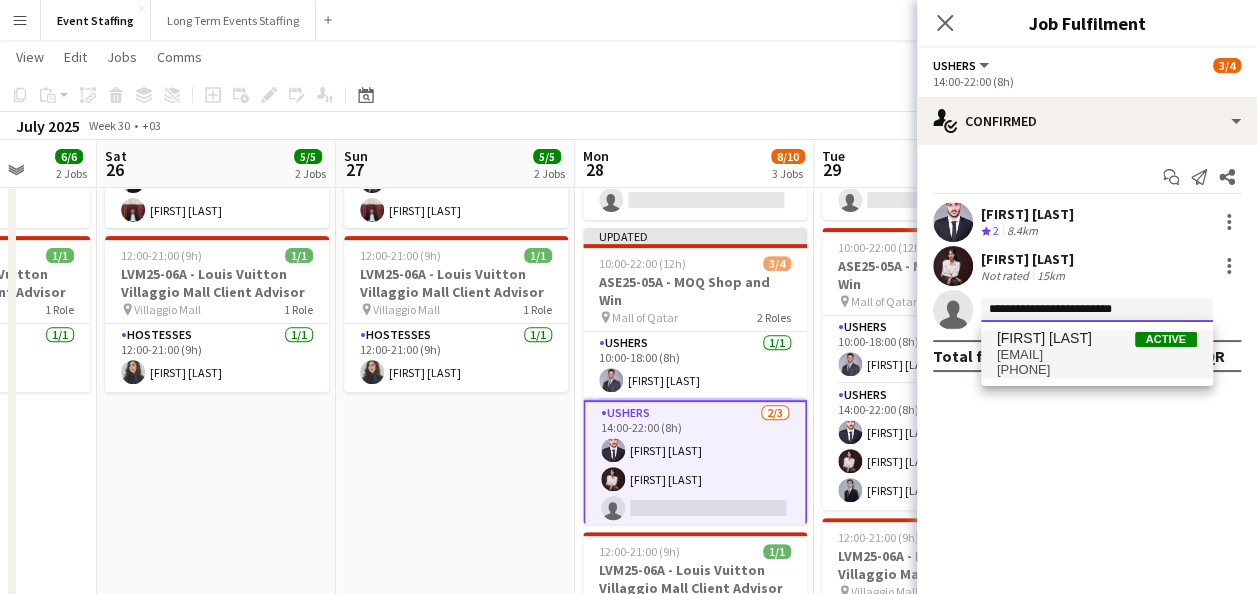 type on "**********" 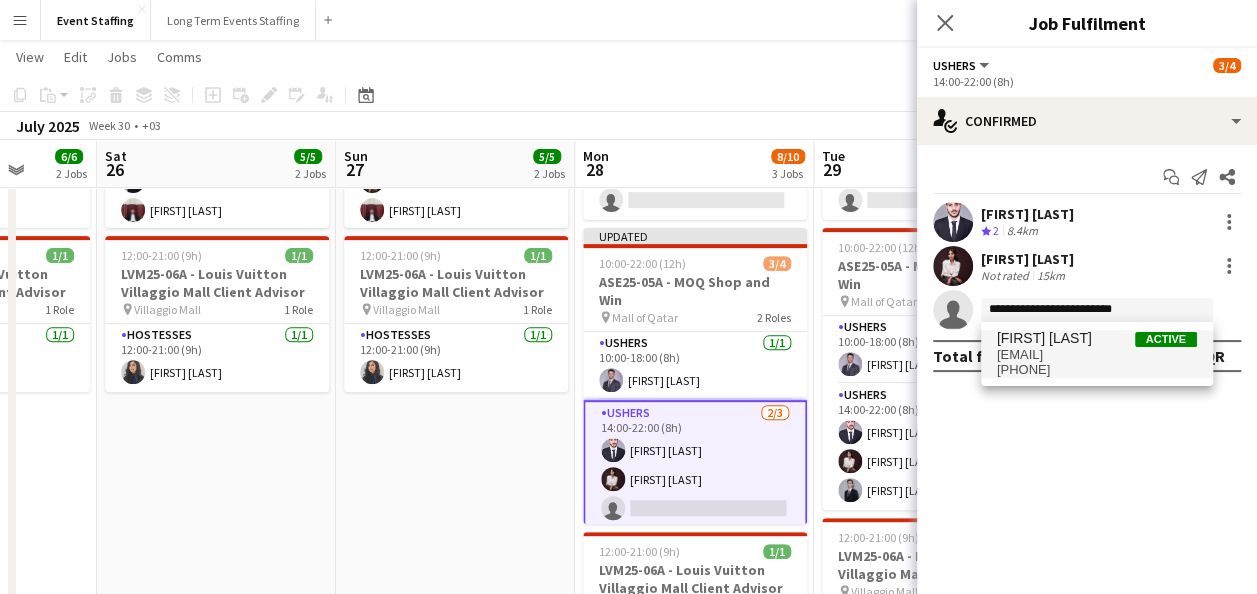 click on "[EMAIL]" at bounding box center [1097, 355] 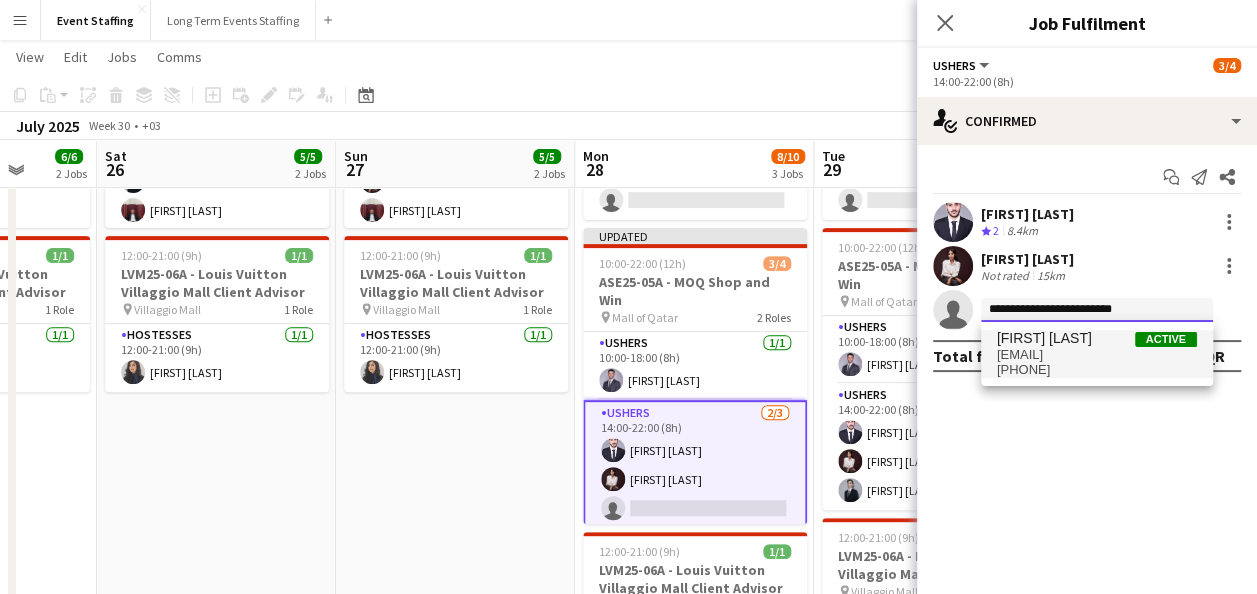 type 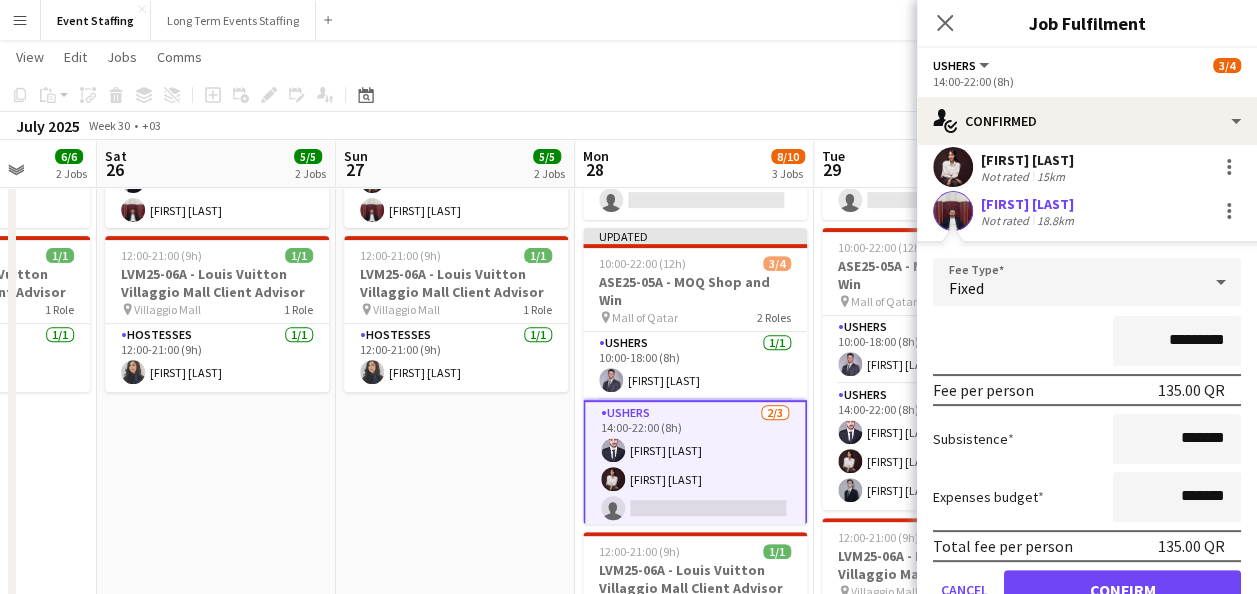 scroll, scrollTop: 189, scrollLeft: 0, axis: vertical 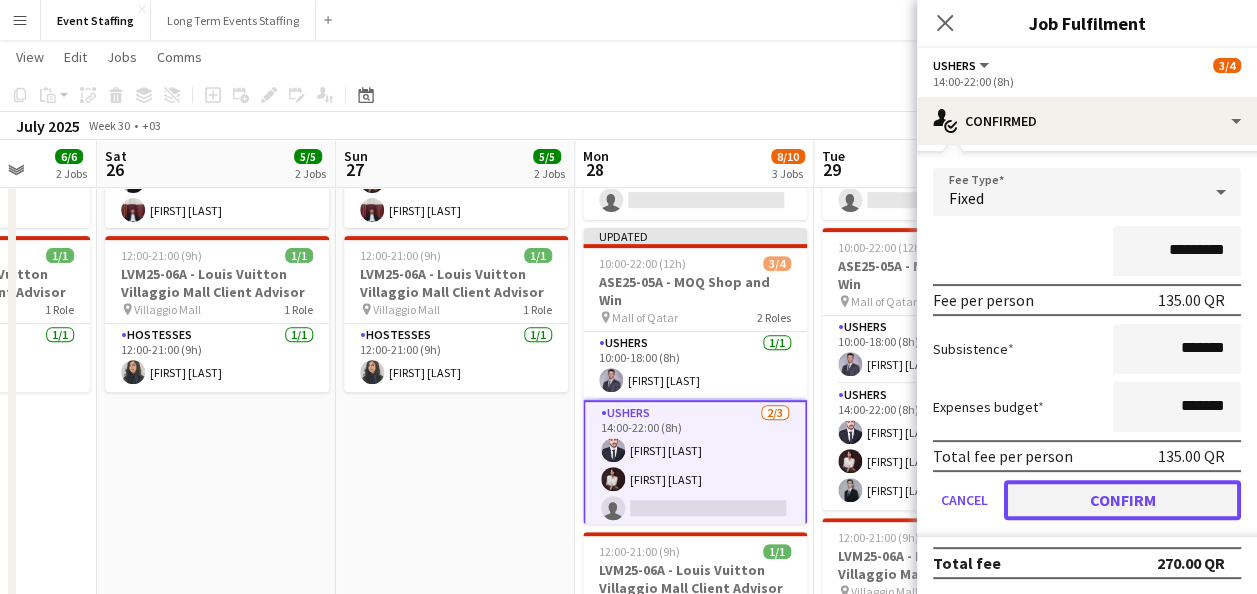 click on "Confirm" at bounding box center (1122, 500) 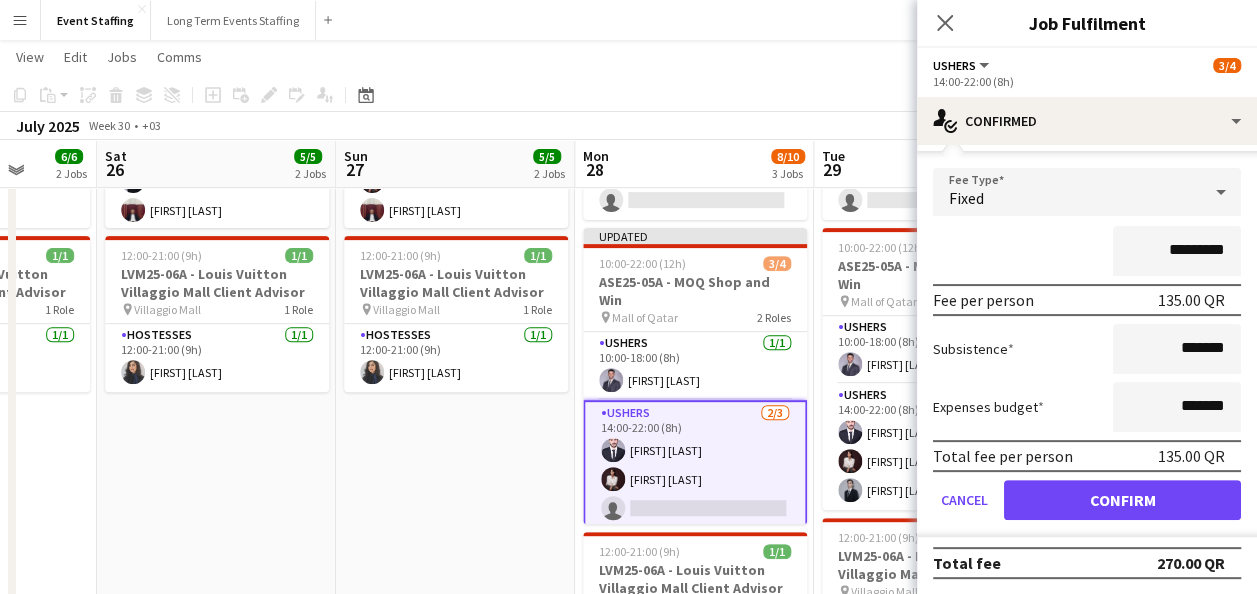 scroll, scrollTop: 0, scrollLeft: 0, axis: both 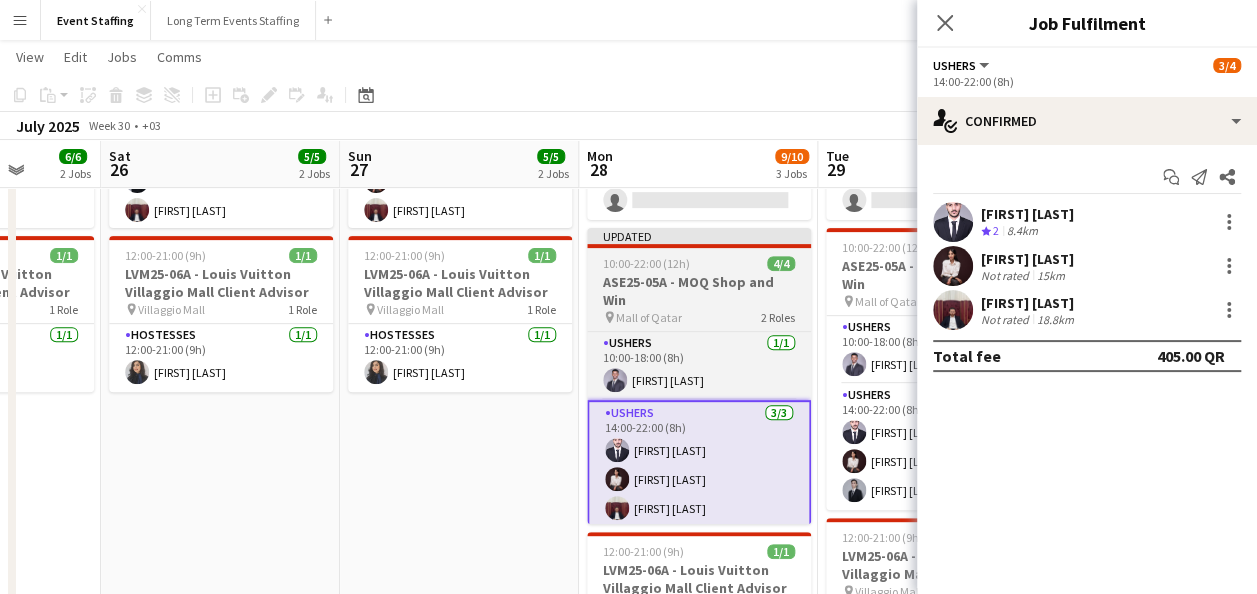 drag, startPoint x: 683, startPoint y: 416, endPoint x: 686, endPoint y: 321, distance: 95.047356 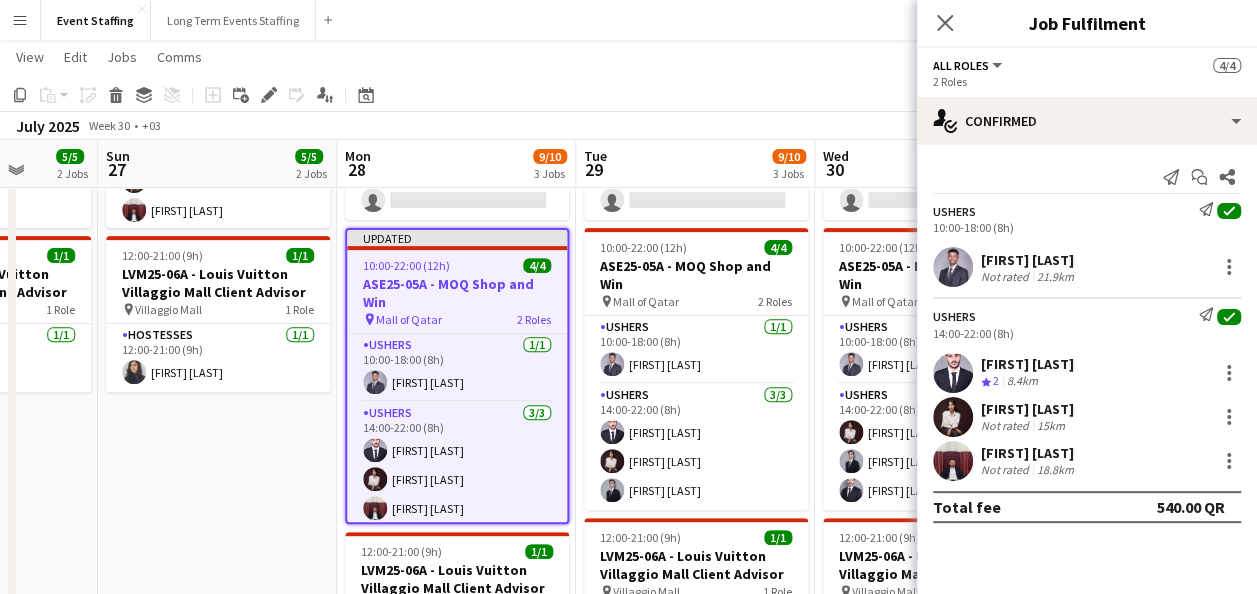 drag, startPoint x: 512, startPoint y: 458, endPoint x: 261, endPoint y: 450, distance: 251.12746 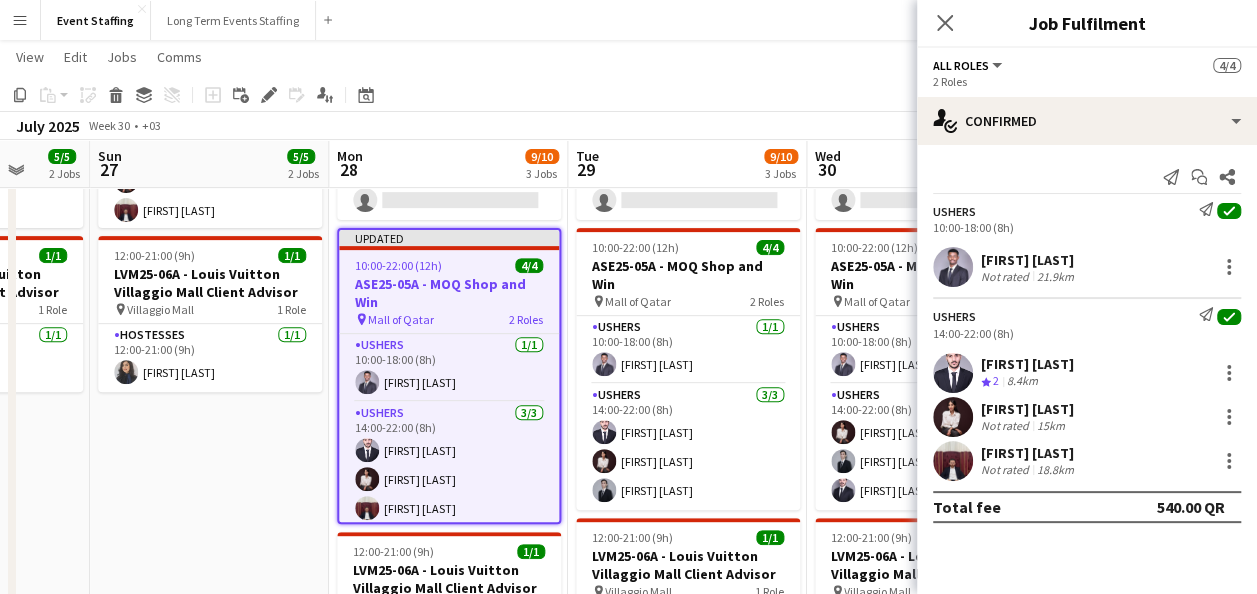 click on "Updated   10:00-22:00 (12h)    4/4   ASE25-05A - MOQ Shop and Win
pin
Mall of Qatar   2 Roles   Ushers   1/1   10:00-18:00 (8h)
[FIRST] [LAST]  Ushers   3/3   14:00-22:00 (8h)
[FIRST] [LAST] [FIRST] [LAST] [FIRST] [LAST]     12:00-21:00 (9h)    1/1   LVM25-06A - Louis Vuitton Villaggio Mall Client Advisor
pin
Villaggio Mall   1 Role   Hostesses   1/1   12:00-21:00 (9h)
[FIRST] [LAST]" at bounding box center (209, 327) 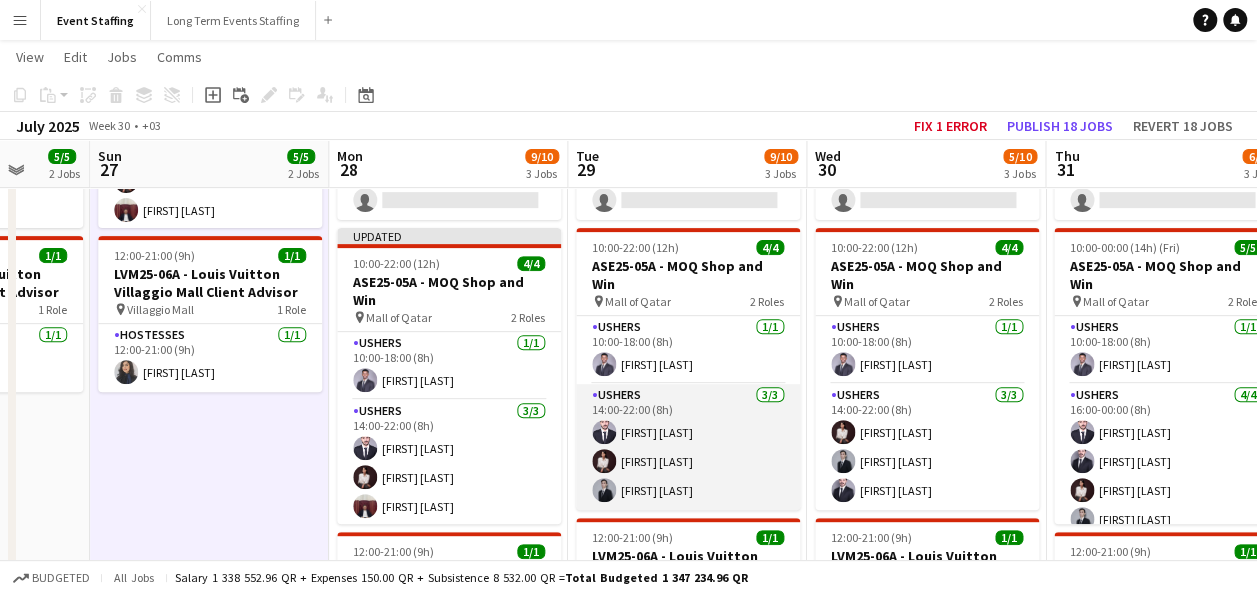 click on "[ROLE]   [NUM]/[NUM]  [TIME] ([HOURS])
[FIRST] [LAST] [FIRST] [LAST] [FIRST] [LAST]" at bounding box center (688, 447) 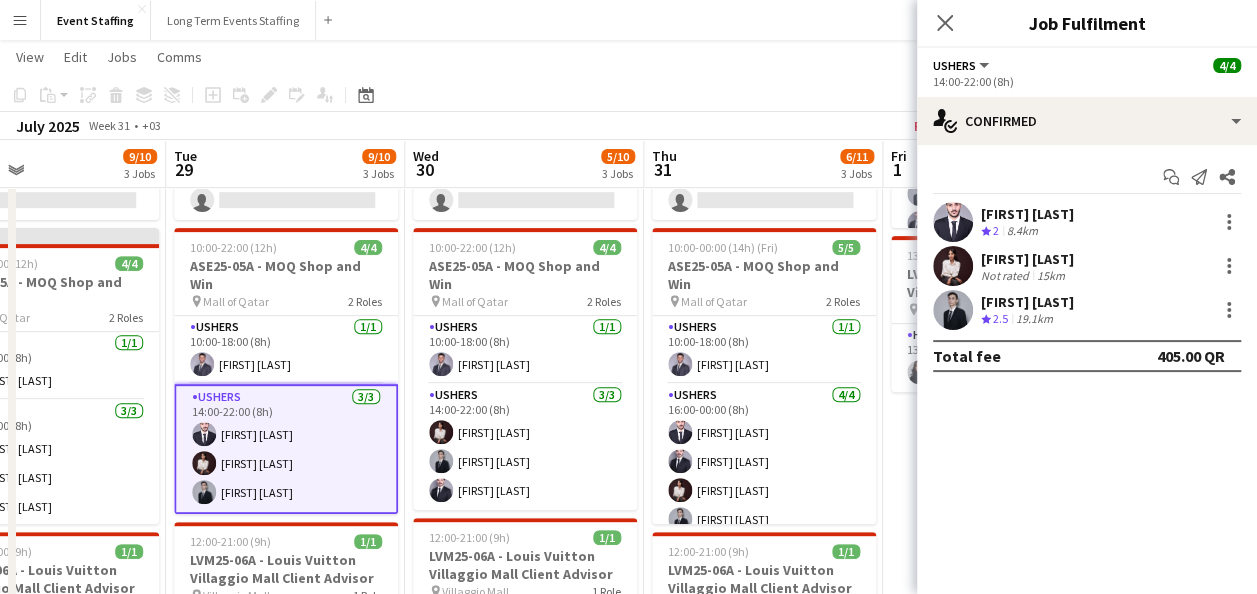 drag, startPoint x: 775, startPoint y: 431, endPoint x: 352, endPoint y: 419, distance: 423.17017 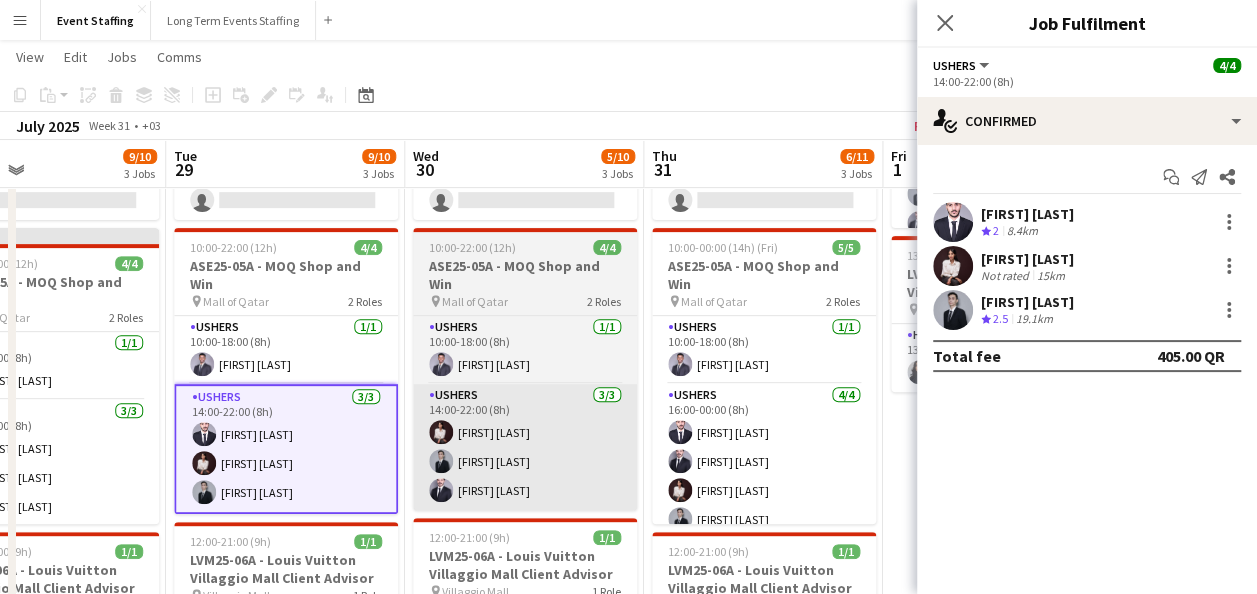 scroll, scrollTop: 0, scrollLeft: 812, axis: horizontal 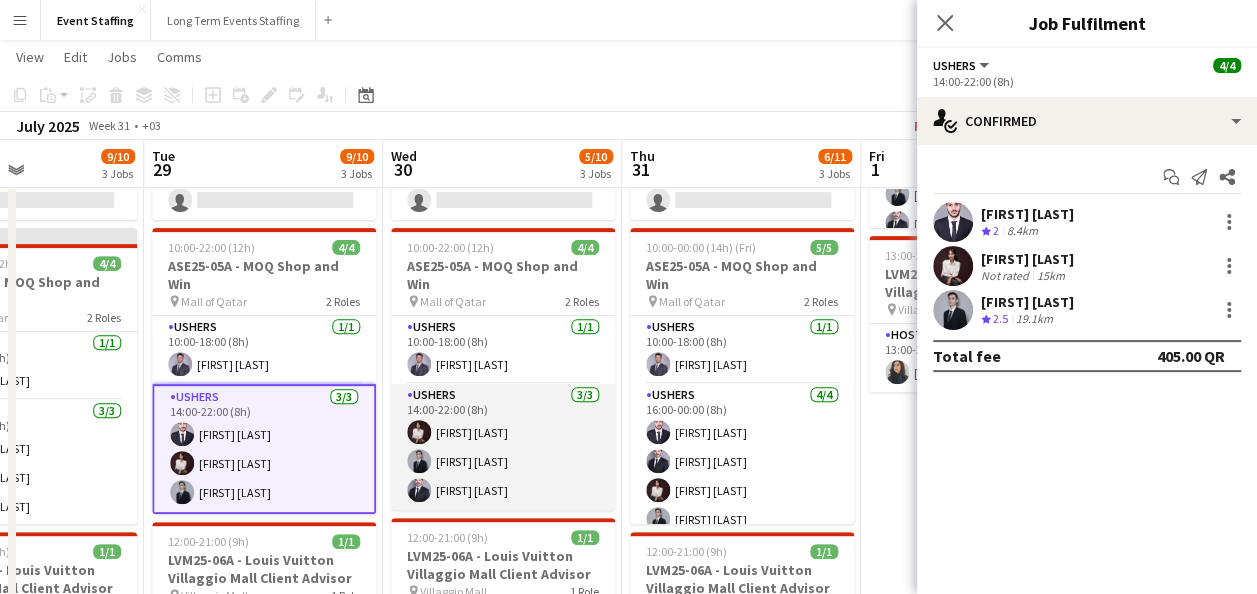 click on "Ushers   3/3   14:00-22:00 (8h)
[FIRST] [LAST] [FIRST] [LAST] [FIRST] [LAST]" at bounding box center [503, 447] 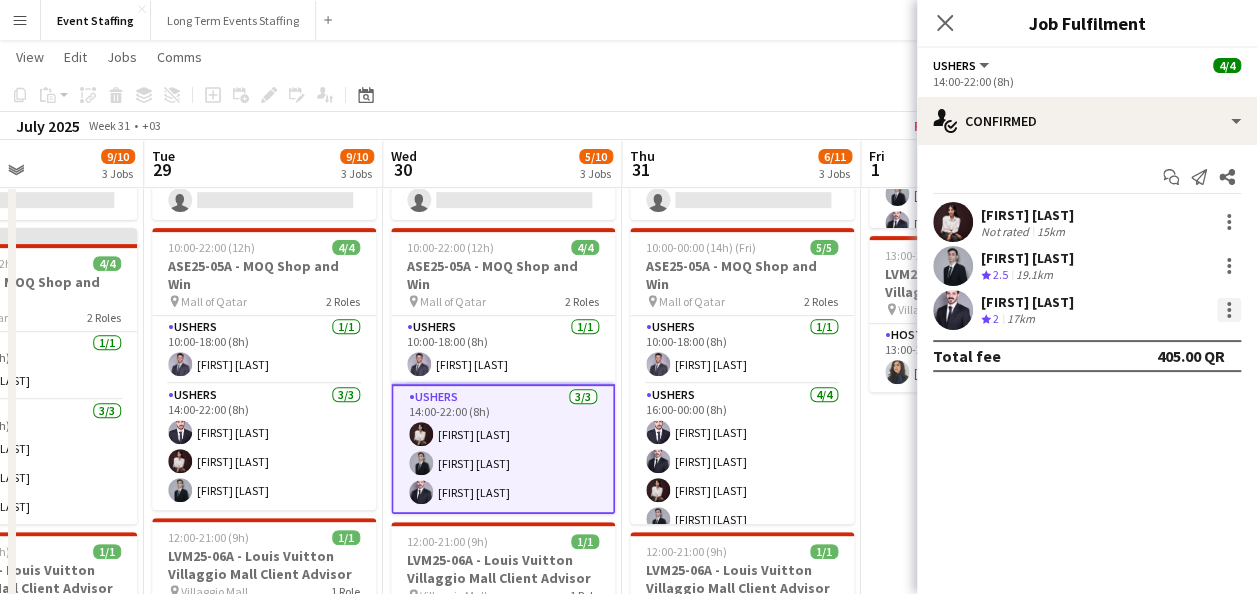 click at bounding box center (1229, 310) 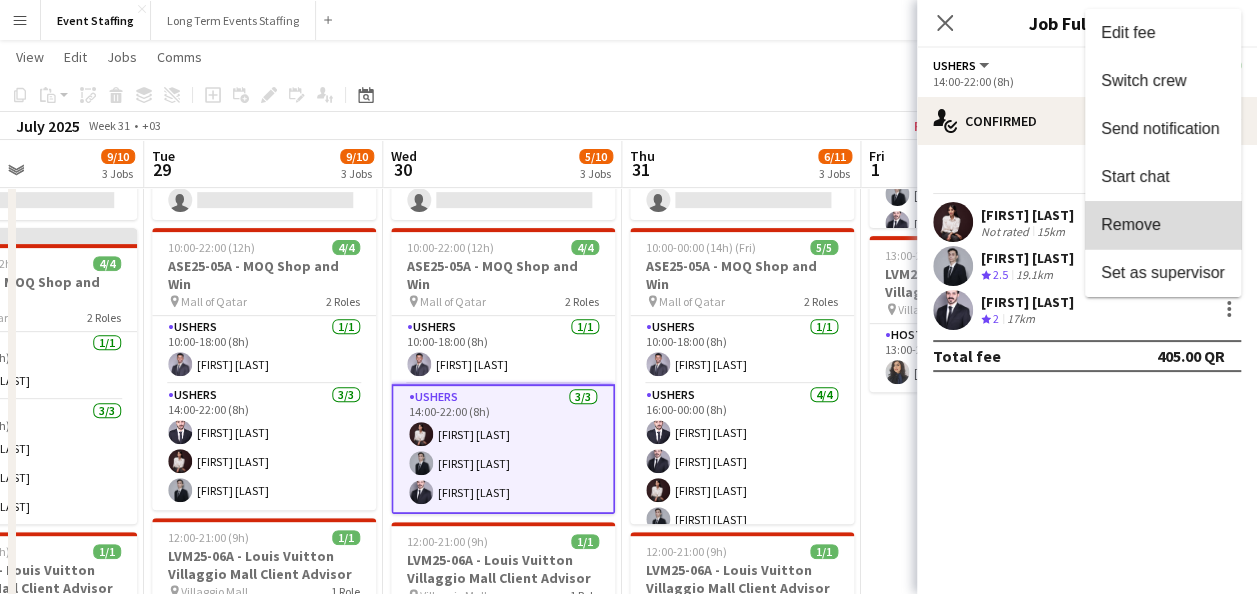 click on "Remove" at bounding box center (1163, 225) 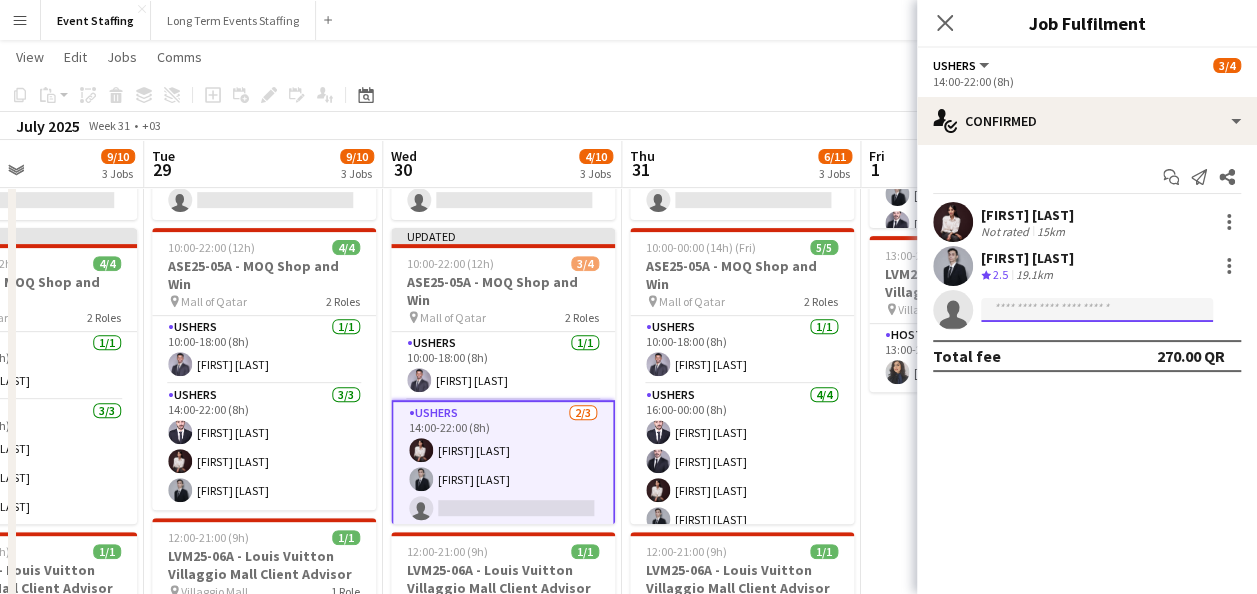 click 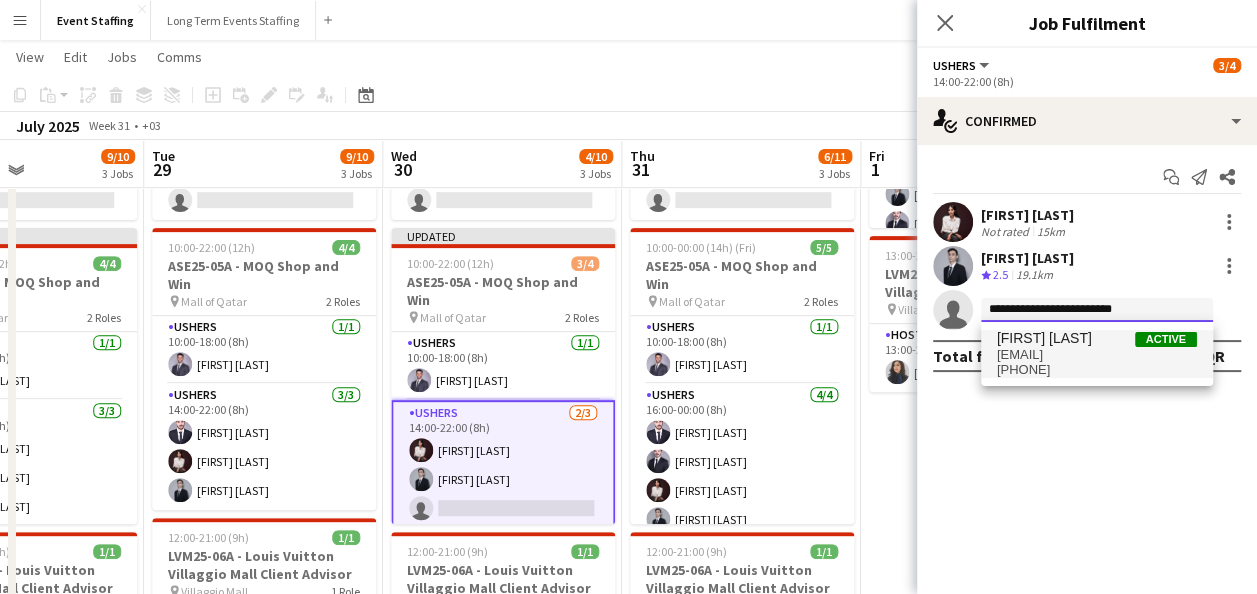 type on "**********" 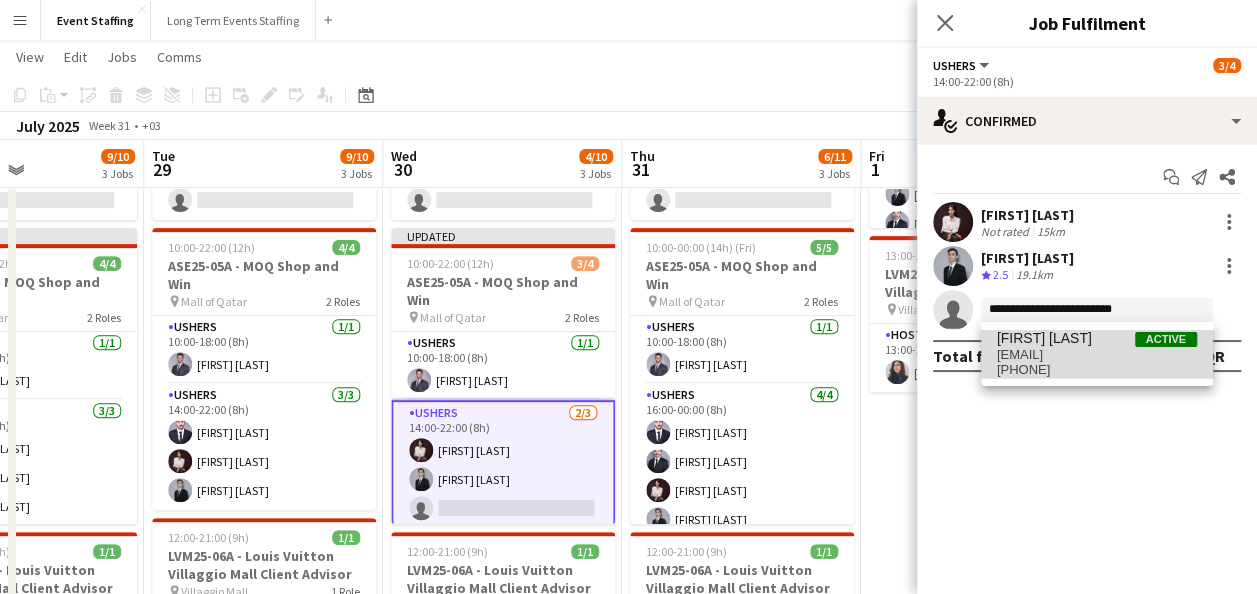 click on "[PHONE]" at bounding box center (1097, 370) 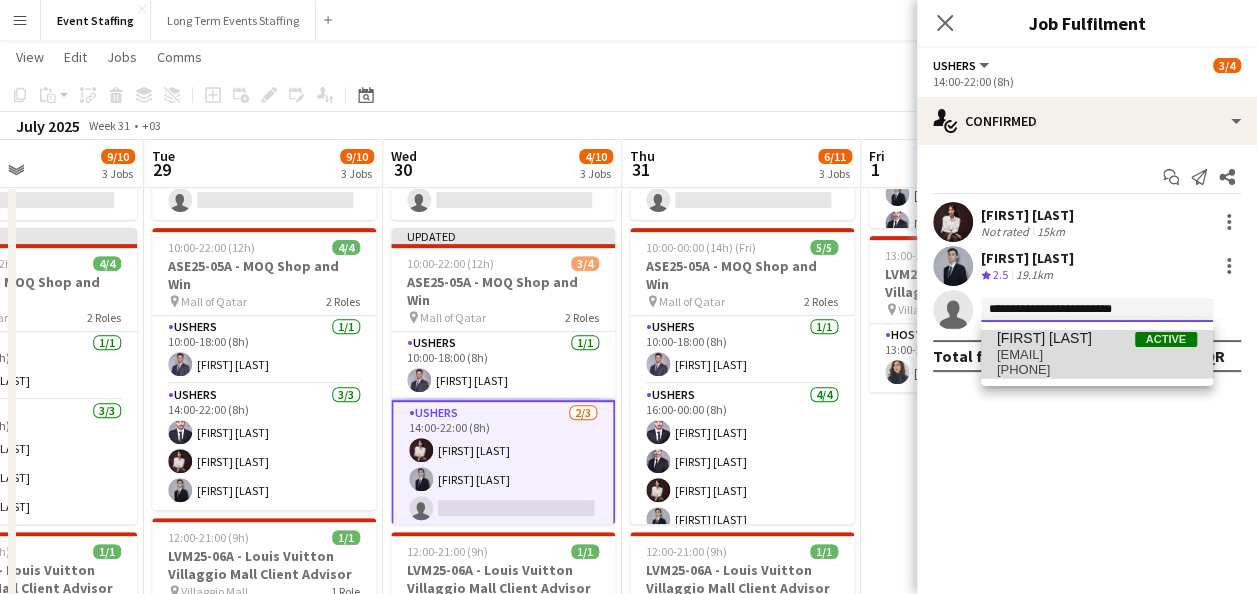 type 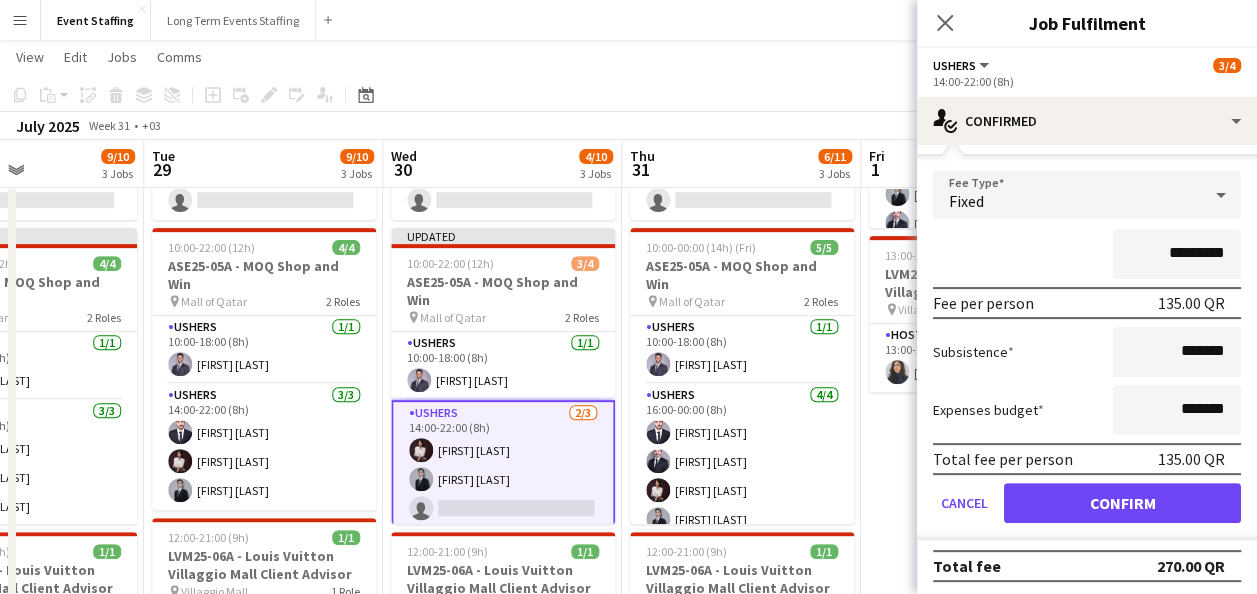 scroll, scrollTop: 189, scrollLeft: 0, axis: vertical 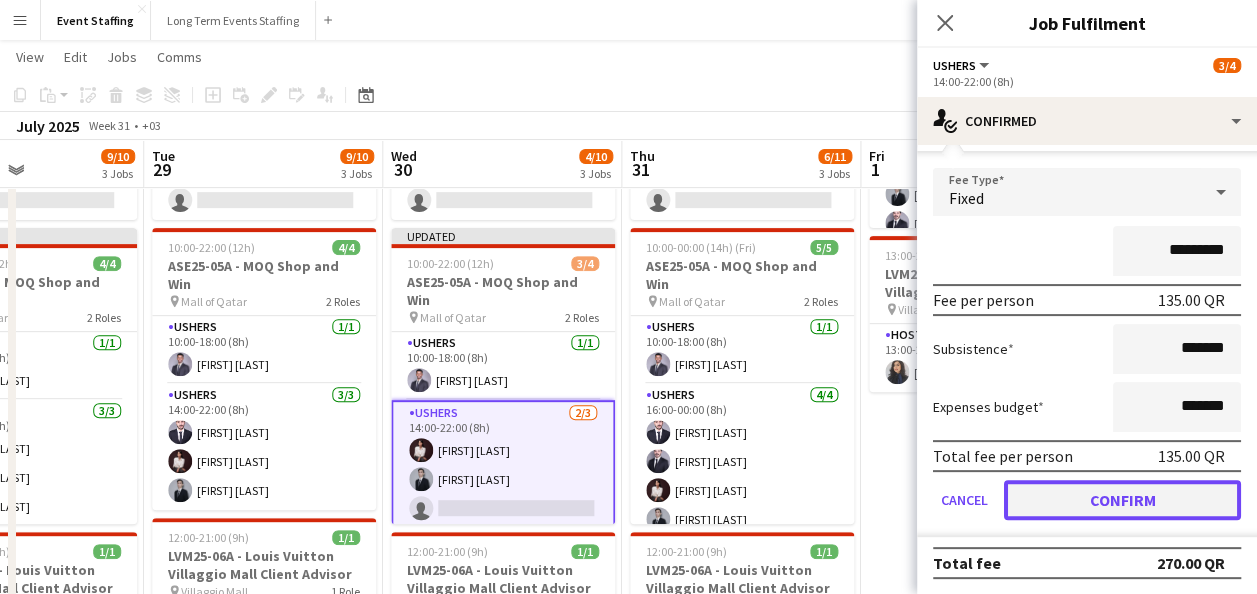 click on "Confirm" at bounding box center (1122, 500) 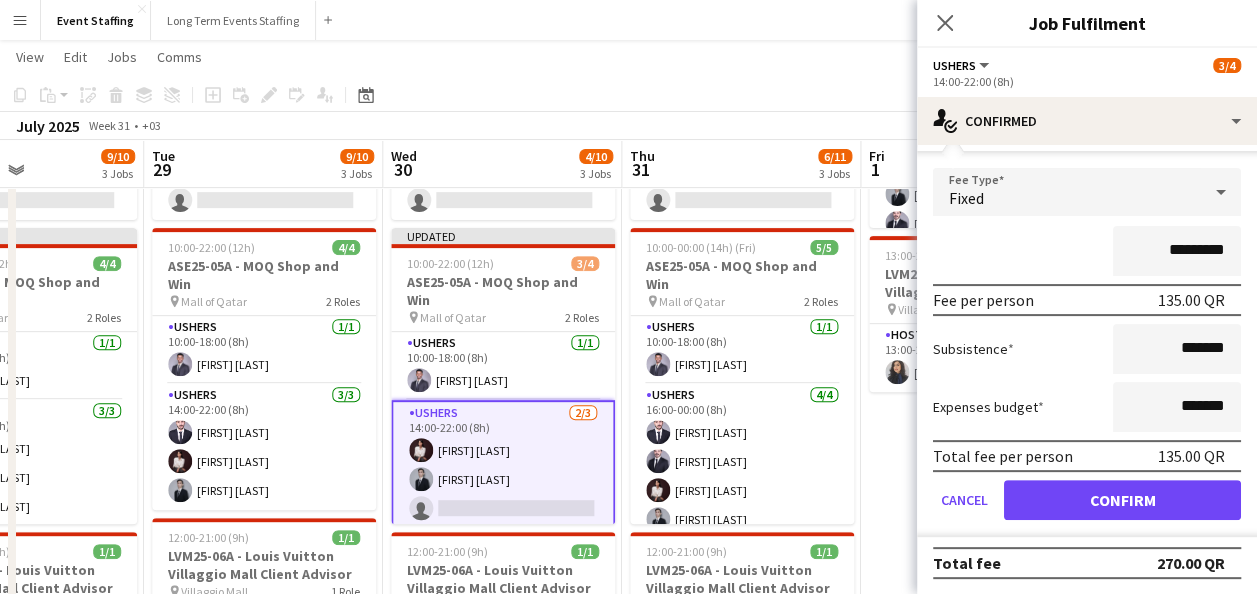 scroll, scrollTop: 0, scrollLeft: 0, axis: both 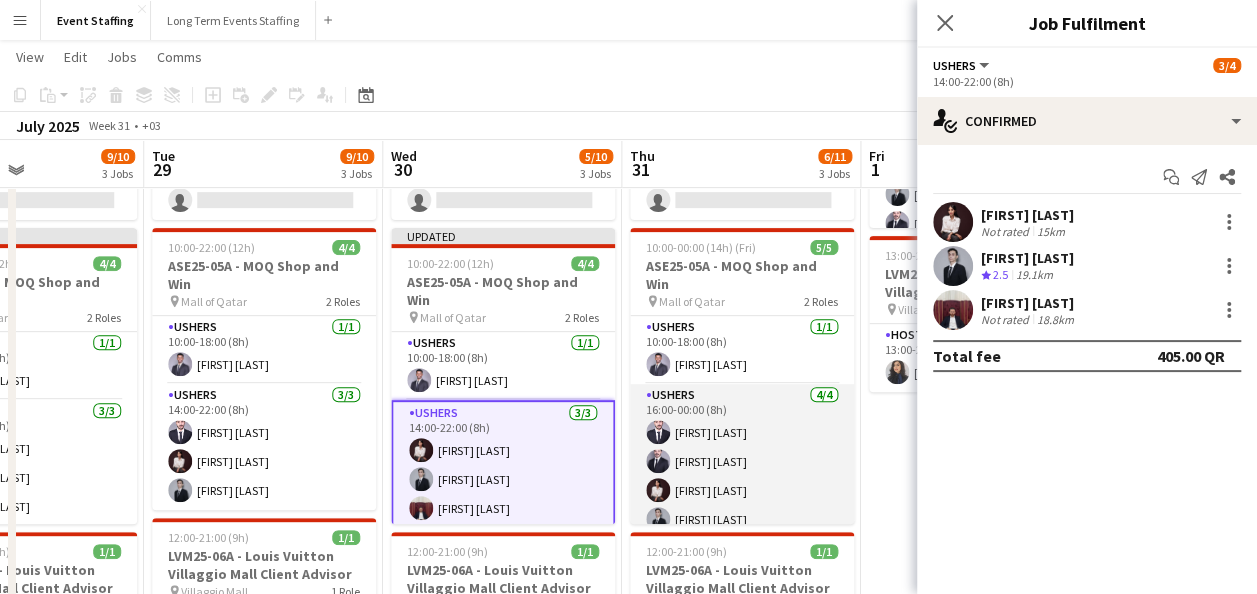click on "Ushers   4/4   16:00-00:00 (8h)
[FIRST] [LAST] [FIRST] [LAST] [FIRST] [LAST] [FIRST] [LAST]" at bounding box center (742, 461) 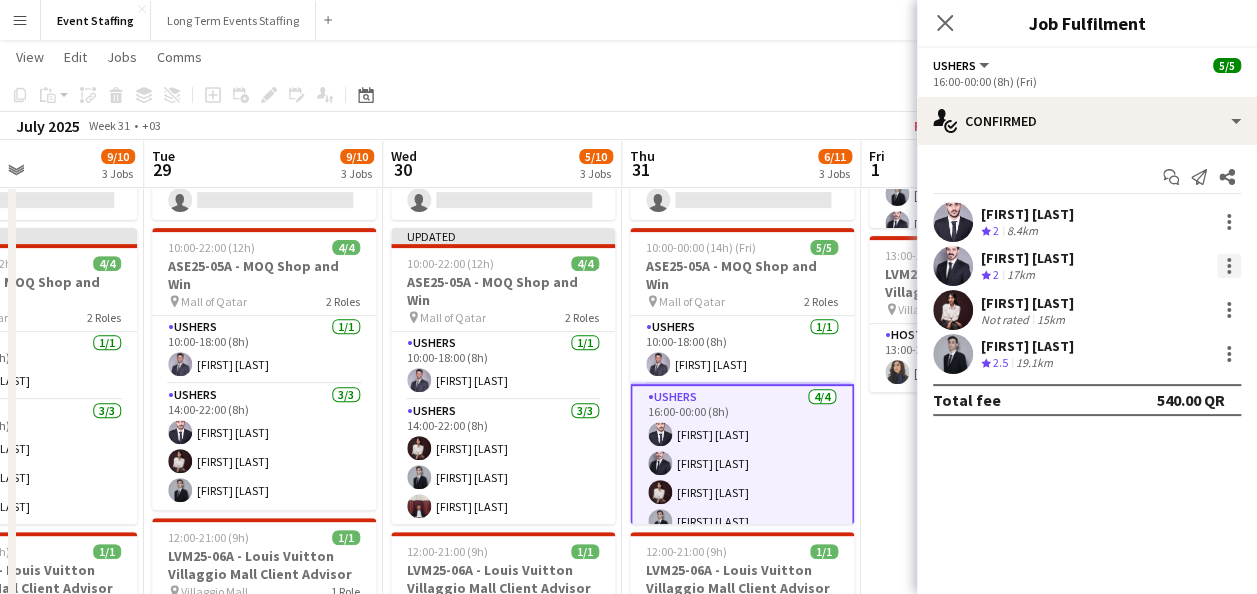 click at bounding box center (1229, 266) 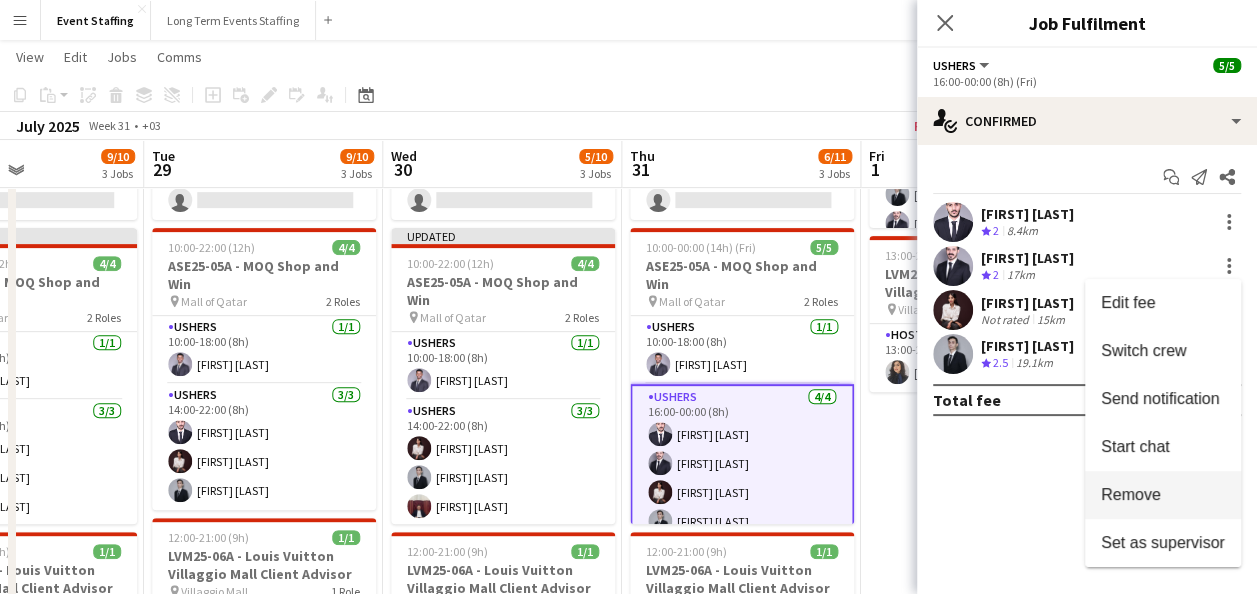 click on "Remove" at bounding box center (1163, 495) 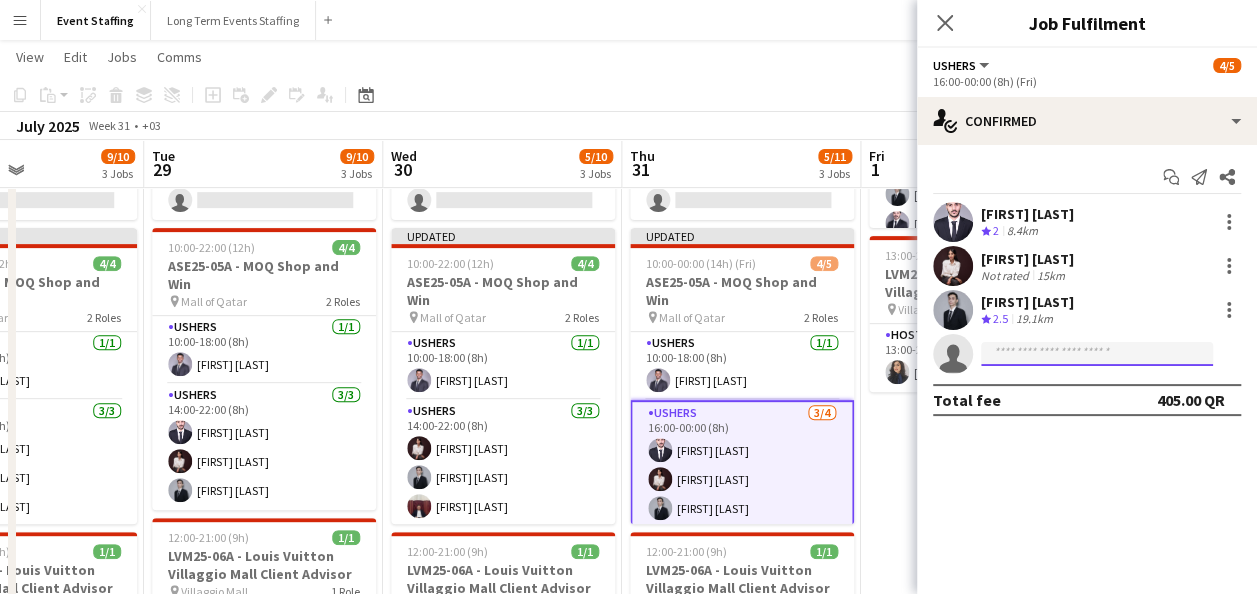 click 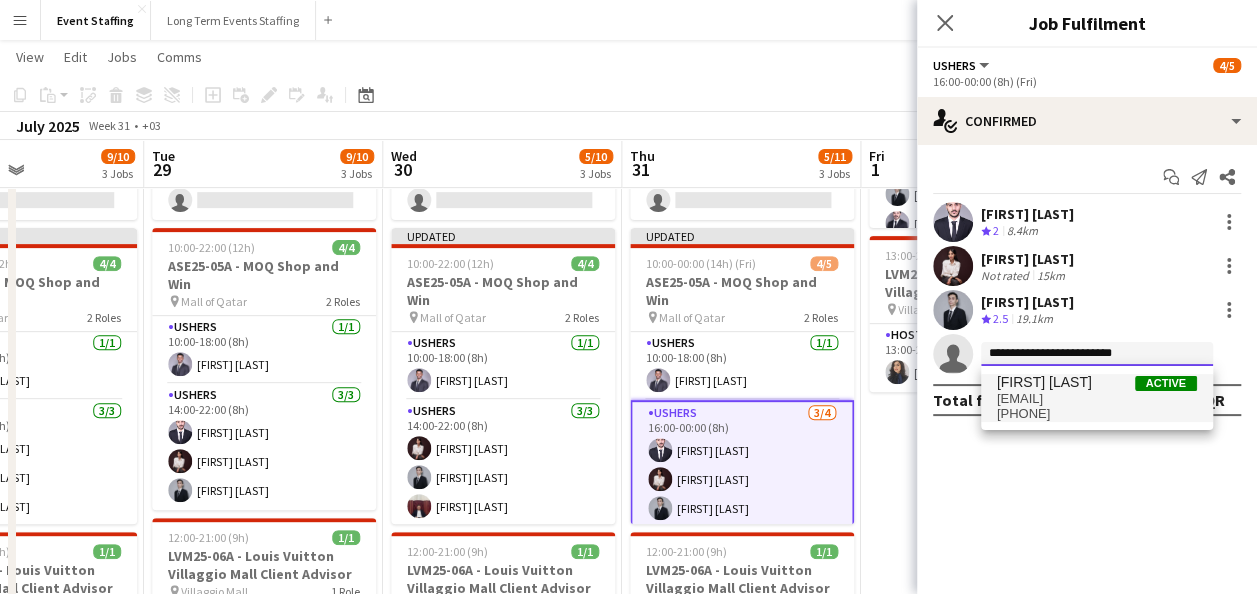 type on "**********" 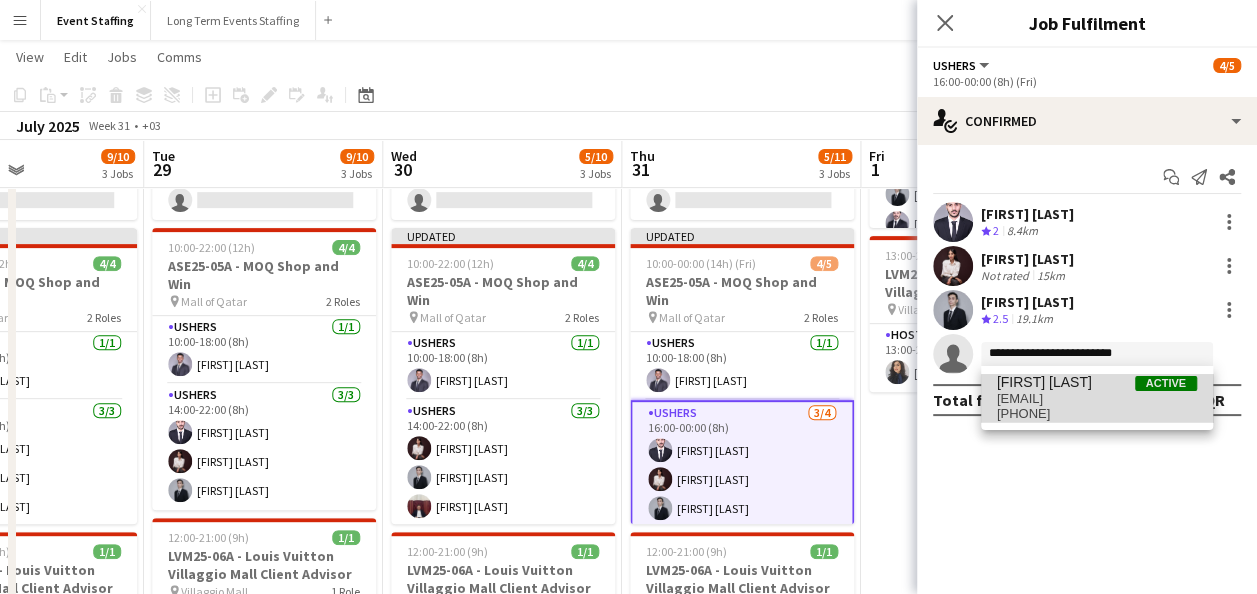 click on "[EMAIL]" at bounding box center [1097, 399] 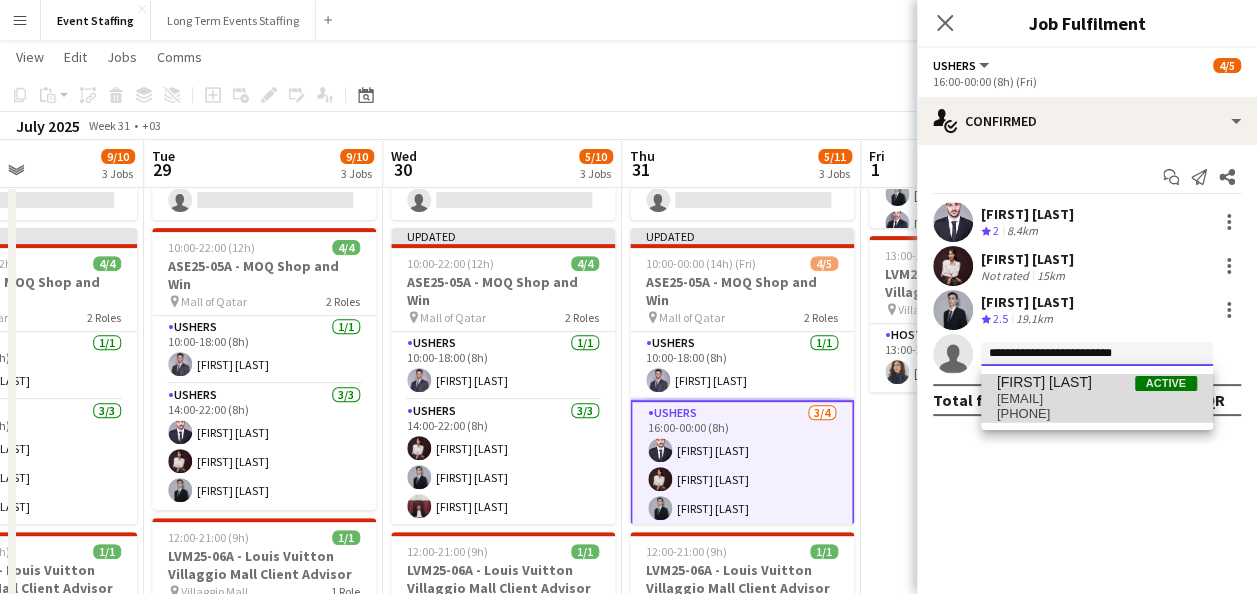 type 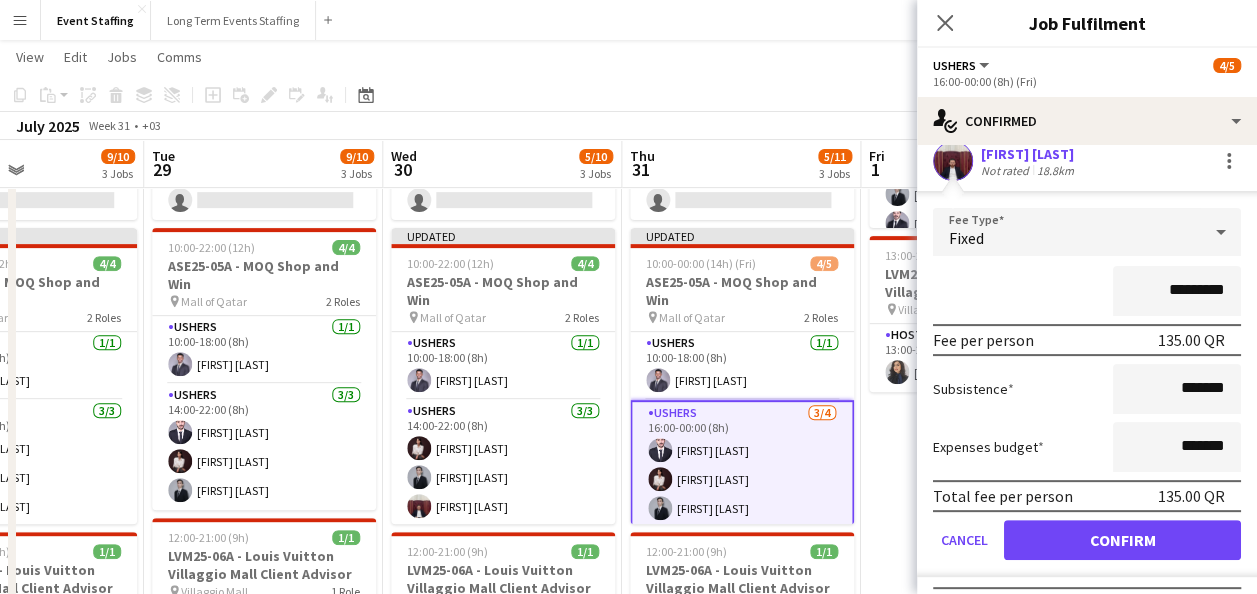 scroll, scrollTop: 200, scrollLeft: 0, axis: vertical 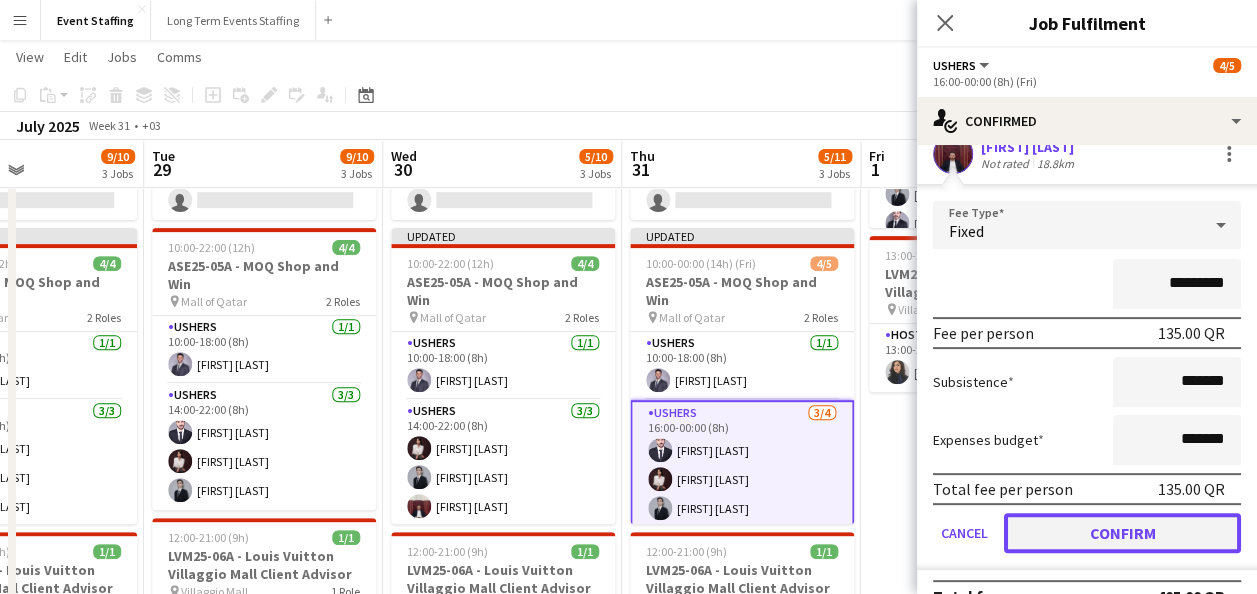 click on "Confirm" at bounding box center [1122, 533] 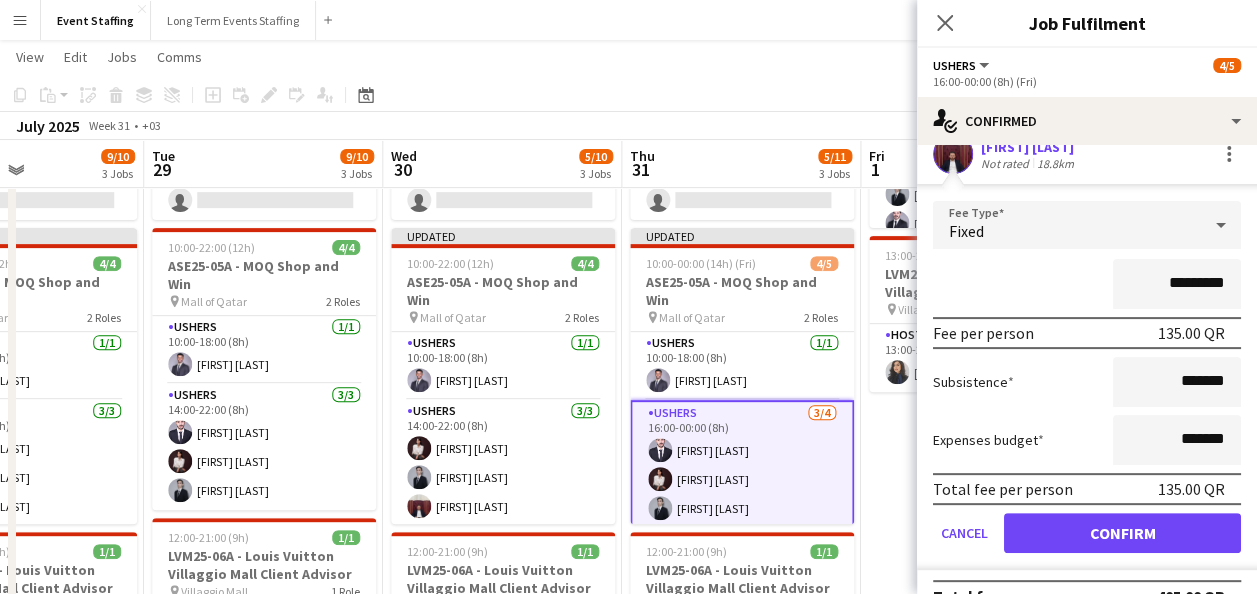 scroll, scrollTop: 0, scrollLeft: 0, axis: both 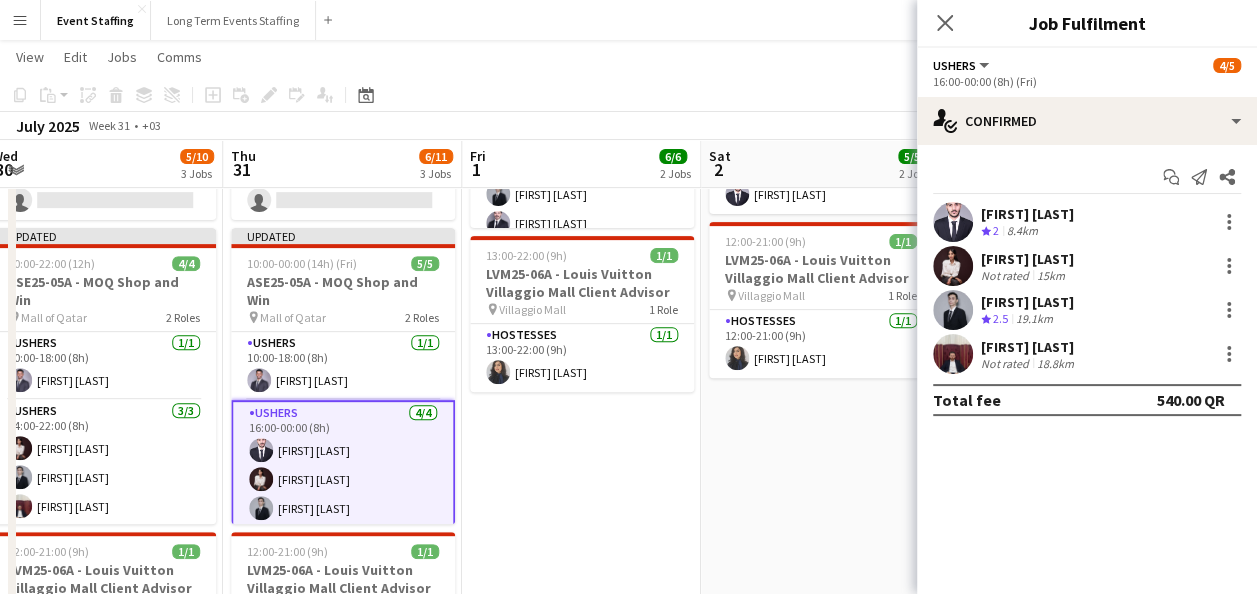 drag, startPoint x: 889, startPoint y: 459, endPoint x: 491, endPoint y: 418, distance: 400.10623 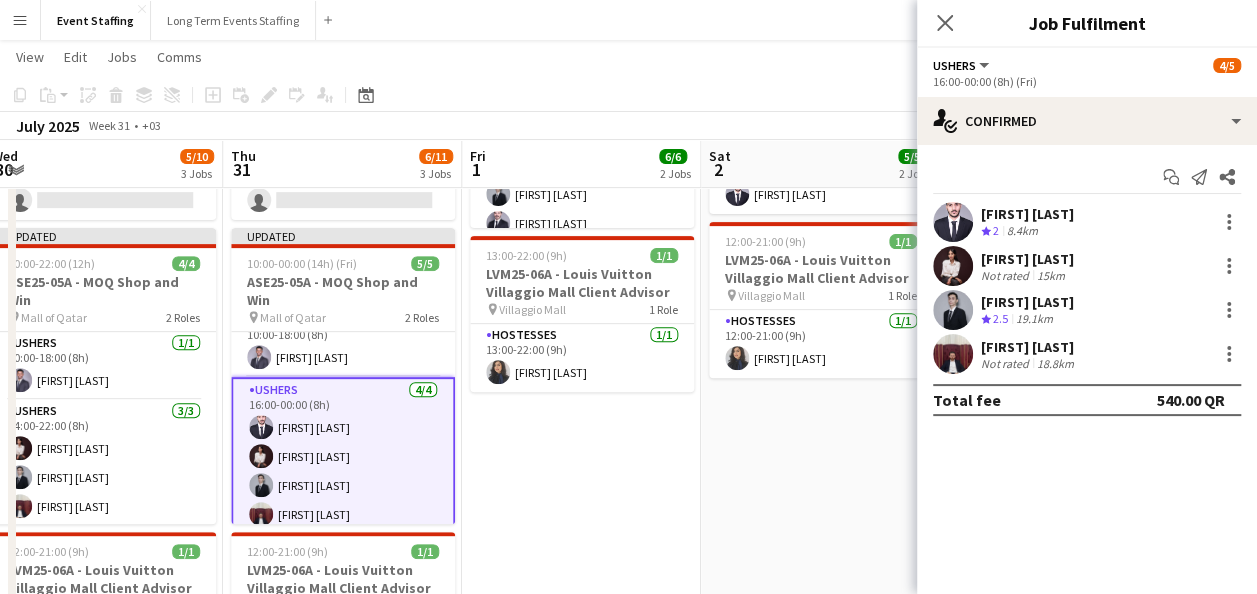 scroll, scrollTop: 34, scrollLeft: 0, axis: vertical 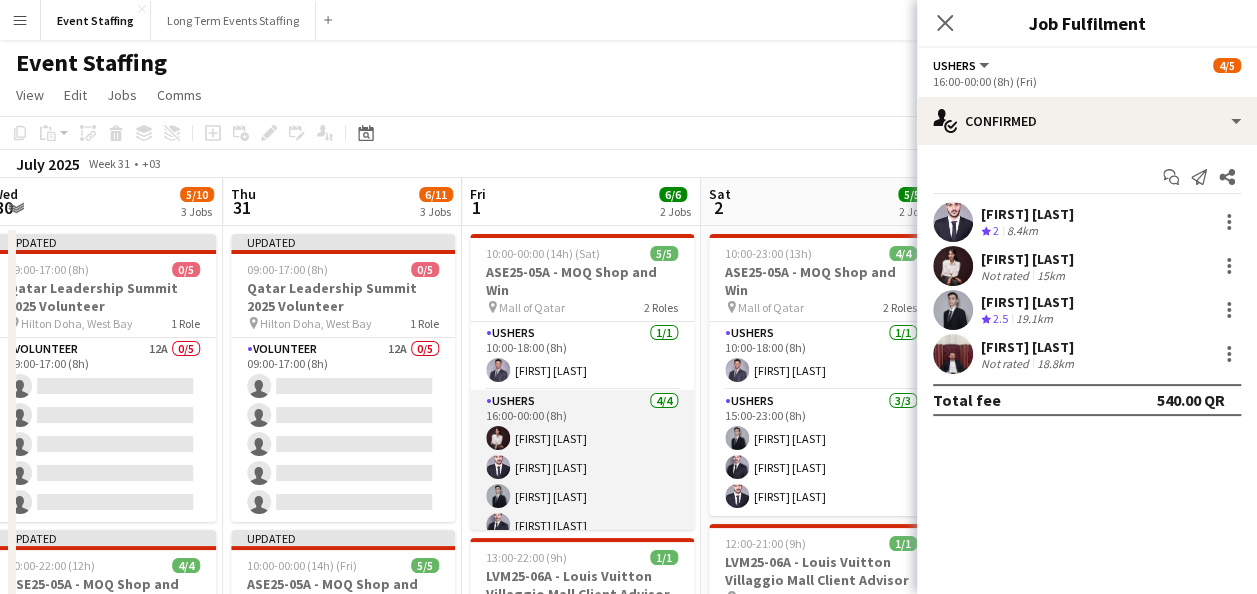 click on "Ushers   4/4   16:00-00:00 (8h)
[FIRST] [LAST] [FIRST] [LAST] [FIRST] [LAST] [FIRST] [LAST]" at bounding box center (582, 467) 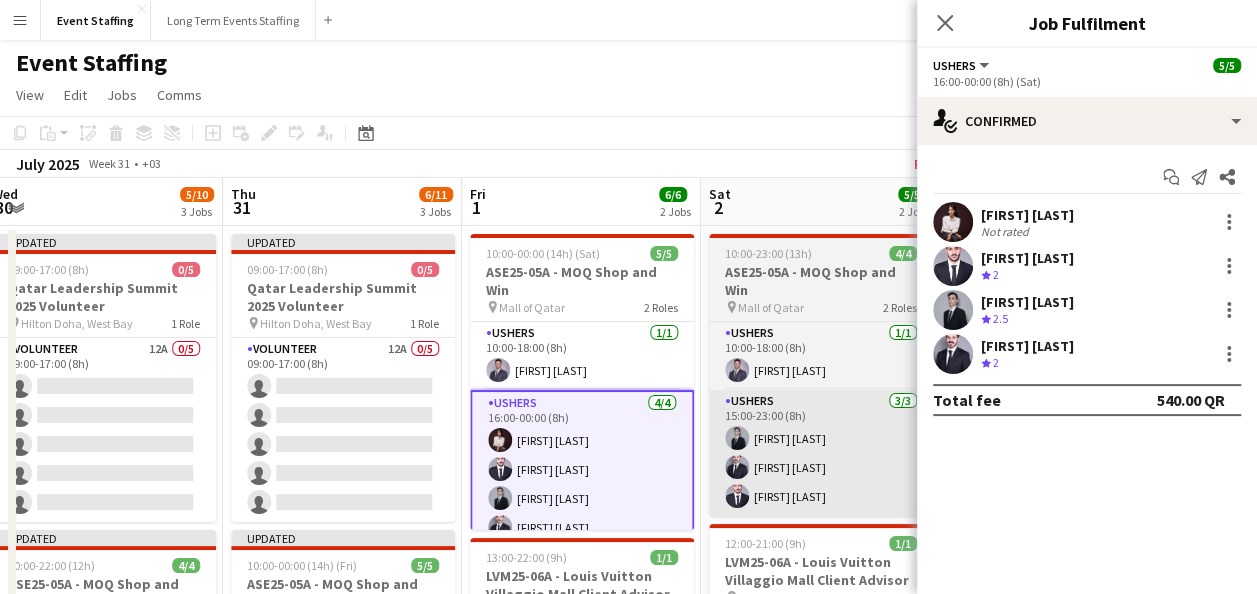 scroll, scrollTop: 30, scrollLeft: 0, axis: vertical 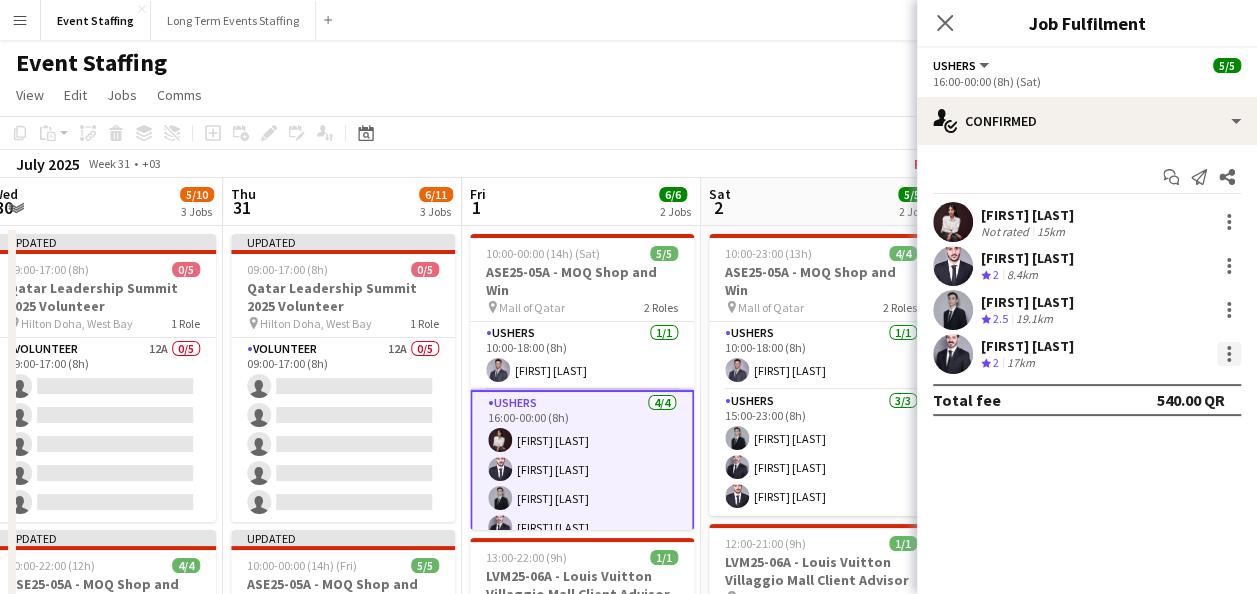 click at bounding box center [1229, 354] 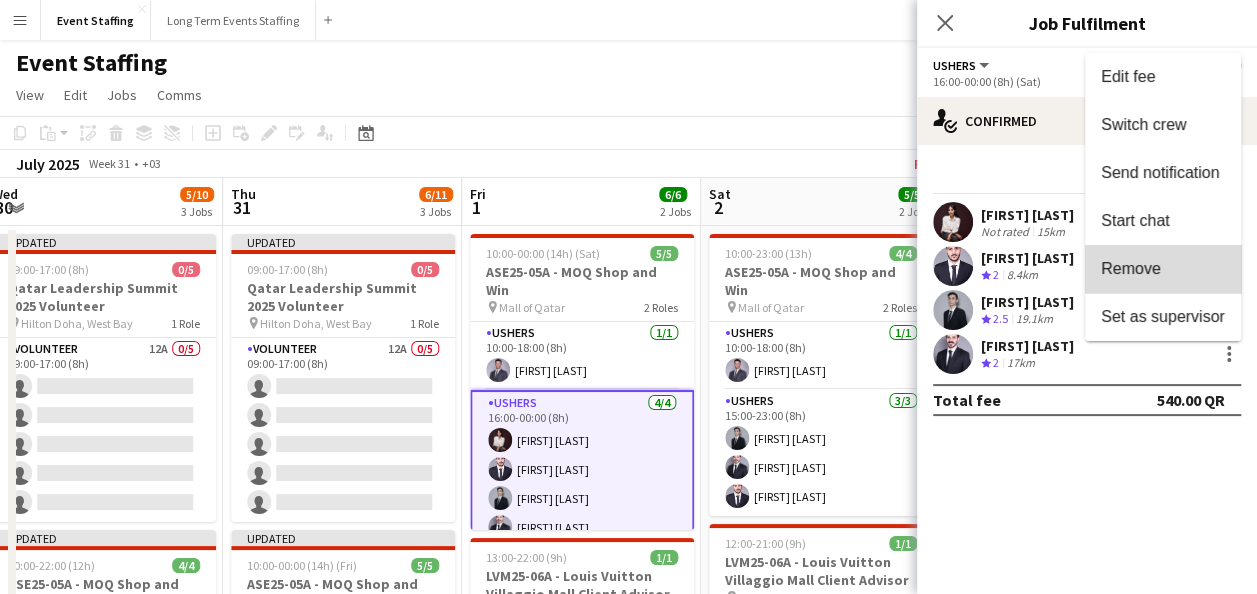 click on "Remove" at bounding box center (1163, 269) 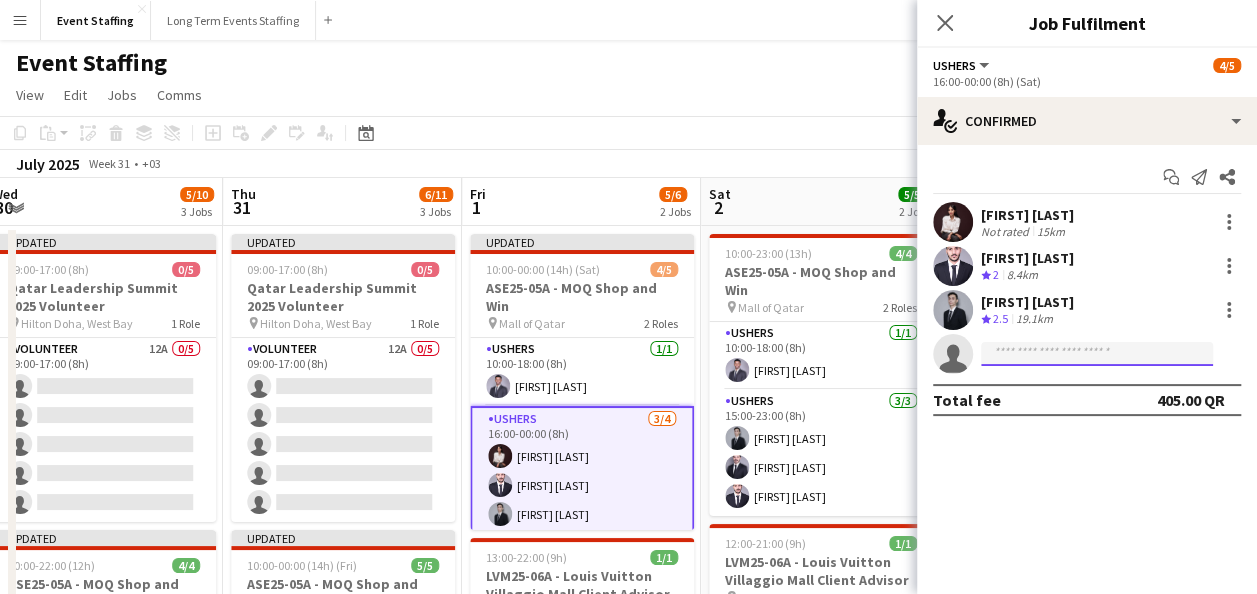 click 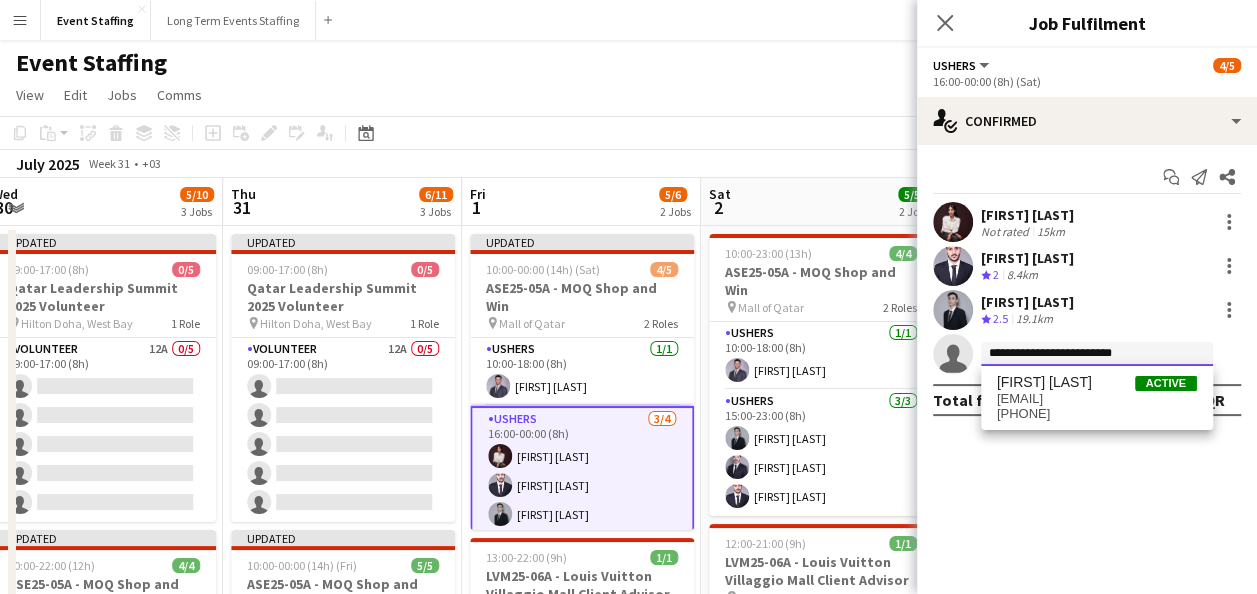 type on "**********" 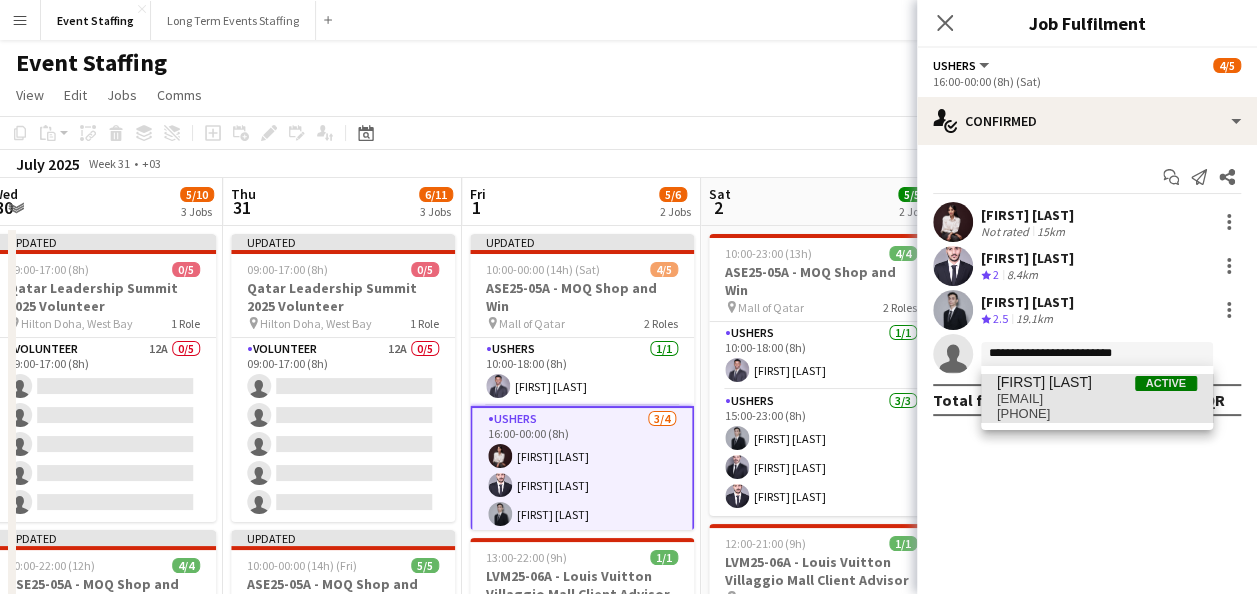 click on "[EMAIL]" at bounding box center (1097, 399) 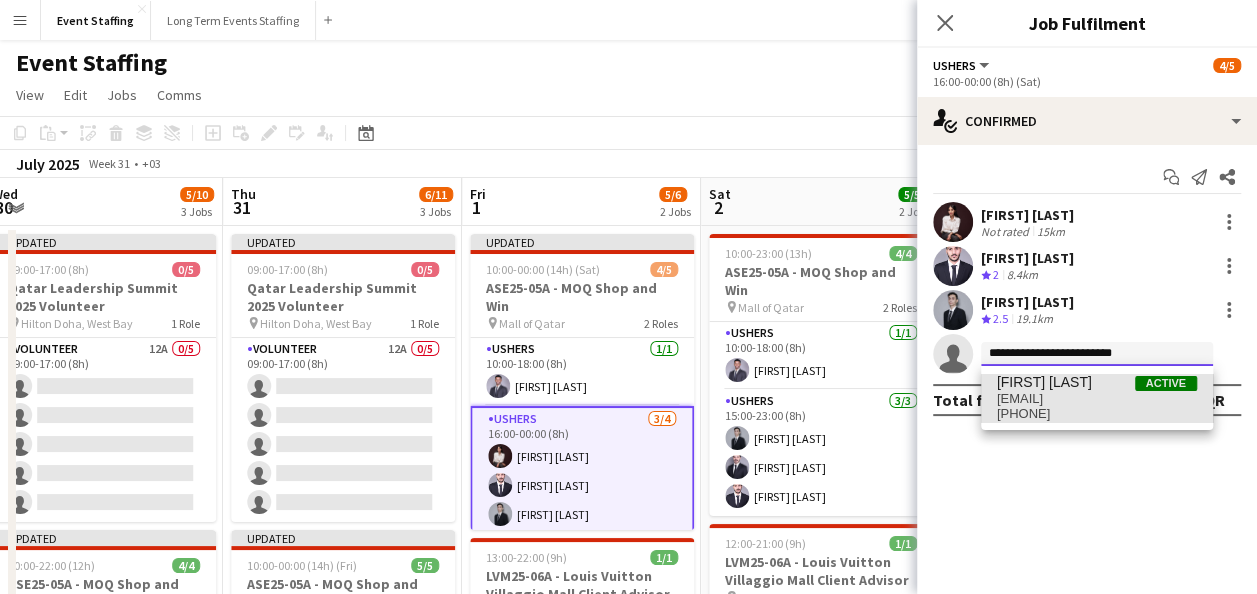 type 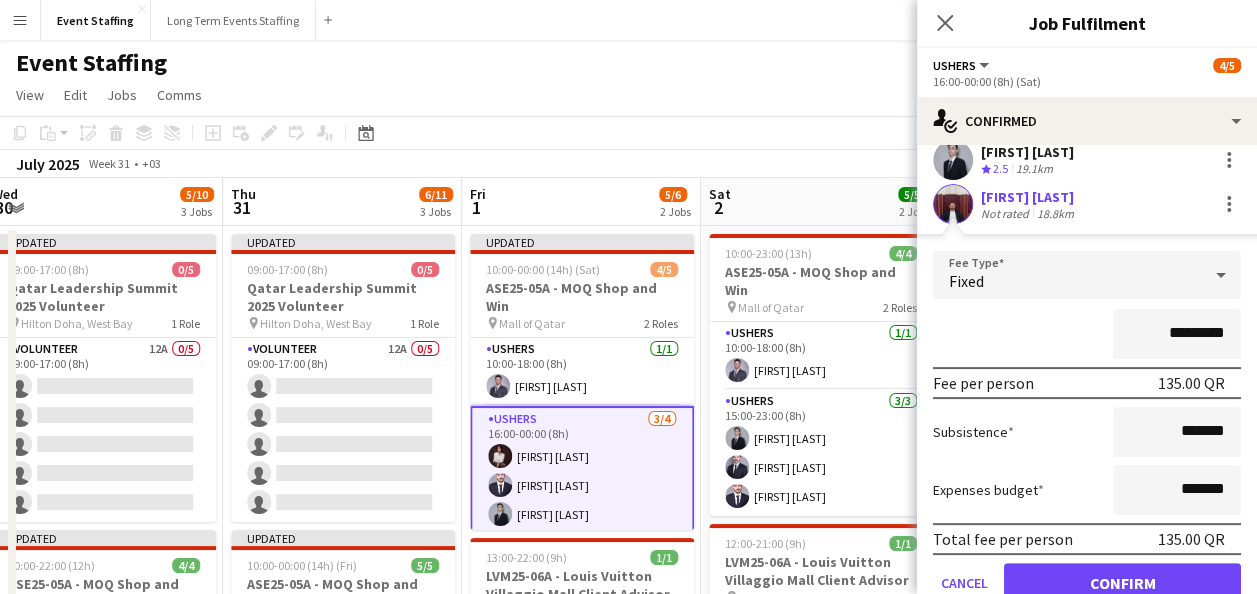 scroll, scrollTop: 200, scrollLeft: 0, axis: vertical 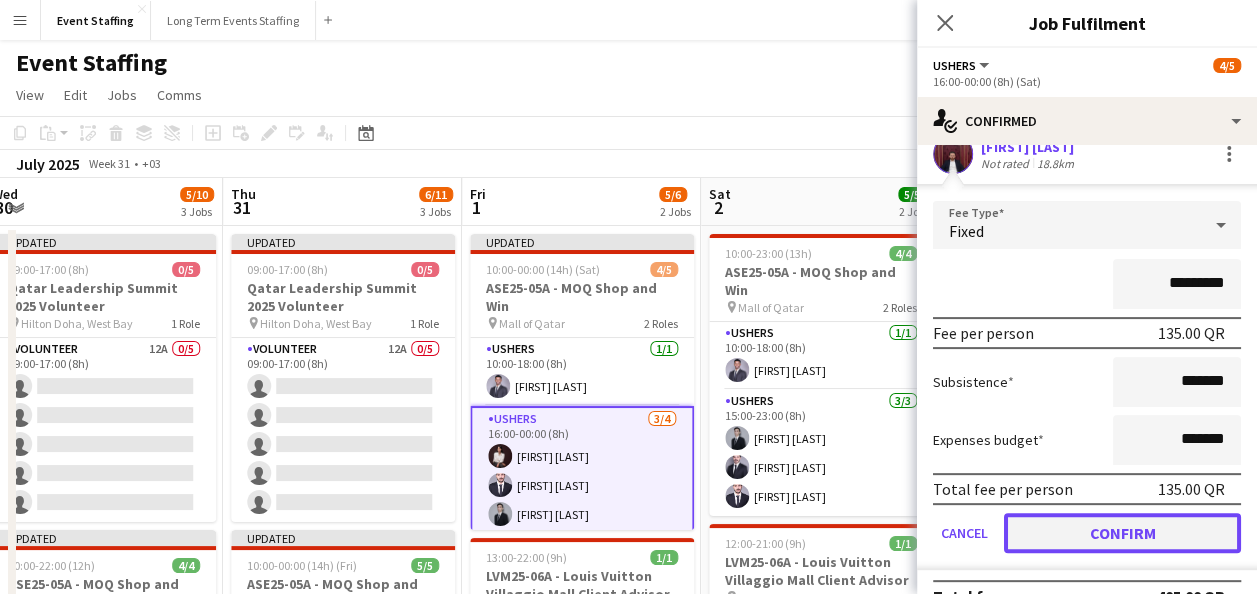 click on "Confirm" at bounding box center [1122, 533] 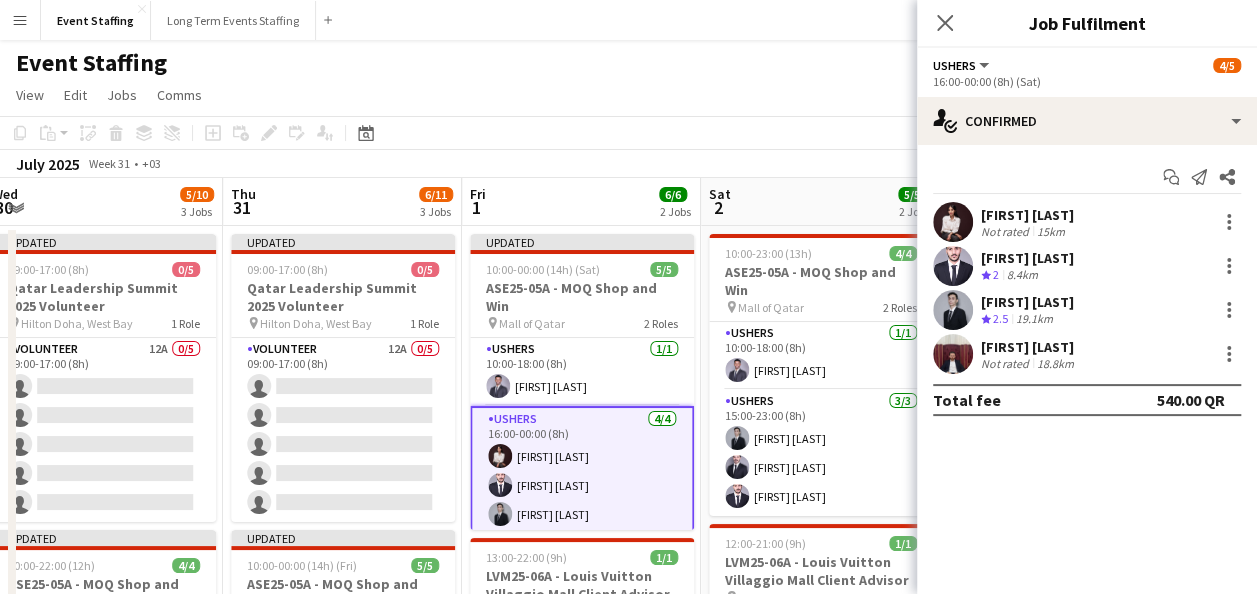 scroll, scrollTop: 0, scrollLeft: 0, axis: both 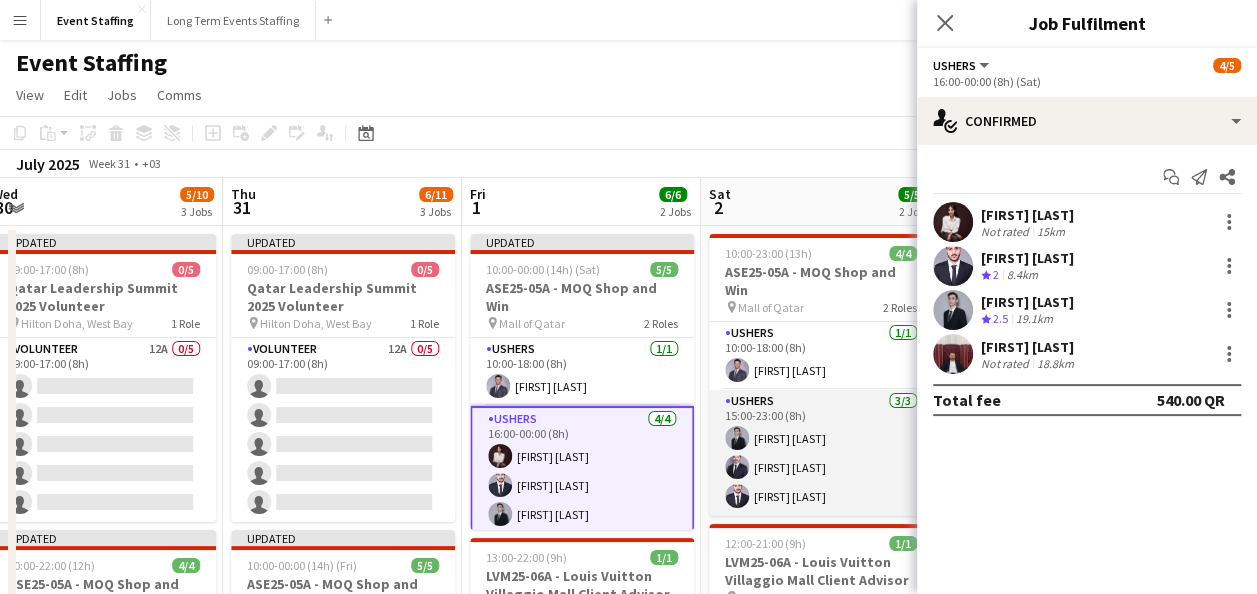 click on "Ushers   3/3   14:00-22:00 (8h)
[FIRST] [LAST] [FIRST] [LAST] [FIRST] [LAST]" at bounding box center [821, 453] 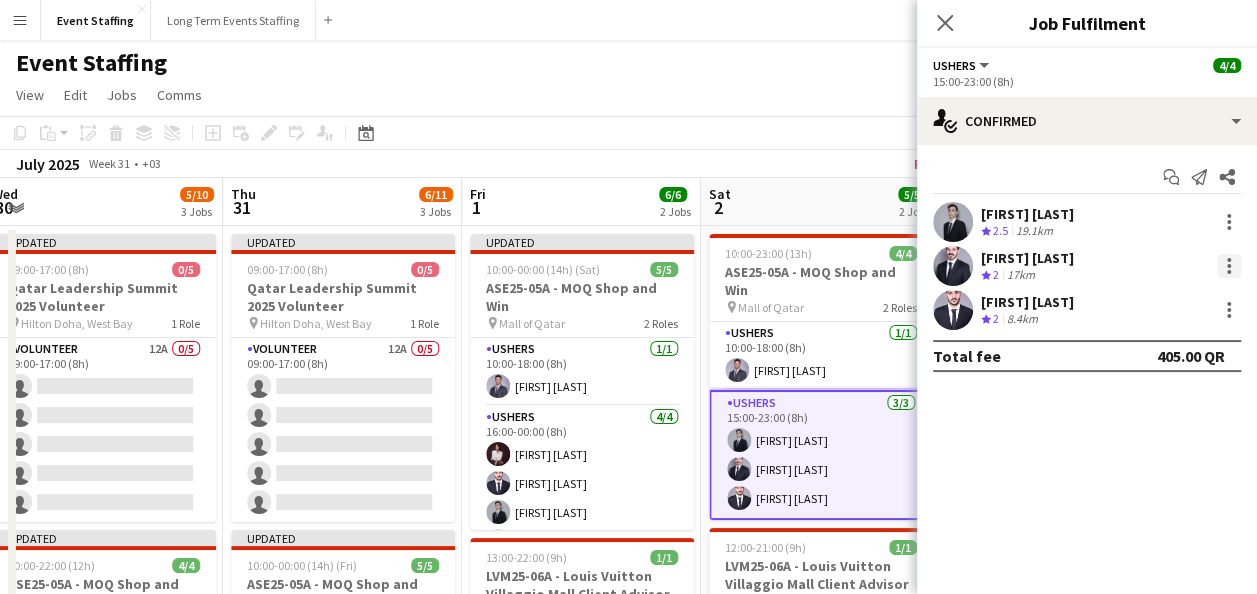 click at bounding box center [1229, 266] 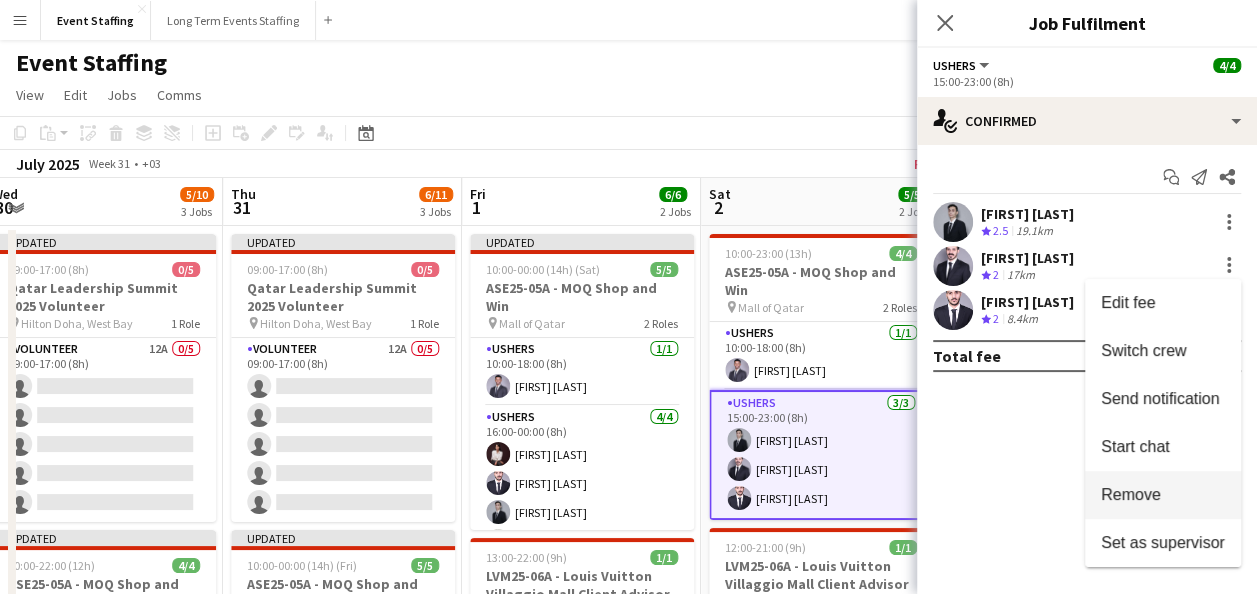 click on "Remove" at bounding box center (1163, 495) 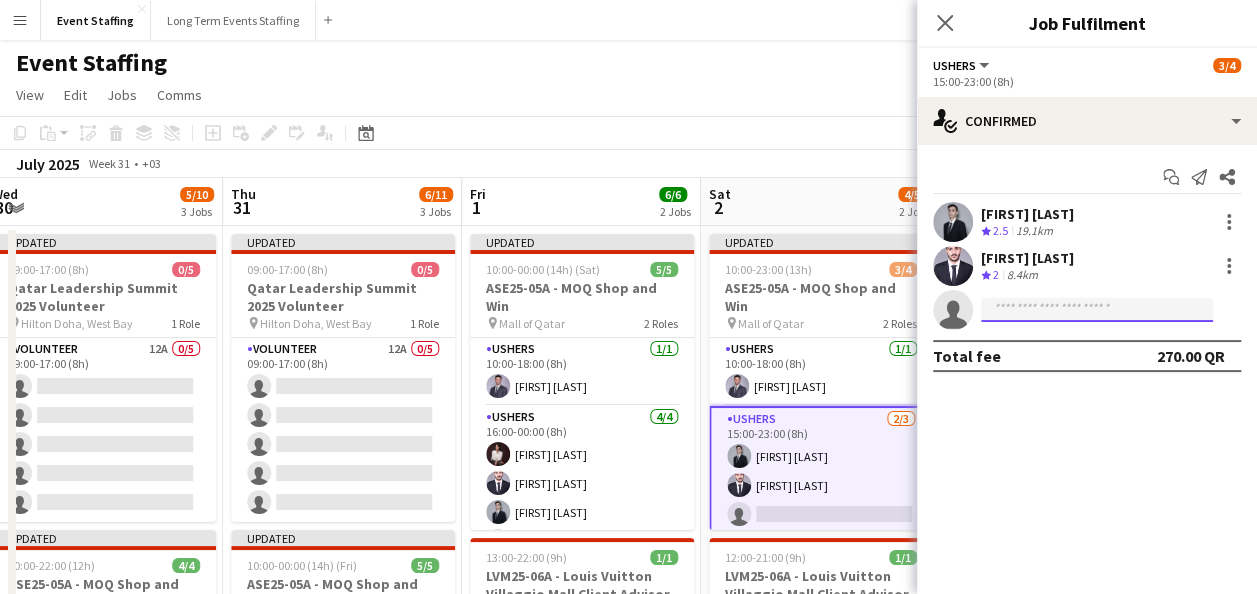 click 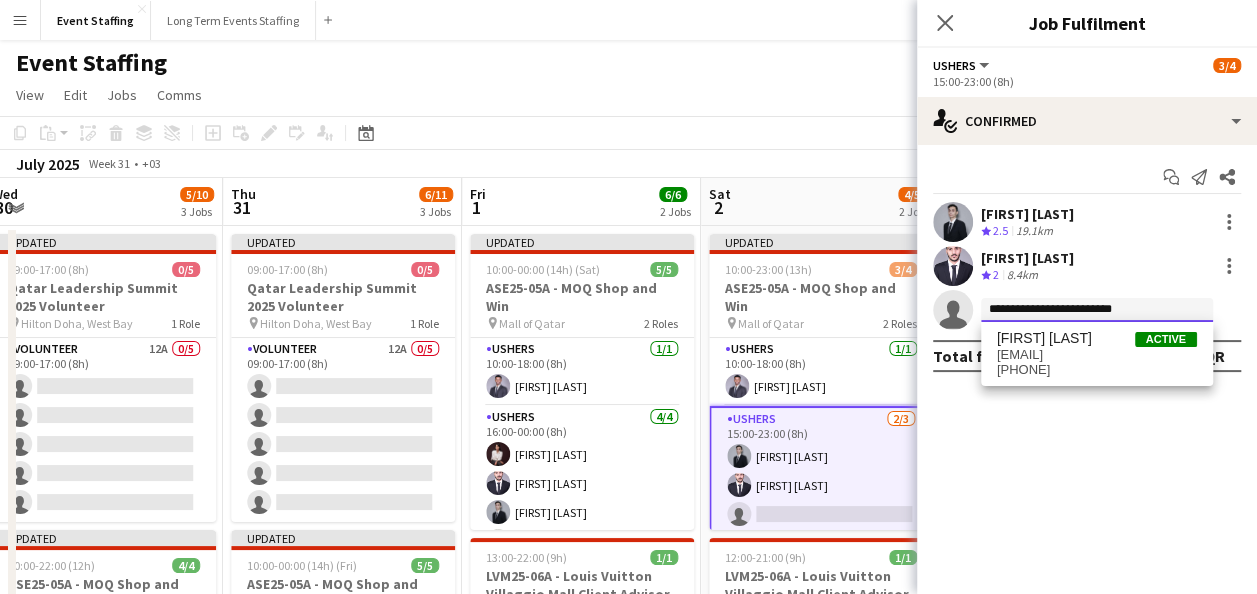 type on "**********" 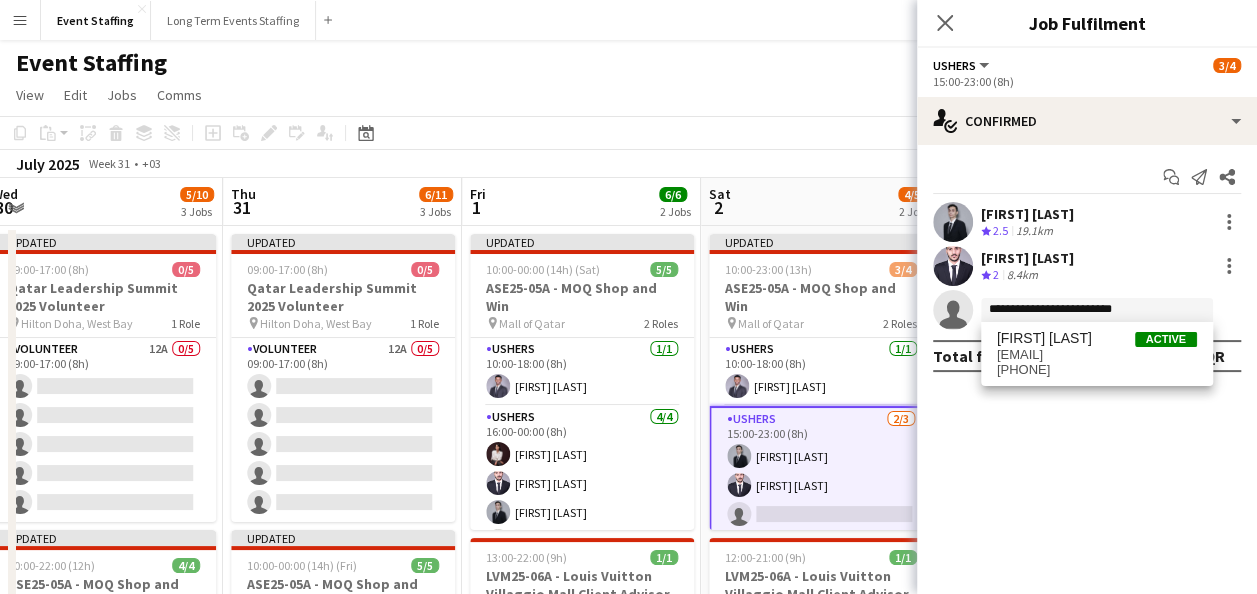 click on "[EMAIL]" at bounding box center [1097, 355] 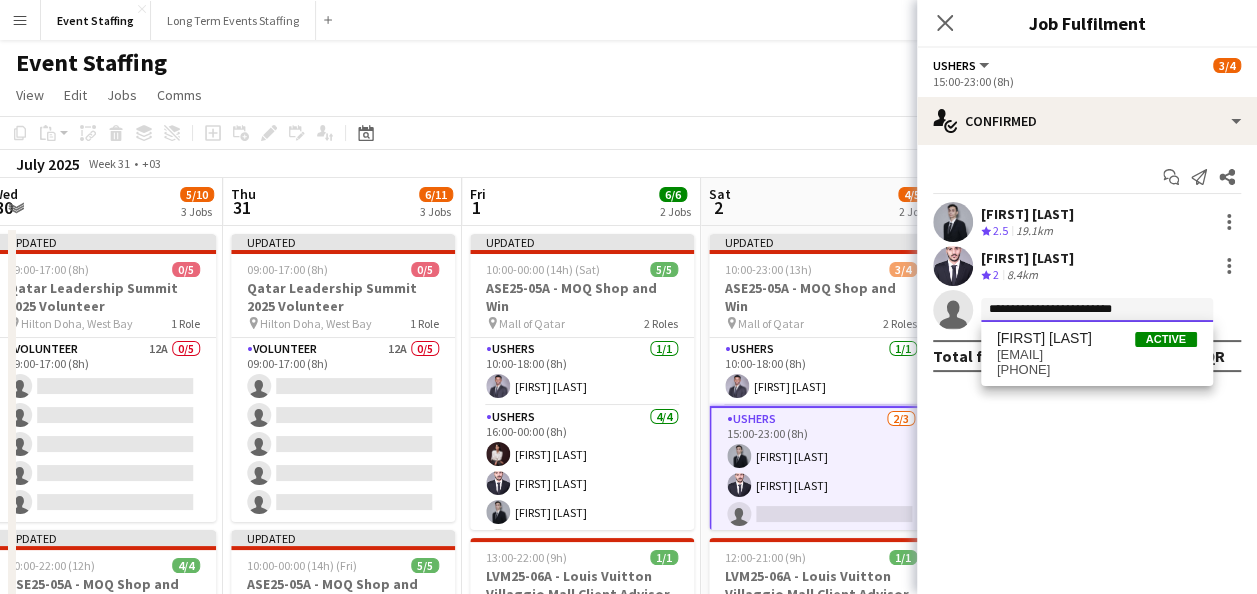 type 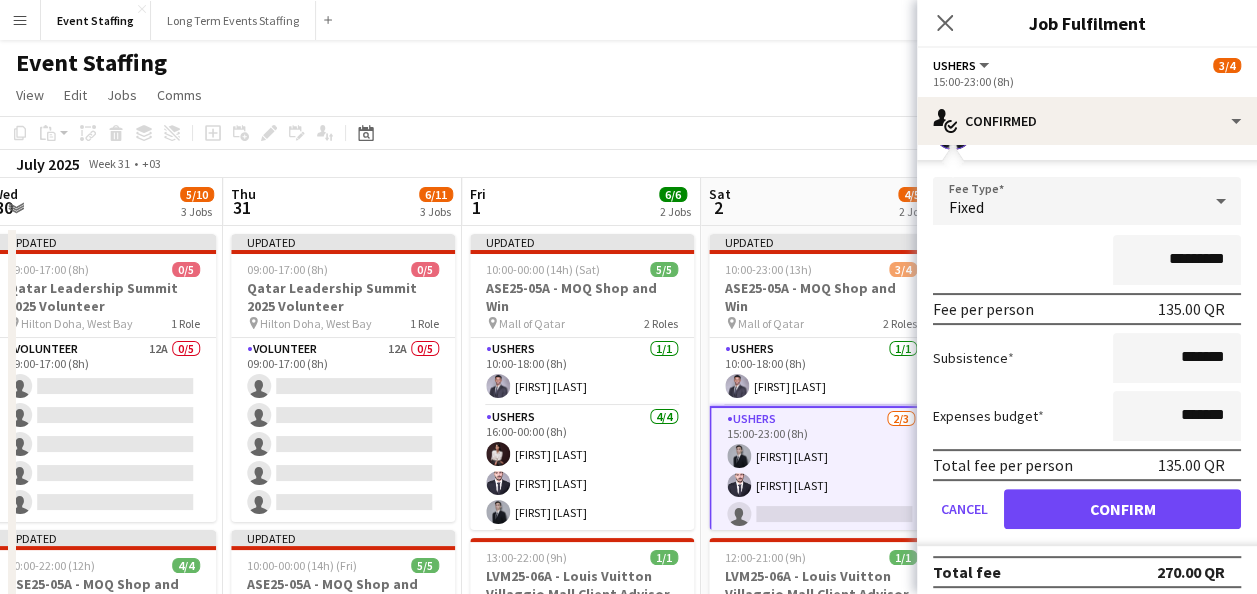 scroll, scrollTop: 189, scrollLeft: 0, axis: vertical 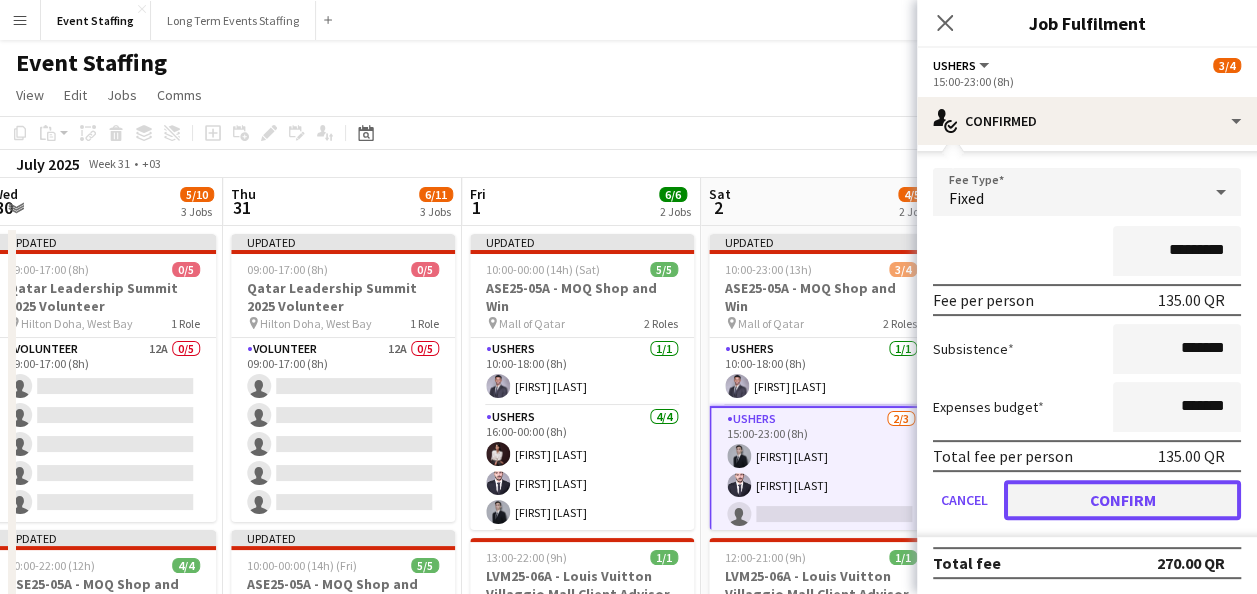 click on "Confirm" at bounding box center (1122, 500) 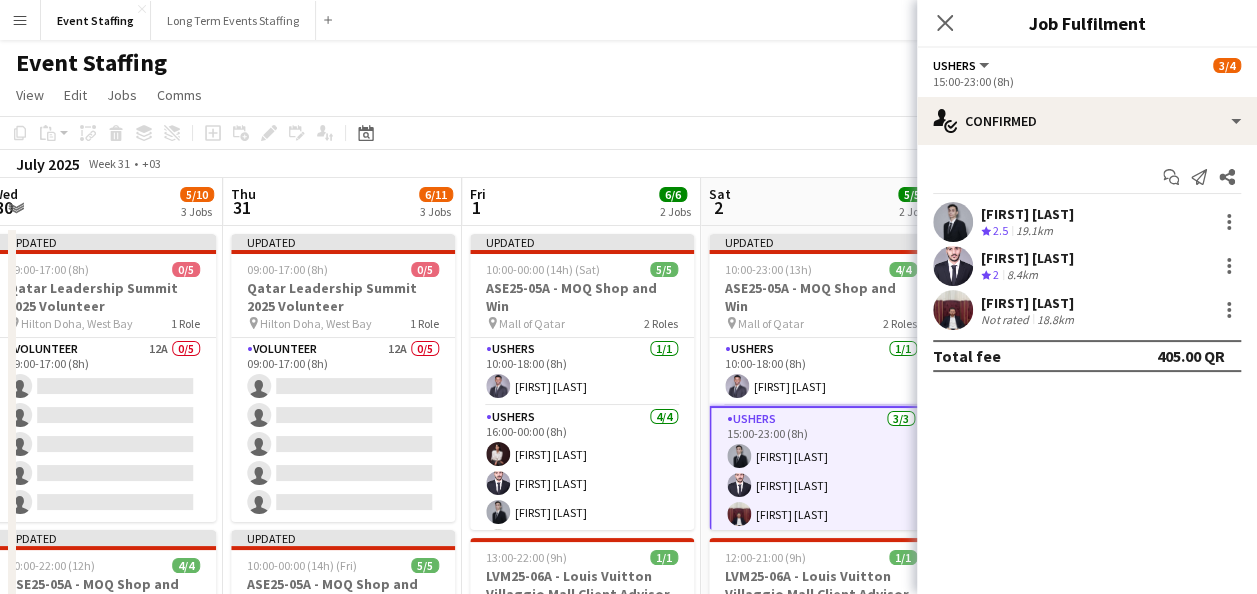 scroll, scrollTop: 0, scrollLeft: 0, axis: both 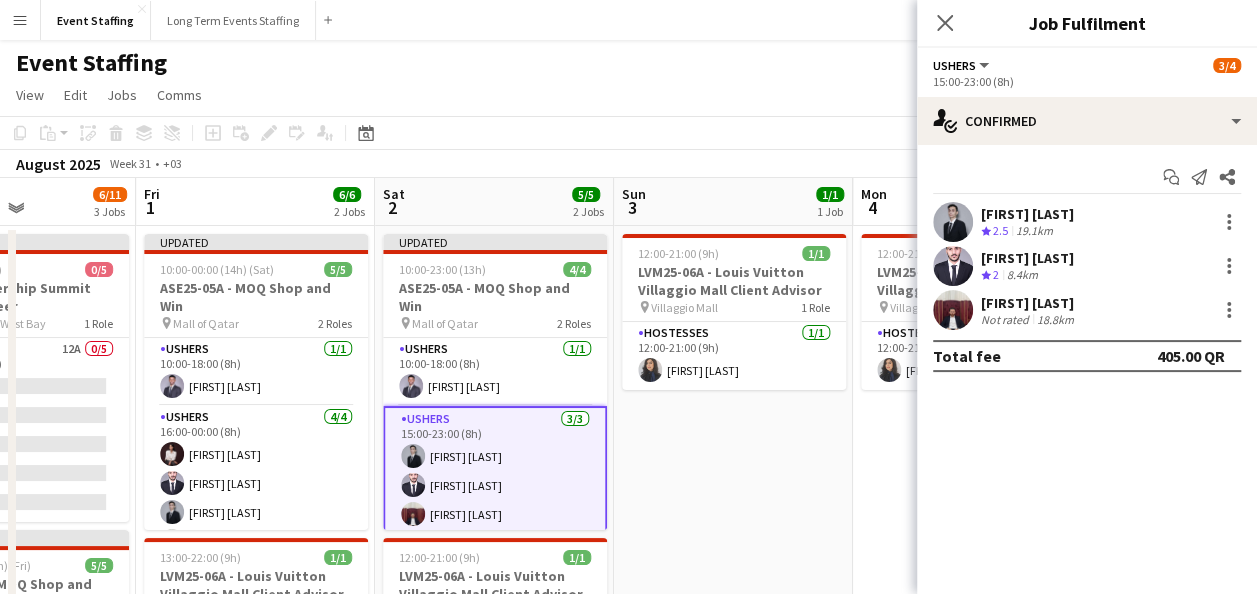 drag, startPoint x: 800, startPoint y: 419, endPoint x: 481, endPoint y: 386, distance: 320.70236 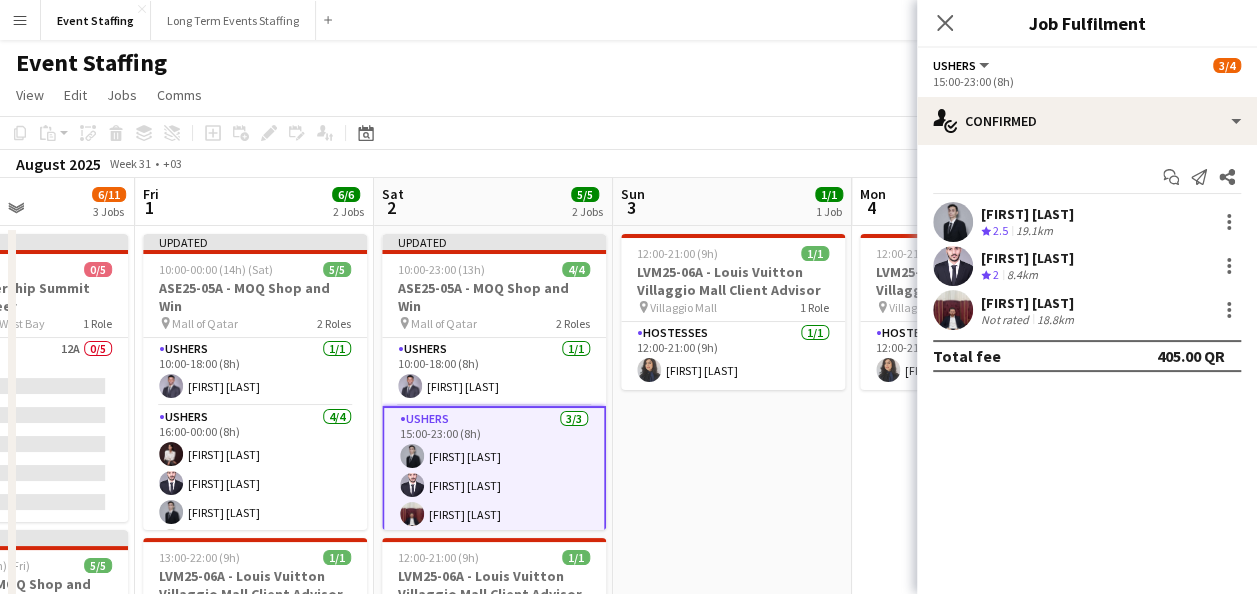 click on "12:00-21:00 (9h)    1/1   LVM25-06A - Louis Vuitton Villaggio Mall Client Advisor
pin
Villaggio Mall   1 Role   Hostesses   1/1   12:00-21:00 (9h)
[FIRST] [LAST]" at bounding box center (732, 629) 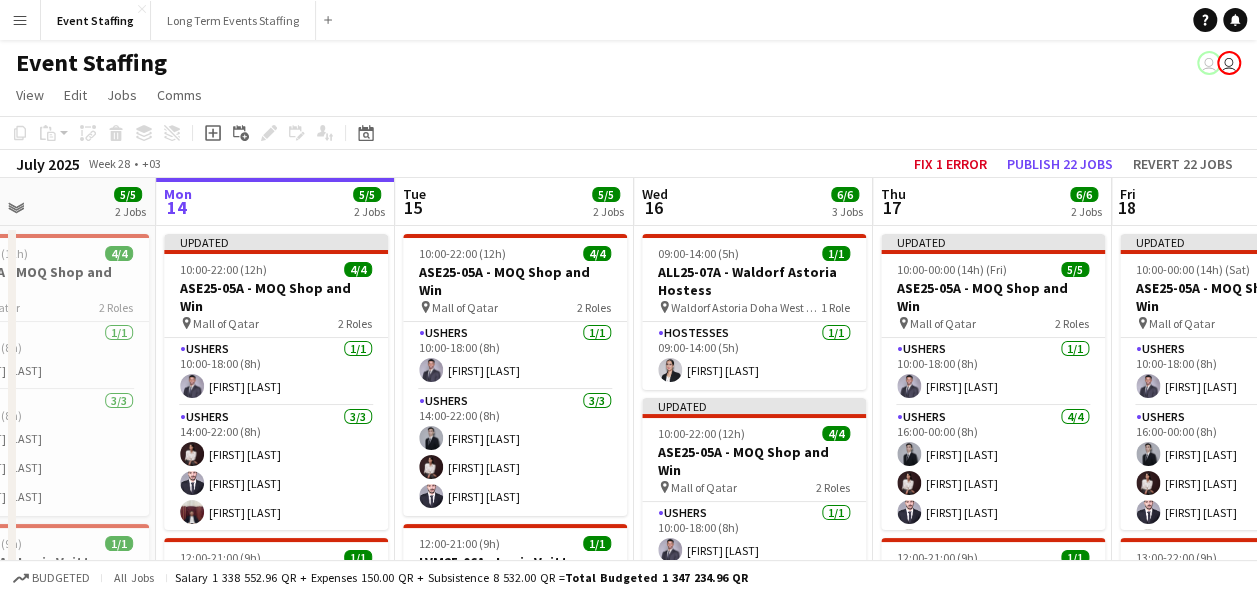 scroll, scrollTop: 0, scrollLeft: 558, axis: horizontal 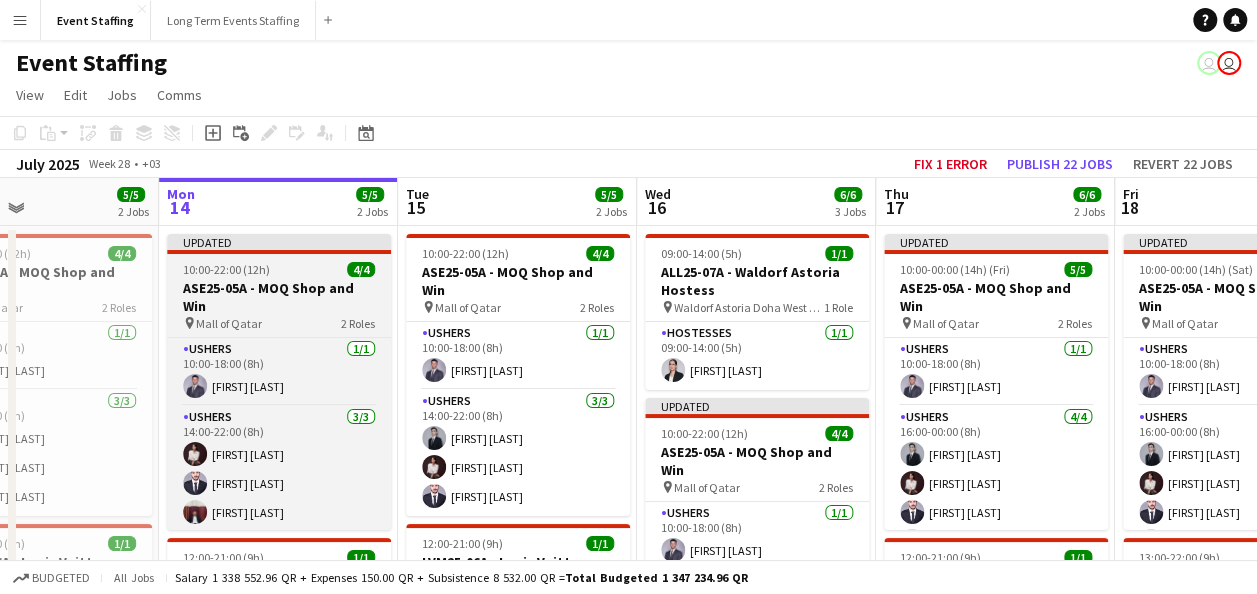 click on "ASE25-05A - MOQ Shop and Win" at bounding box center [279, 297] 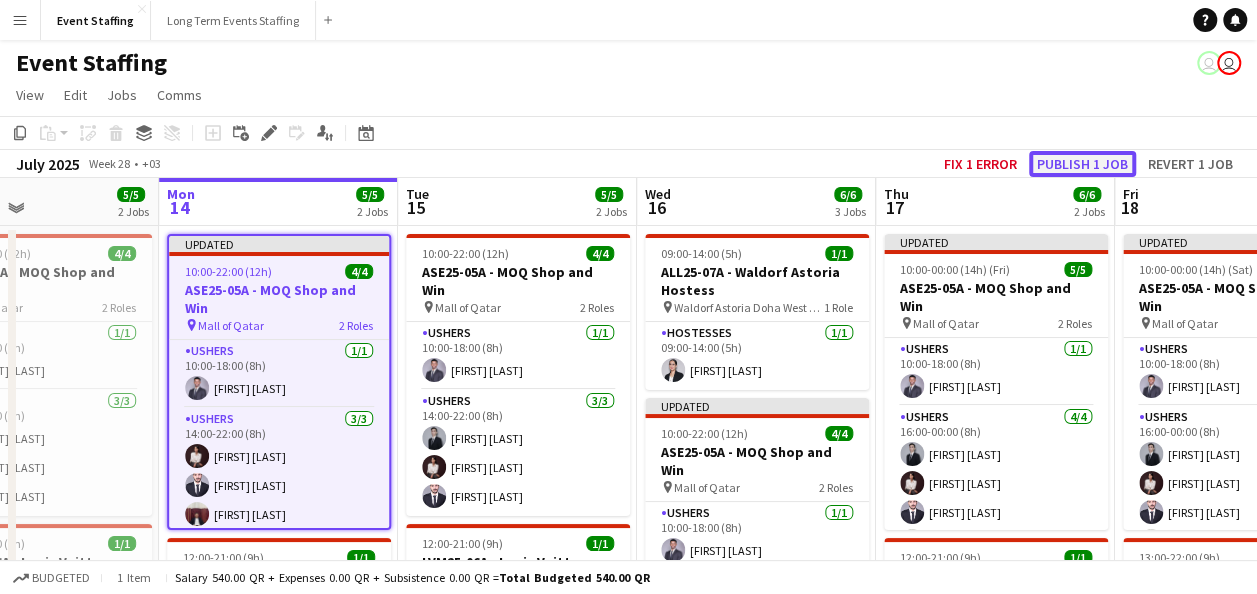click on "Publish 1 job" 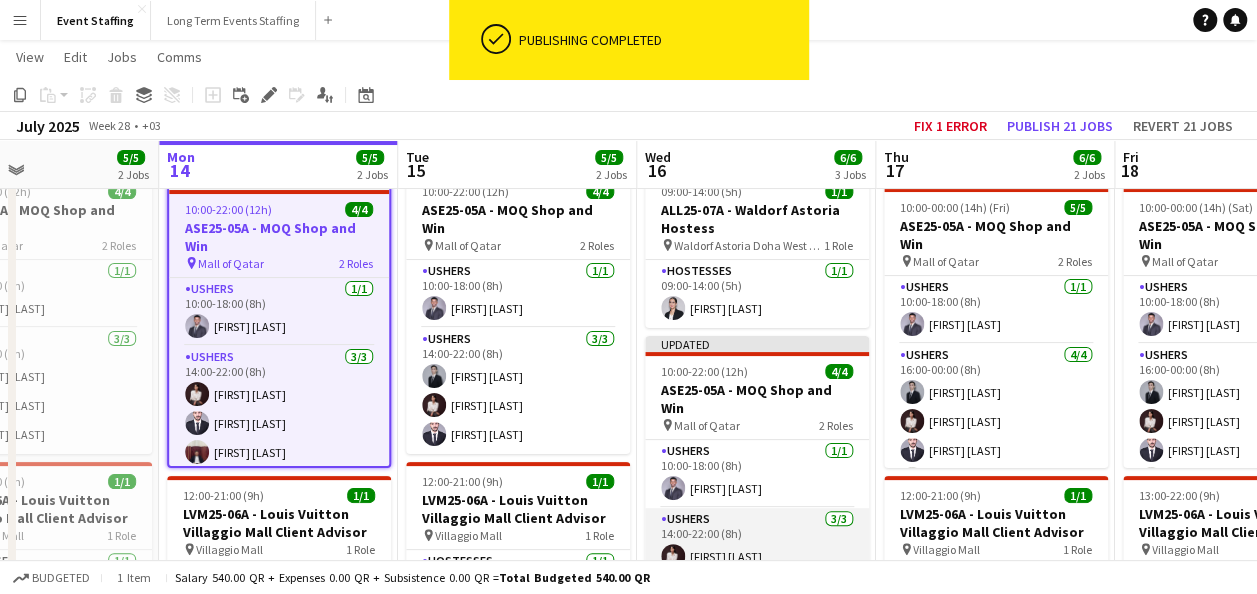 scroll, scrollTop: 200, scrollLeft: 0, axis: vertical 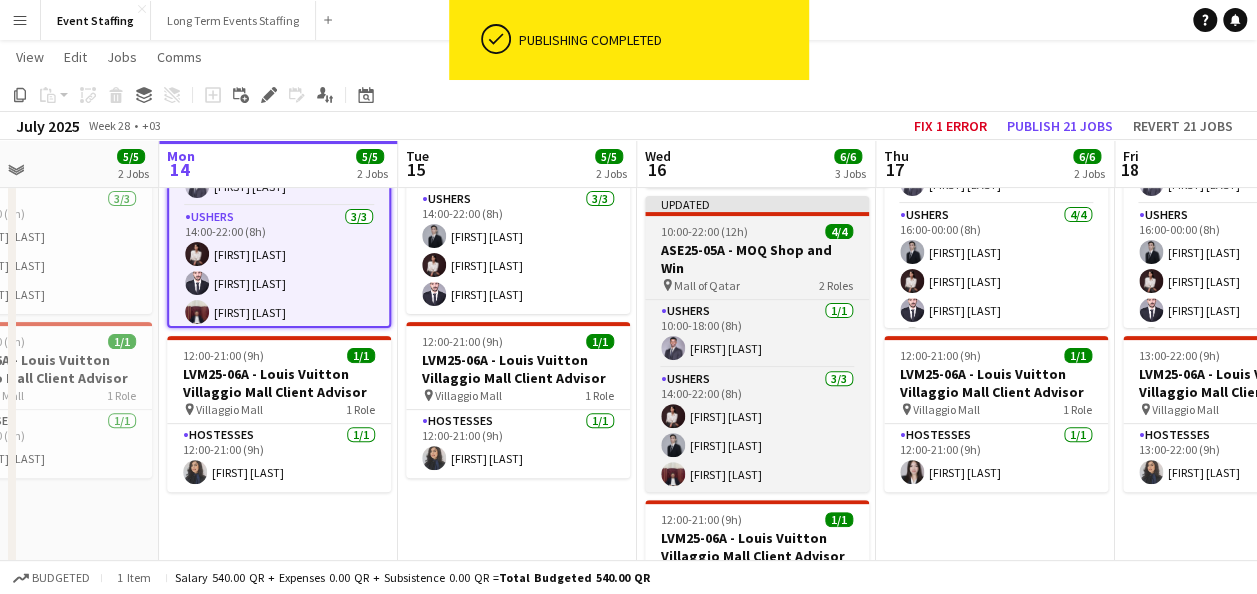 click on "ASE25-05A - MOQ Shop and Win" at bounding box center [757, 259] 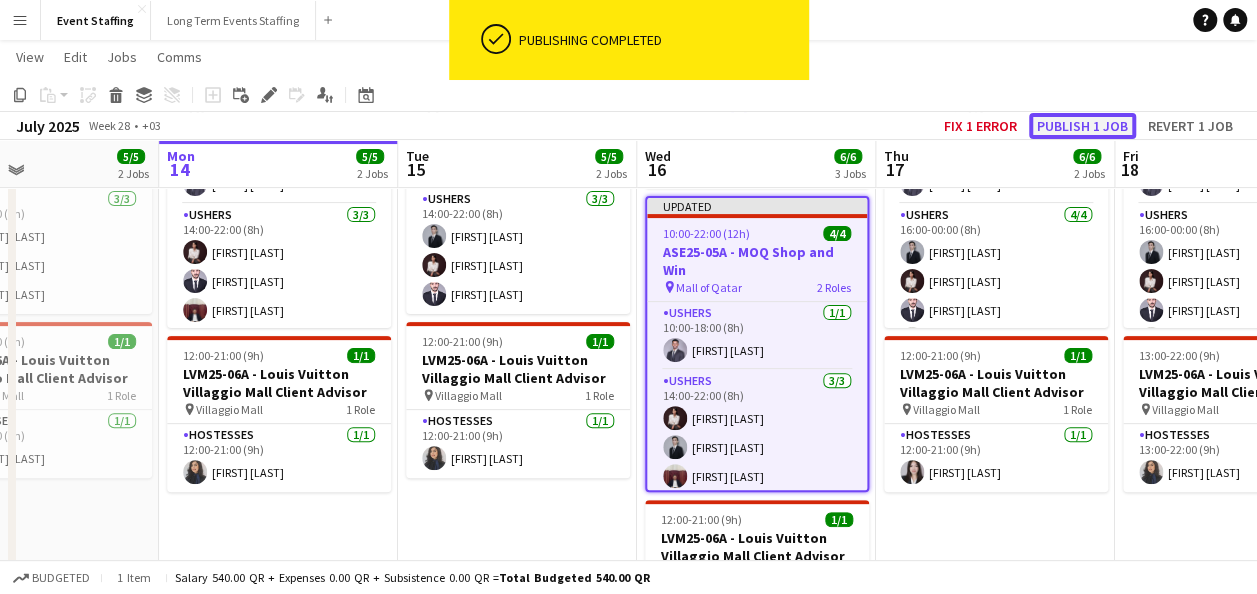 click on "Publish 1 job" 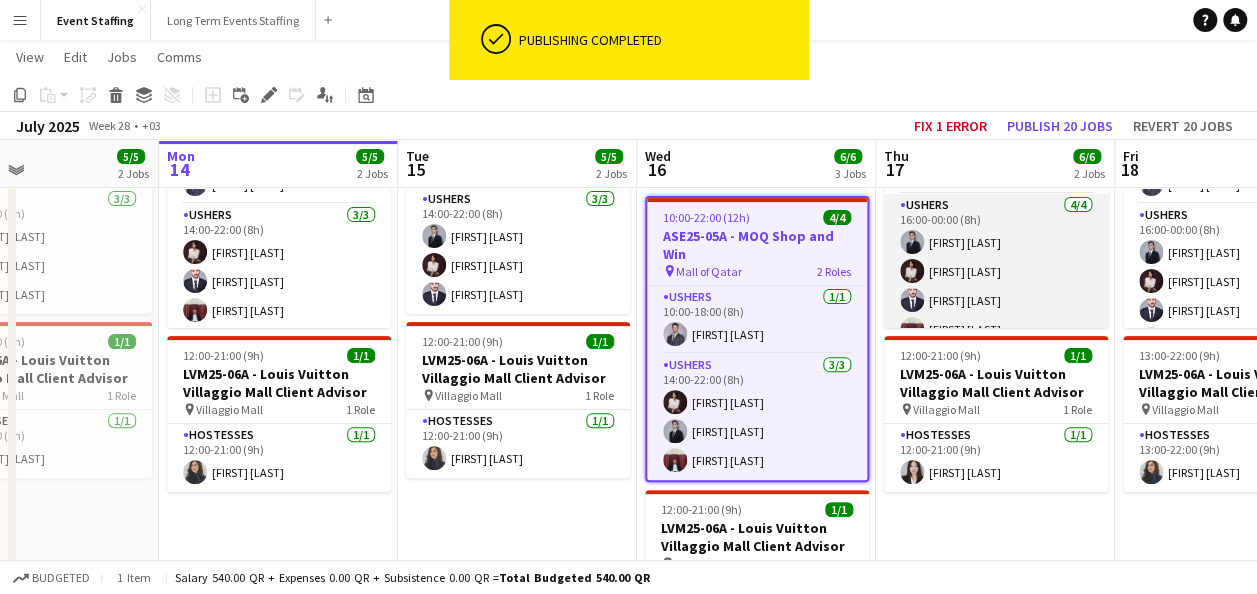 scroll, scrollTop: 0, scrollLeft: 0, axis: both 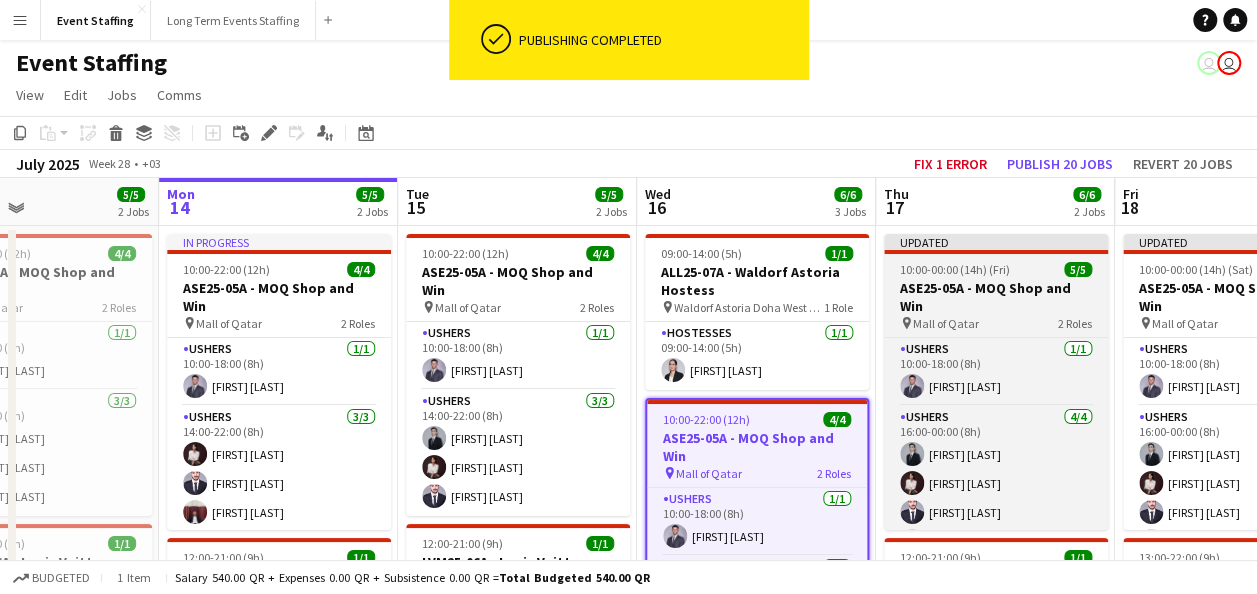 click on "10:00-00:00 (14h) (Fri)" at bounding box center [955, 269] 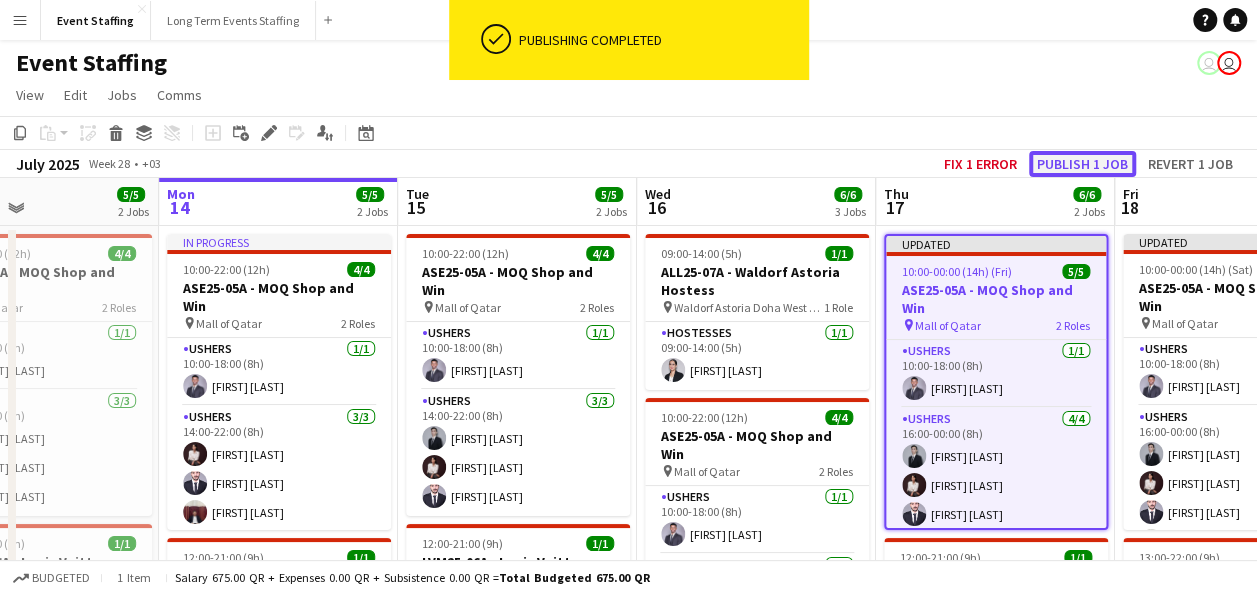 click on "Publish 1 job" 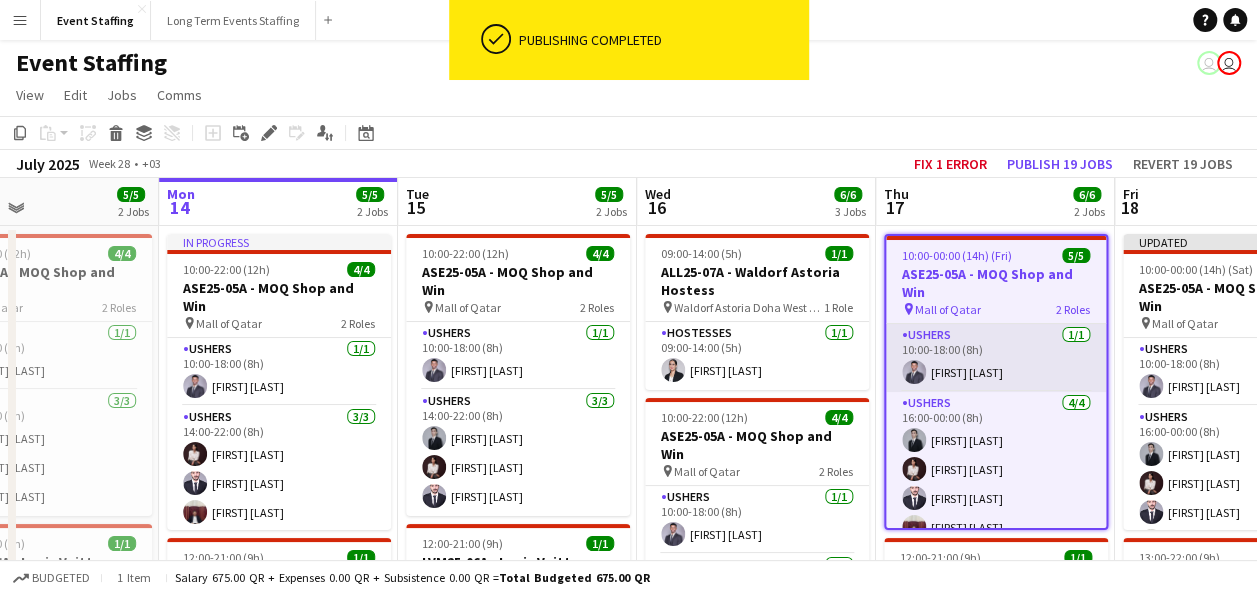 scroll, scrollTop: 18, scrollLeft: 0, axis: vertical 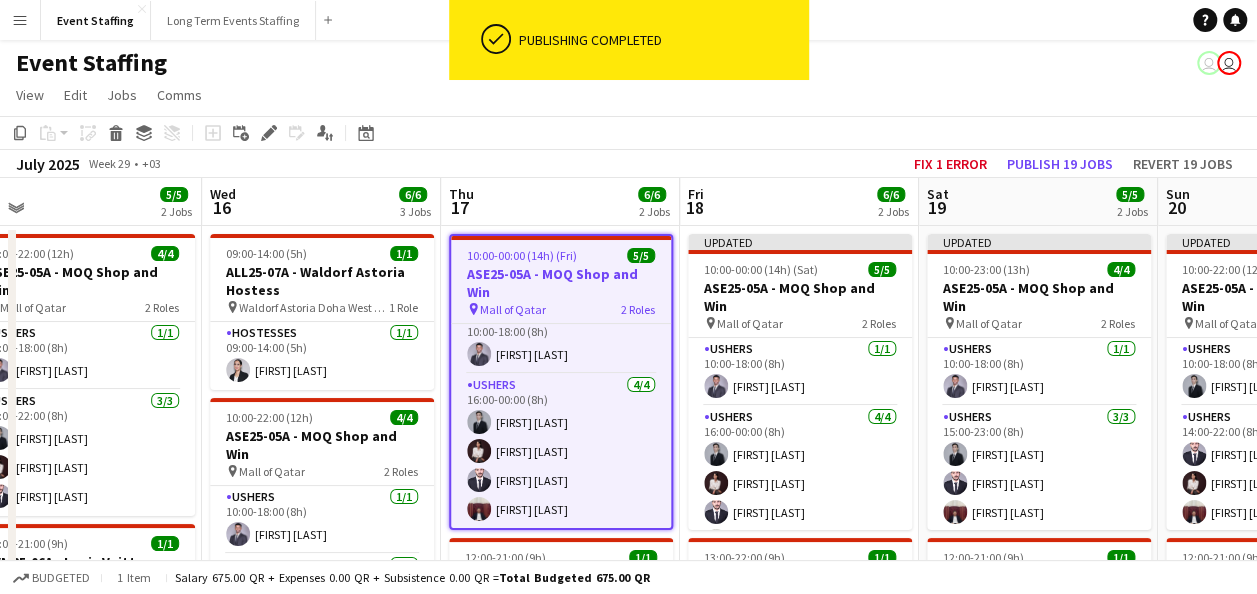 drag, startPoint x: 943, startPoint y: 411, endPoint x: 670, endPoint y: 386, distance: 274.1423 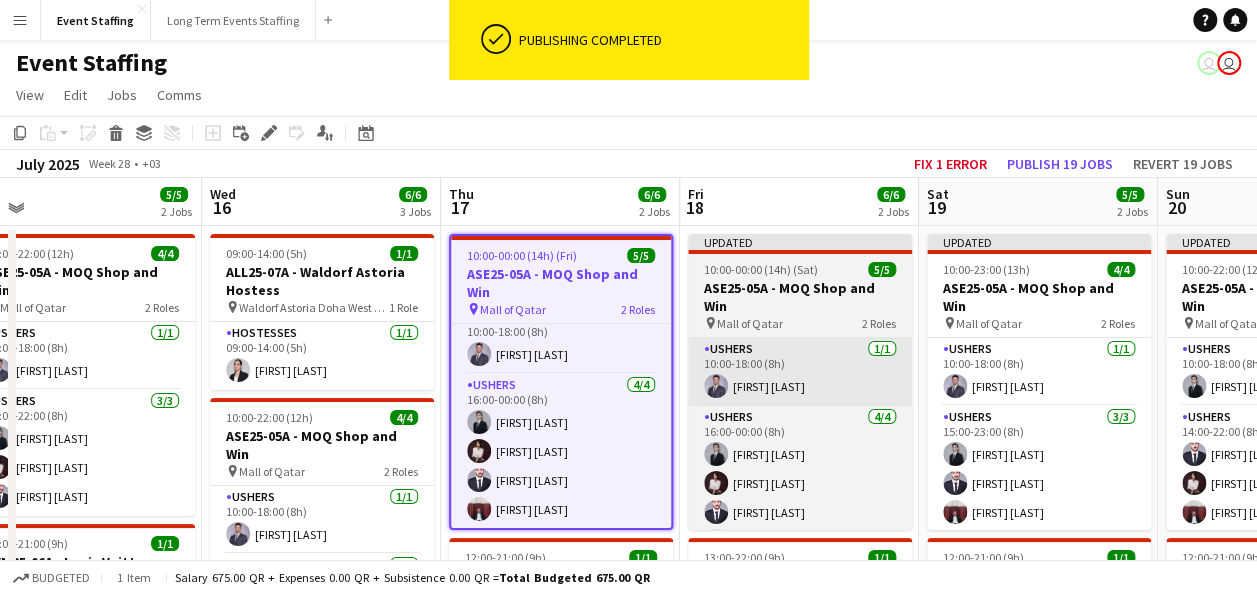 scroll, scrollTop: 0, scrollLeft: 516, axis: horizontal 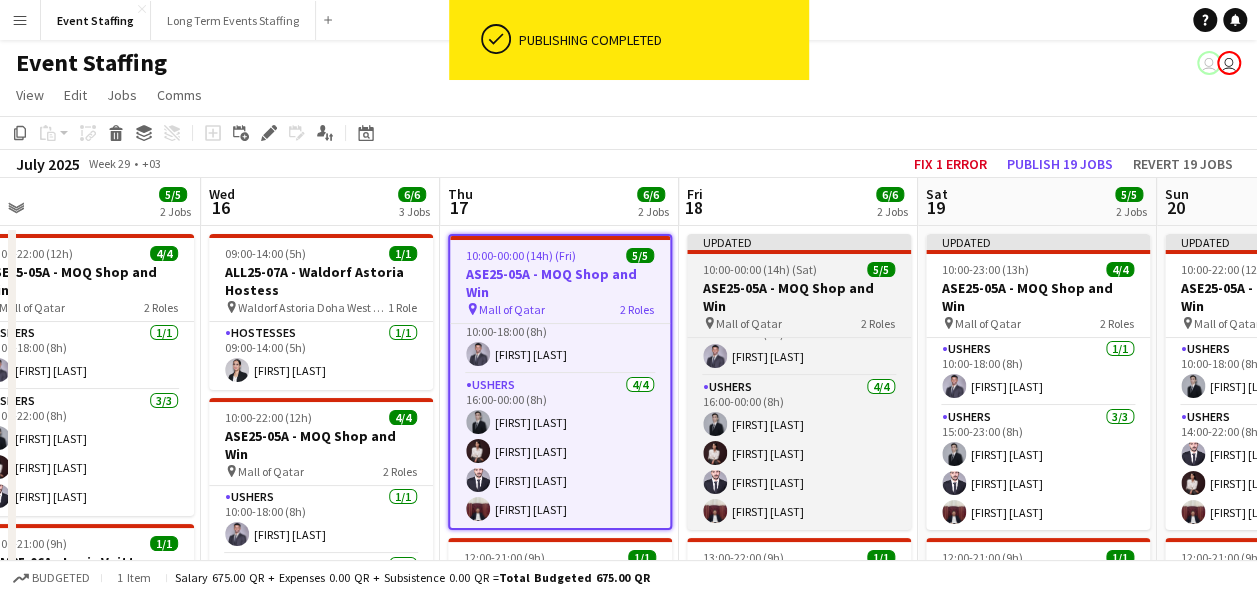 click on "10:00-00:00 (14h) (Sat)" at bounding box center (760, 269) 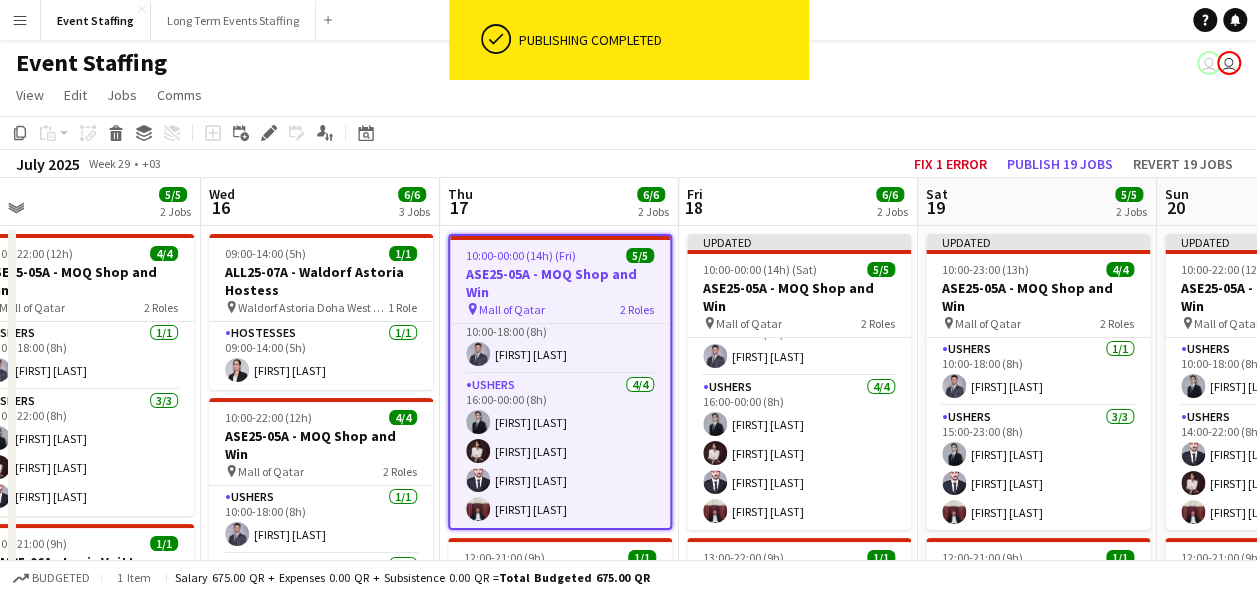 scroll, scrollTop: 14, scrollLeft: 0, axis: vertical 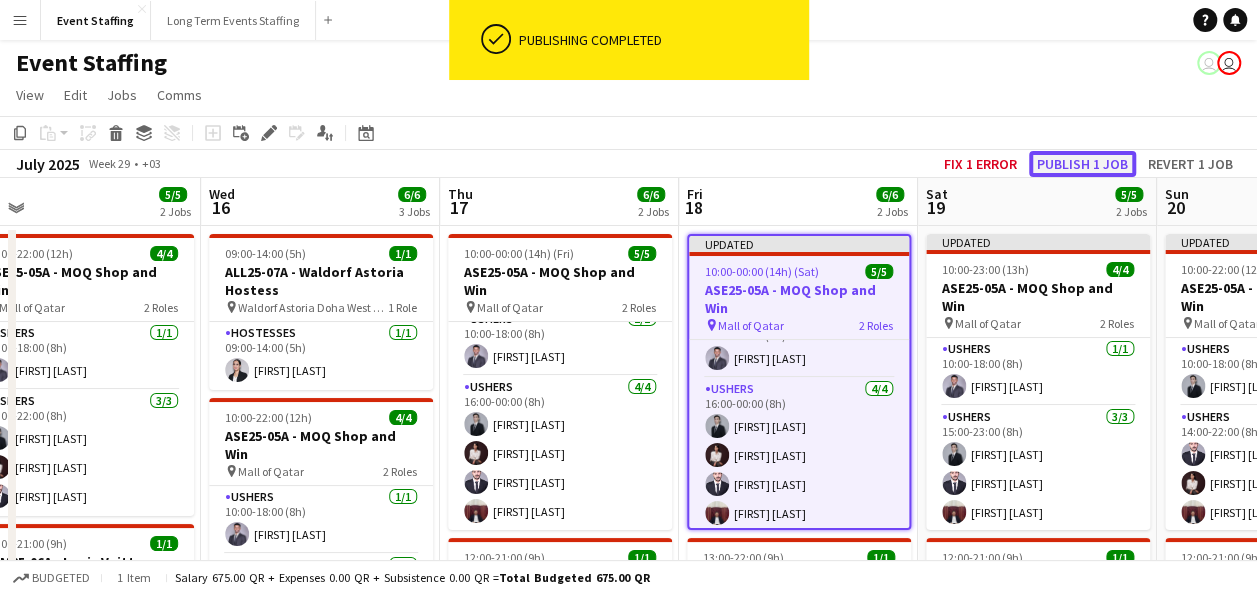 click on "Publish 1 job" 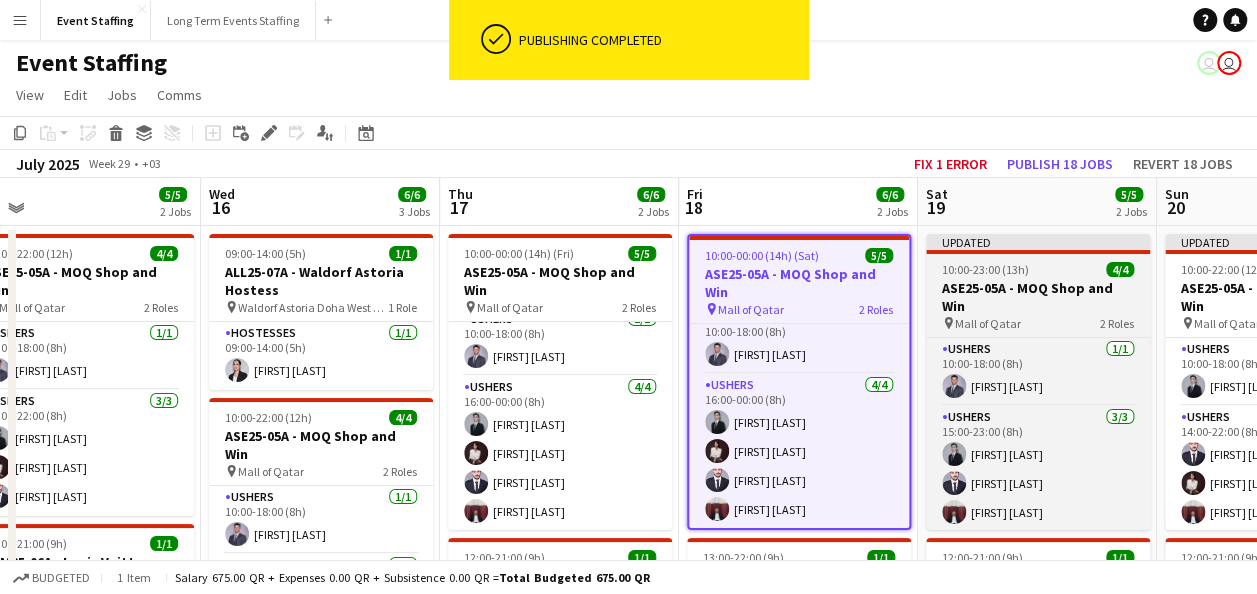 click on "ASE25-05A - MOQ Shop and Win" at bounding box center (1038, 297) 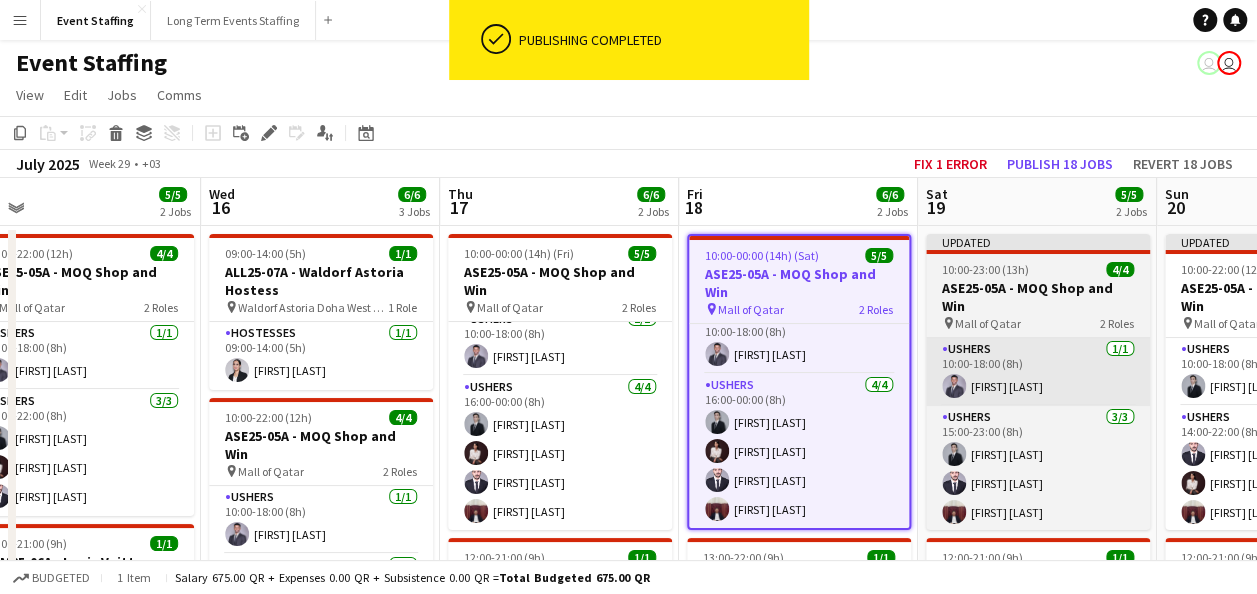 scroll, scrollTop: 14, scrollLeft: 0, axis: vertical 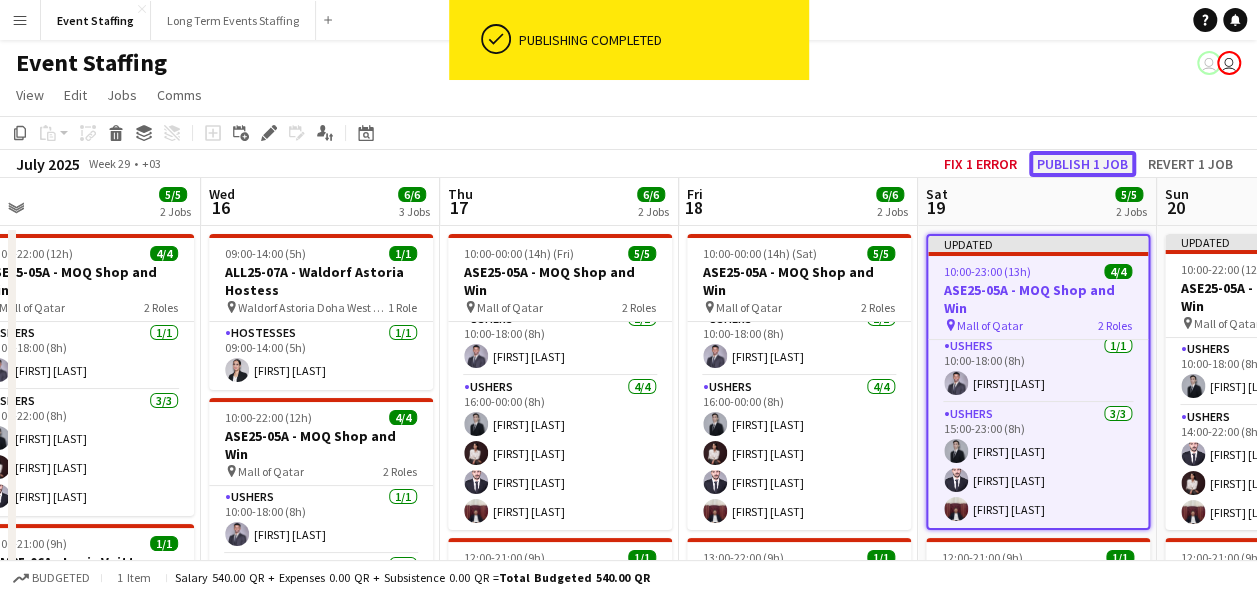 click on "Publish 1 job" 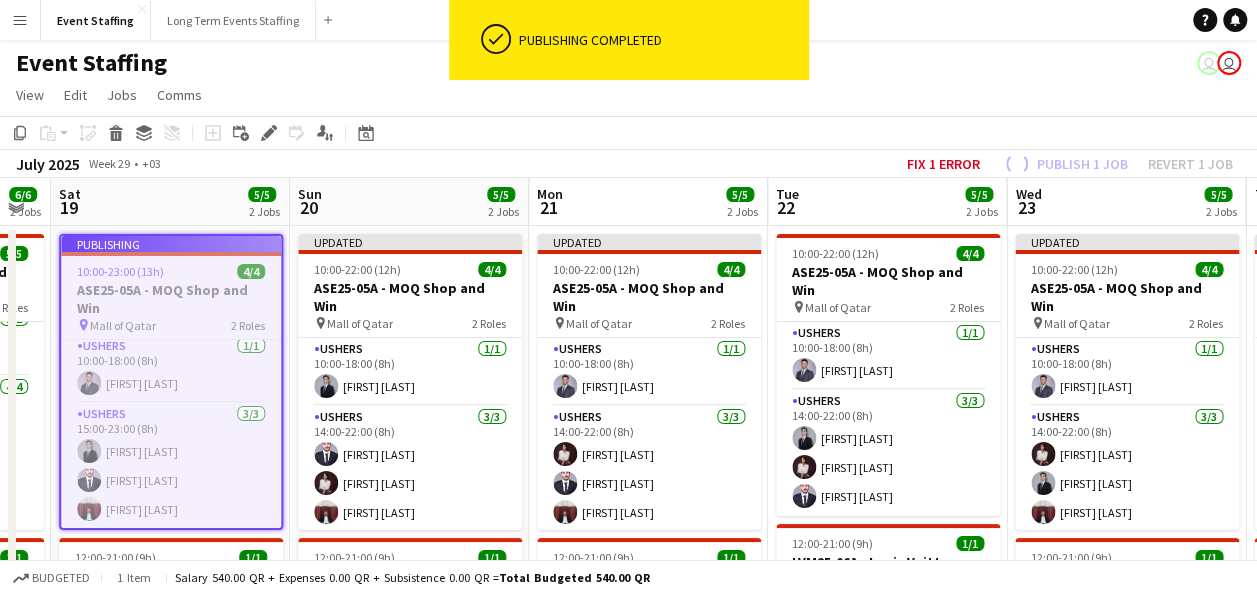 scroll, scrollTop: 0, scrollLeft: 805, axis: horizontal 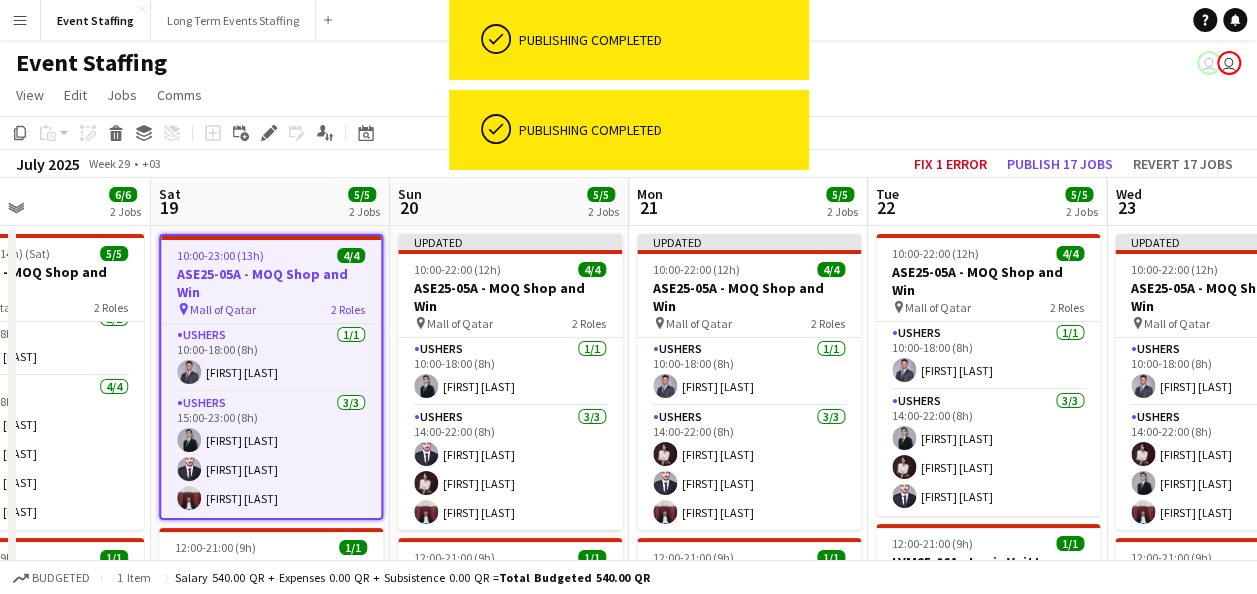 drag, startPoint x: 1062, startPoint y: 347, endPoint x: 269, endPoint y: 366, distance: 793.2276 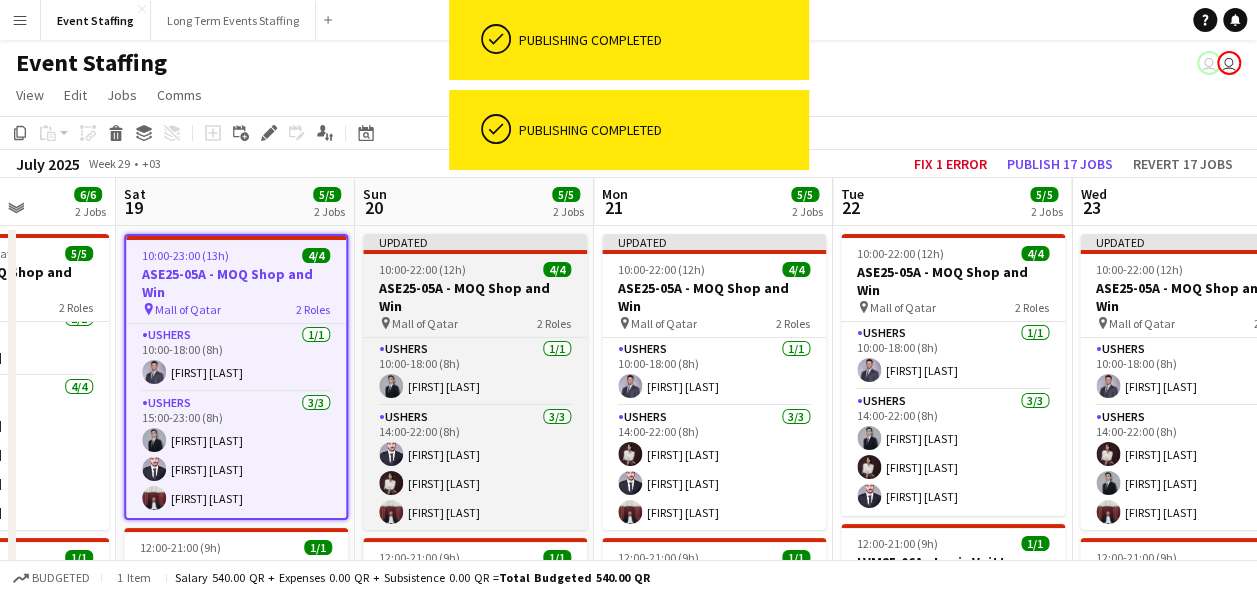 click on "ASE25-05A - MOQ Shop and Win" at bounding box center [475, 297] 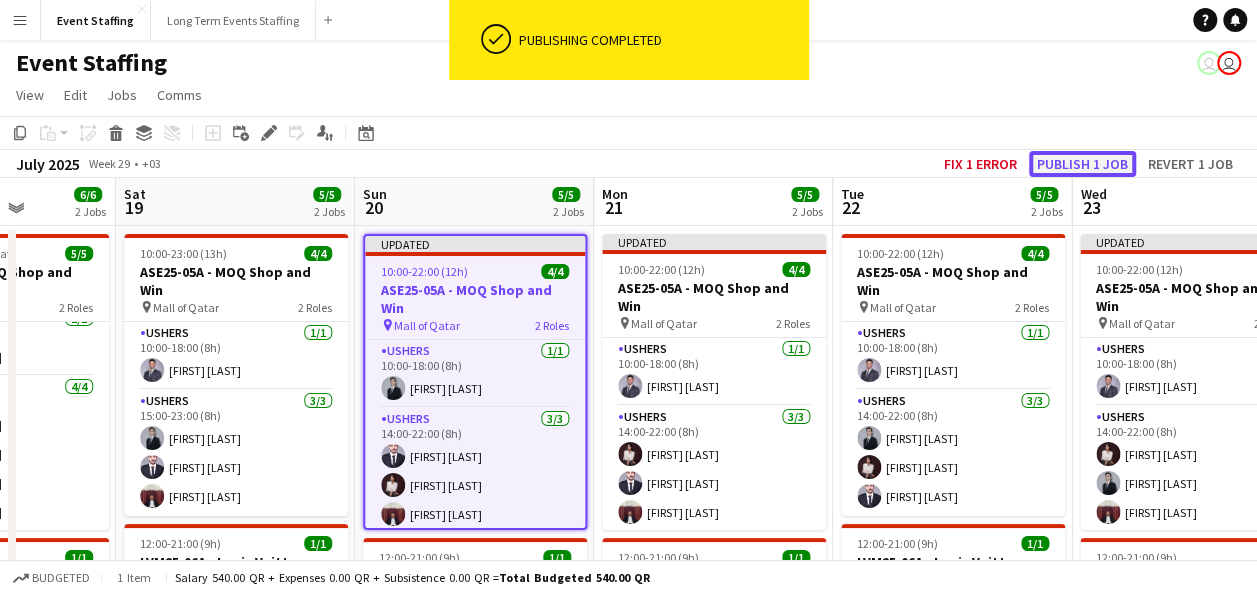 click on "Publish 1 job" 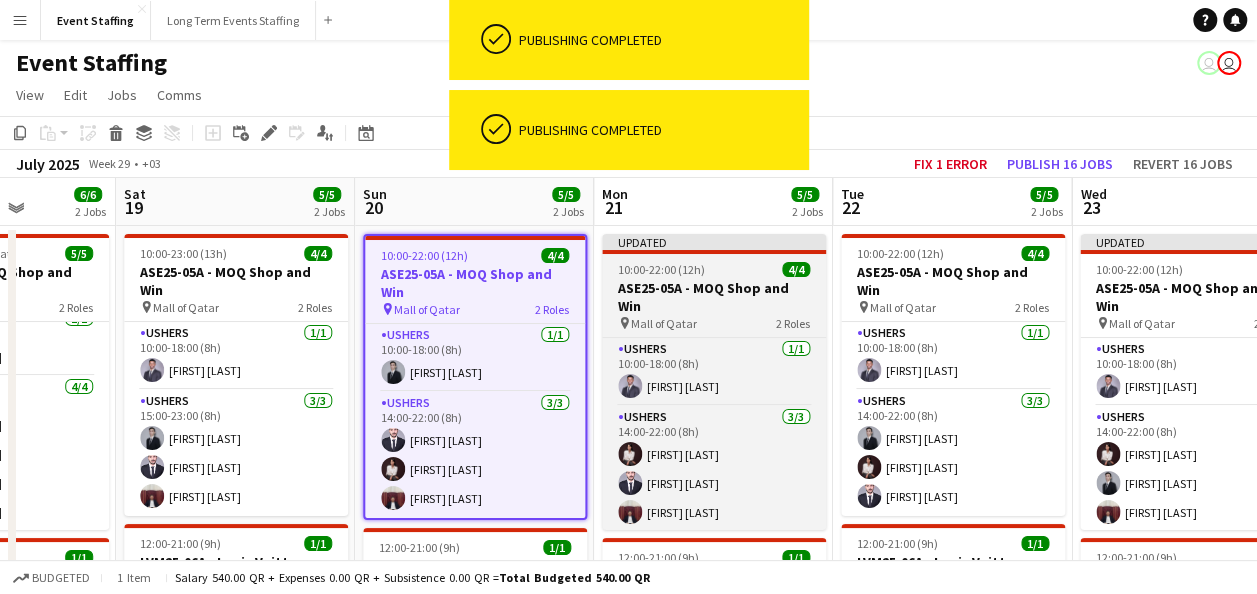 click on "ASE25-05A - MOQ Shop and Win" at bounding box center [714, 297] 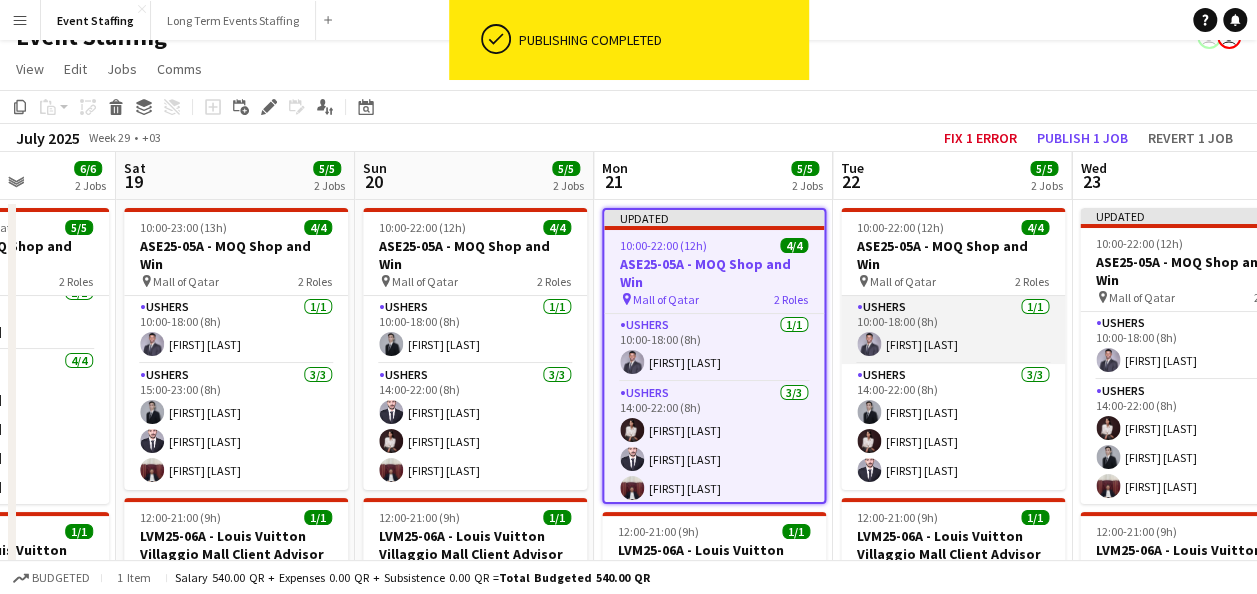 scroll, scrollTop: 0, scrollLeft: 0, axis: both 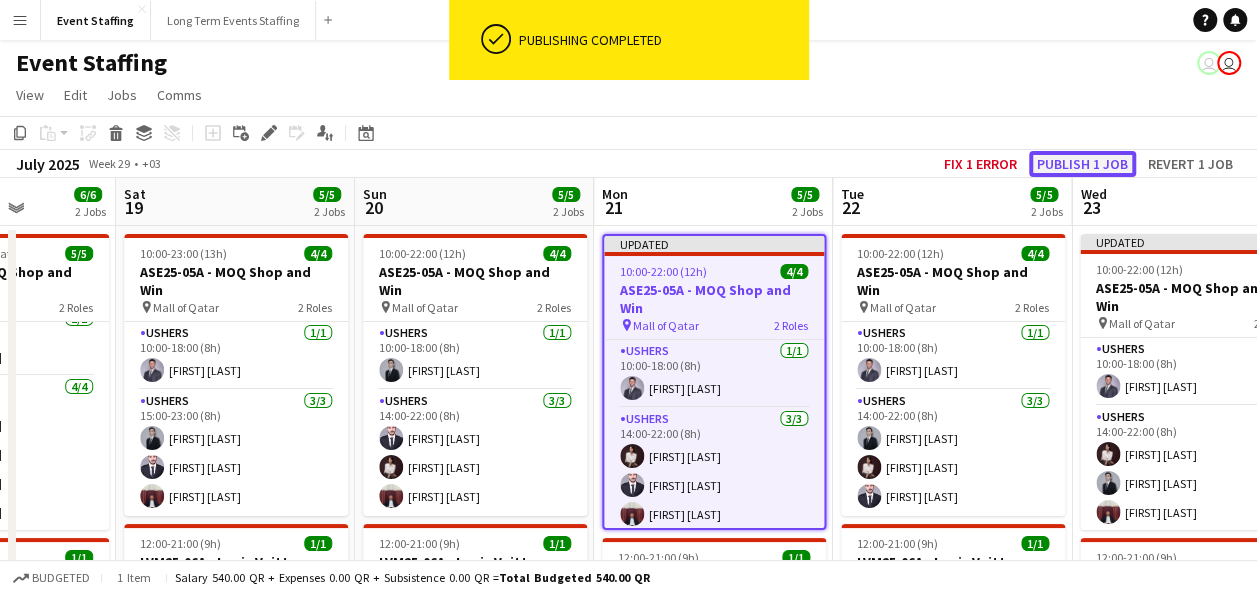 click on "Publish 1 job" 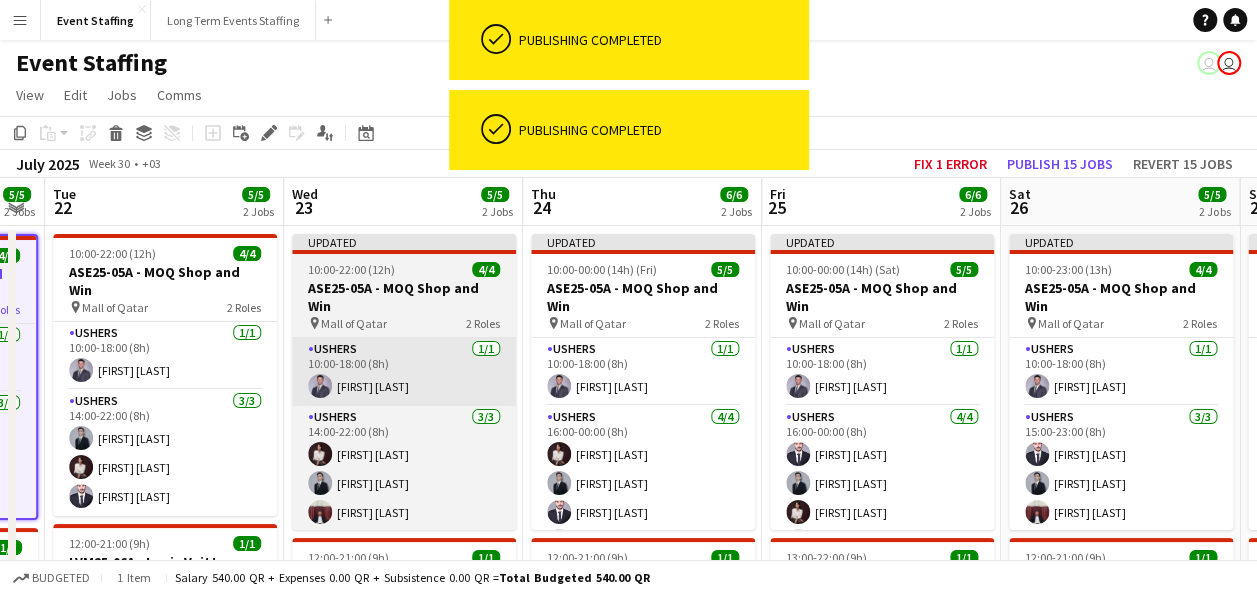 drag, startPoint x: 1138, startPoint y: 374, endPoint x: 303, endPoint y: 402, distance: 835.4693 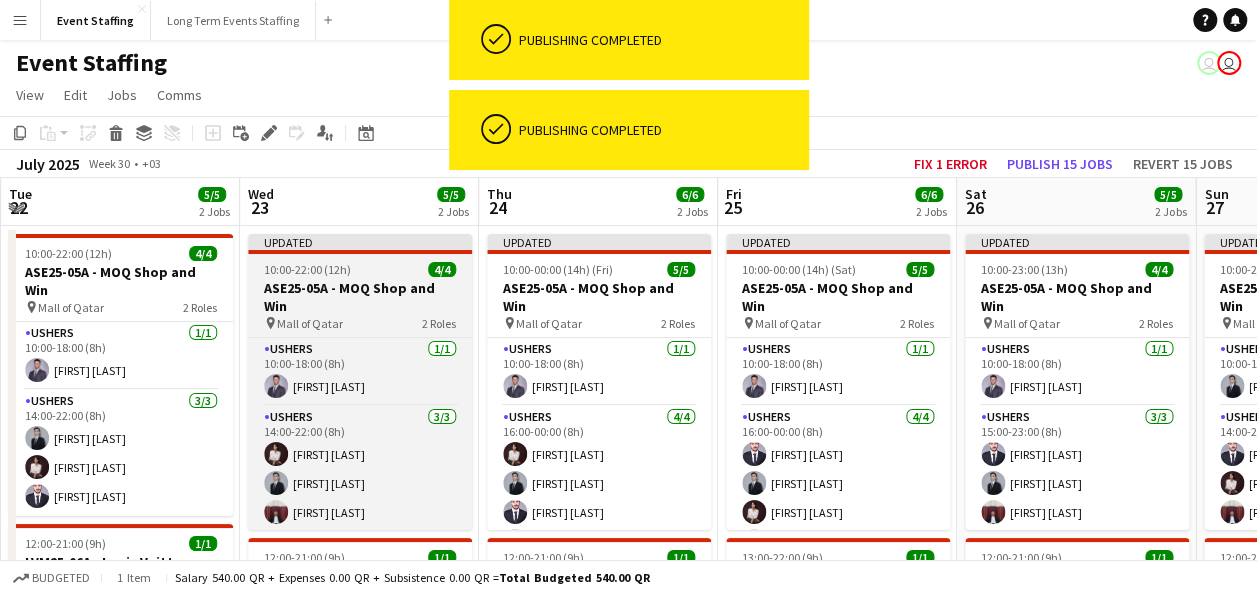 click on "ASE25-05A - MOQ Shop and Win" at bounding box center [360, 297] 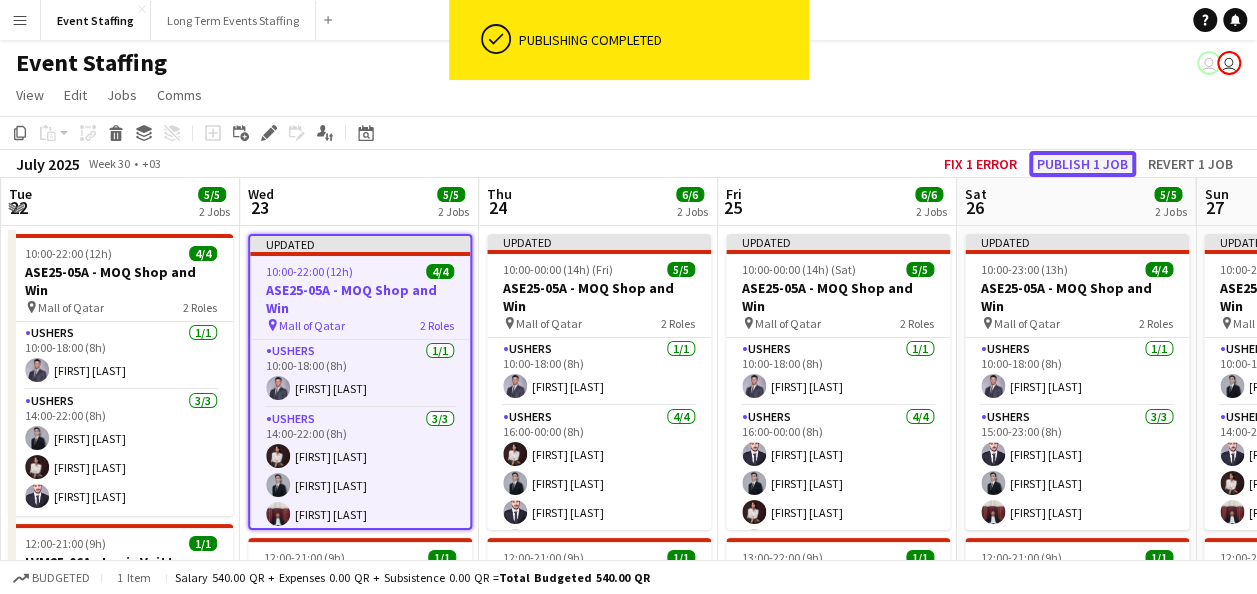 click on "Publish 1 job" 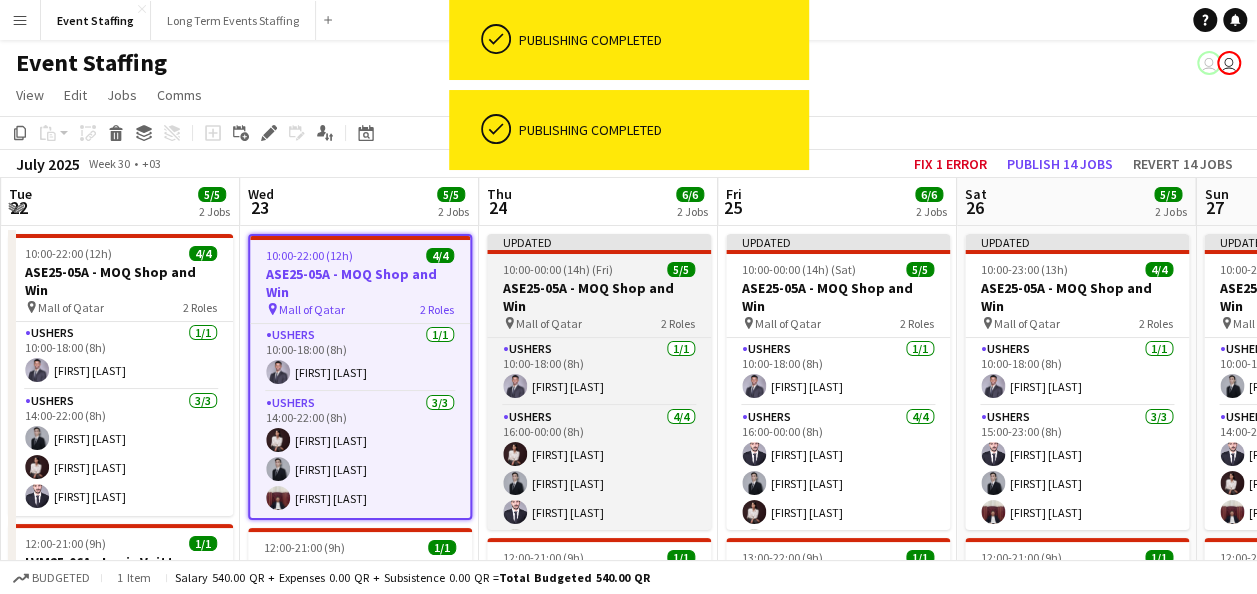 click on "ASE25-05A - MOQ Shop and Win" at bounding box center [599, 297] 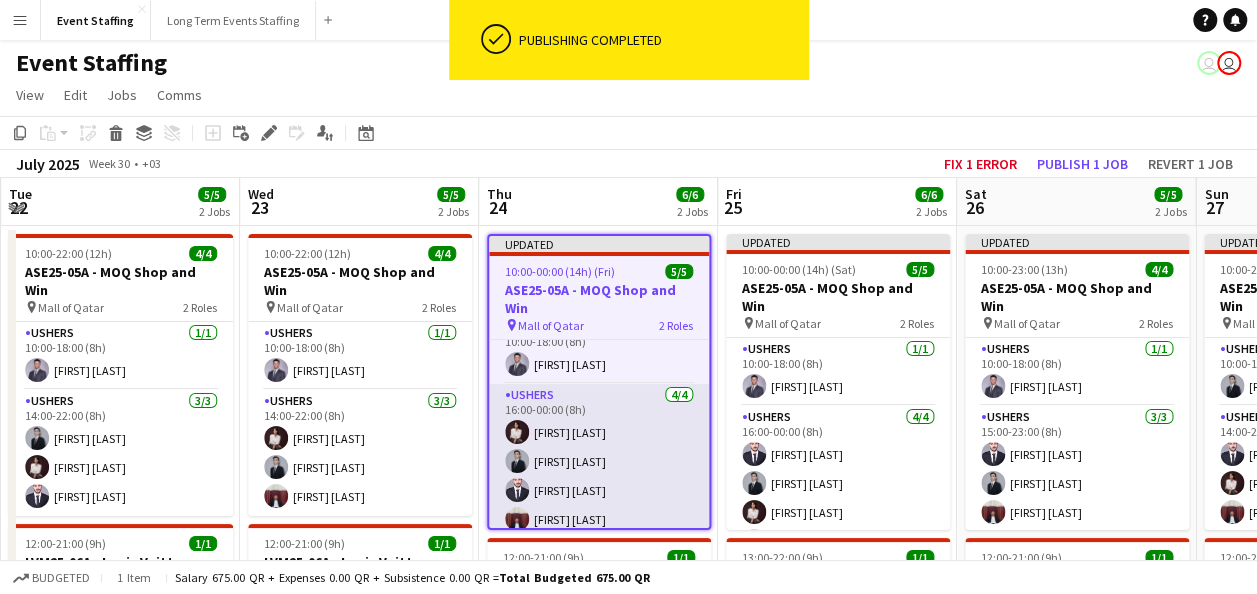 scroll, scrollTop: 34, scrollLeft: 0, axis: vertical 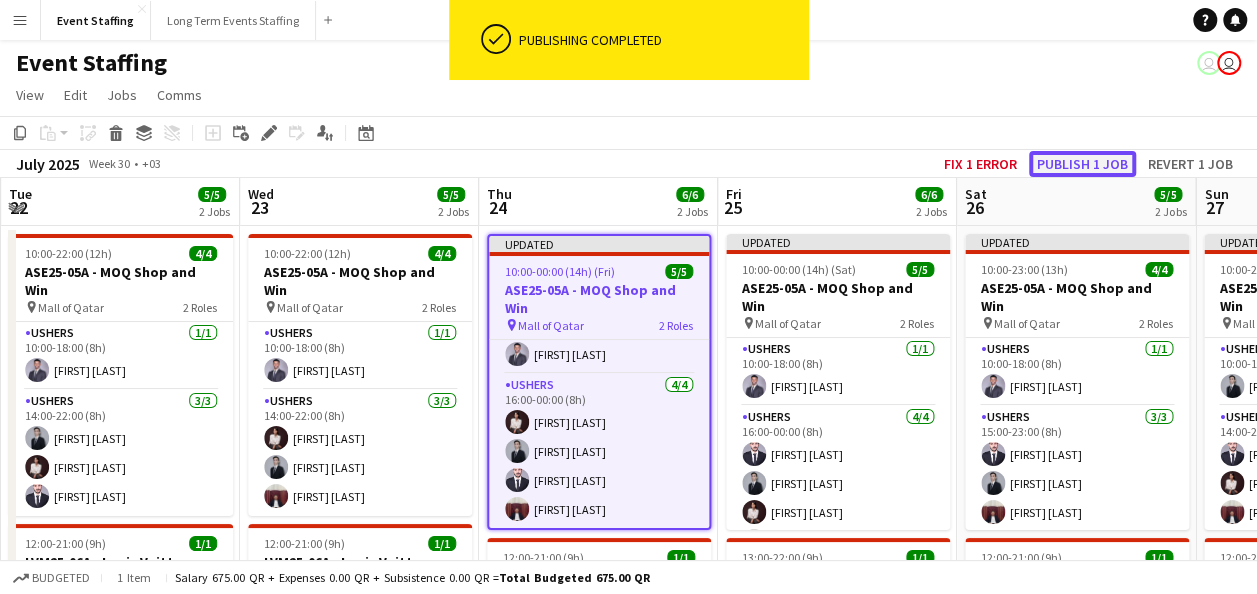 click on "Publish 1 job" 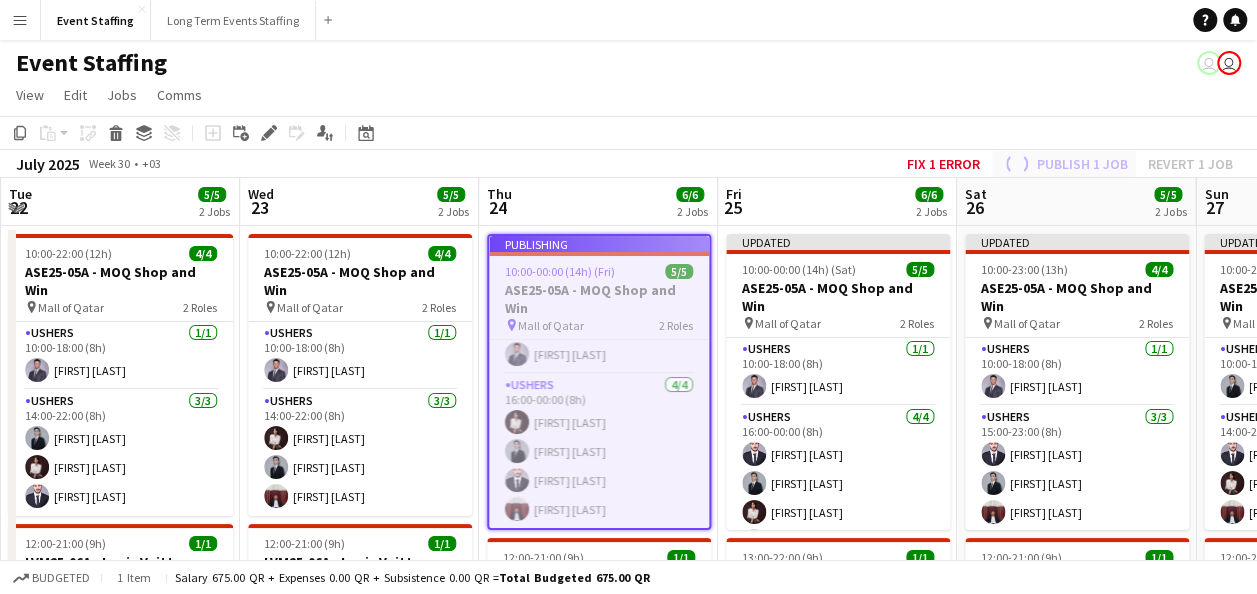 scroll, scrollTop: 18, scrollLeft: 0, axis: vertical 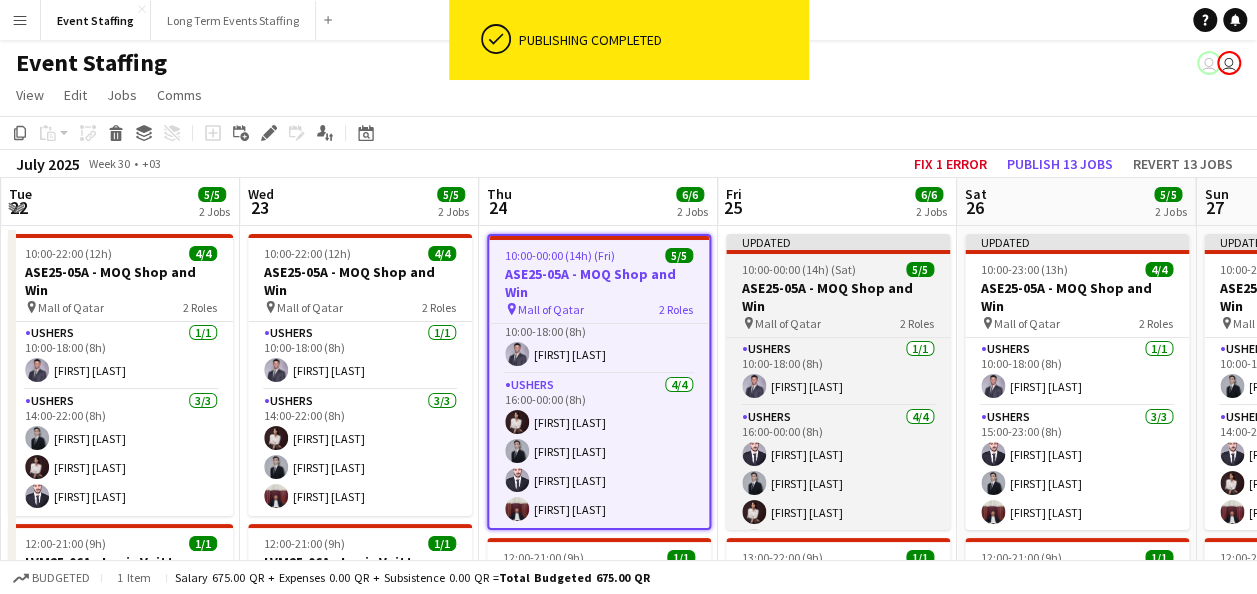 click on "ASE25-05A - MOQ Shop and Win" at bounding box center (838, 297) 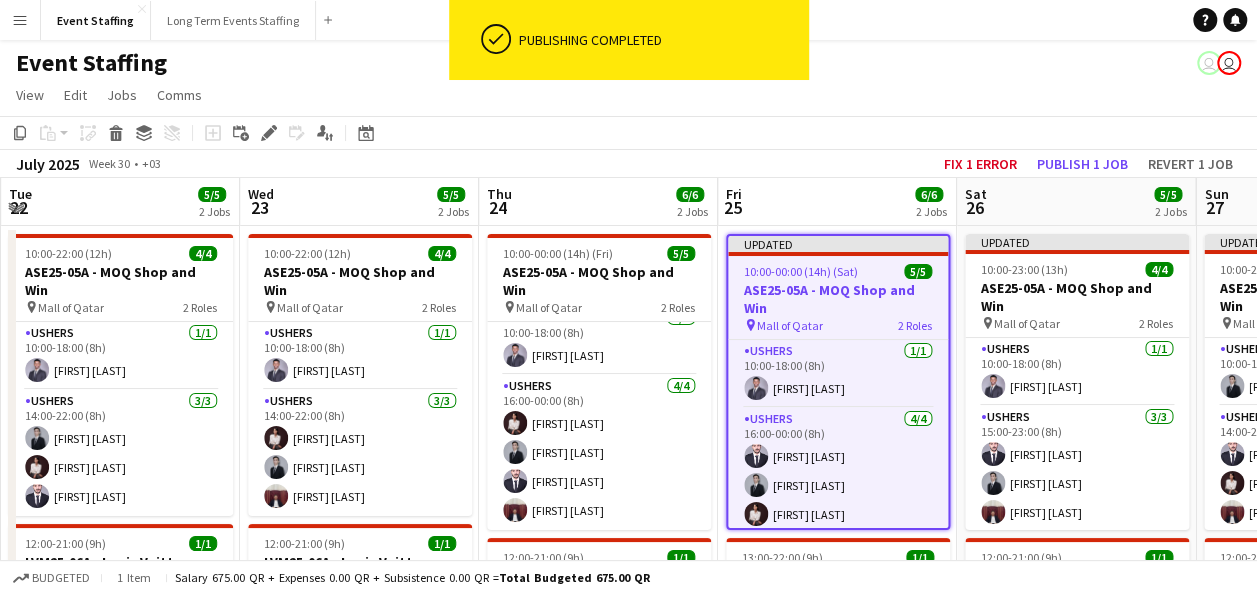 scroll, scrollTop: 14, scrollLeft: 0, axis: vertical 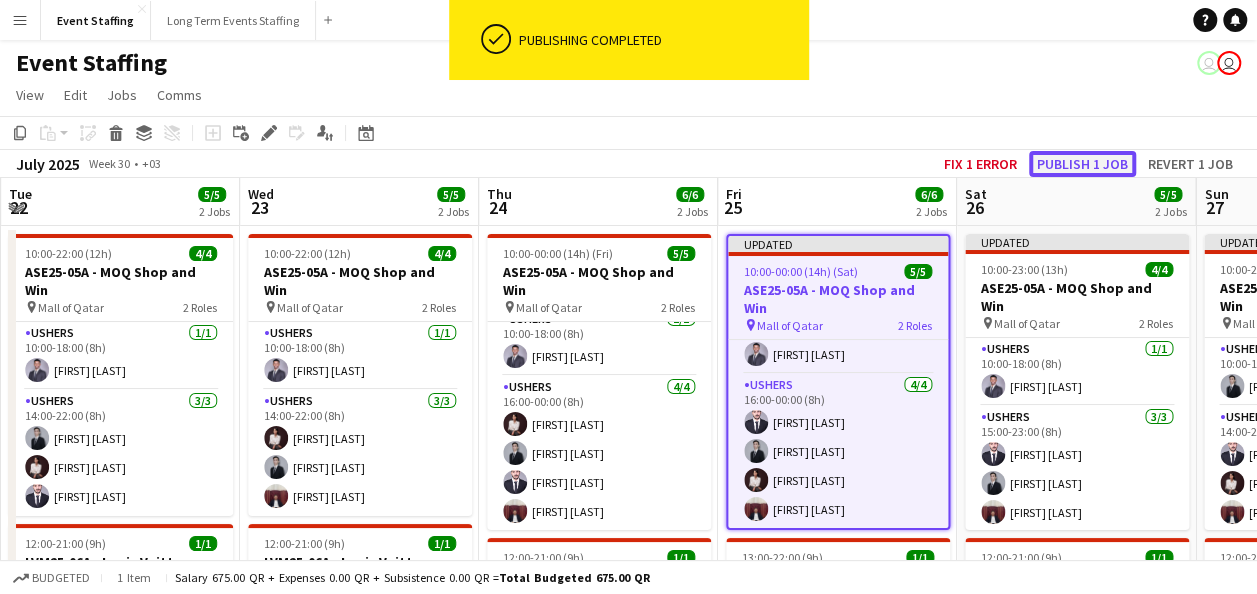 click on "Publish 1 job" 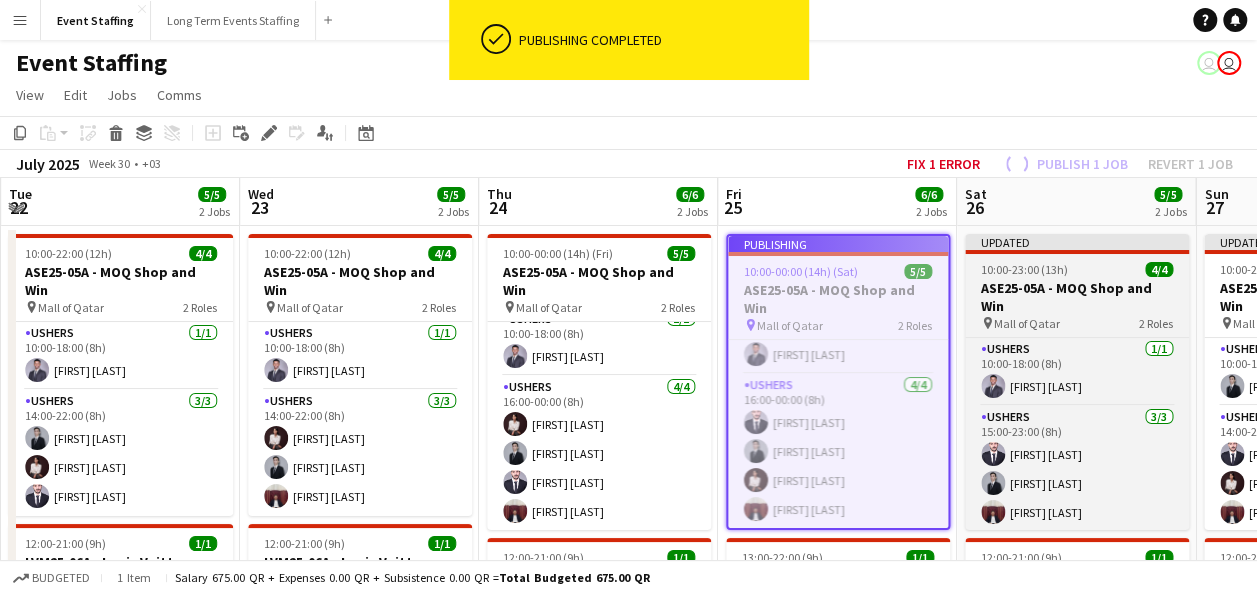 click on "ASE25-05A - MOQ Shop and Win" at bounding box center [1077, 297] 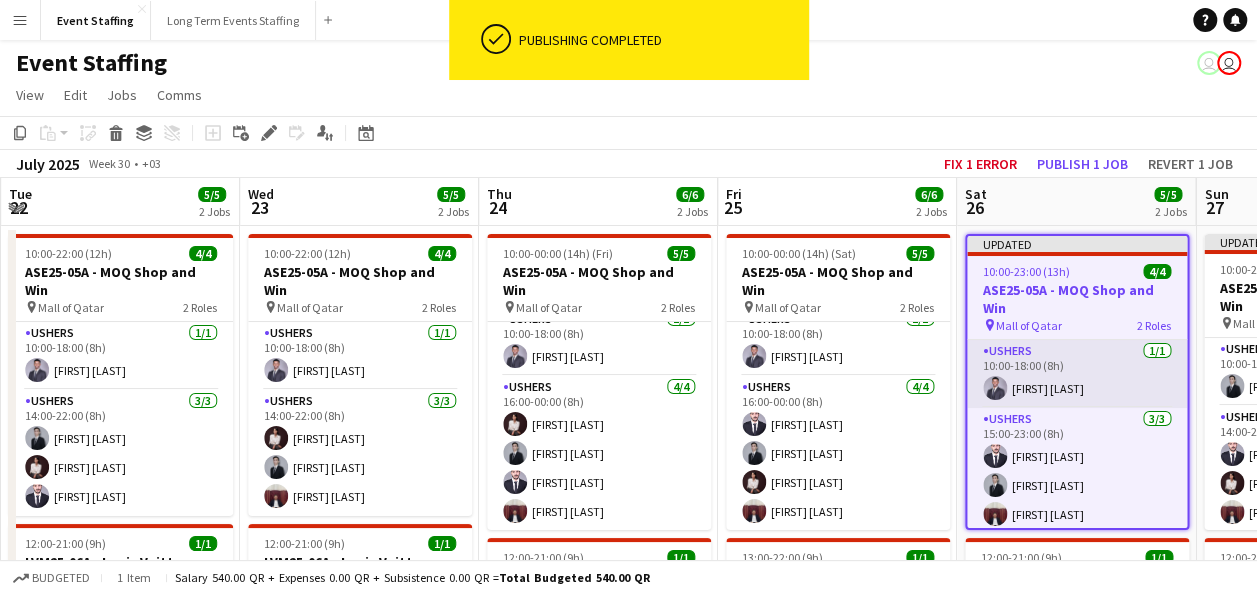 scroll, scrollTop: 5, scrollLeft: 0, axis: vertical 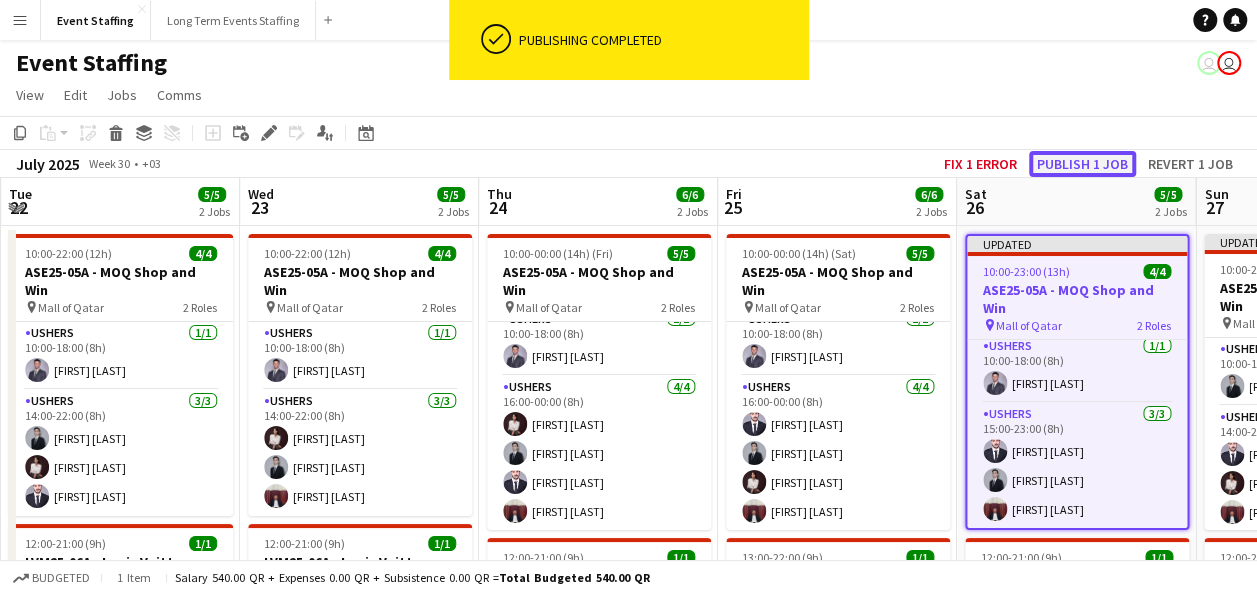click on "Publish 1 job" 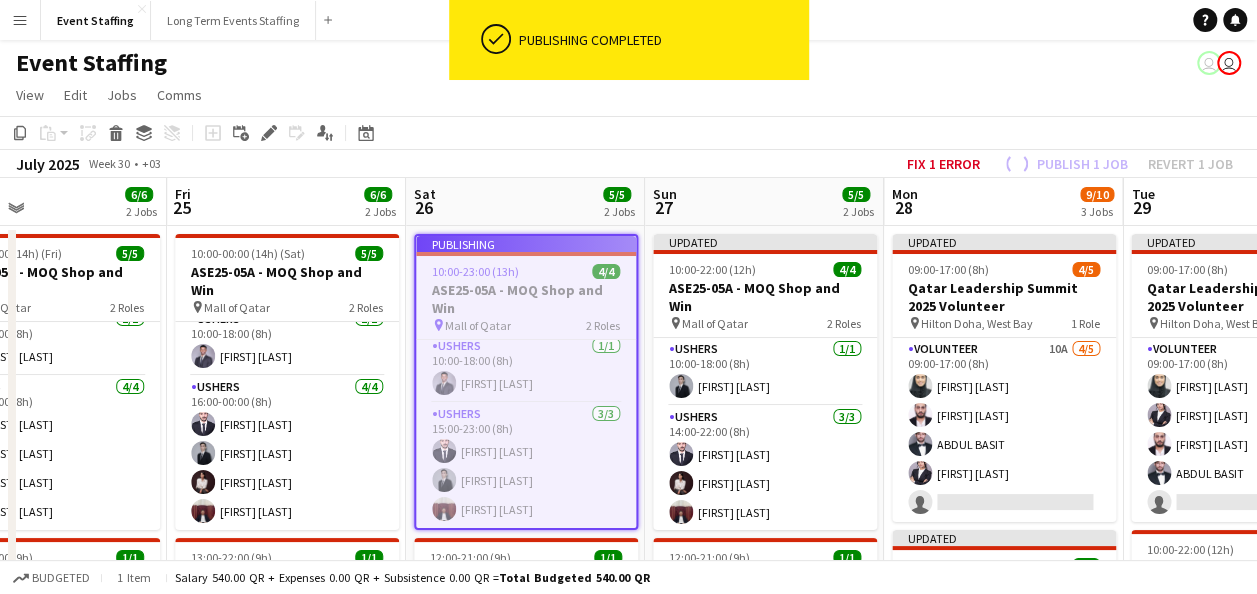 drag, startPoint x: 1070, startPoint y: 335, endPoint x: 474, endPoint y: 383, distance: 597.92975 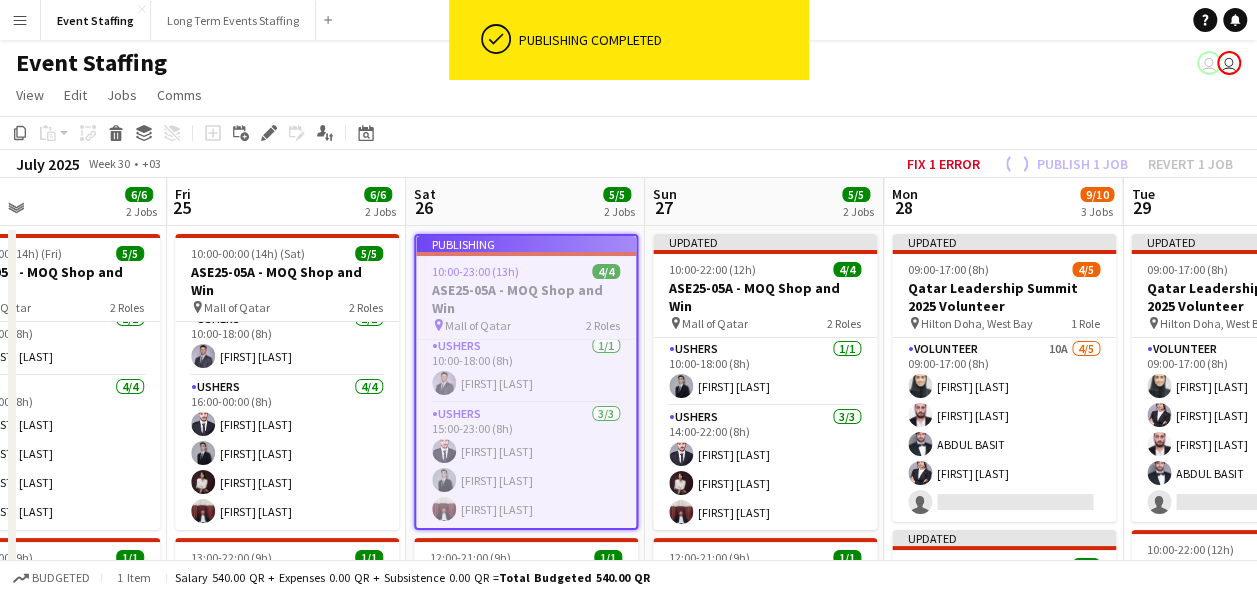 click on "Mon   21   5/5   2 Jobs   Tue   22   5/5   2 Jobs   Wed   23   5/5   2 Jobs   Thu   24   6/6   2 Jobs   Fri   25   6/6   2 Jobs   Sat   26   5/5   2 Jobs   Sun   27   5/5   2 Jobs   Mon   28   9/10   3 Jobs   Tue   29   9/10   3 Jobs   Wed   30   5/10   3 Jobs   Thu   31   6/11   3 Jobs      10:00-22:00 (12h)    4/4   ASE25-05A - MOQ Shop and Win
pin
Mall of Qatar   2 Roles   Ushers   1/1   10:00-18:00 (8h)
[FIRST] [LAST]  Ushers   3/3   14:00-22:00 (8h)
[FIRST] [LAST] [FIRST] [LAST] [FIRST] [LAST]     12:00-21:00 (9h)    1/1   LVM25-06A - Louis Vuitton Villaggio Mall Client Advisor
pin
Villaggio Mall   1 Role   Hostesses   1/1   12:00-21:00 (9h)
[FIRST] [LAST]     10:00-22:00 (12h)    4/4   ASE25-05A - MOQ Shop and Win
pin
Mall of Qatar   2 Roles   Ushers   1/1   10:00-18:00 (8h)
[FIRST] [LAST]  Ushers   3/3   14:00-22:00 (8h)
[FIRST] [LAST] [FIRST] [LAST] [FIRST] [LAST]     1/1" at bounding box center [628, 651] 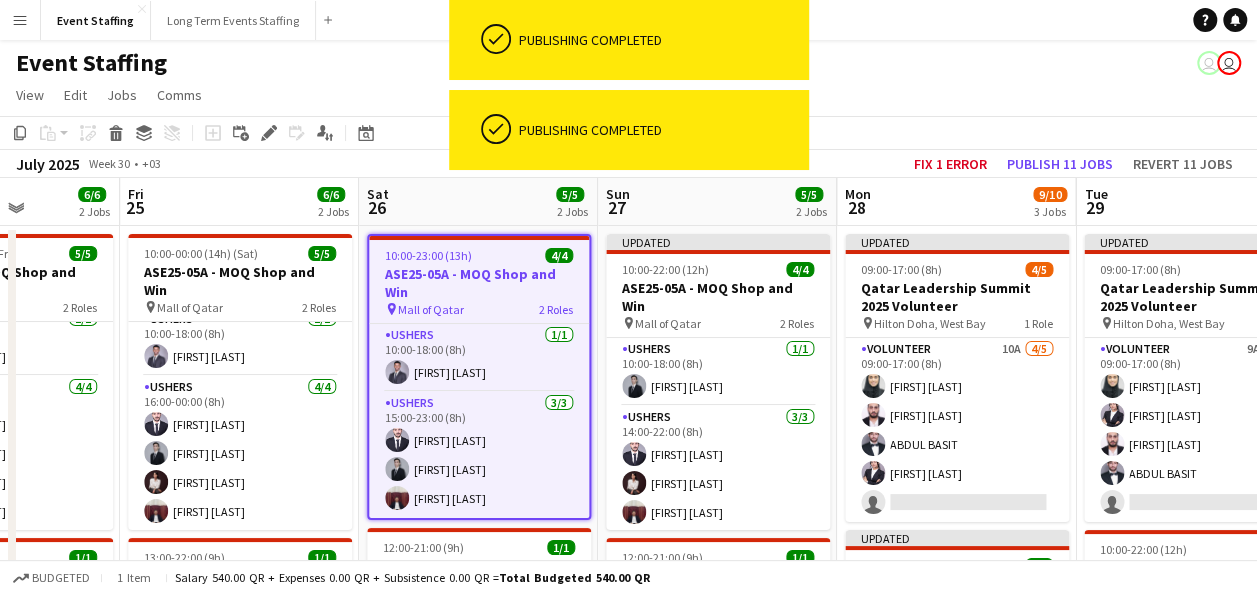 scroll, scrollTop: 0, scrollLeft: 0, axis: both 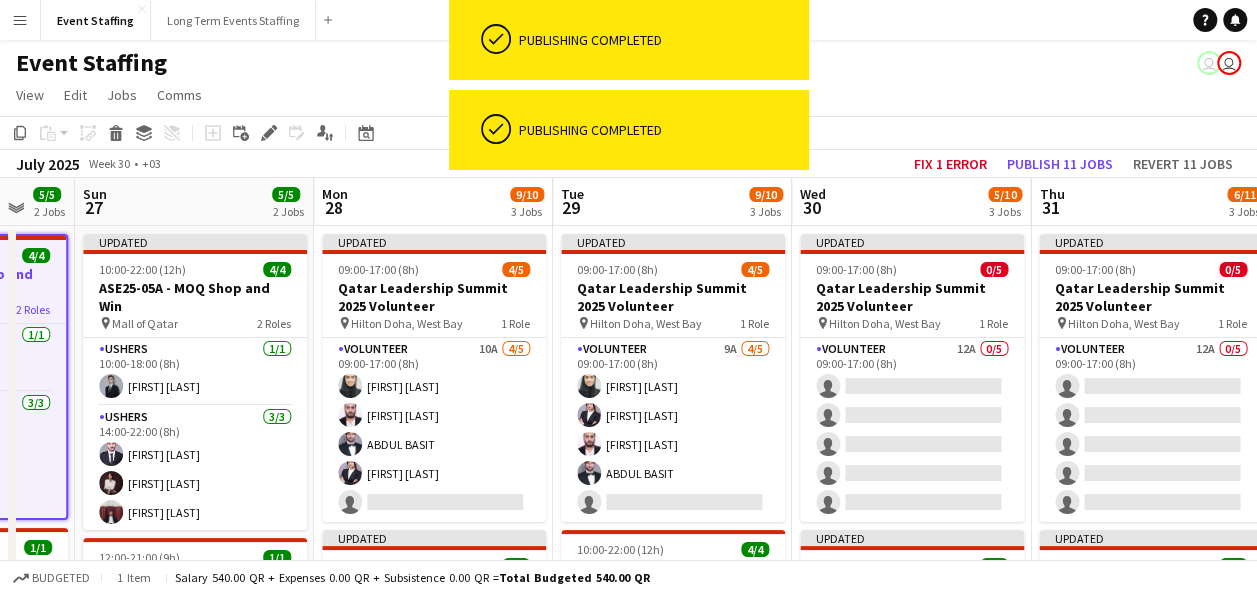 drag, startPoint x: 732, startPoint y: 359, endPoint x: 227, endPoint y: 372, distance: 505.1673 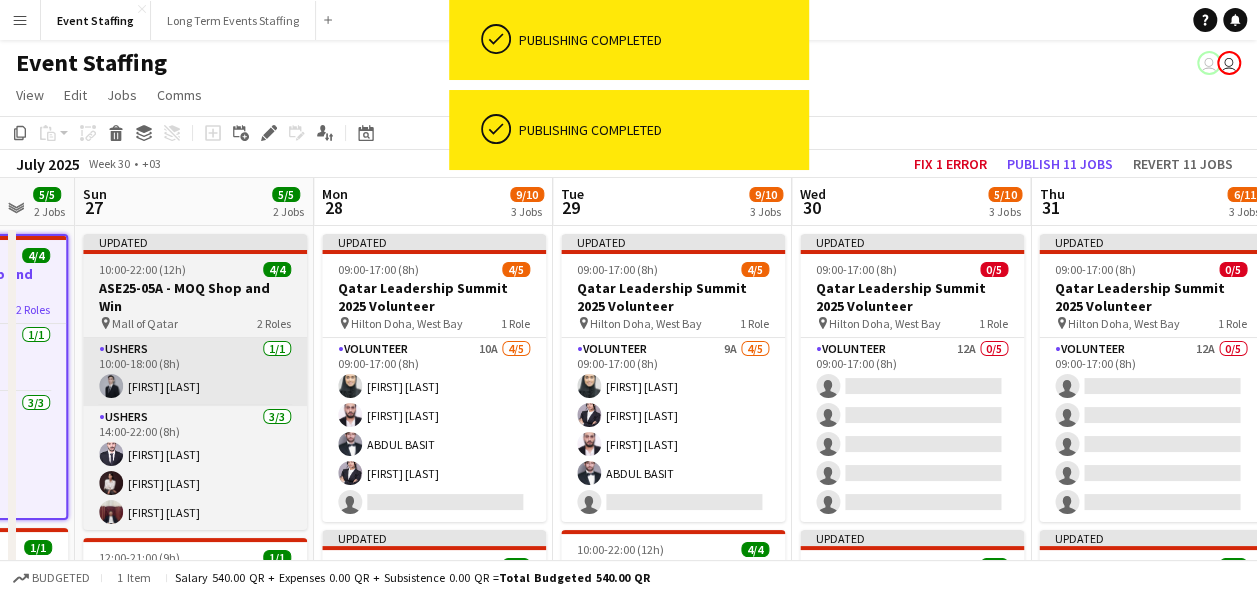 scroll, scrollTop: 0, scrollLeft: 882, axis: horizontal 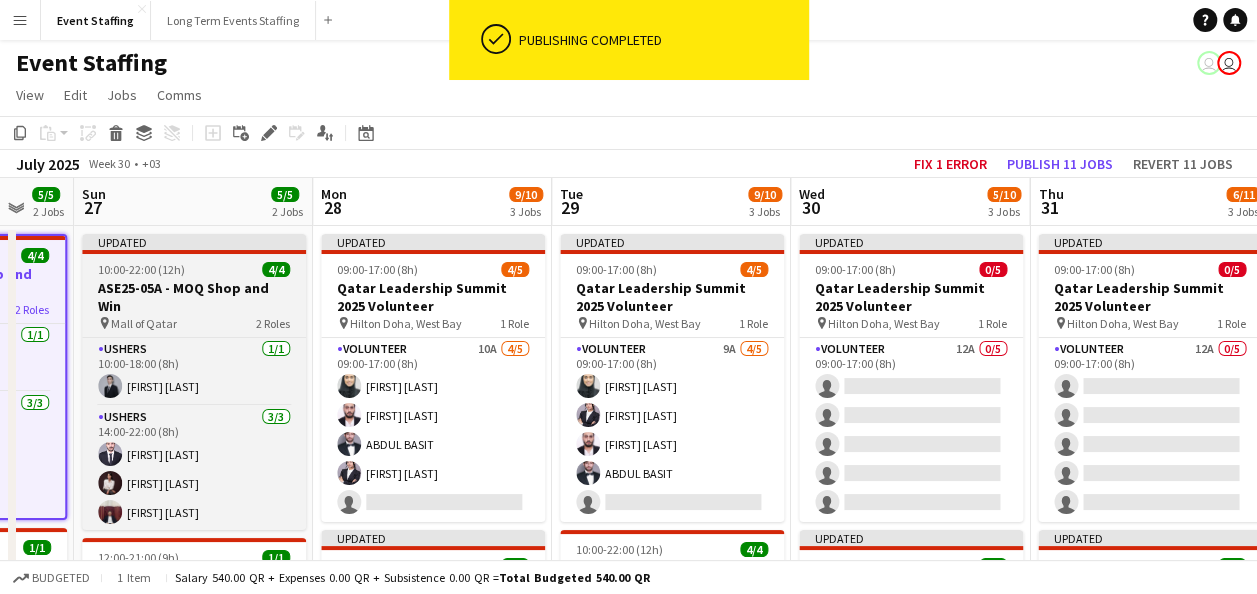 click on "ASE25-05A - MOQ Shop and Win" at bounding box center [194, 297] 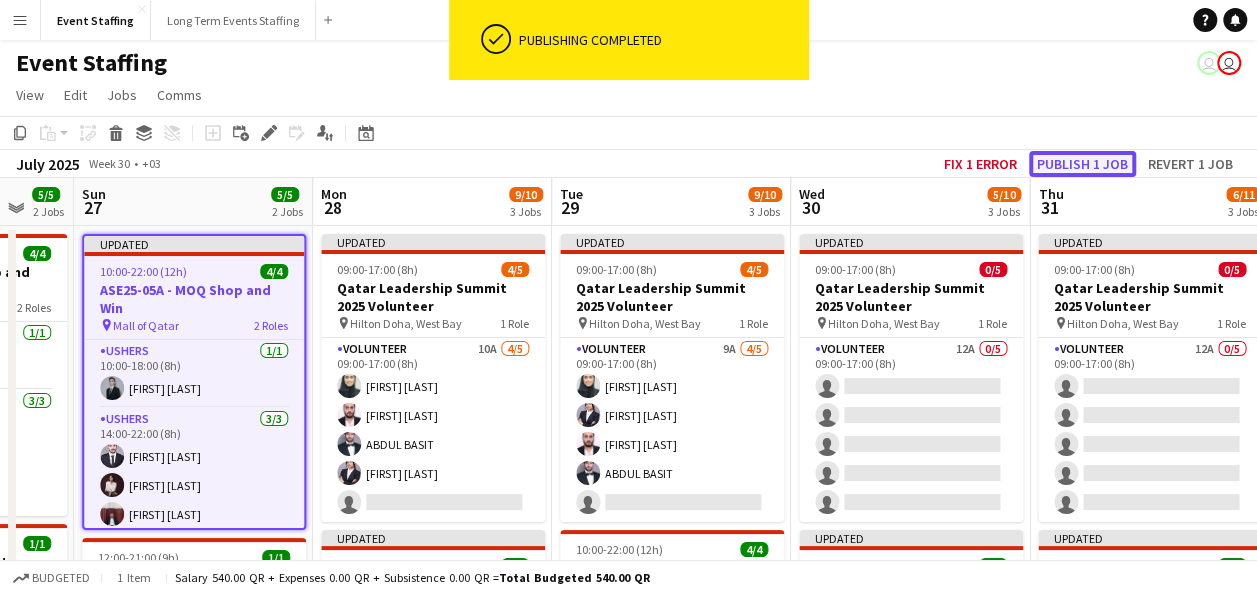 click on "Publish 1 job" 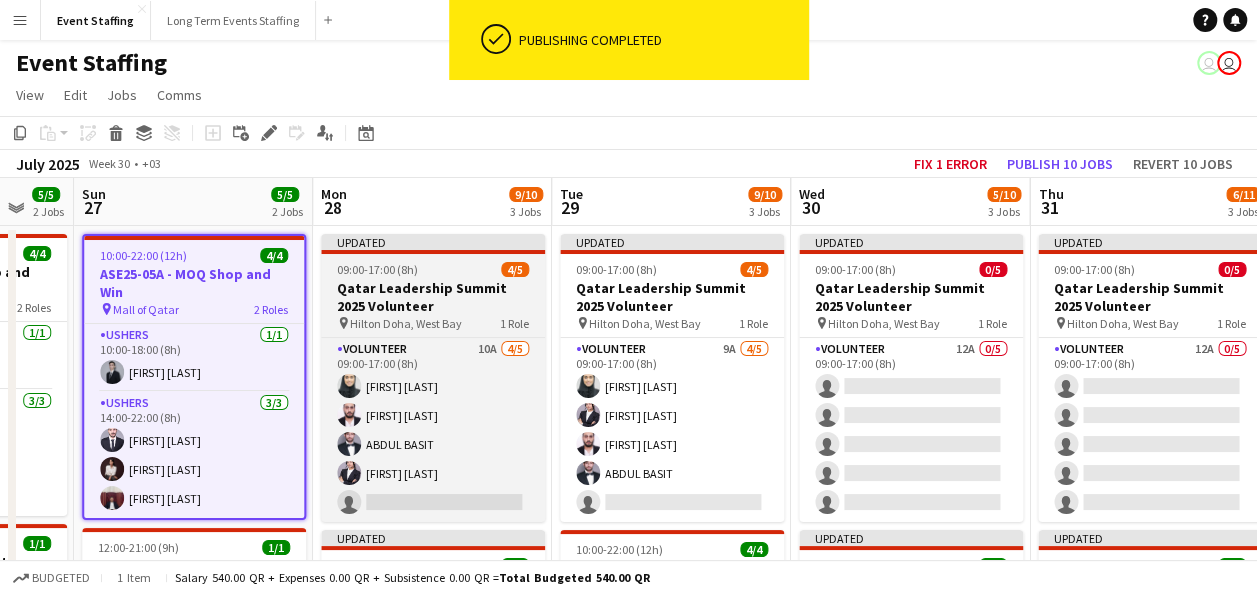 click on "09:00-17:00 (8h)    4/5" at bounding box center (433, 269) 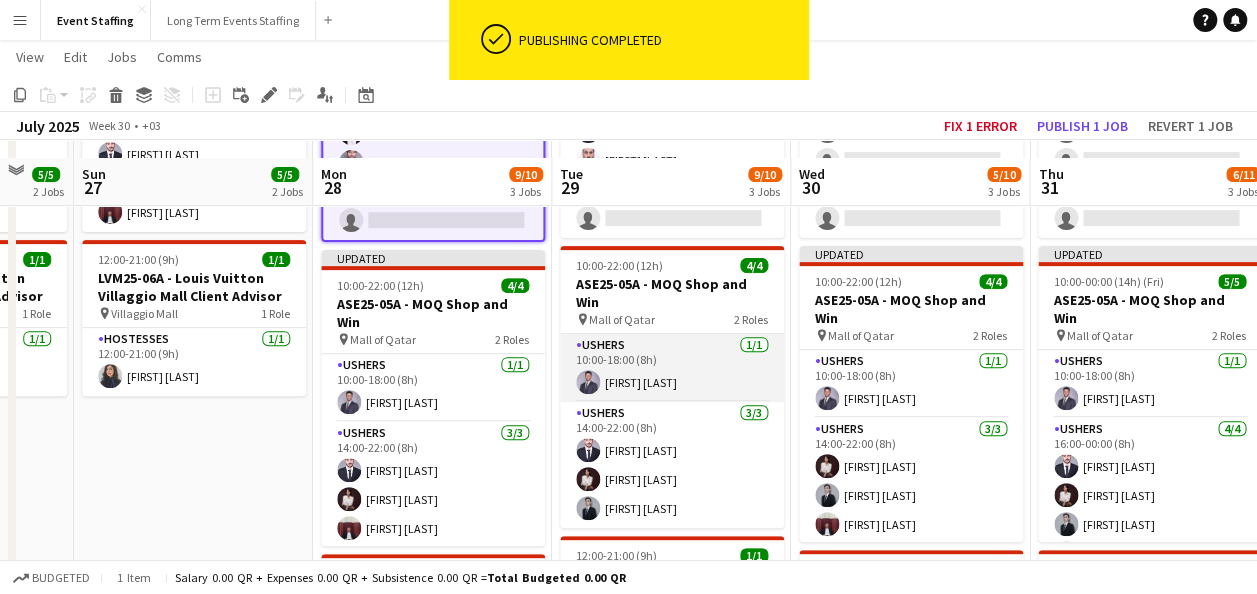 scroll, scrollTop: 300, scrollLeft: 0, axis: vertical 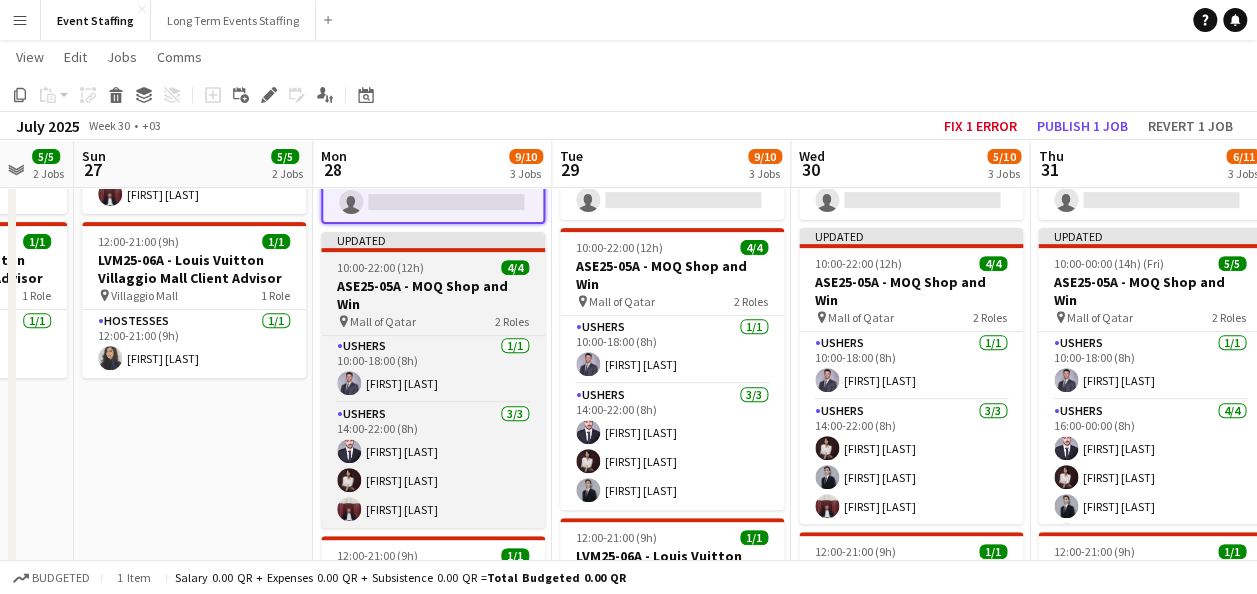 click on "ASE25-05A - MOQ Shop and Win" at bounding box center (433, 295) 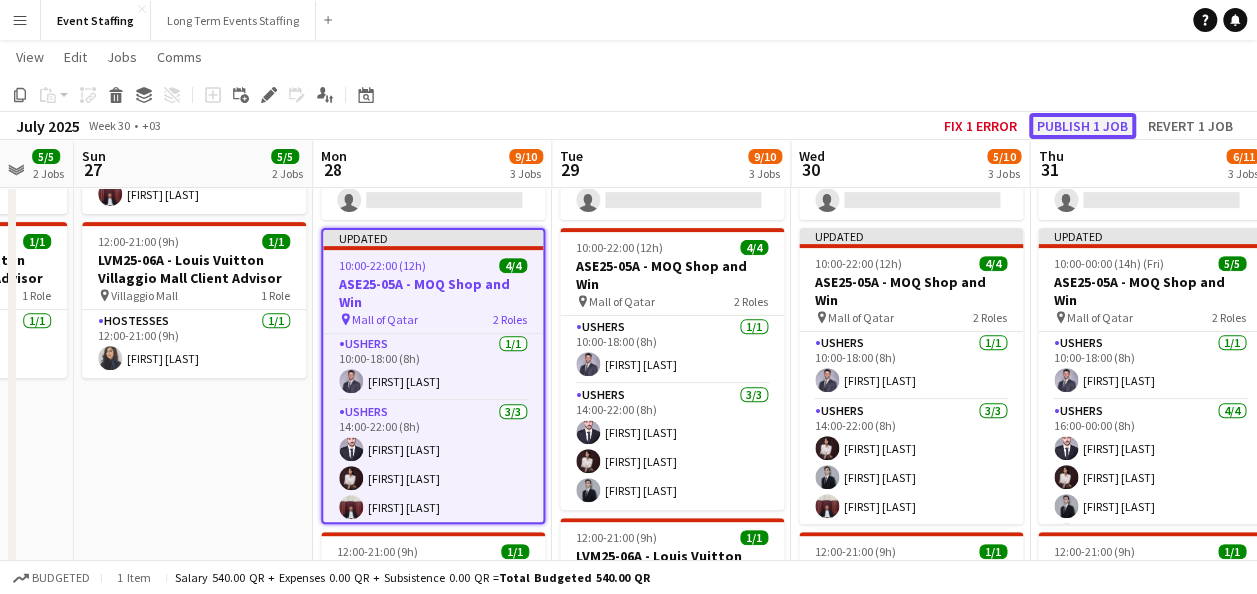 click on "Publish 1 job" 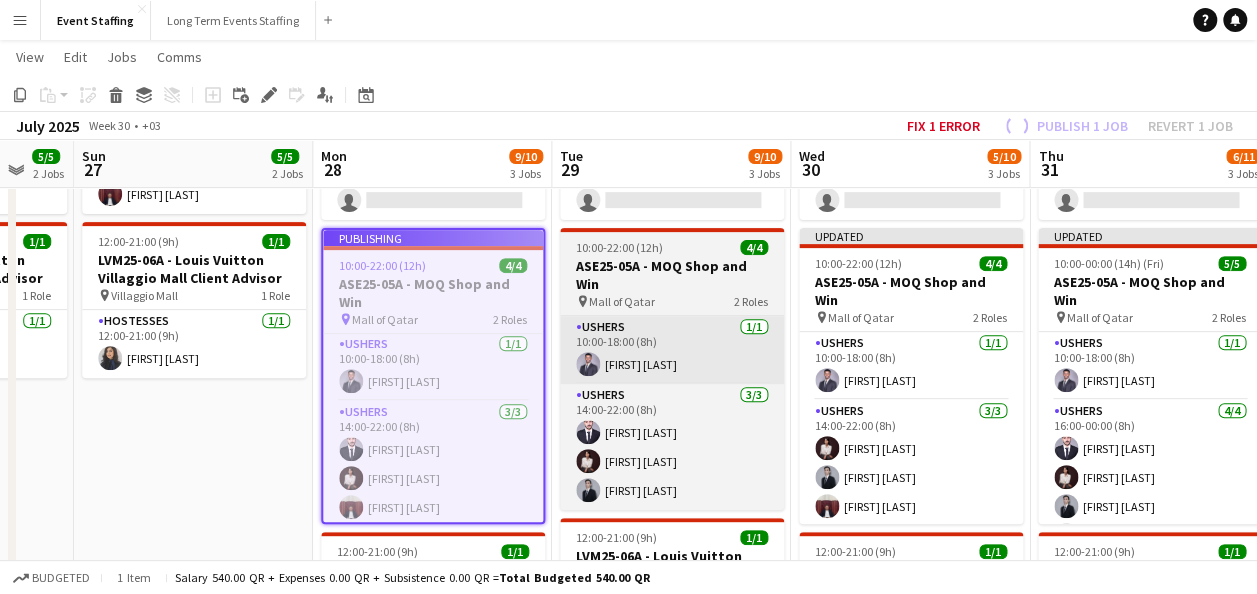 scroll, scrollTop: 0, scrollLeft: 0, axis: both 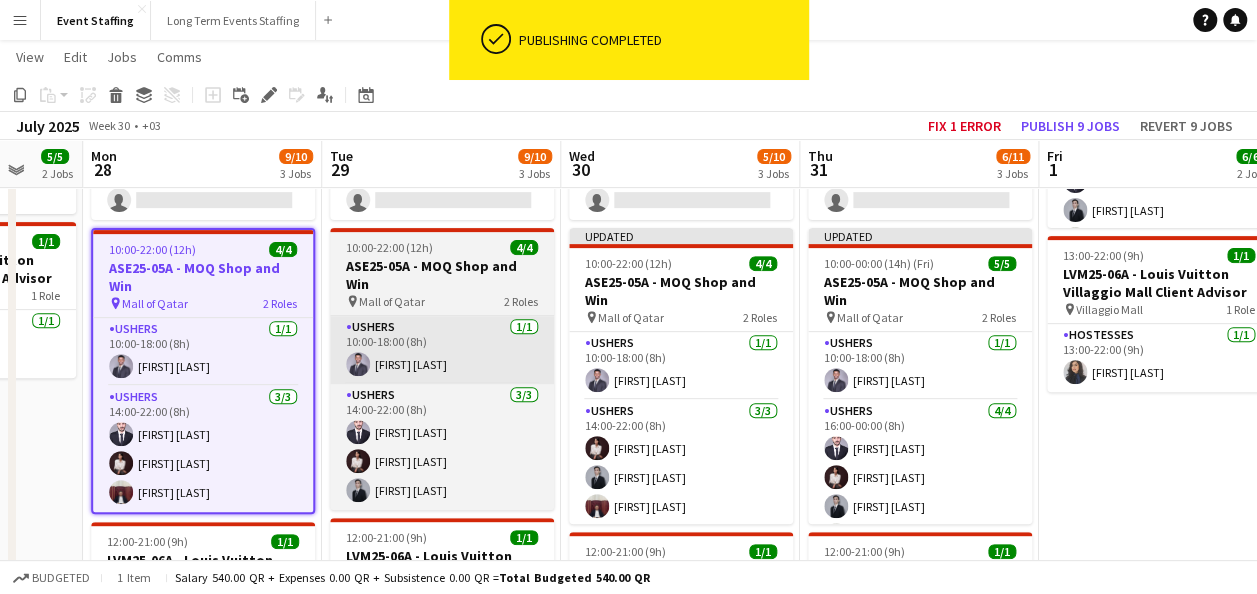 drag, startPoint x: 725, startPoint y: 390, endPoint x: 491, endPoint y: 378, distance: 234.3075 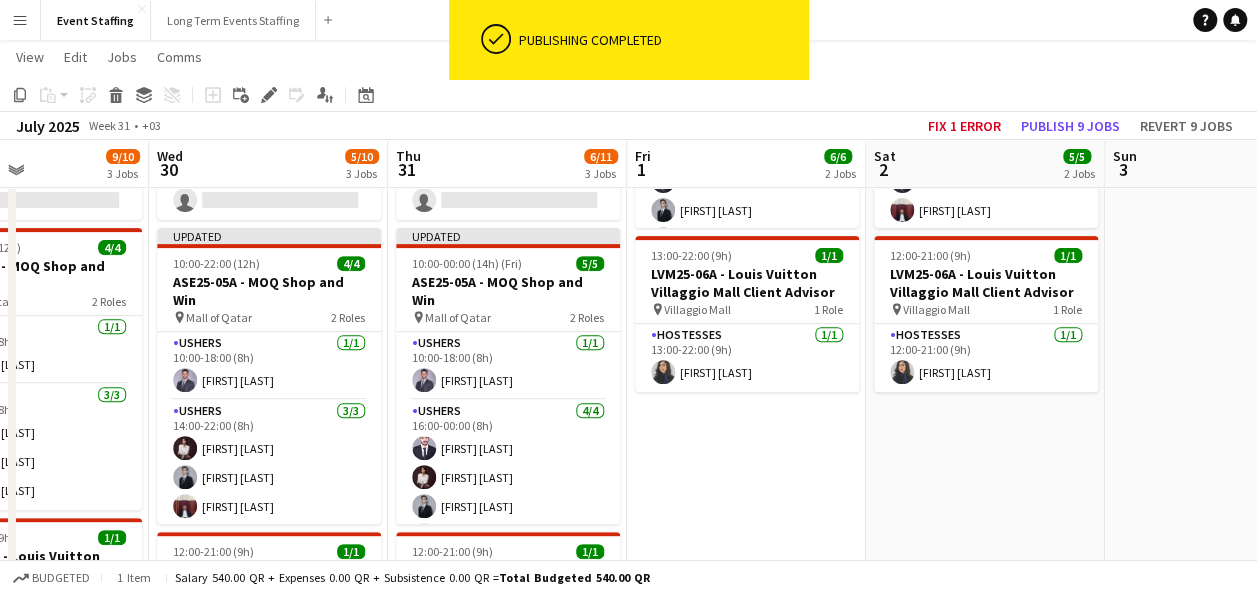 scroll, scrollTop: 0, scrollLeft: 627, axis: horizontal 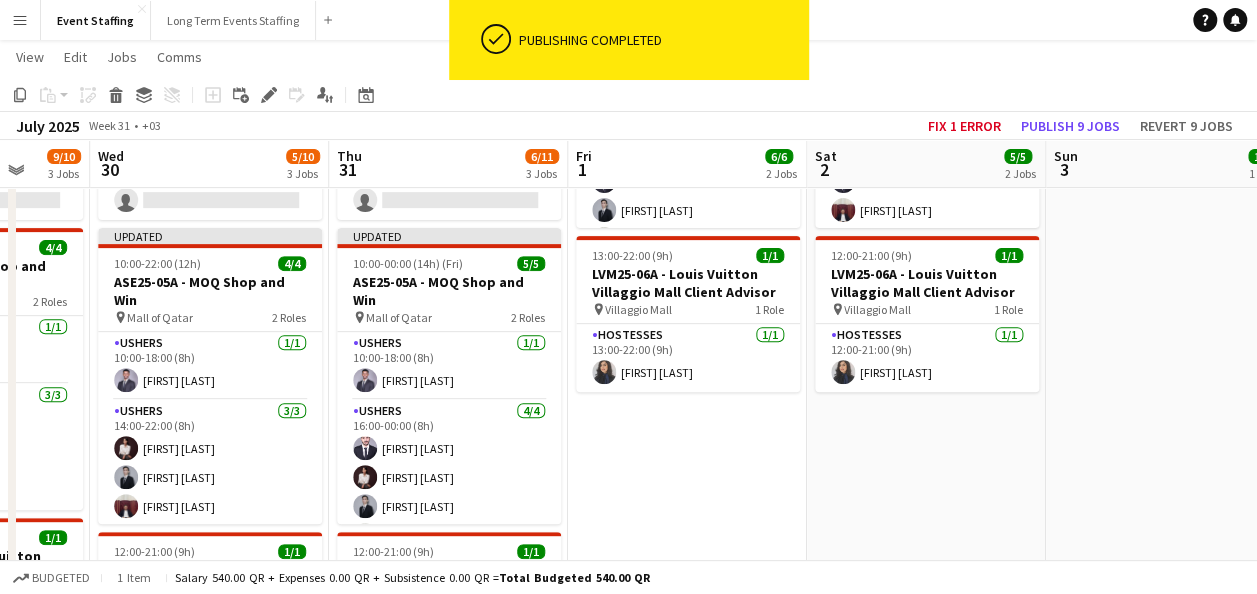 drag, startPoint x: 710, startPoint y: 367, endPoint x: 242, endPoint y: 346, distance: 468.47092 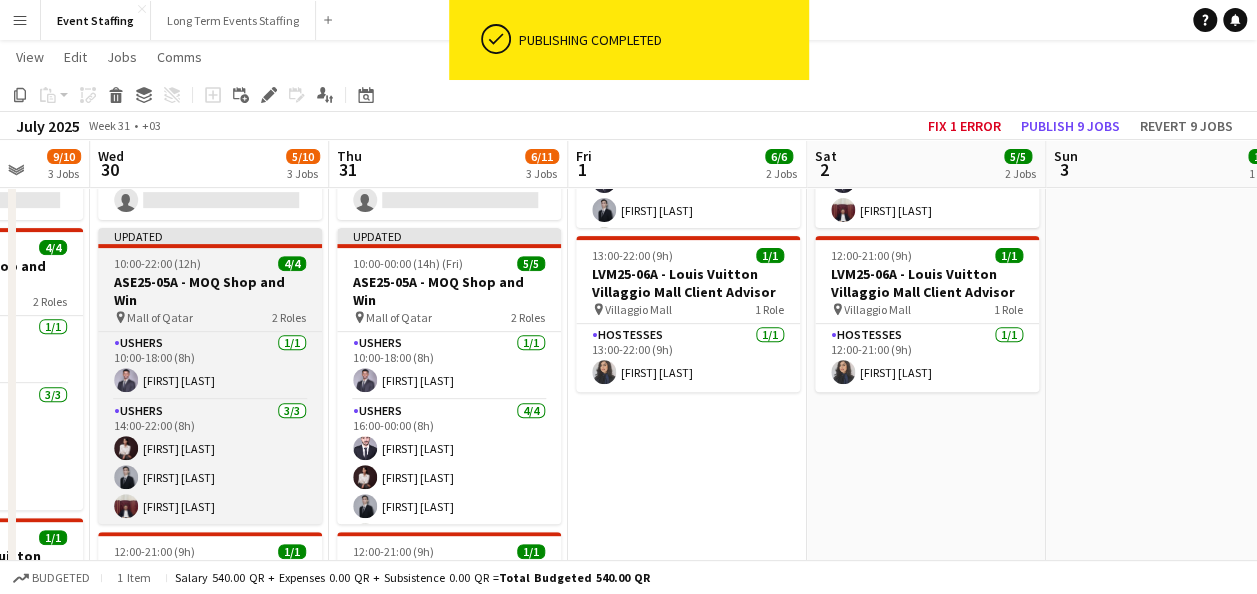 click on "10:00-22:00 (12h)    4/4" at bounding box center (210, 263) 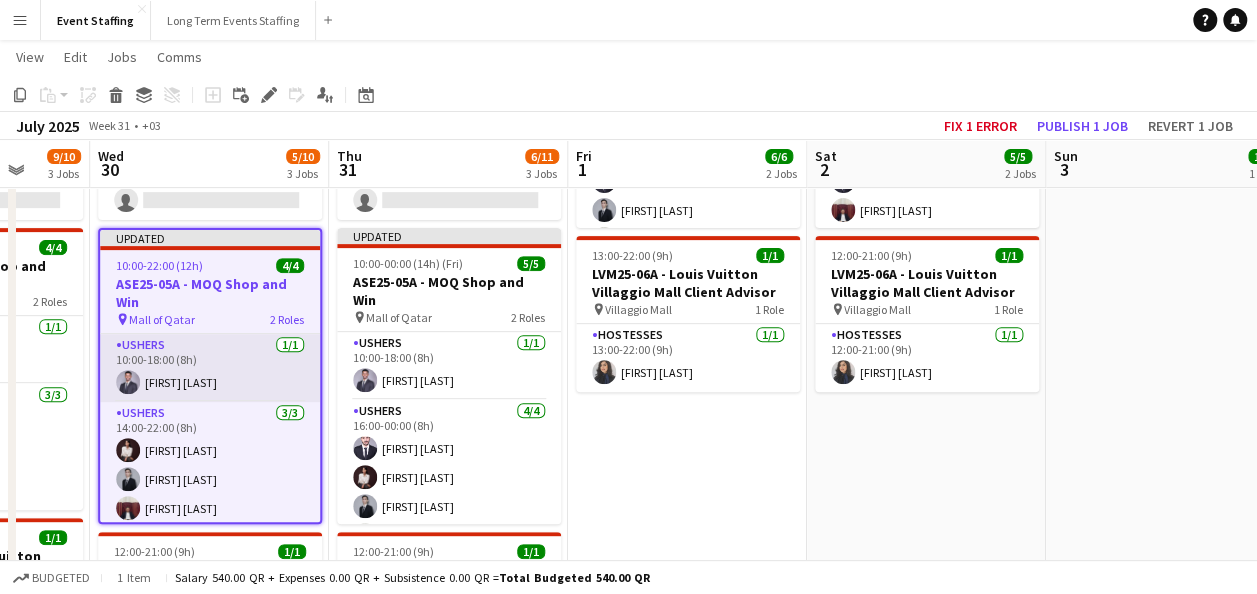 scroll, scrollTop: 5, scrollLeft: 0, axis: vertical 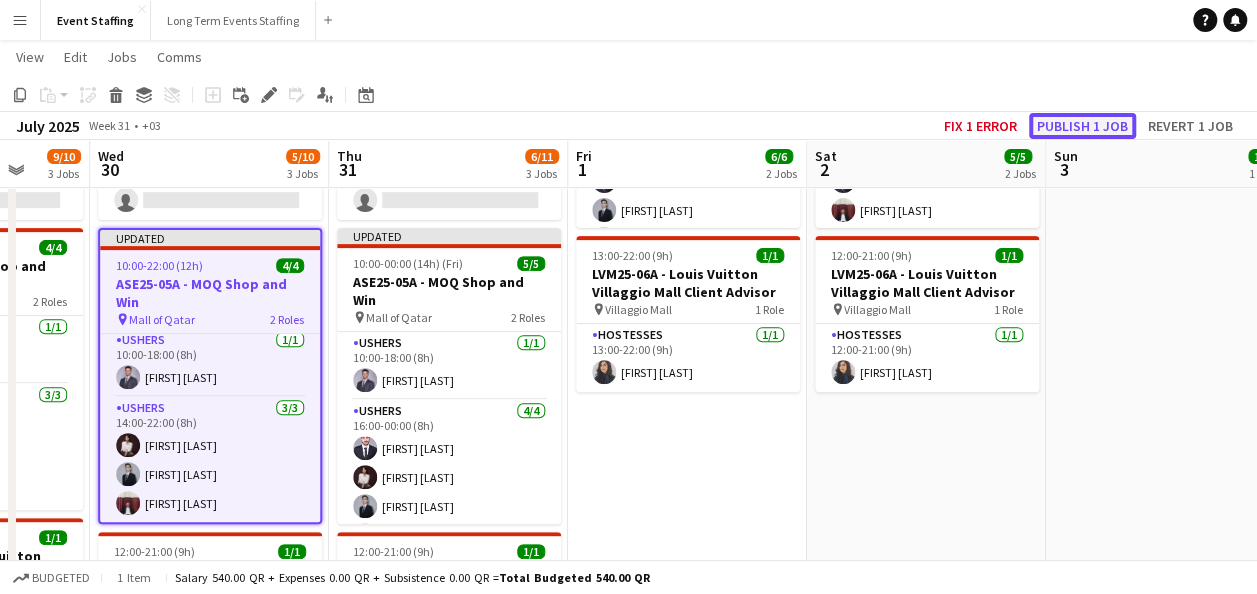click on "Publish 1 job" 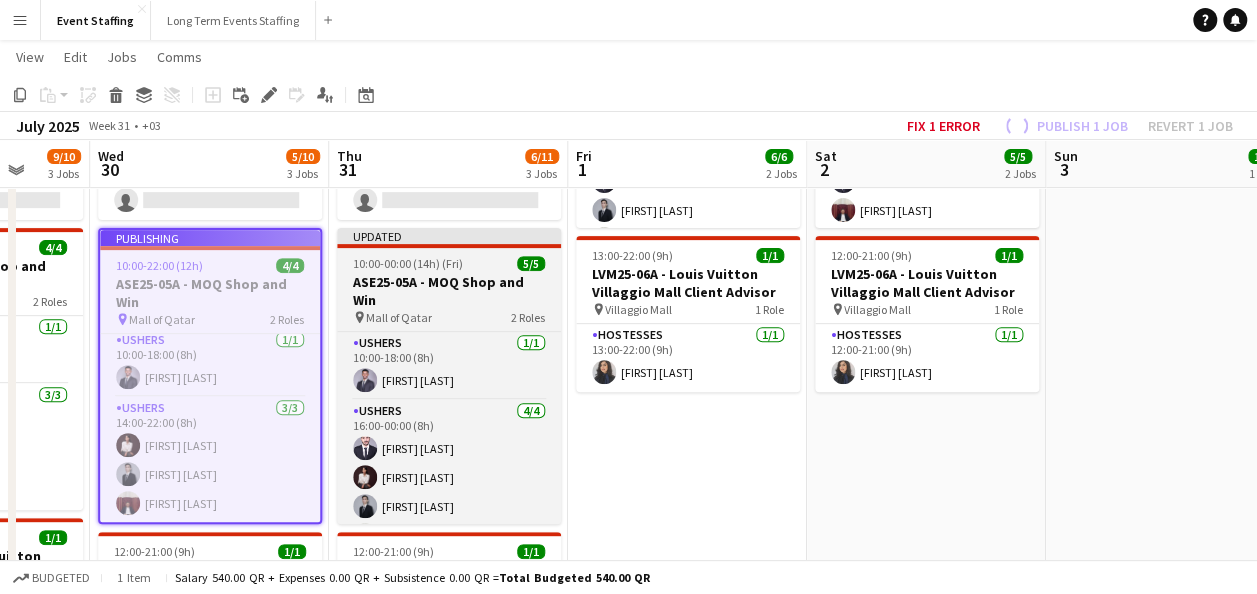 scroll, scrollTop: 0, scrollLeft: 0, axis: both 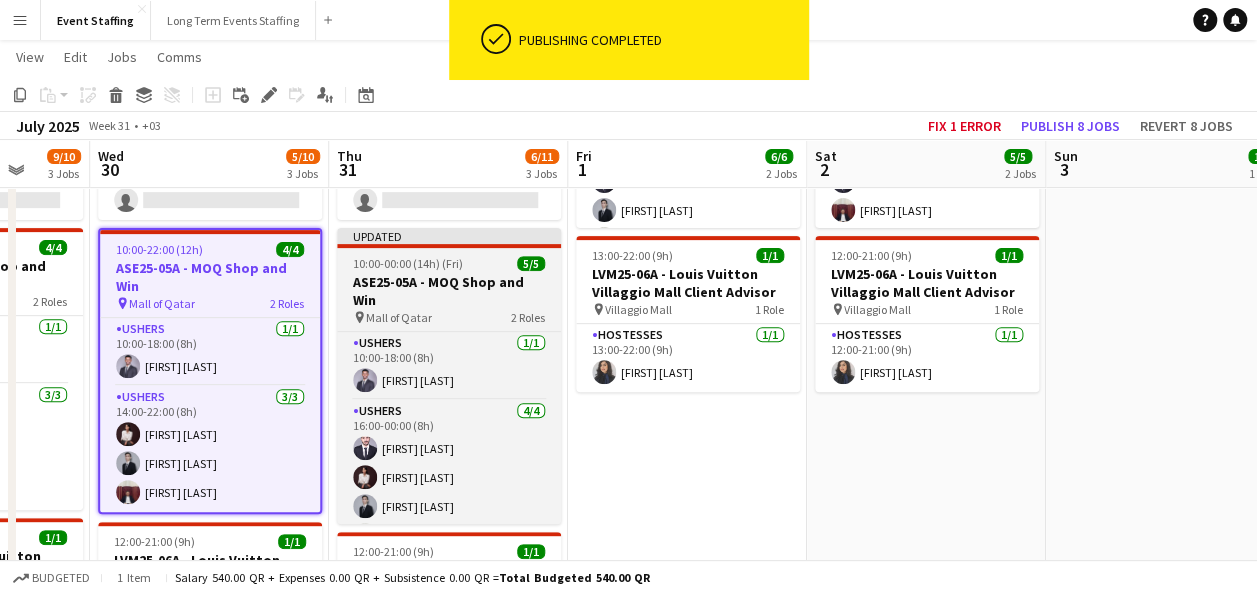 click on "ASE25-05A - MOQ Shop and Win" at bounding box center (449, 291) 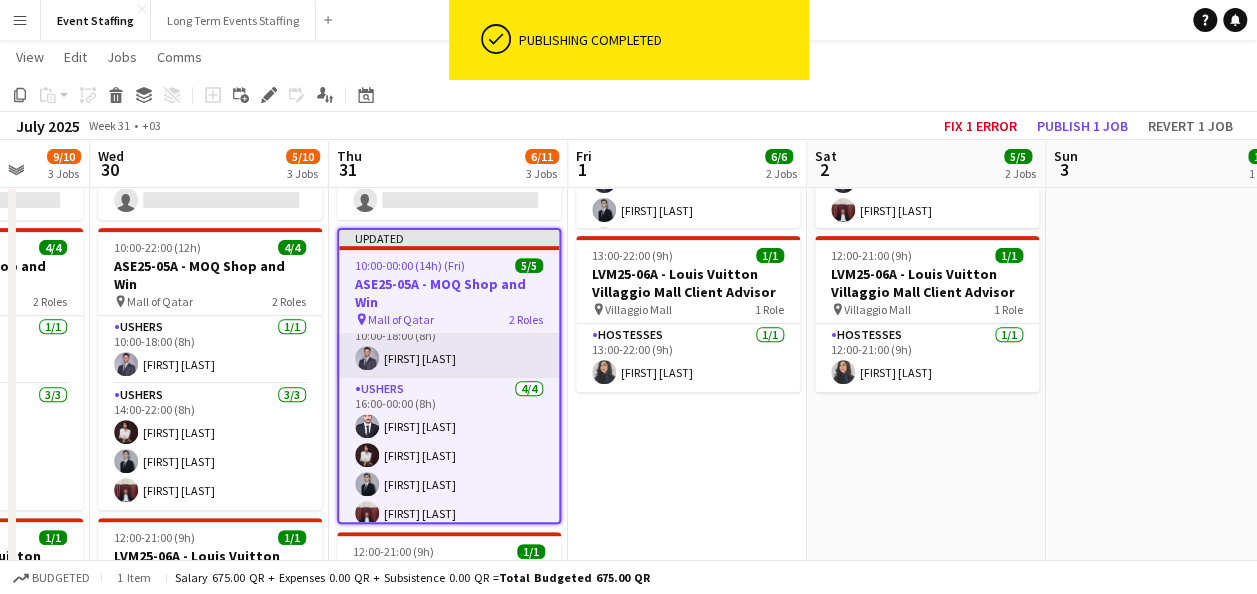 scroll, scrollTop: 34, scrollLeft: 0, axis: vertical 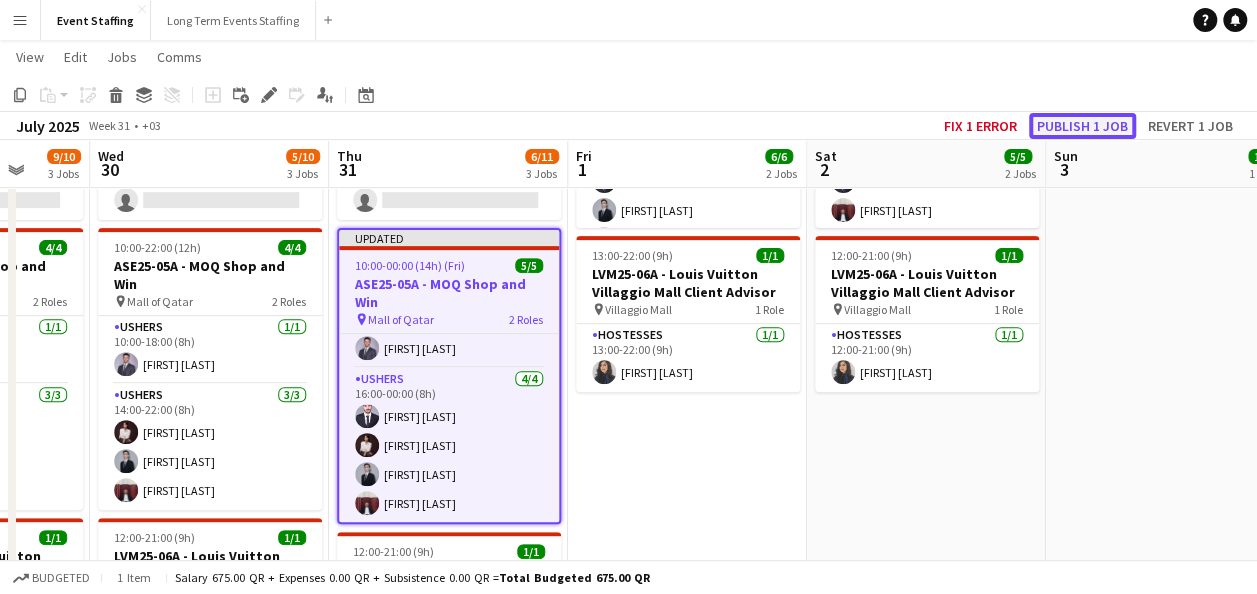 click on "Publish 1 job" 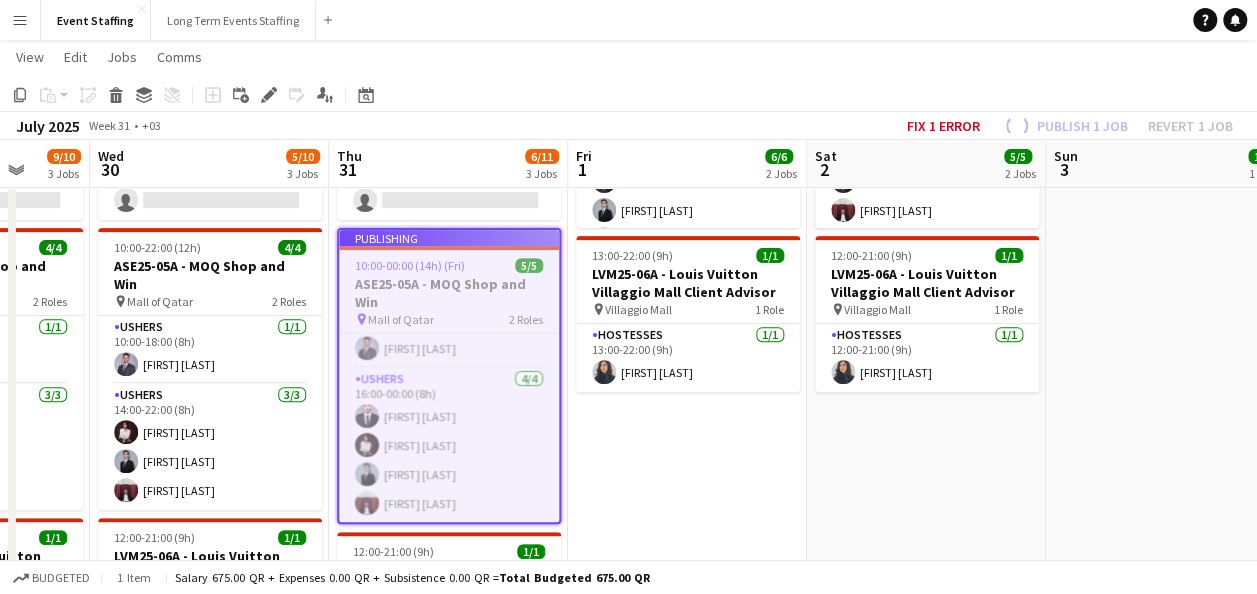 scroll, scrollTop: 18, scrollLeft: 0, axis: vertical 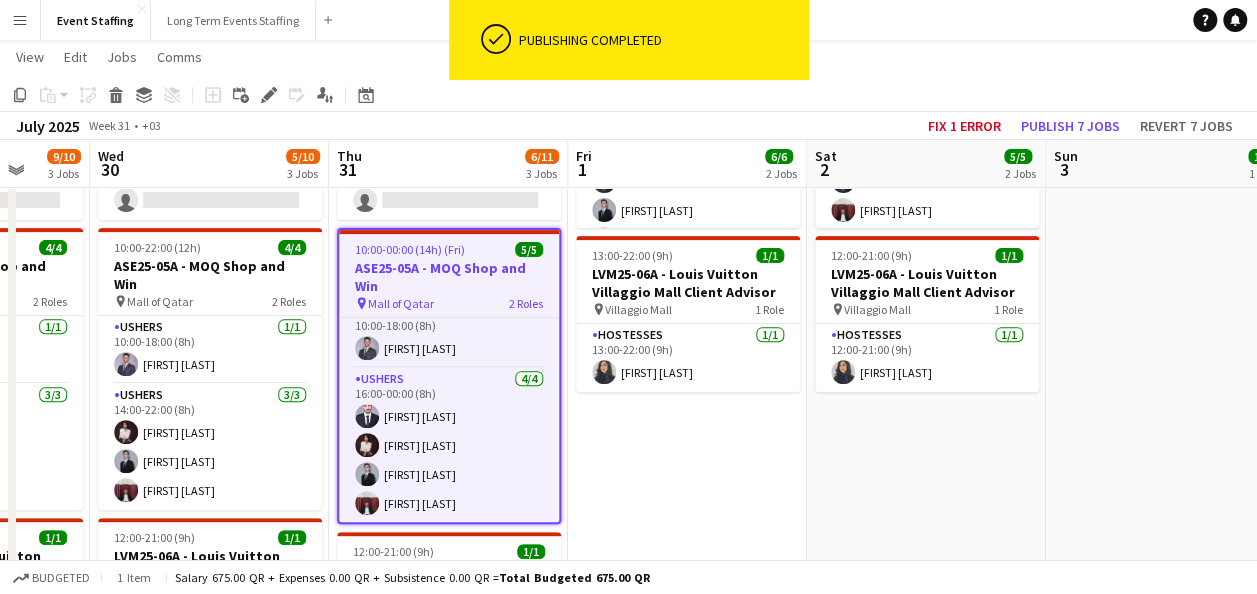 click on "Updated   10:00-00:00 (14h) (Sat)   5/5   ASE25-05A - MOQ Shop and Win
pin
Mall of Qatar   2 Roles   Ushers   1/1   10:00-18:00 (8h)
[FIRST] [LAST]  Ushers   4/4   16:00-00:00 (8h)
[FIRST] [LAST] [FIRST] [LAST] [FIRST] [LAST]     13:00-22:00 (9h)    1/1   LVM25-06A - Louis Vuitton Villaggio Mall Client Advisor
pin
Villaggio Mall   1 Role   Hostesses   1/1   13:00-22:00 (9h)
[FIRST] [LAST]" at bounding box center (687, 327) 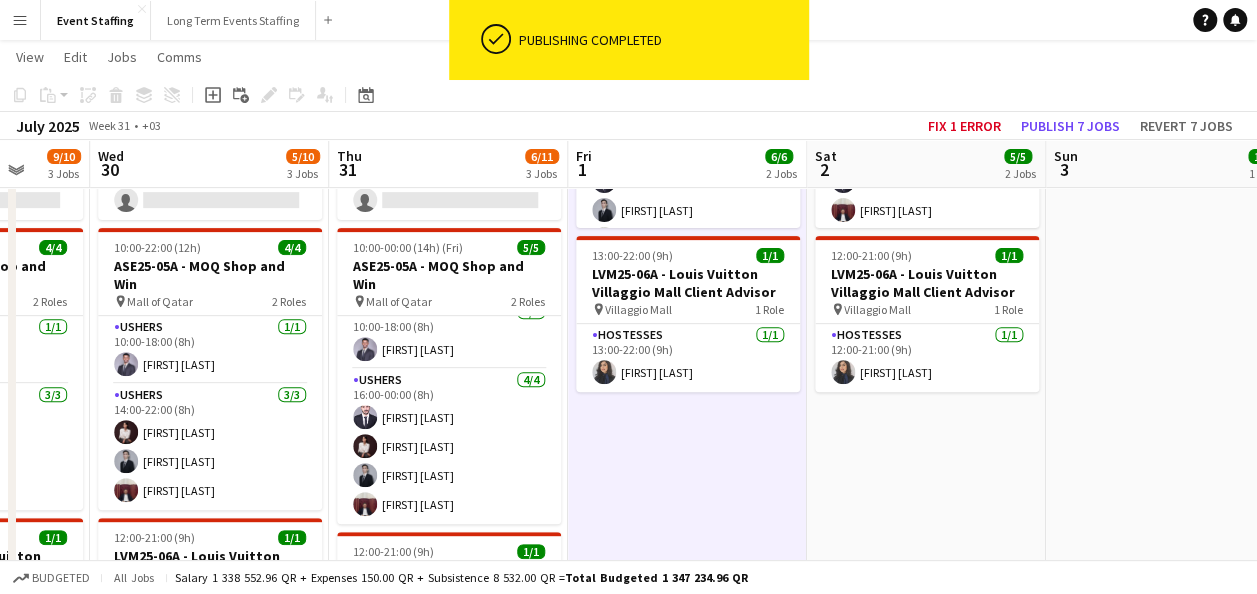 scroll, scrollTop: 14, scrollLeft: 0, axis: vertical 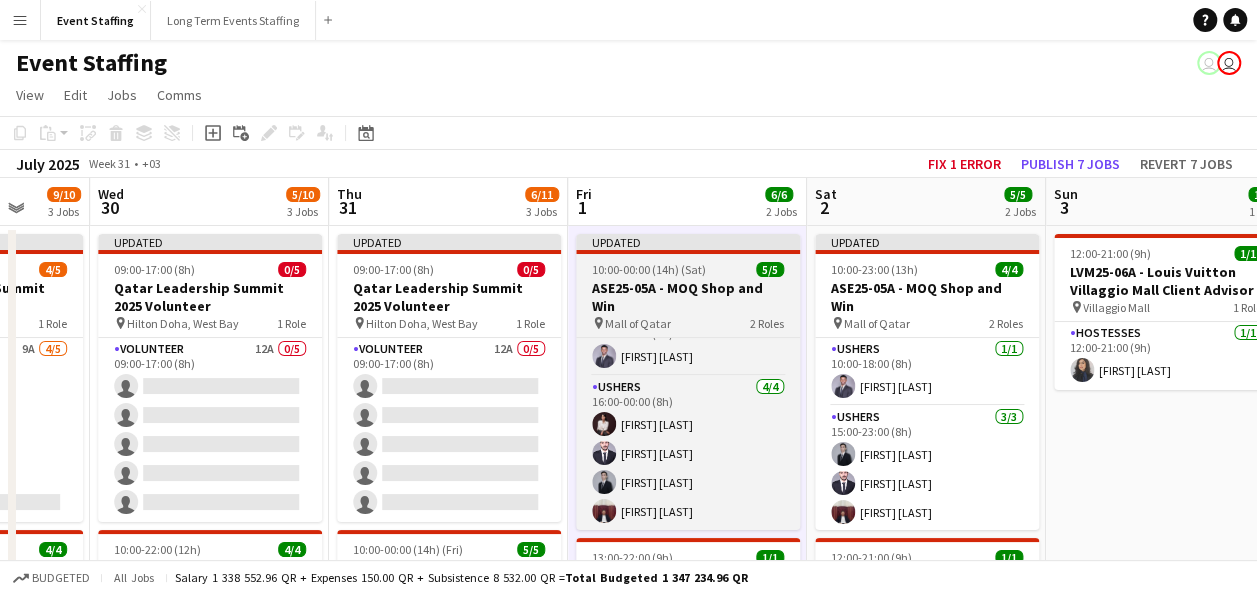 click on "10:00-00:00 (14h) (Sat)" at bounding box center (649, 269) 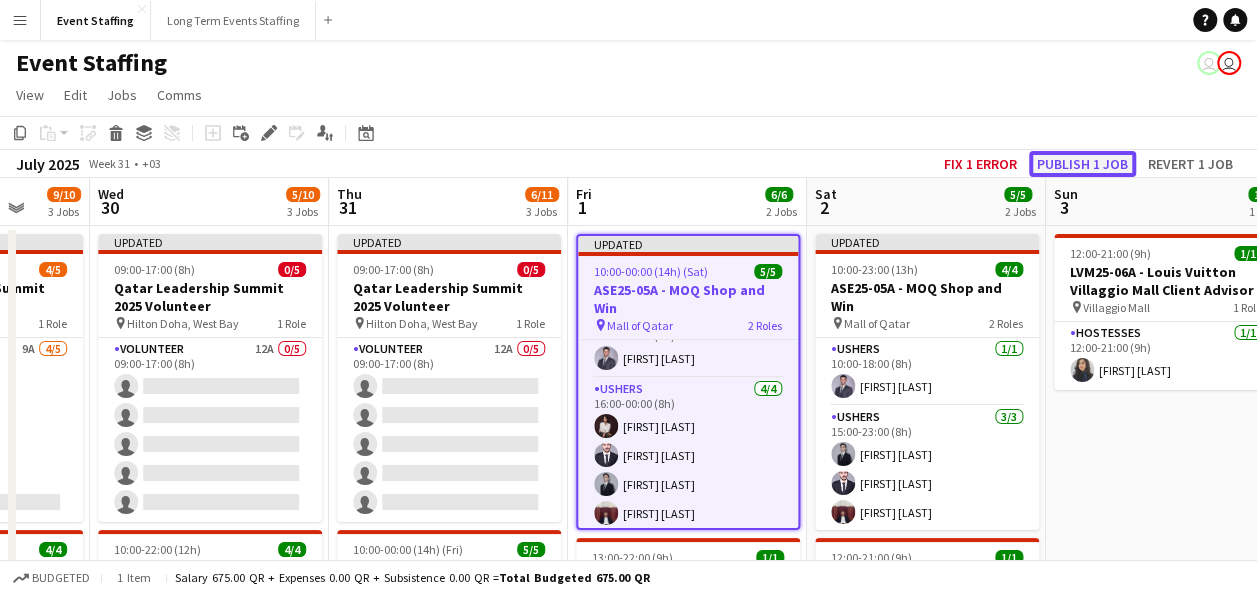 click on "Publish 1 job" 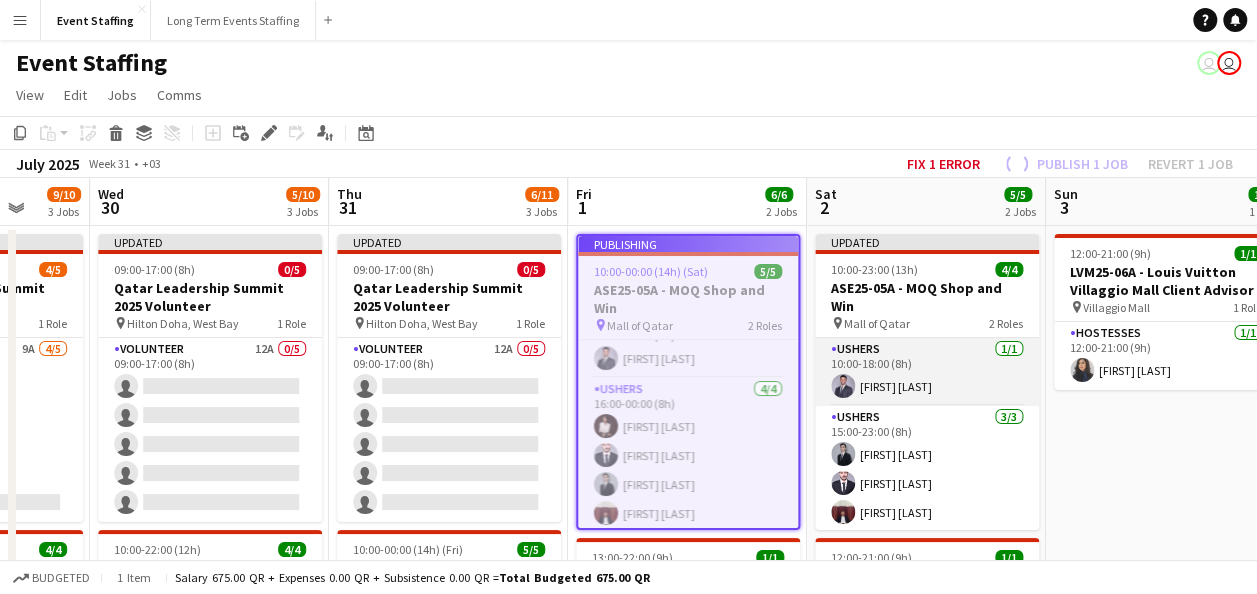 scroll, scrollTop: 1, scrollLeft: 0, axis: vertical 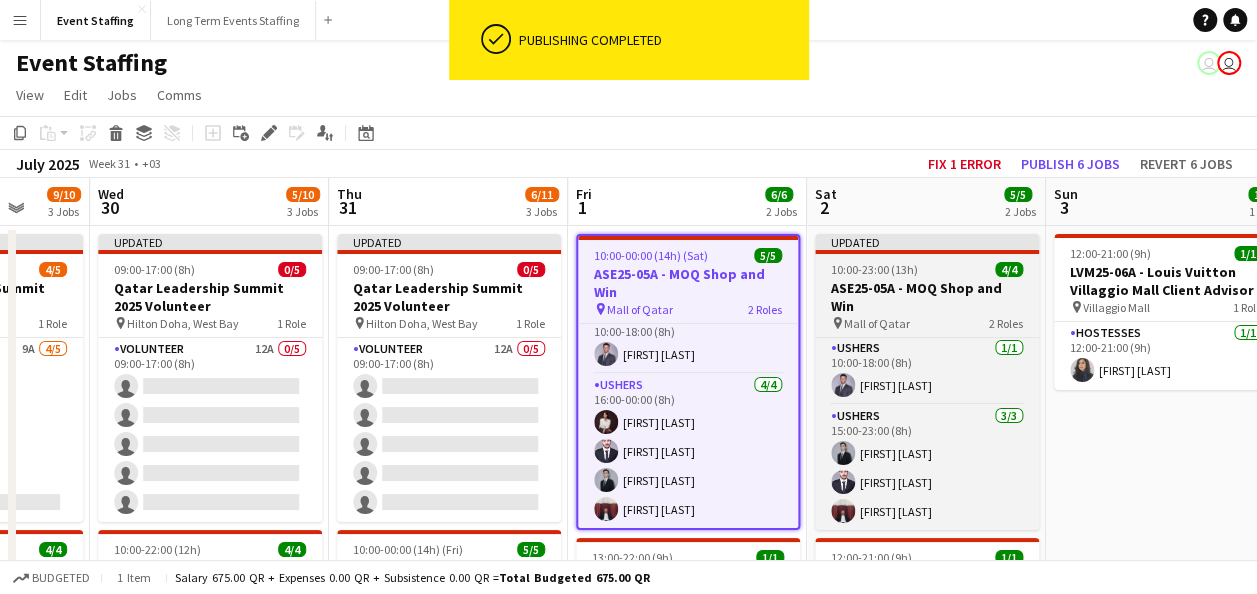 click on "ASE25-05A - MOQ Shop and Win" at bounding box center (927, 297) 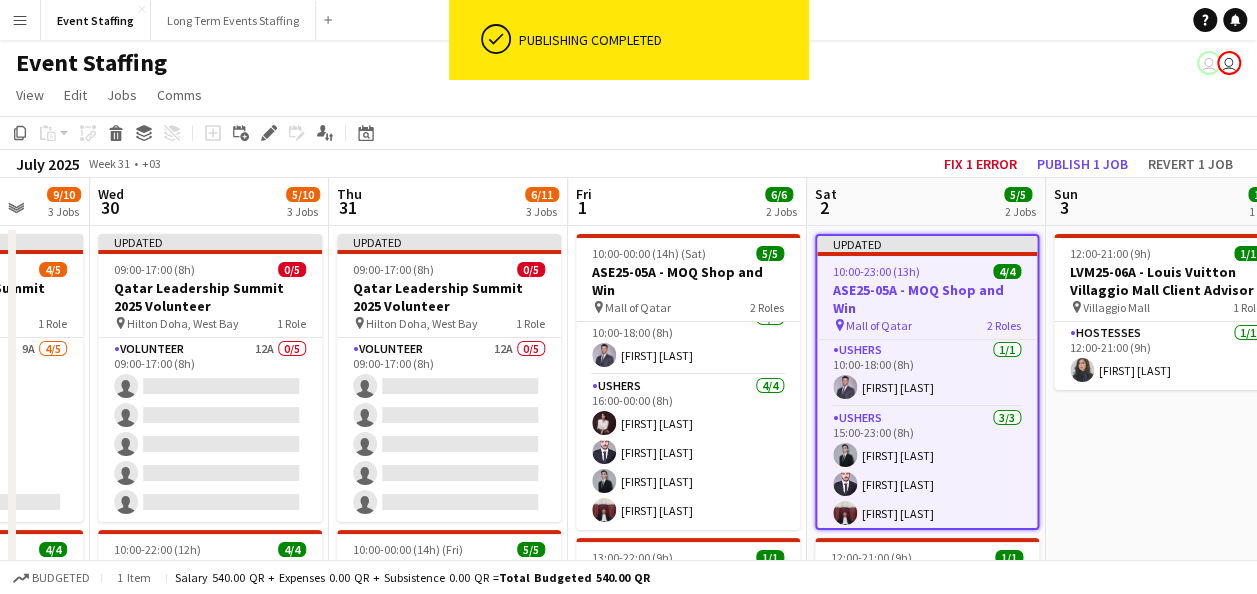 scroll, scrollTop: 14, scrollLeft: 0, axis: vertical 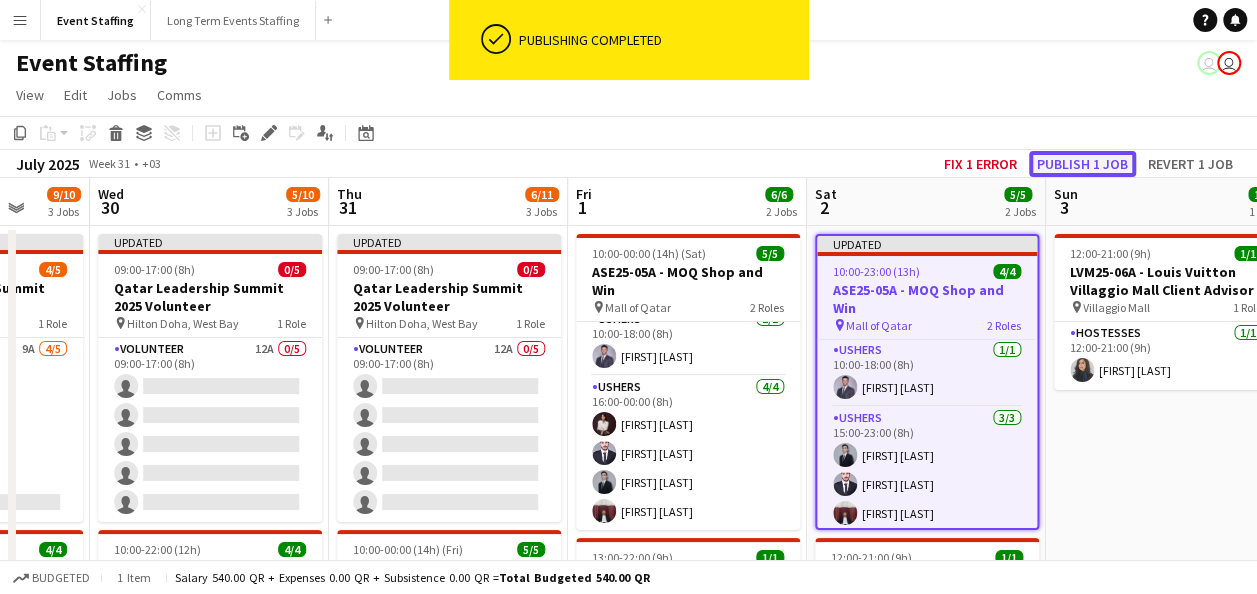 click on "Publish 1 job" 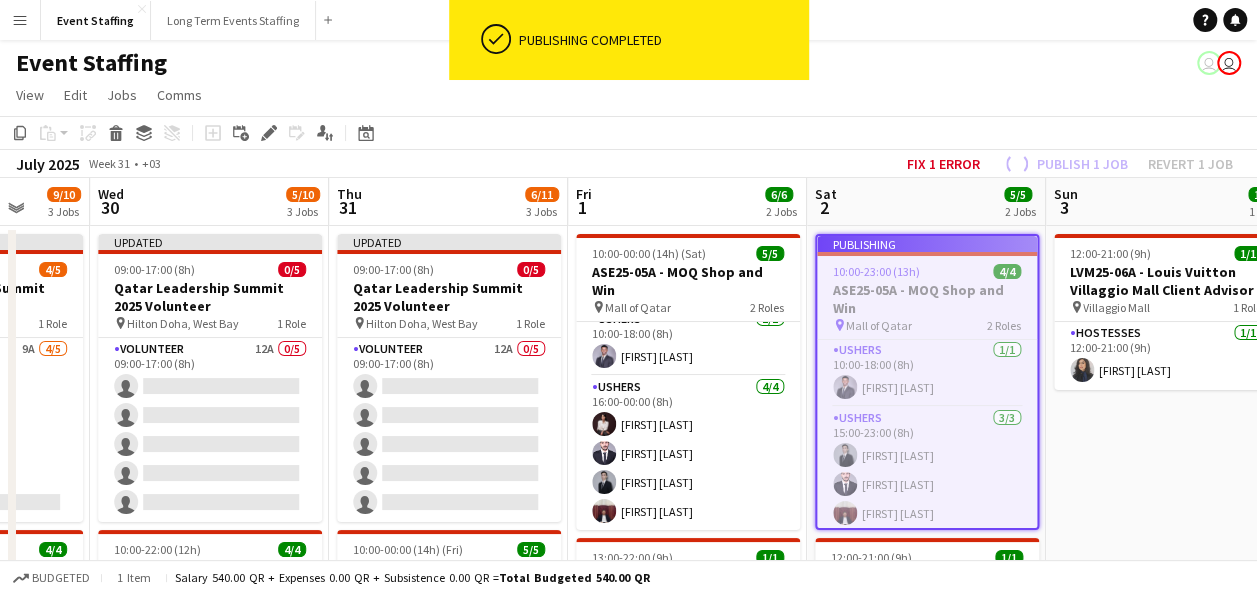 scroll, scrollTop: 0, scrollLeft: 0, axis: both 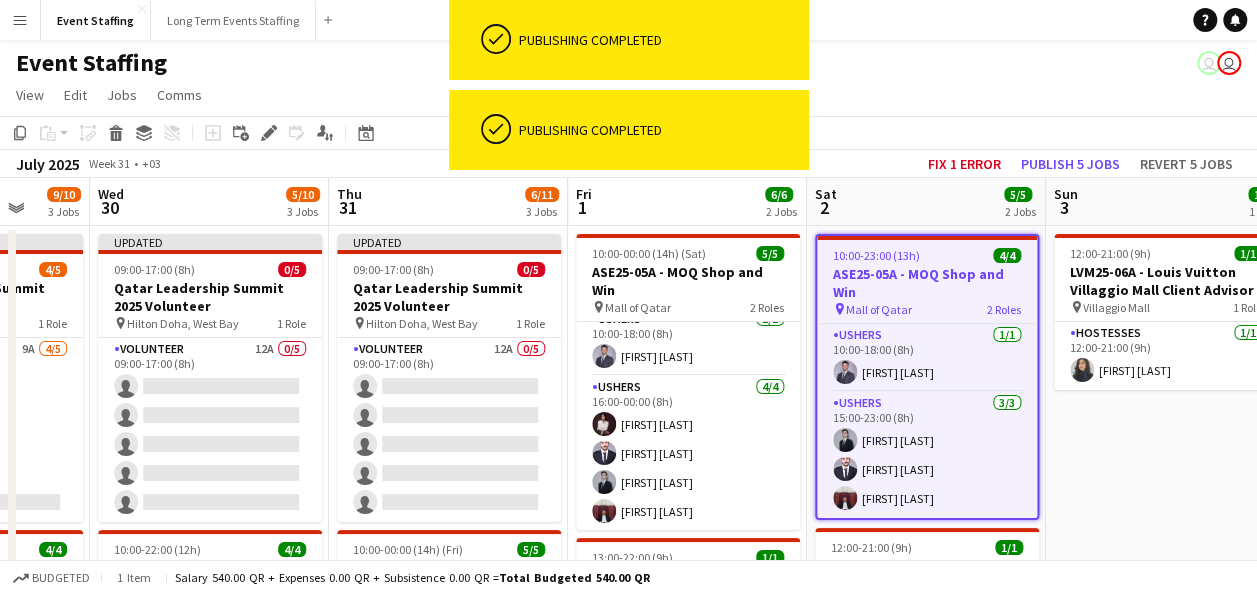 click on "12:00-21:00 (9h)    1/1   LVM25-06A - Louis Vuitton Villaggio Mall Client Advisor
pin
Villaggio Mall   1 Role   Hostesses   1/1   12:00-21:00 (9h)
[FIRST] [LAST]" at bounding box center (1165, 629) 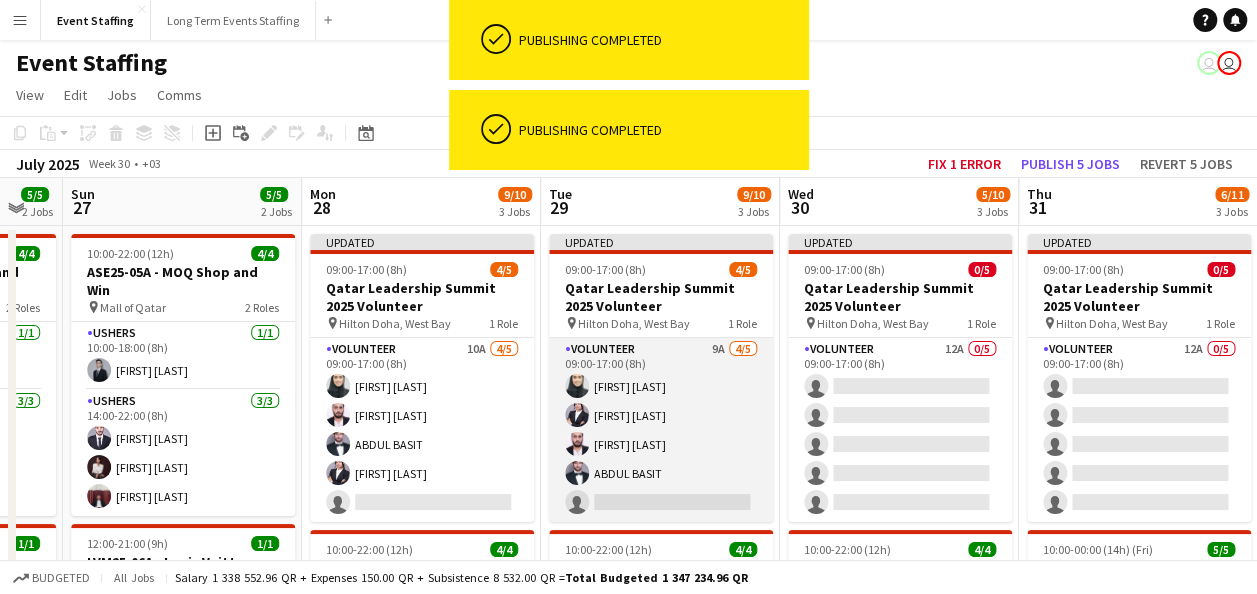 scroll, scrollTop: 0, scrollLeft: 679, axis: horizontal 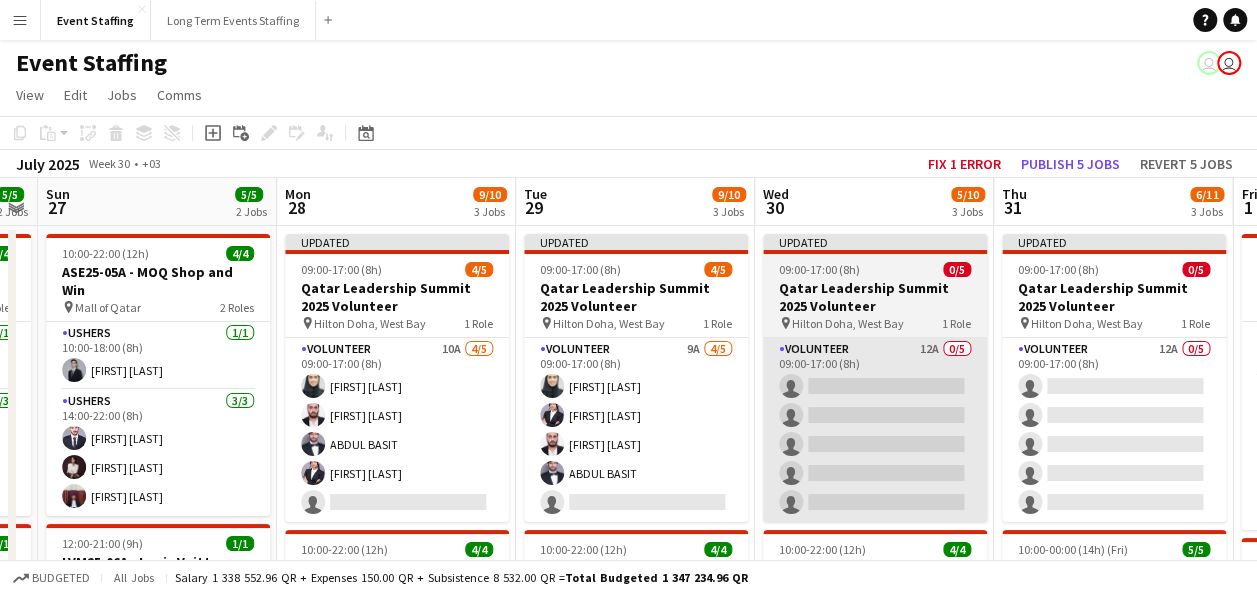click on "Volunteer   12A   0/5   09:00-17:00 (8h)
single-neutral-actions
single-neutral-actions
single-neutral-actions
single-neutral-actions
single-neutral-actions" at bounding box center (875, 430) 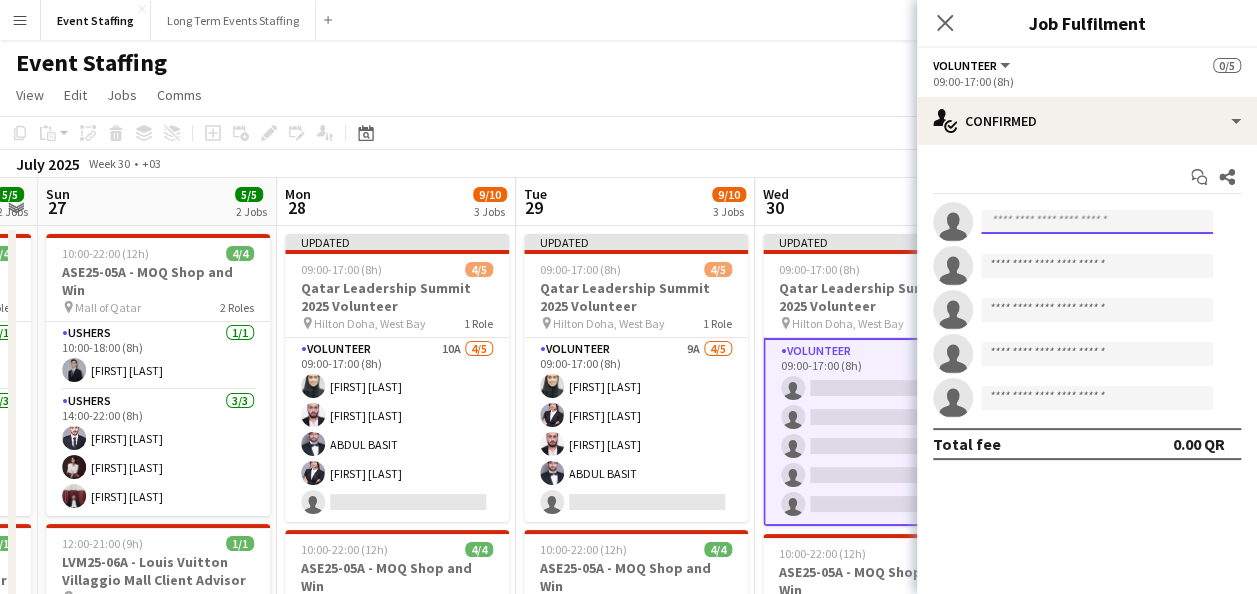 click at bounding box center [1097, 222] 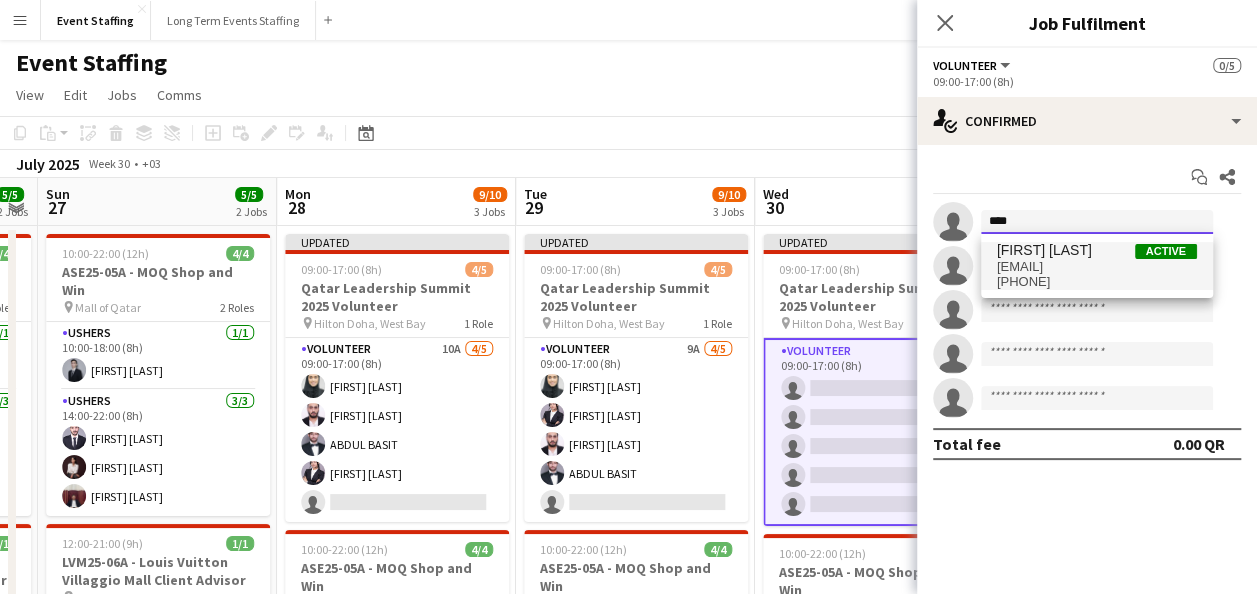 type on "****" 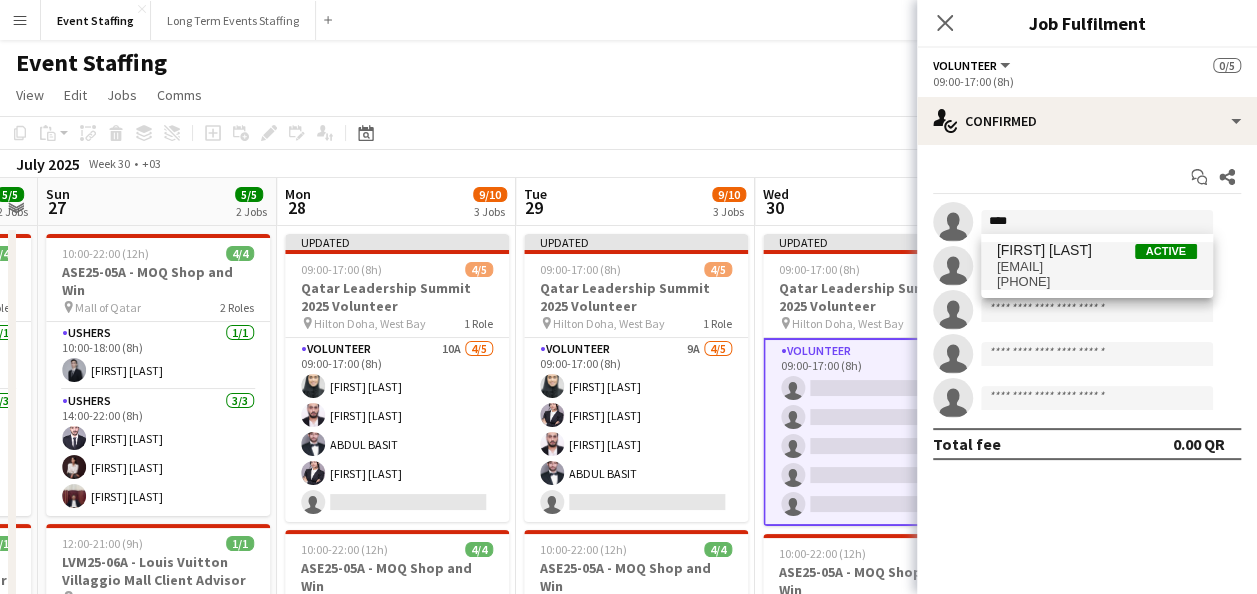 click on "[EMAIL]" at bounding box center [1097, 267] 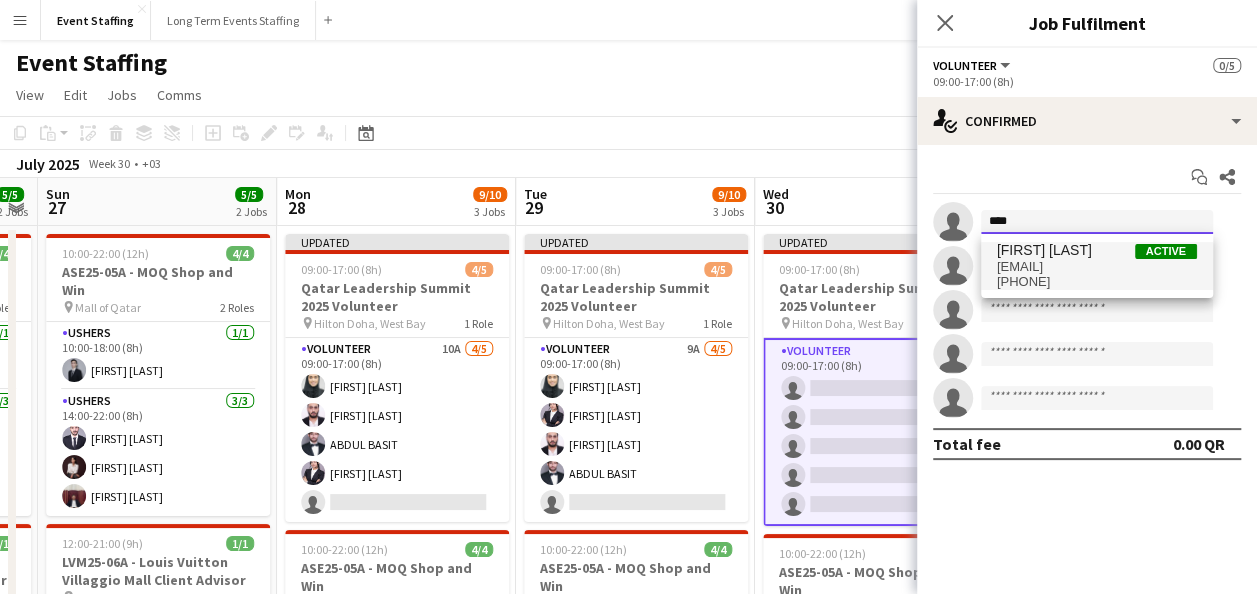 type 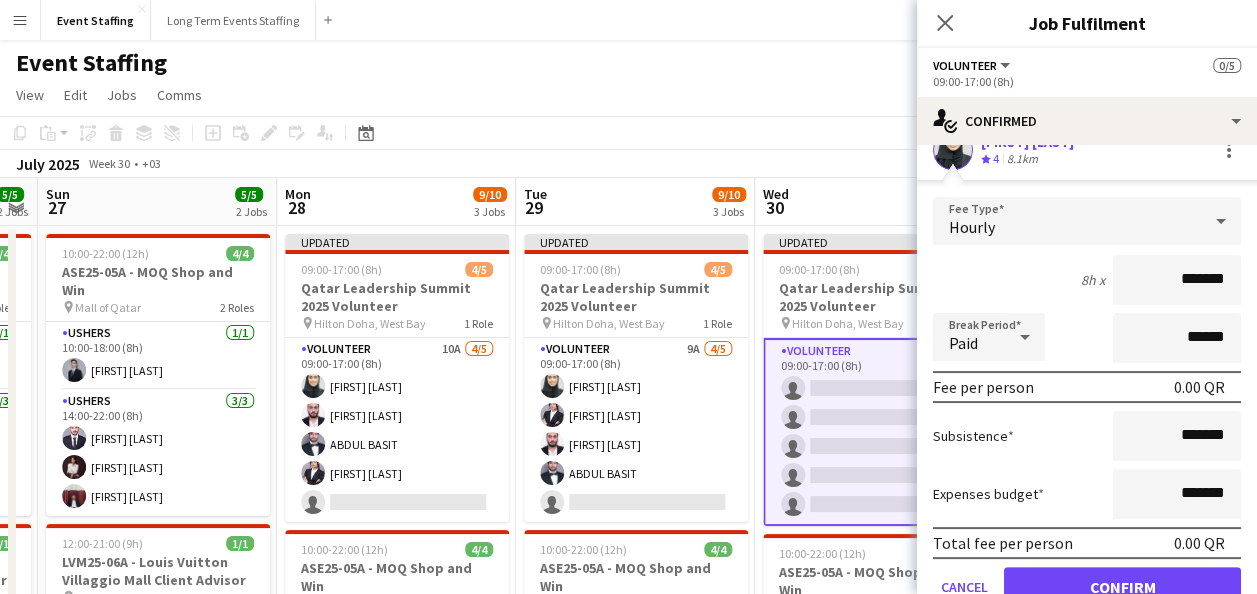 scroll, scrollTop: 100, scrollLeft: 0, axis: vertical 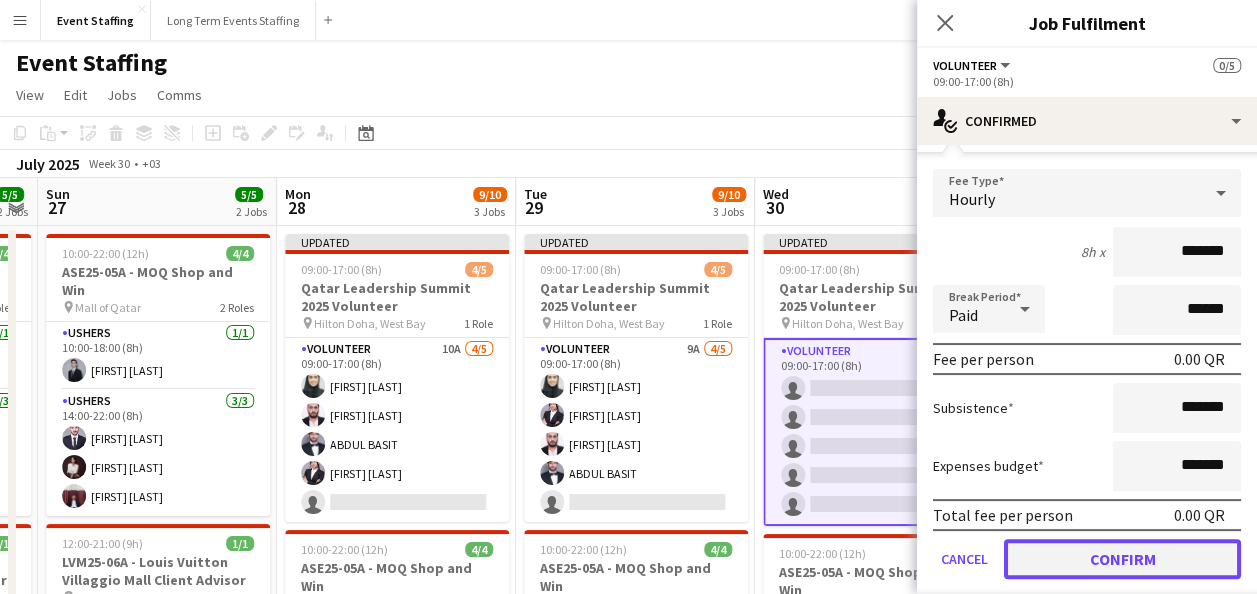 click on "Confirm" at bounding box center (1122, 559) 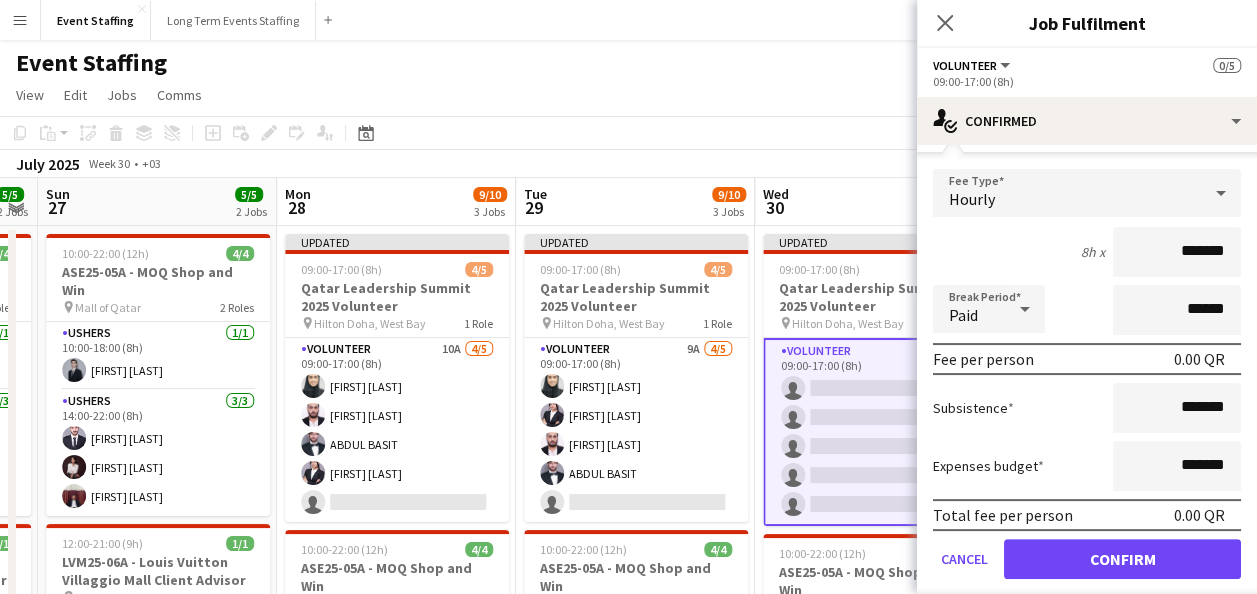 scroll, scrollTop: 0, scrollLeft: 0, axis: both 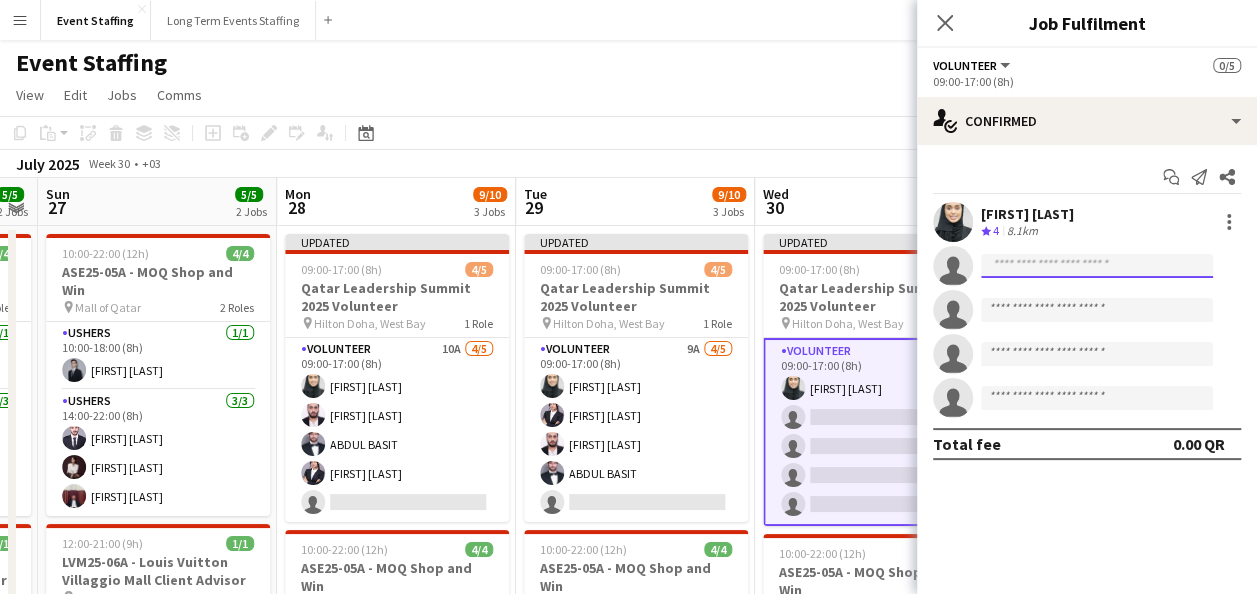 click at bounding box center (1097, 310) 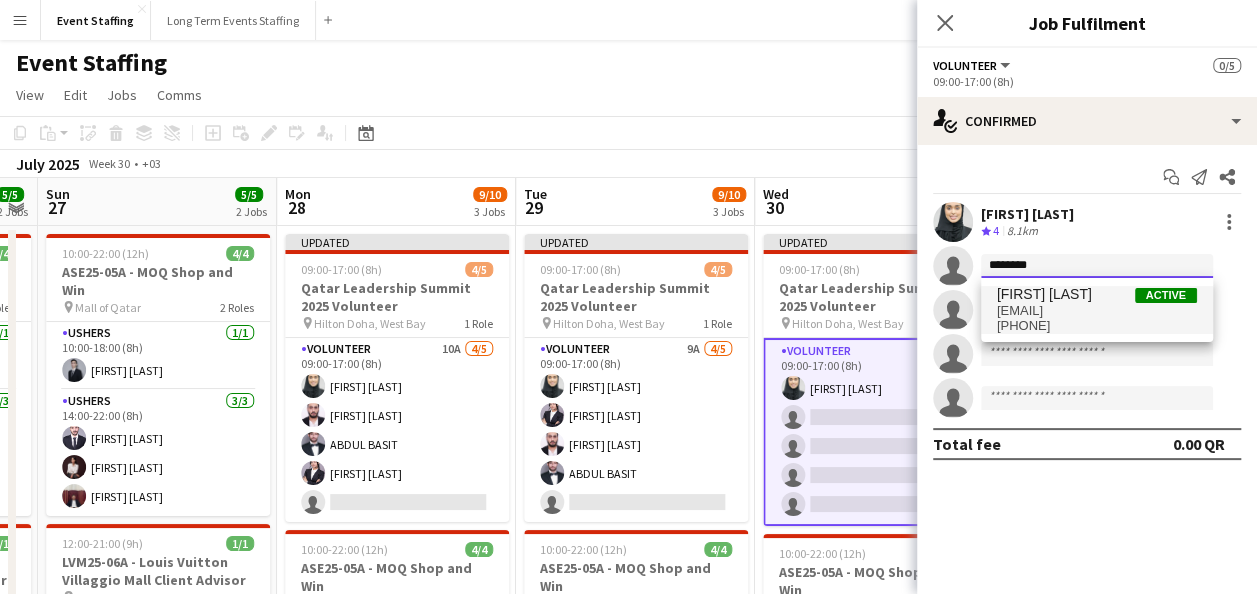 type on "********" 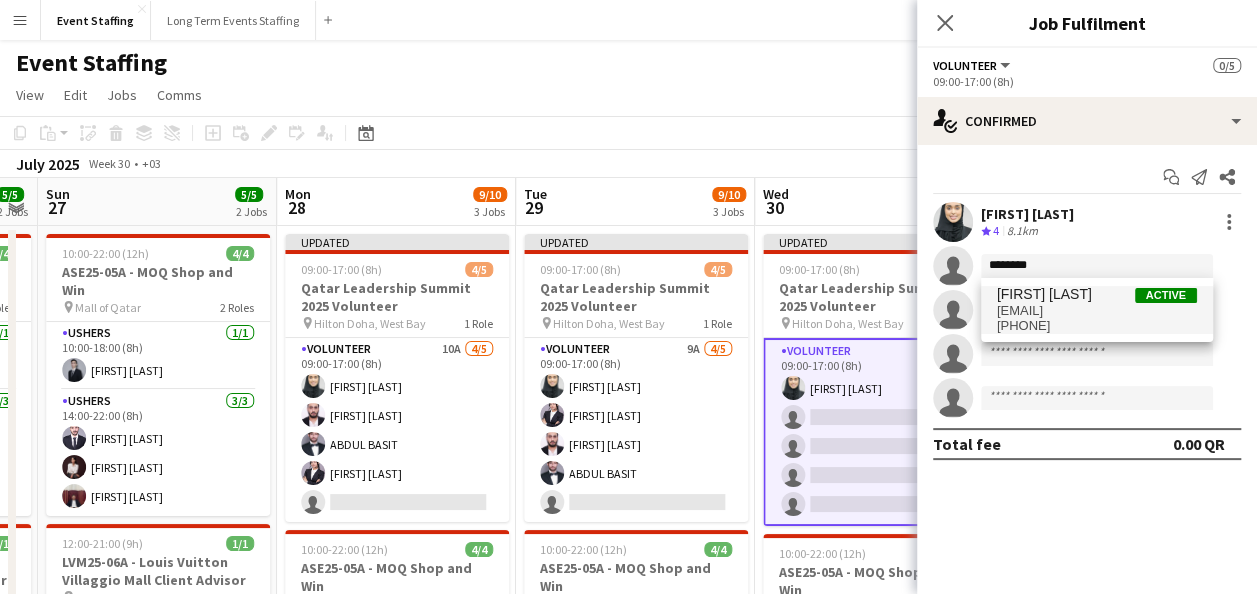 click on "[FIRST] [LAST]  Active" at bounding box center (1097, 294) 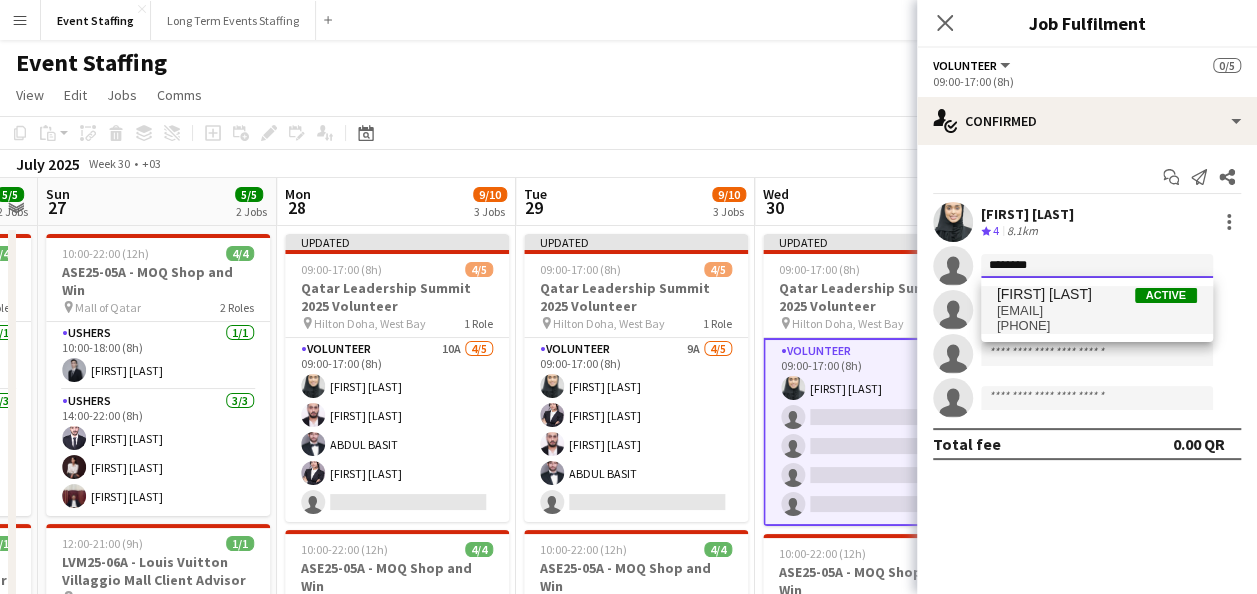 type 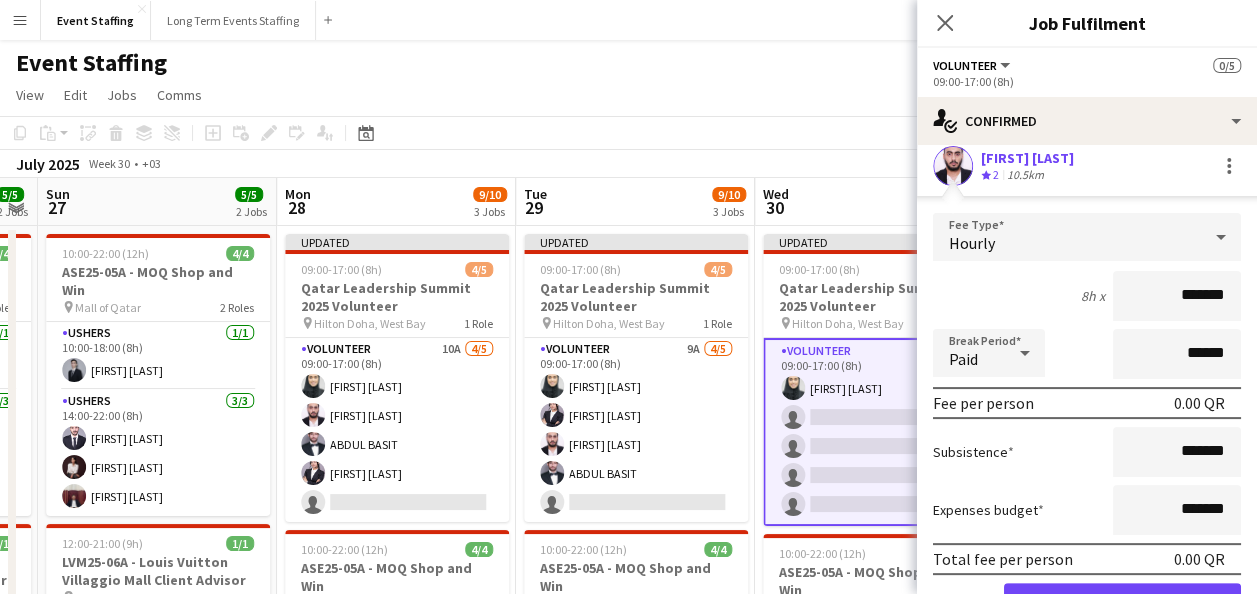 scroll, scrollTop: 200, scrollLeft: 0, axis: vertical 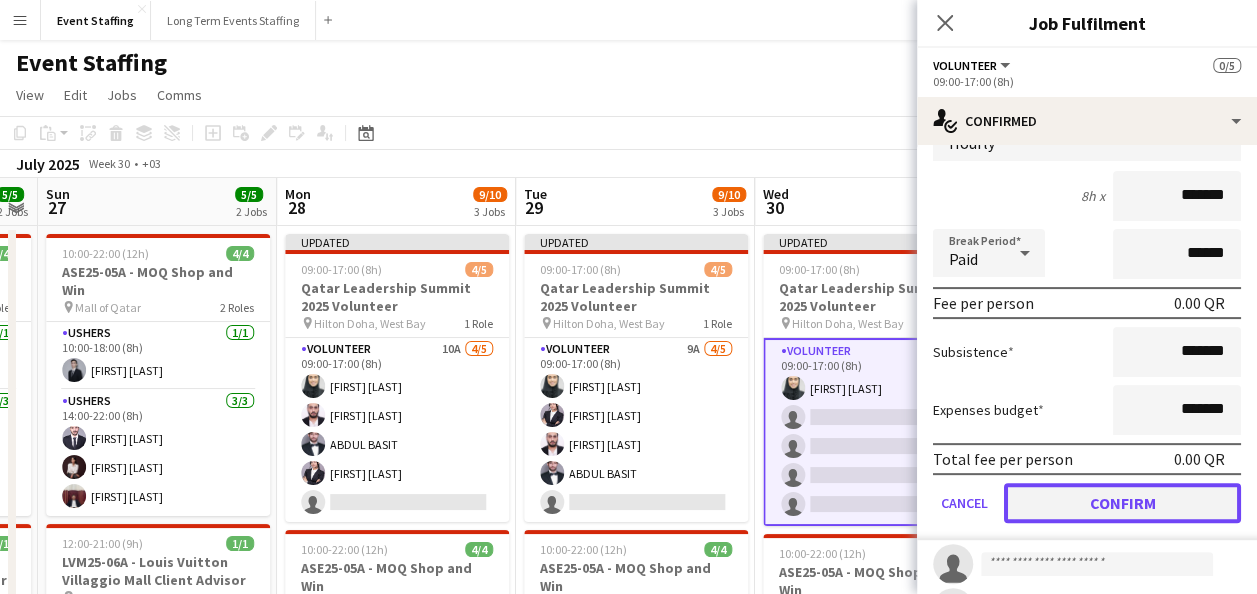 click on "Confirm" at bounding box center (1122, 503) 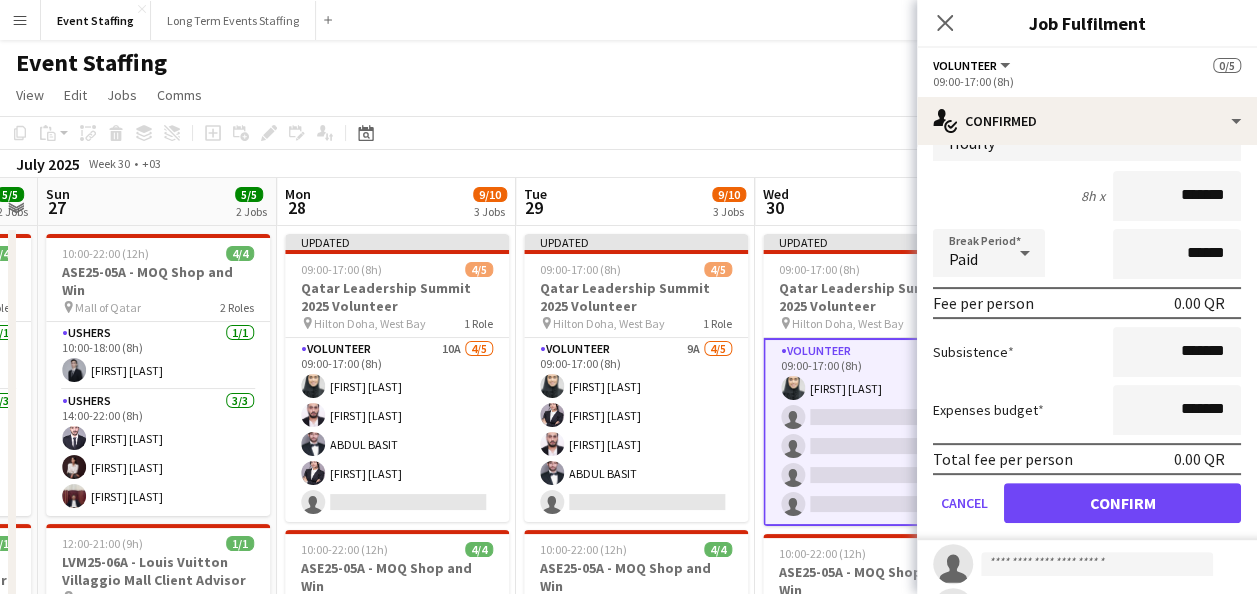 scroll, scrollTop: 0, scrollLeft: 0, axis: both 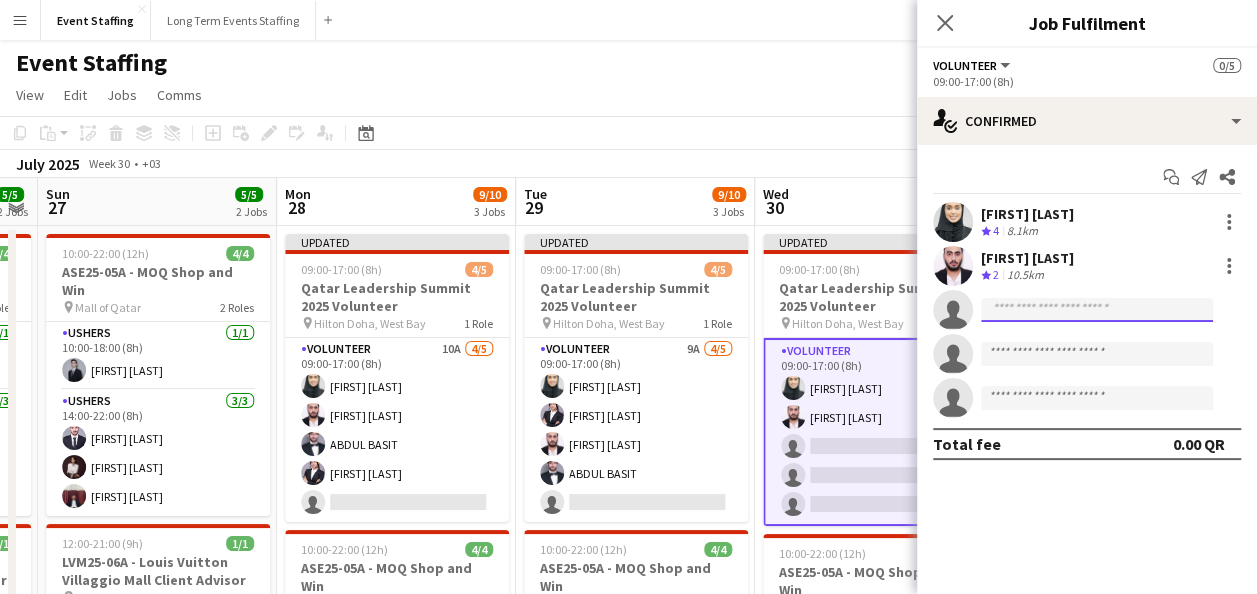 click at bounding box center (1097, 398) 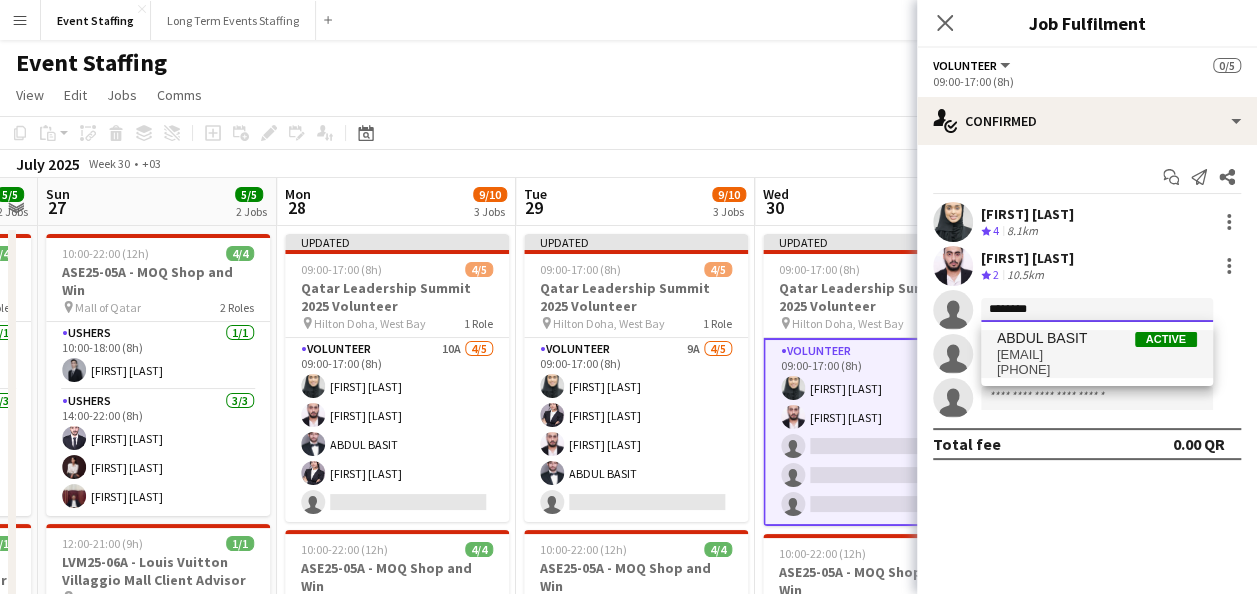 type on "********" 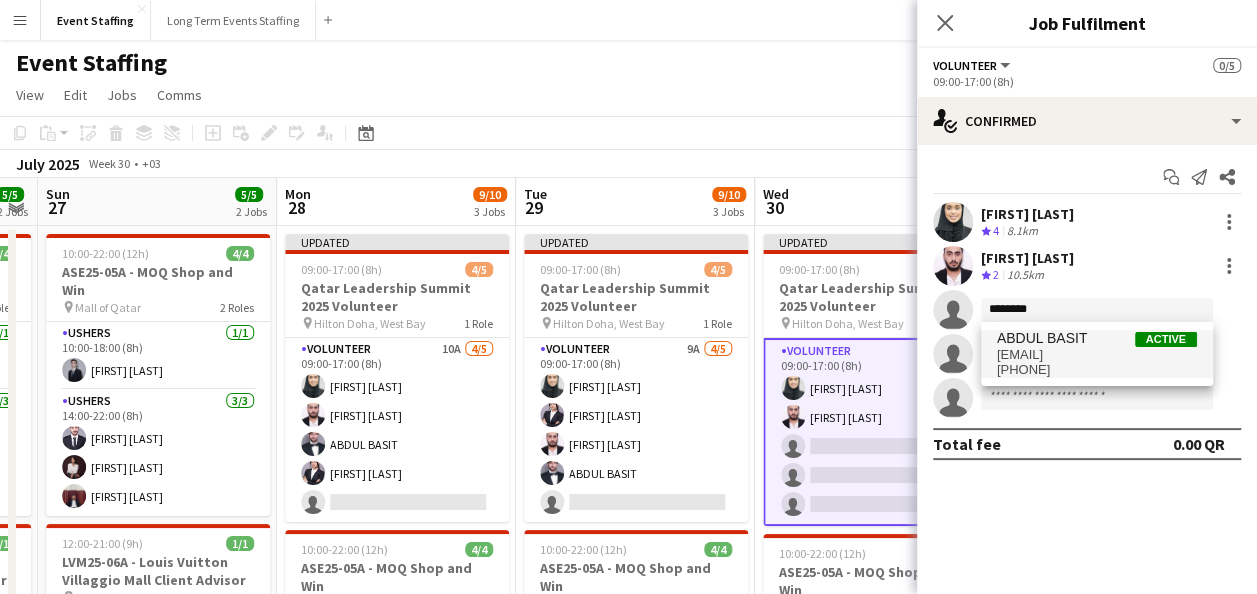 click on "[EMAIL]" at bounding box center (1097, 355) 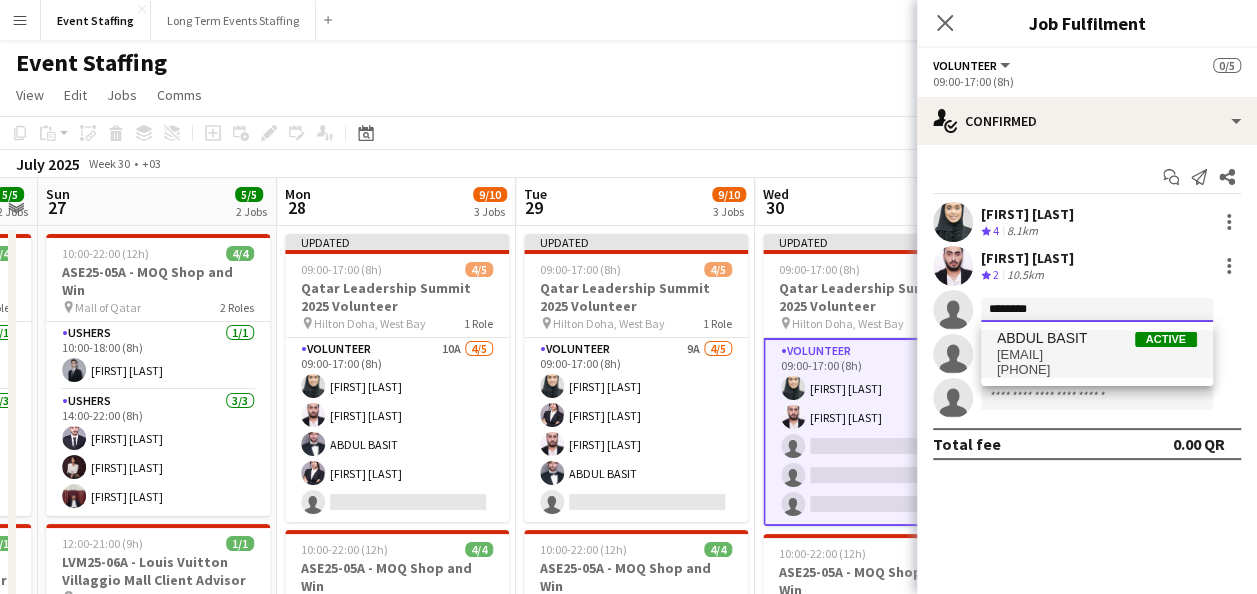 type 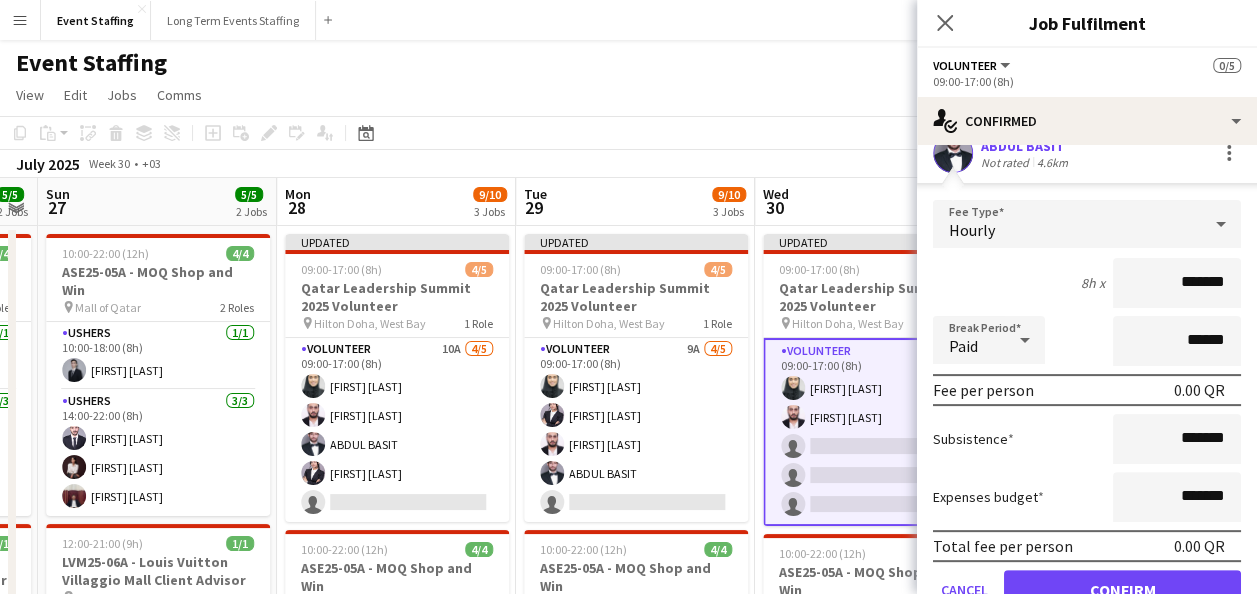 scroll, scrollTop: 200, scrollLeft: 0, axis: vertical 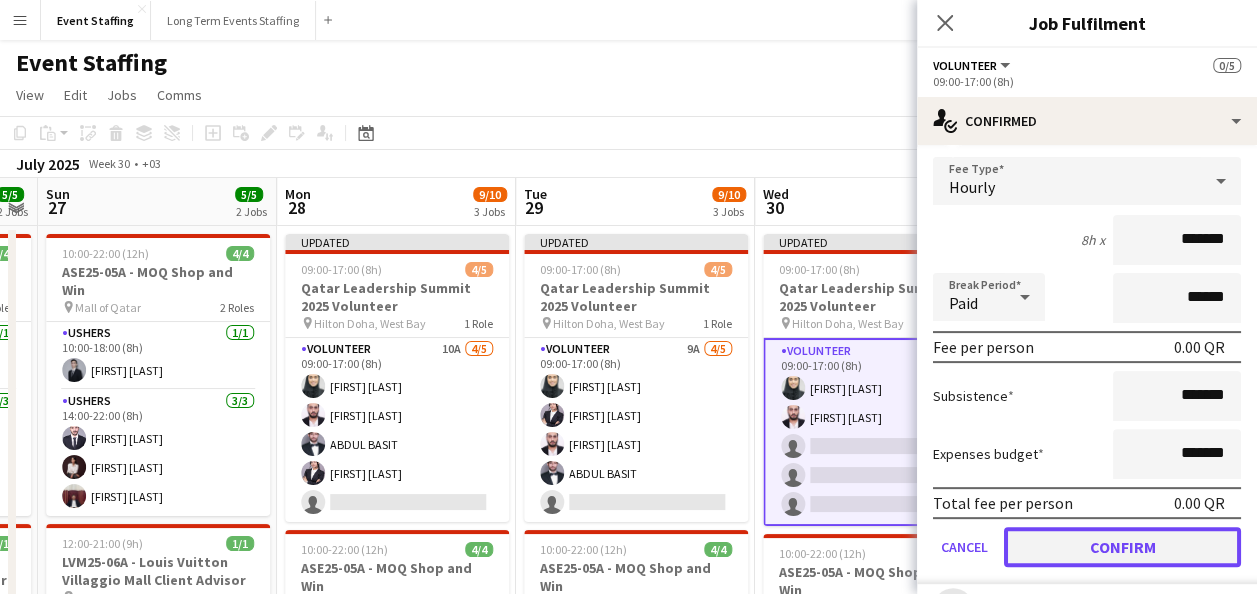 click on "Confirm" at bounding box center [1122, 547] 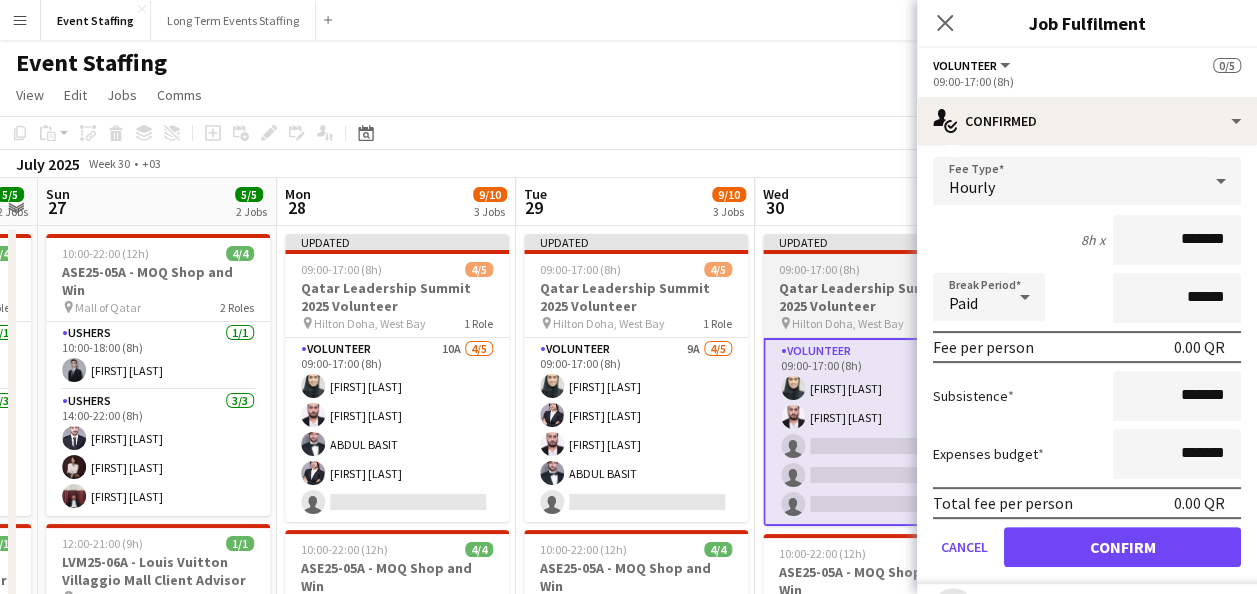 scroll, scrollTop: 0, scrollLeft: 0, axis: both 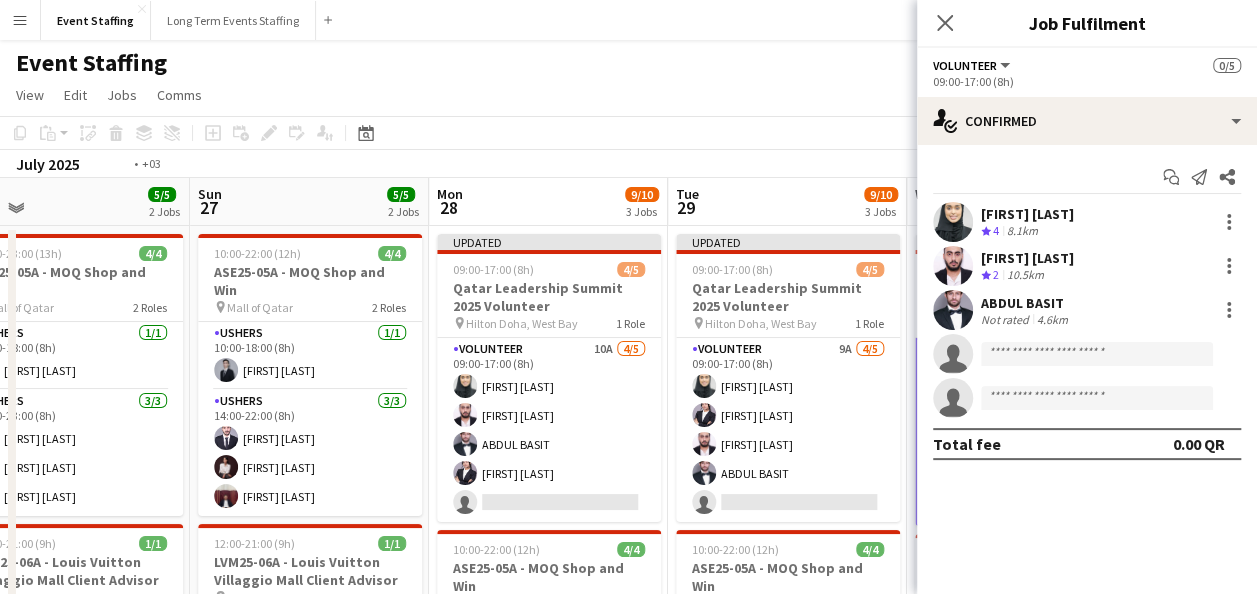 drag, startPoint x: 812, startPoint y: 472, endPoint x: 486, endPoint y: 466, distance: 326.0552 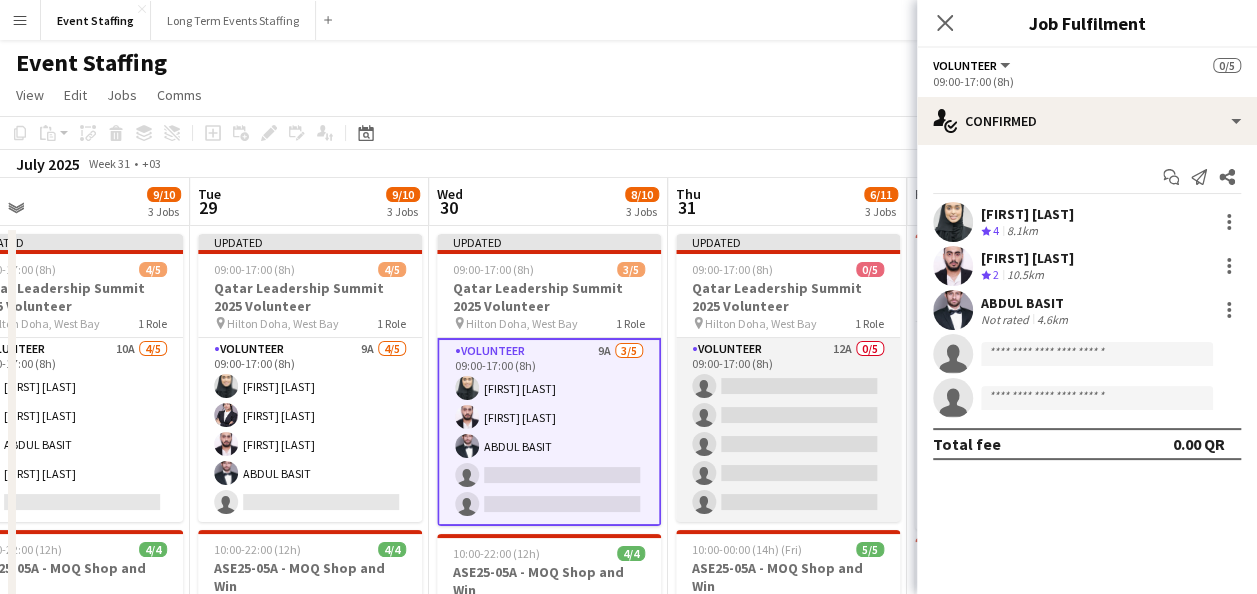 click on "Volunteer   12A   0/5   09:00-17:00 (8h)
single-neutral-actions
single-neutral-actions
single-neutral-actions
single-neutral-actions
single-neutral-actions" at bounding box center [788, 430] 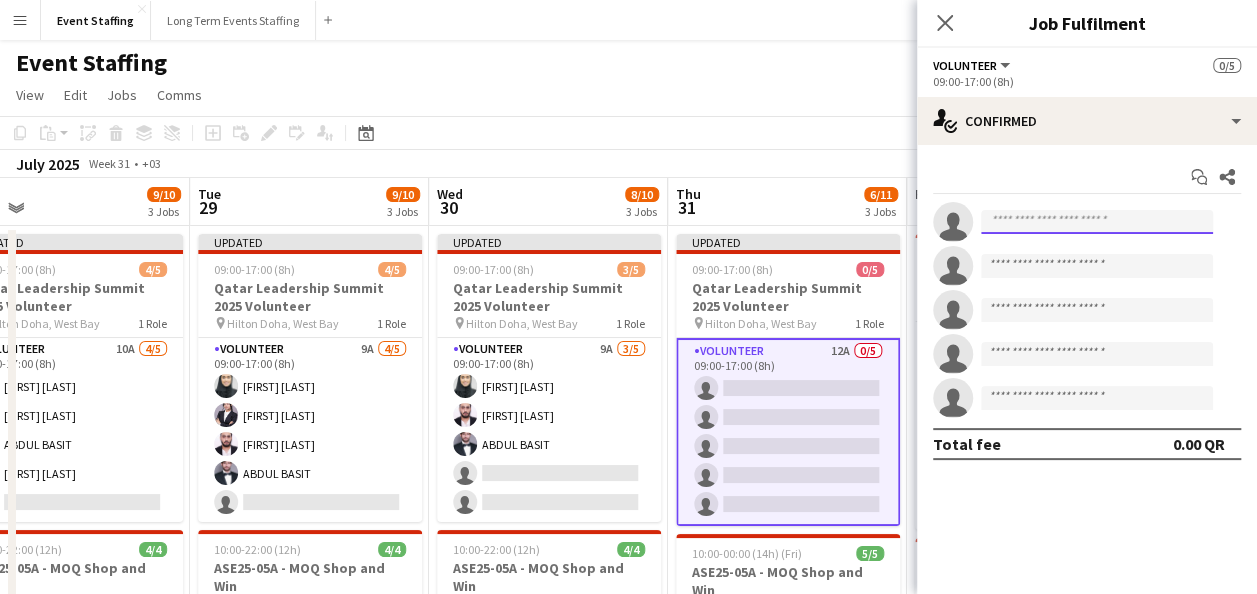 click at bounding box center [1097, 222] 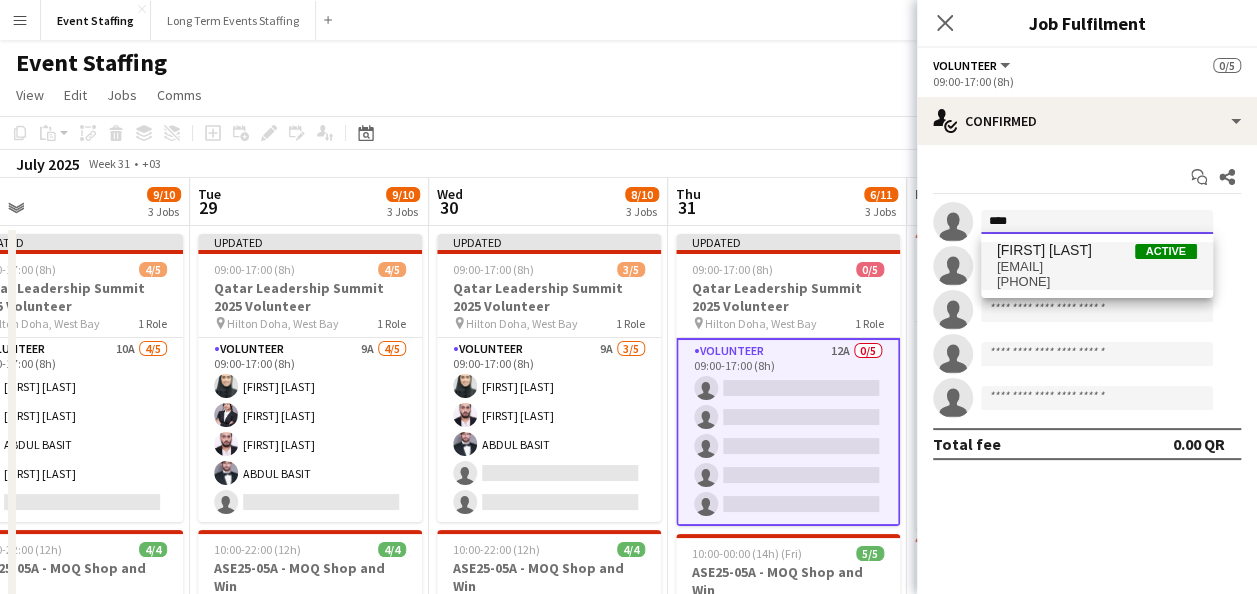 type on "****" 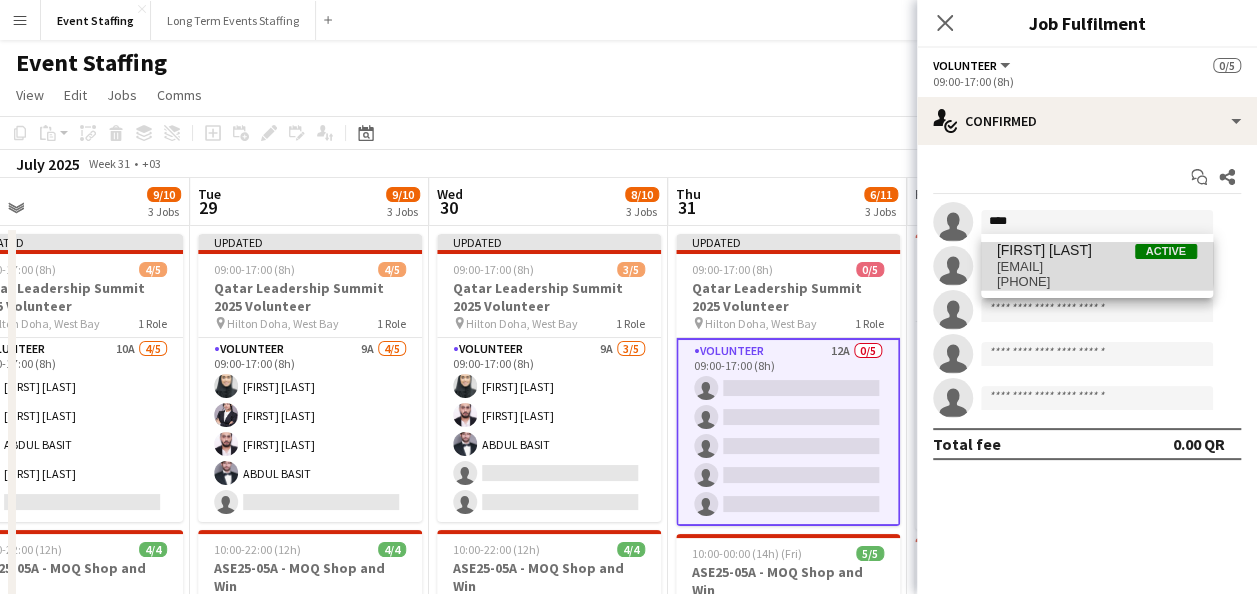click on "[EMAIL]" at bounding box center [1097, 267] 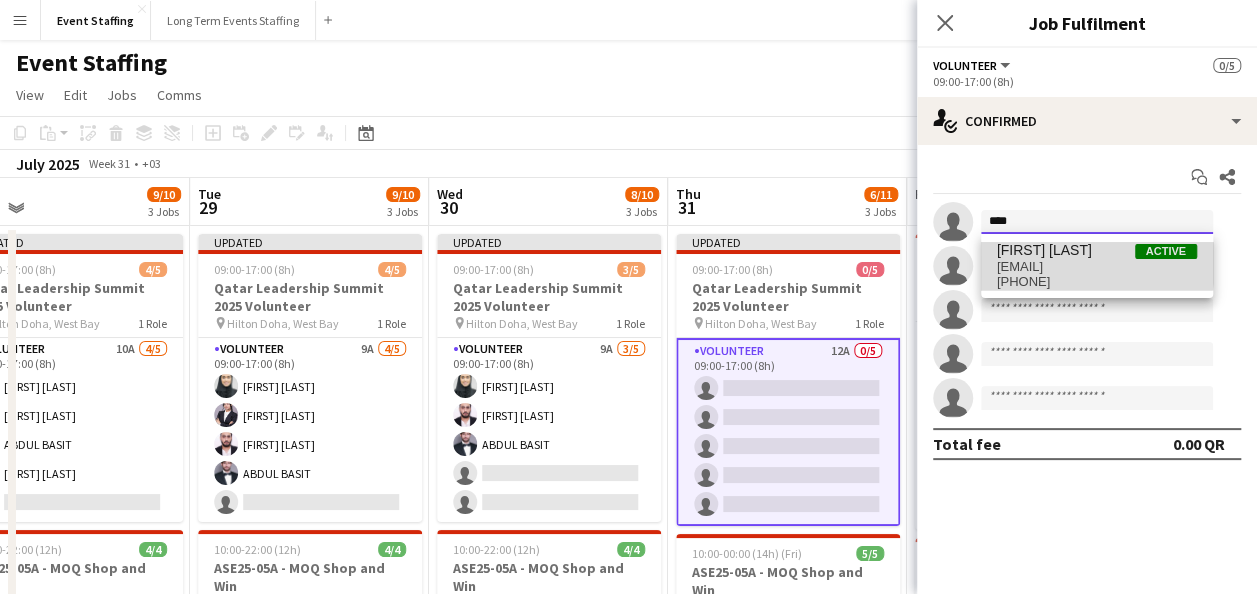 type 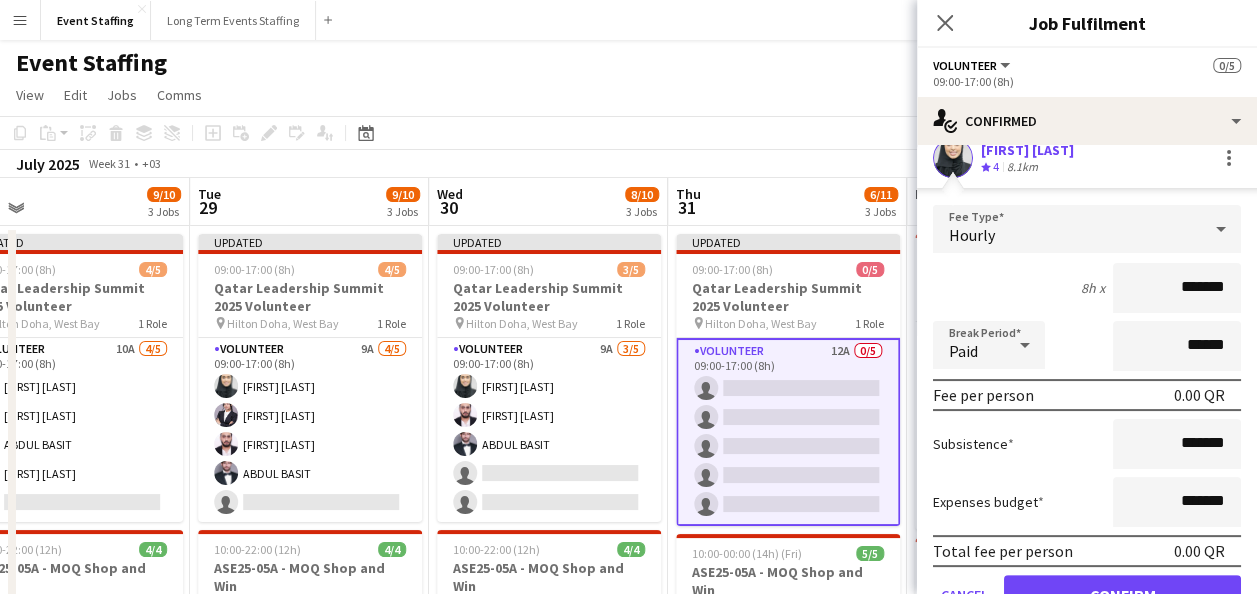 scroll, scrollTop: 100, scrollLeft: 0, axis: vertical 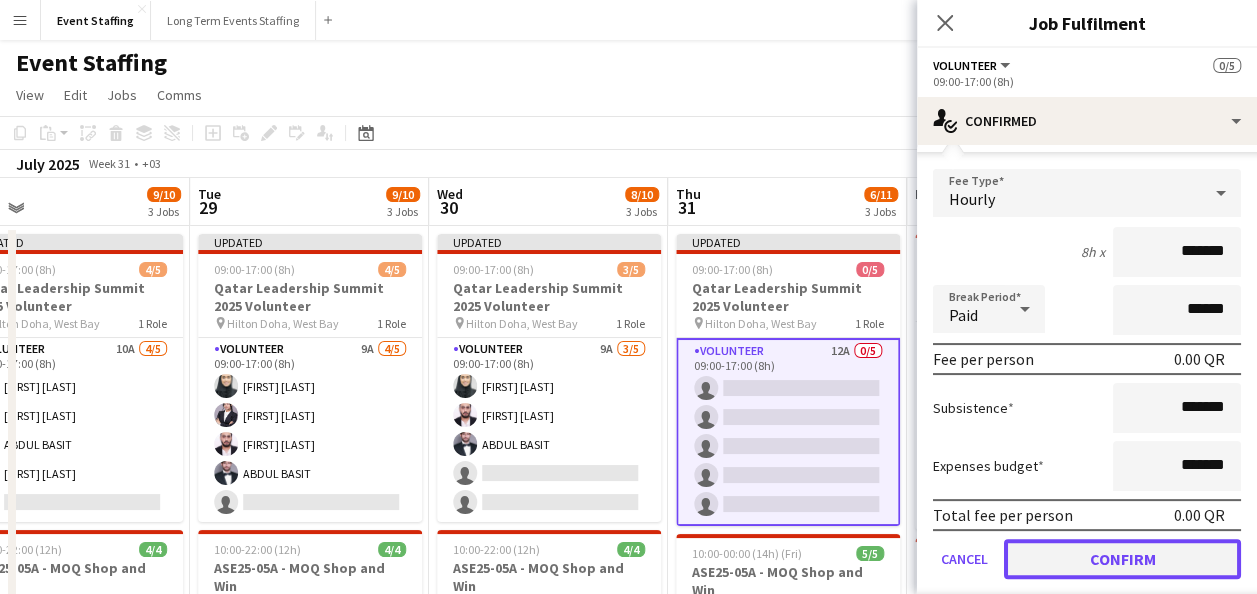 drag, startPoint x: 1157, startPoint y: 557, endPoint x: 1157, endPoint y: 491, distance: 66 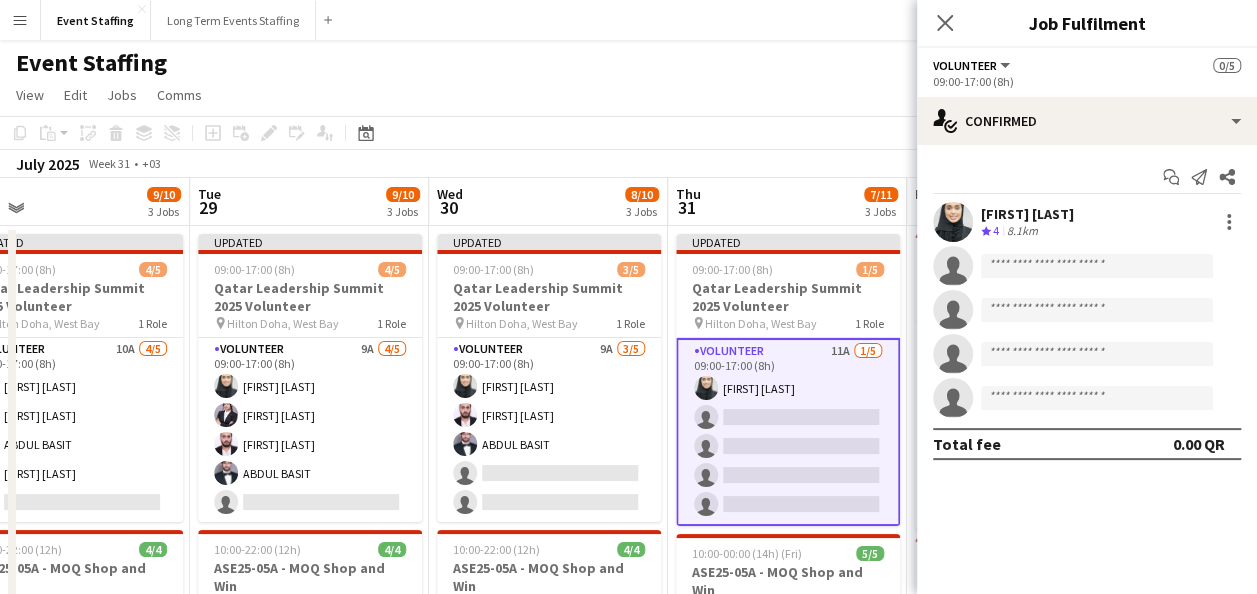 scroll, scrollTop: 0, scrollLeft: 0, axis: both 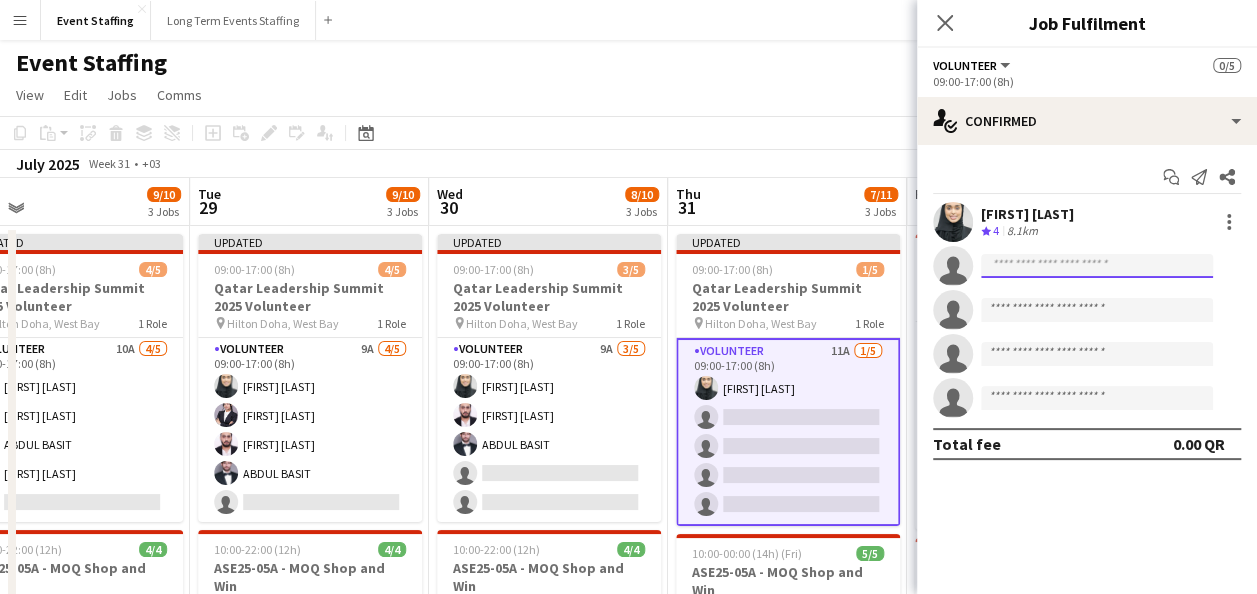click at bounding box center (1097, 310) 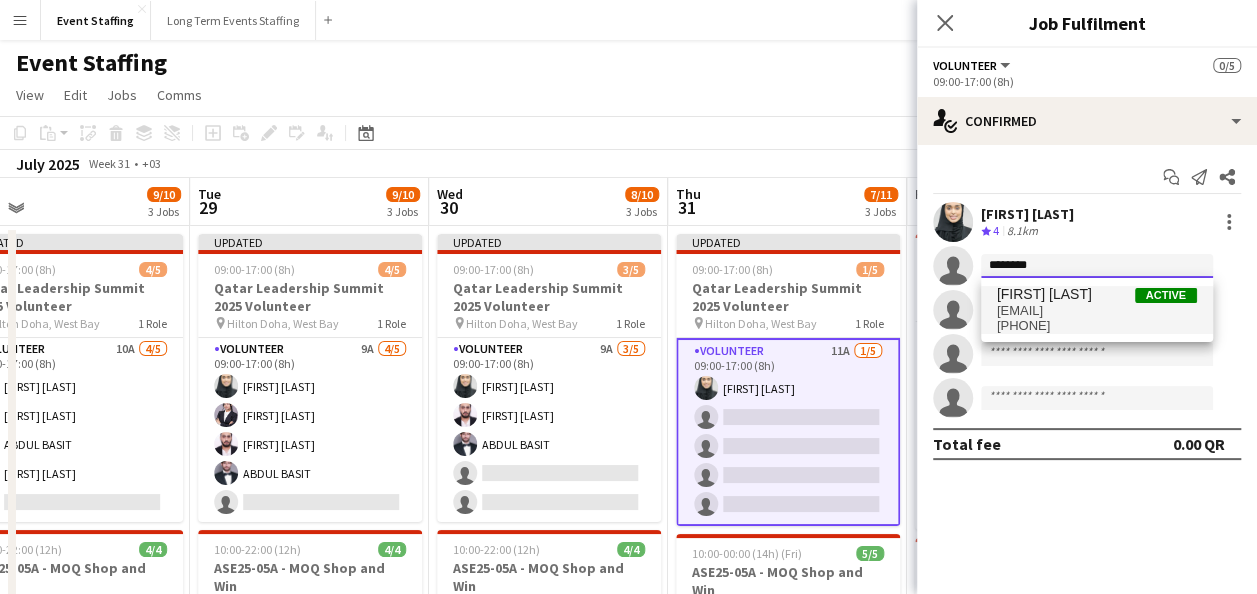 type on "********" 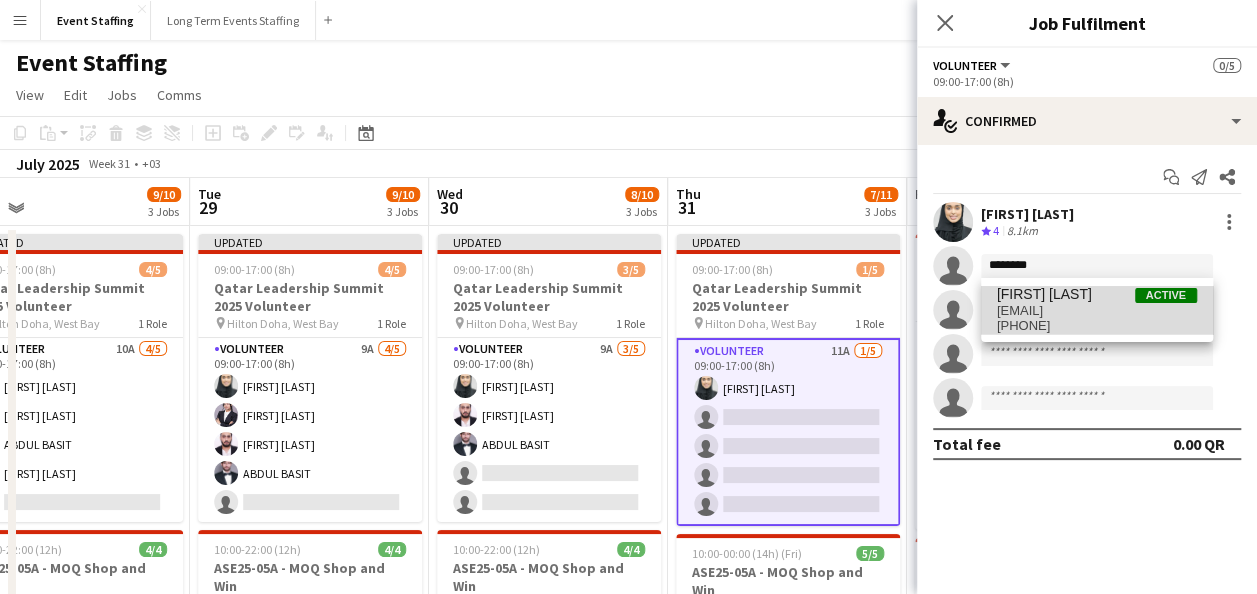 click on "[FIRST] [LAST]  Active" at bounding box center [1097, 294] 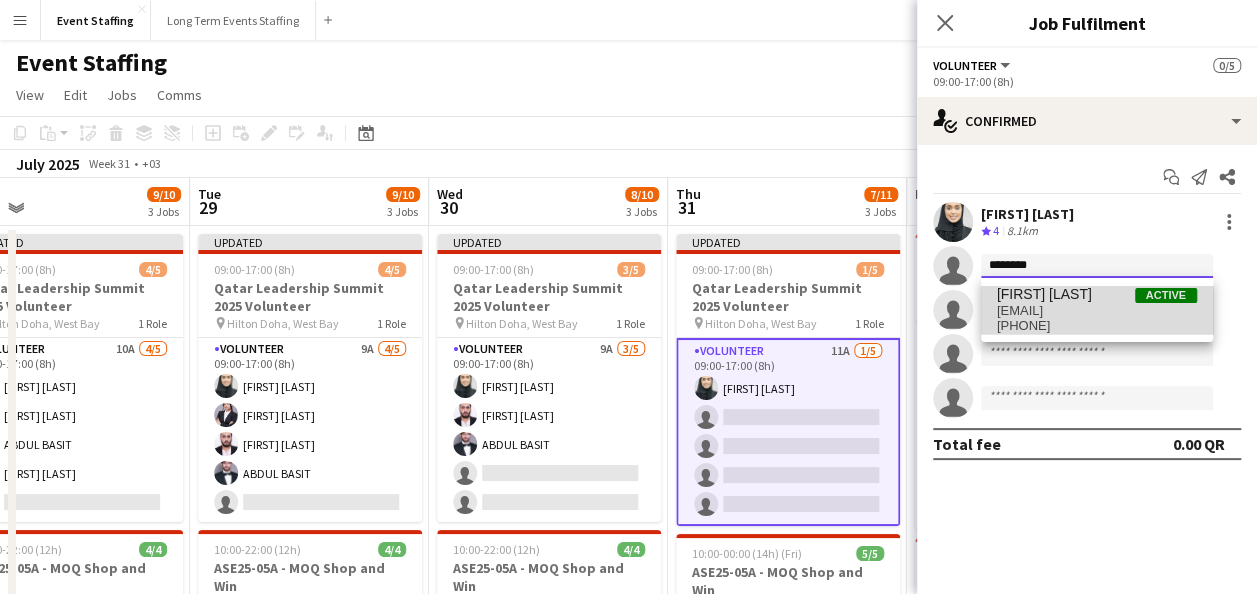 type 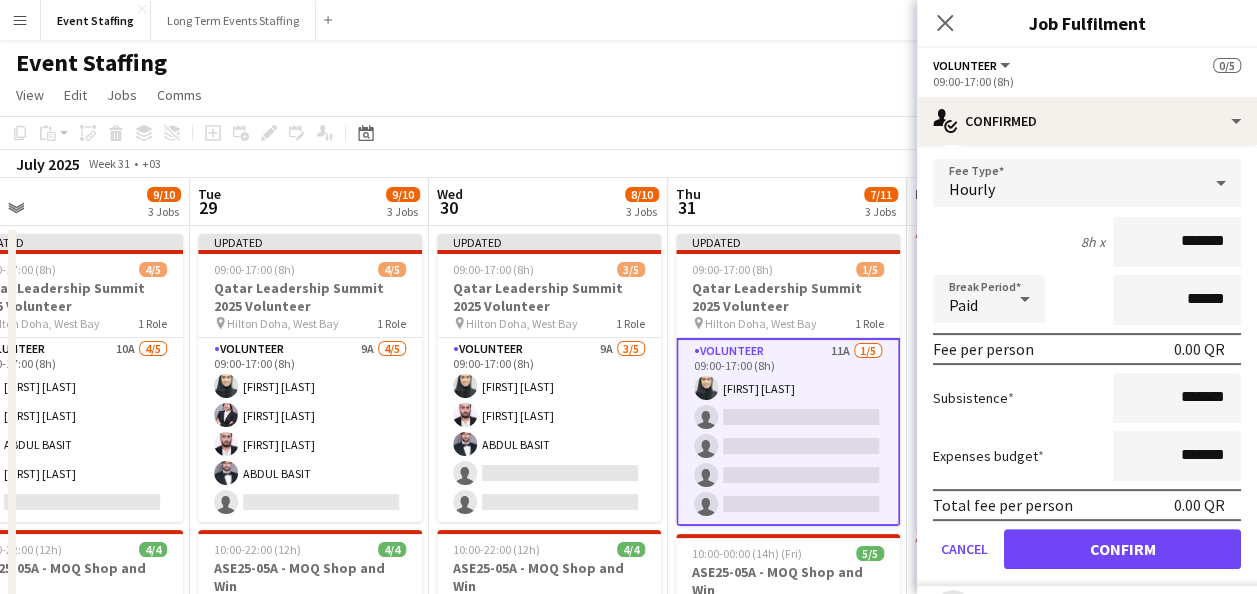scroll, scrollTop: 200, scrollLeft: 0, axis: vertical 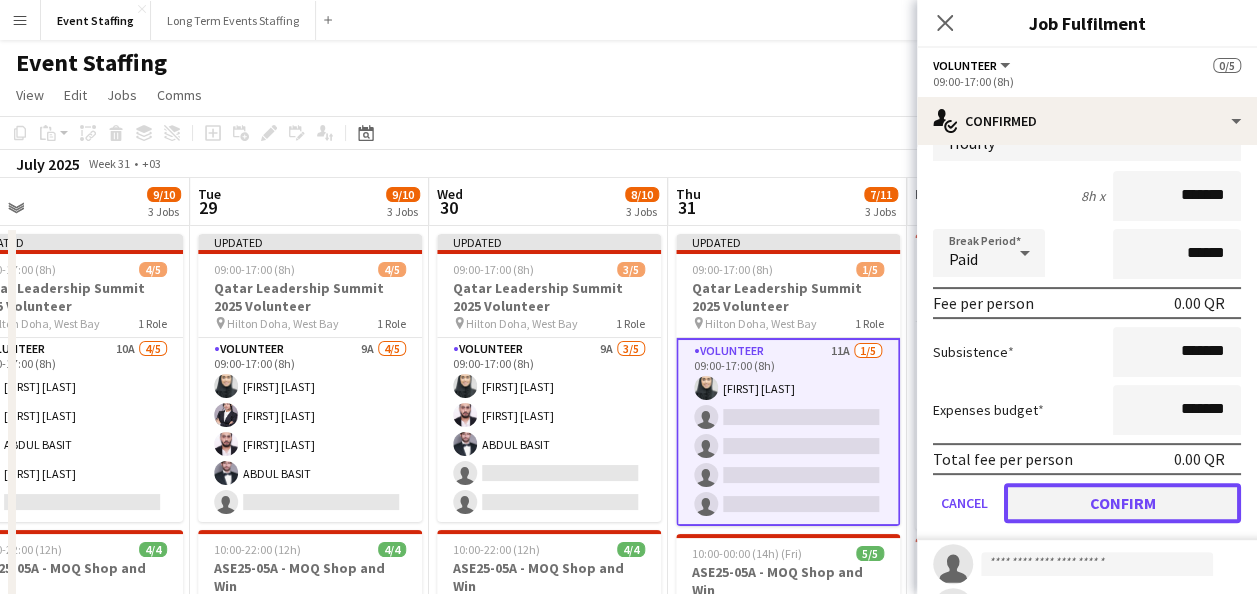 click on "Confirm" at bounding box center [1122, 503] 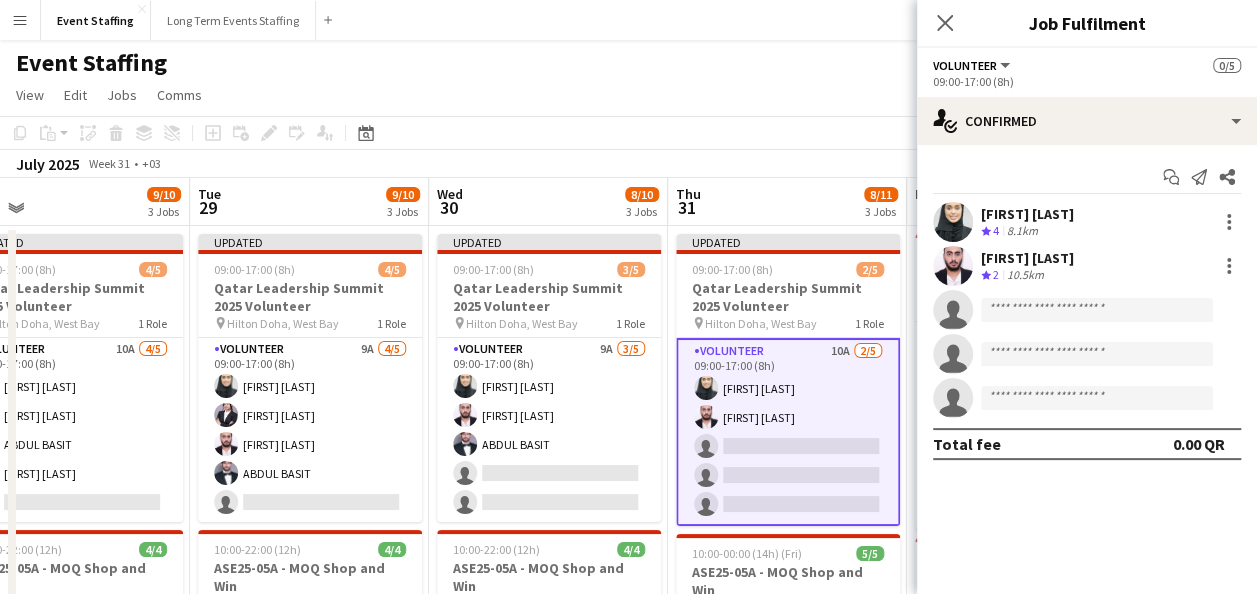 scroll, scrollTop: 0, scrollLeft: 0, axis: both 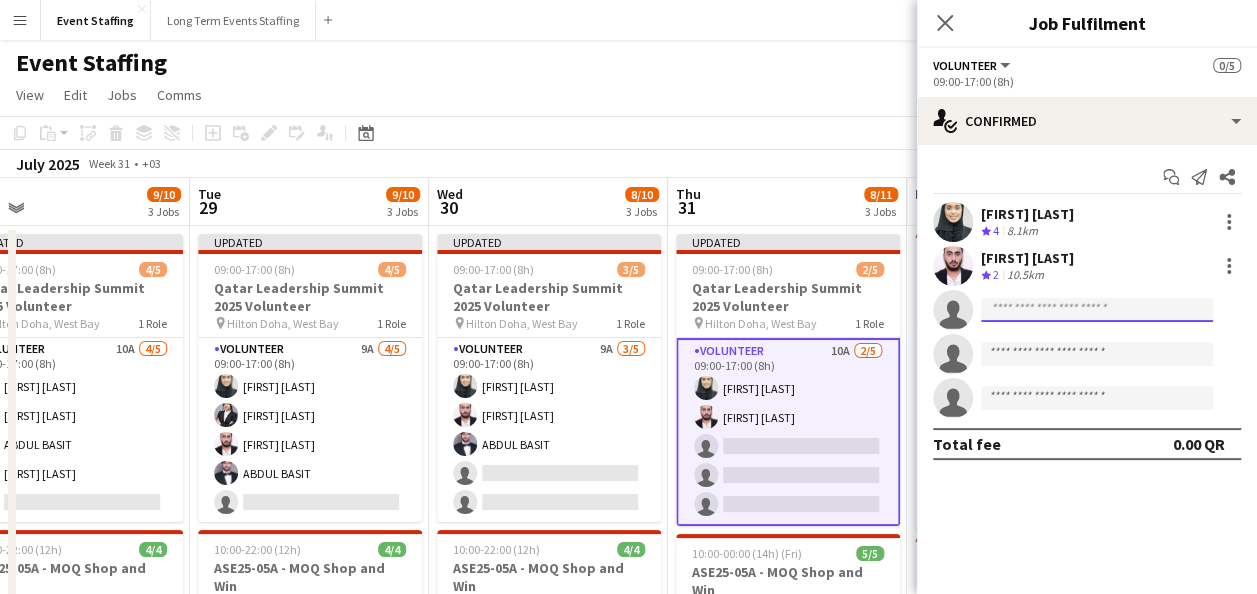 click at bounding box center (1097, 398) 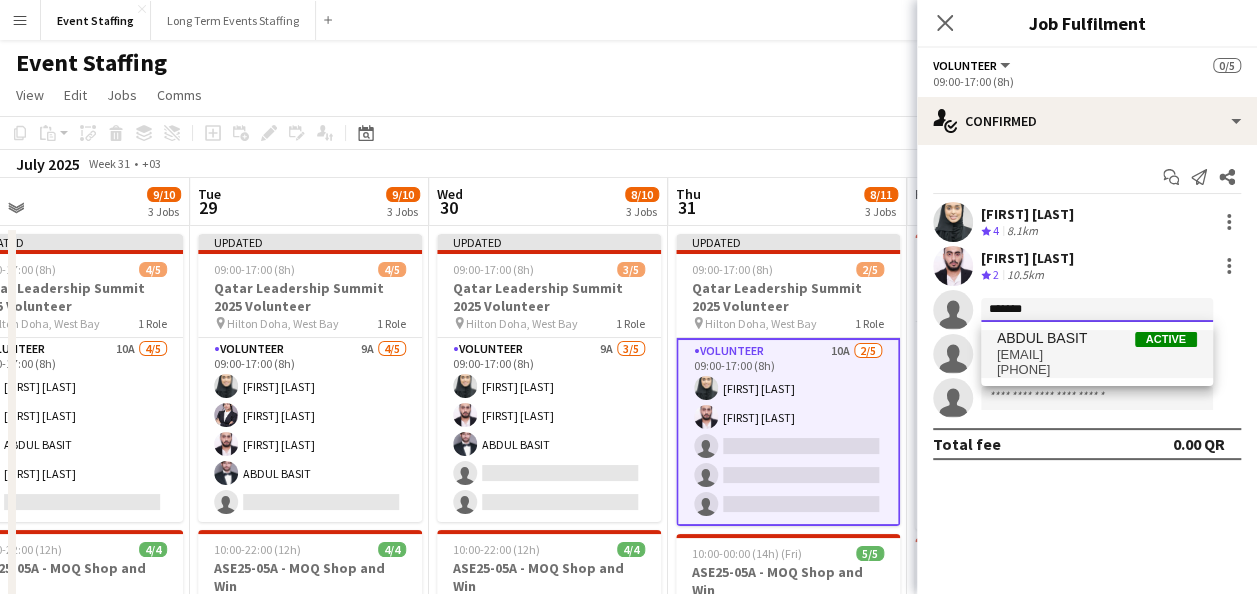 type on "*******" 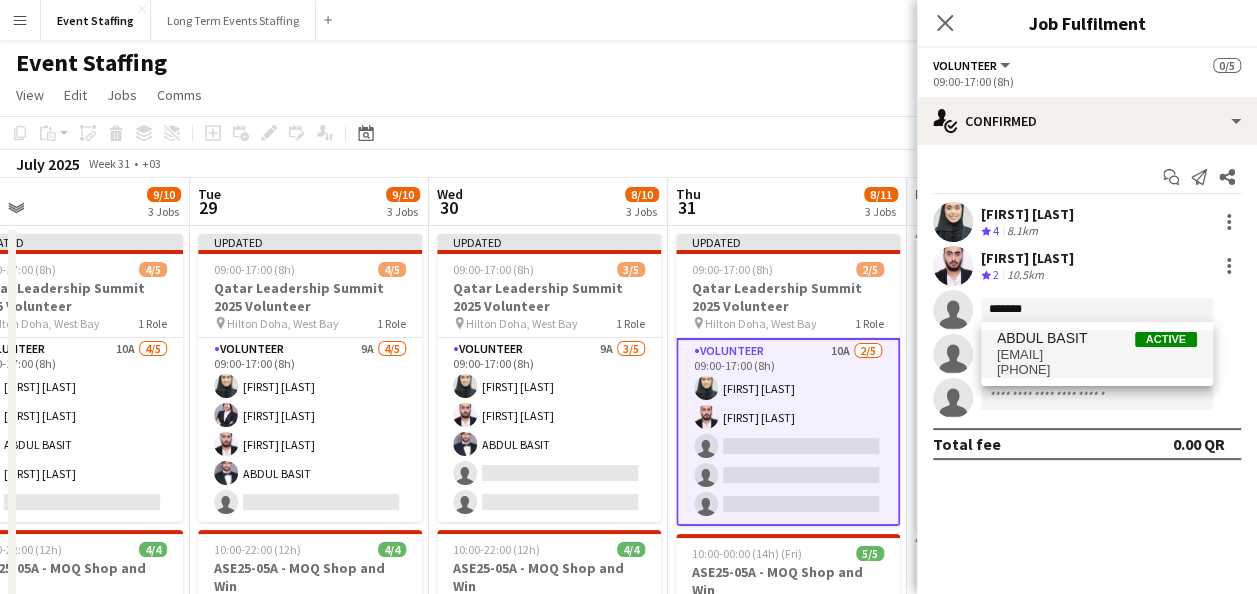 click on "[EMAIL]" at bounding box center (1097, 355) 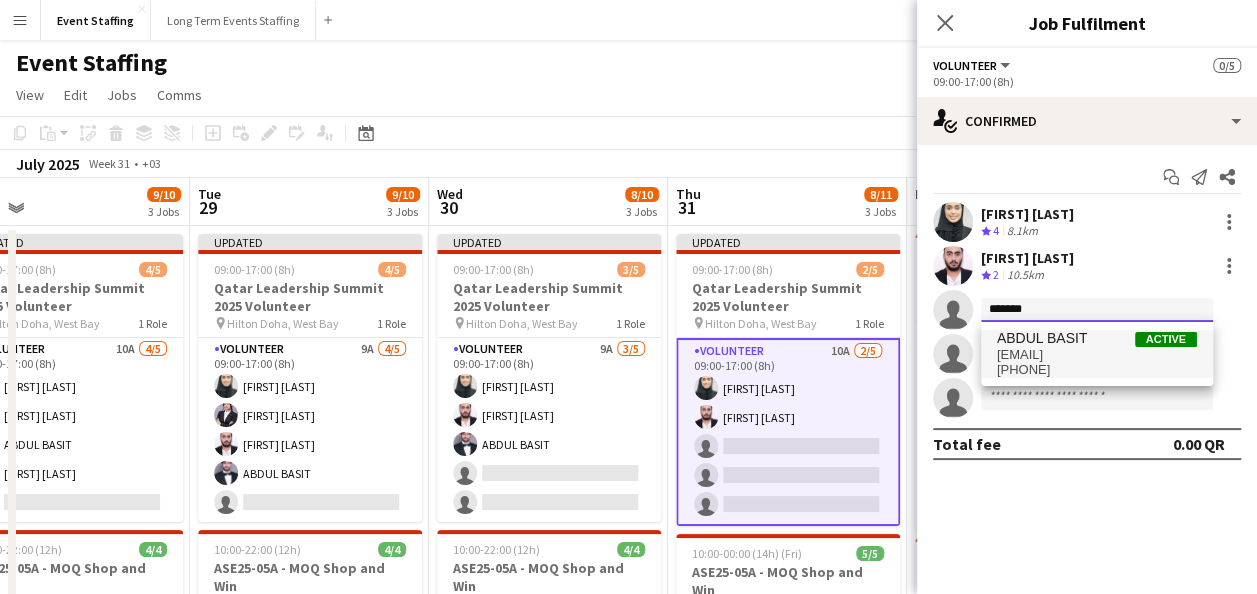 type 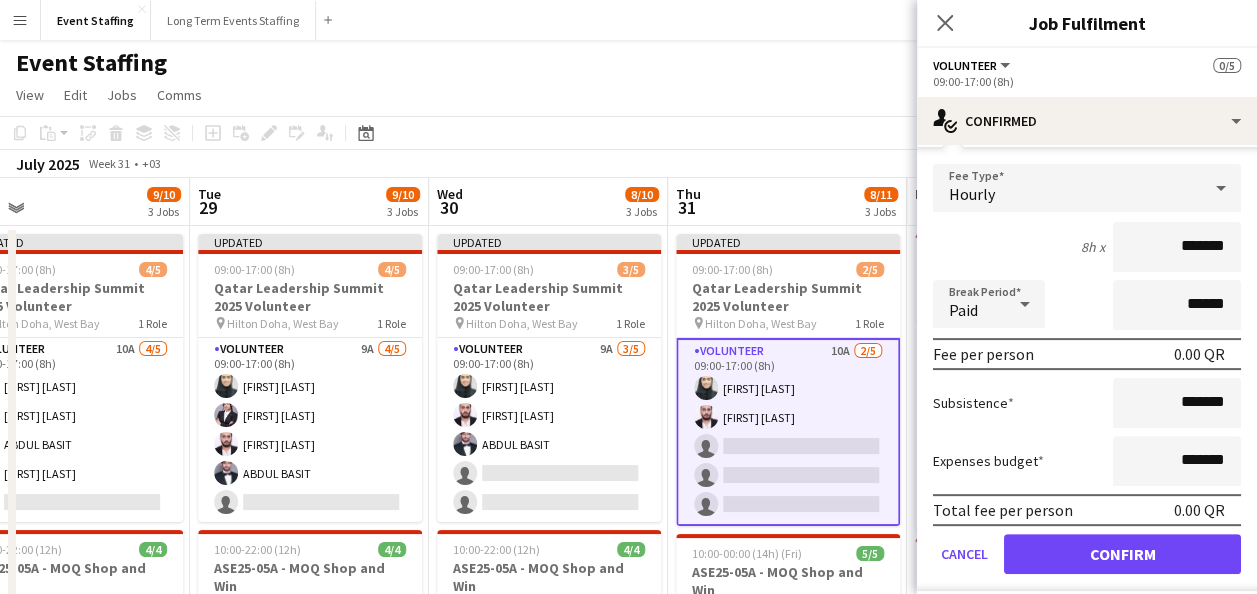 scroll, scrollTop: 200, scrollLeft: 0, axis: vertical 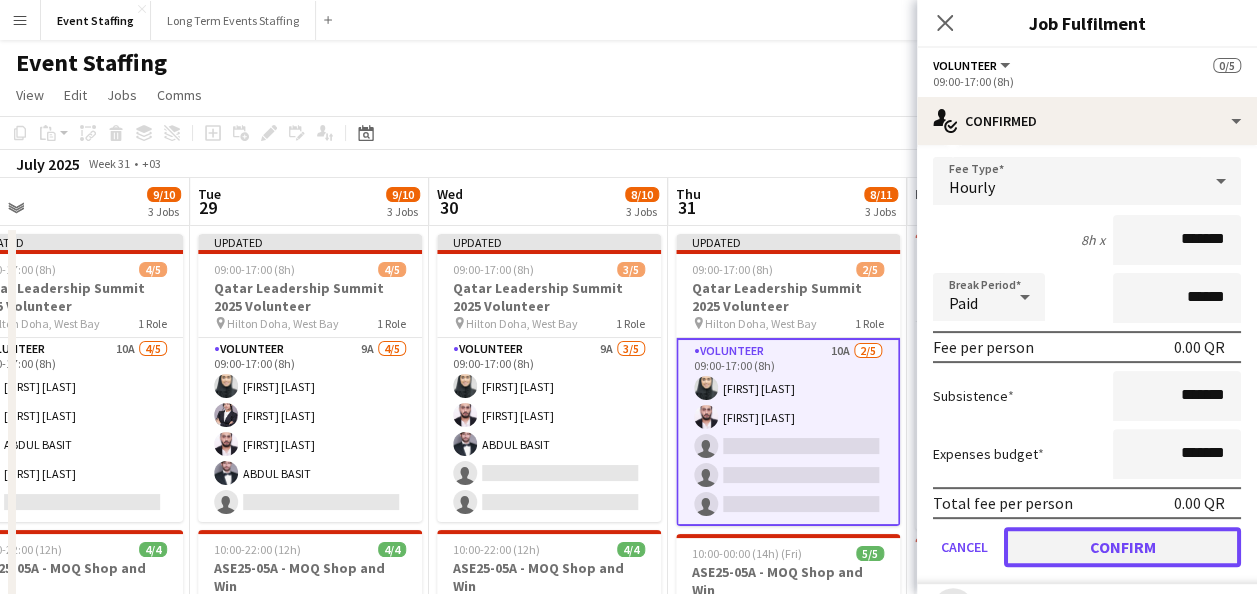 click on "Confirm" at bounding box center [1122, 547] 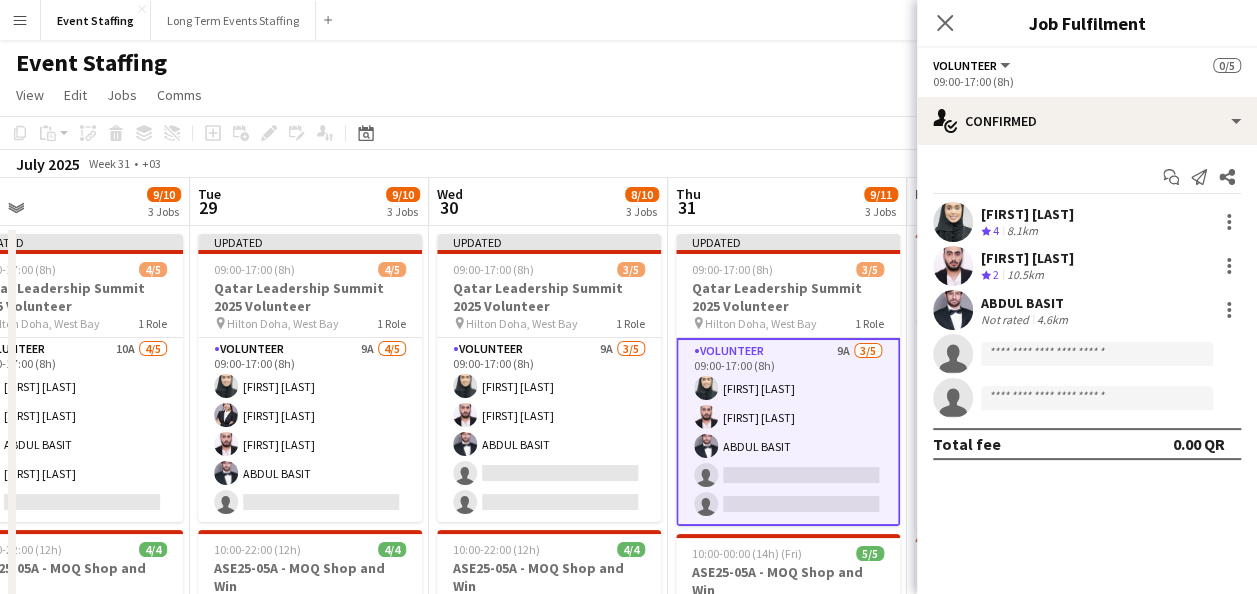 scroll, scrollTop: 0, scrollLeft: 0, axis: both 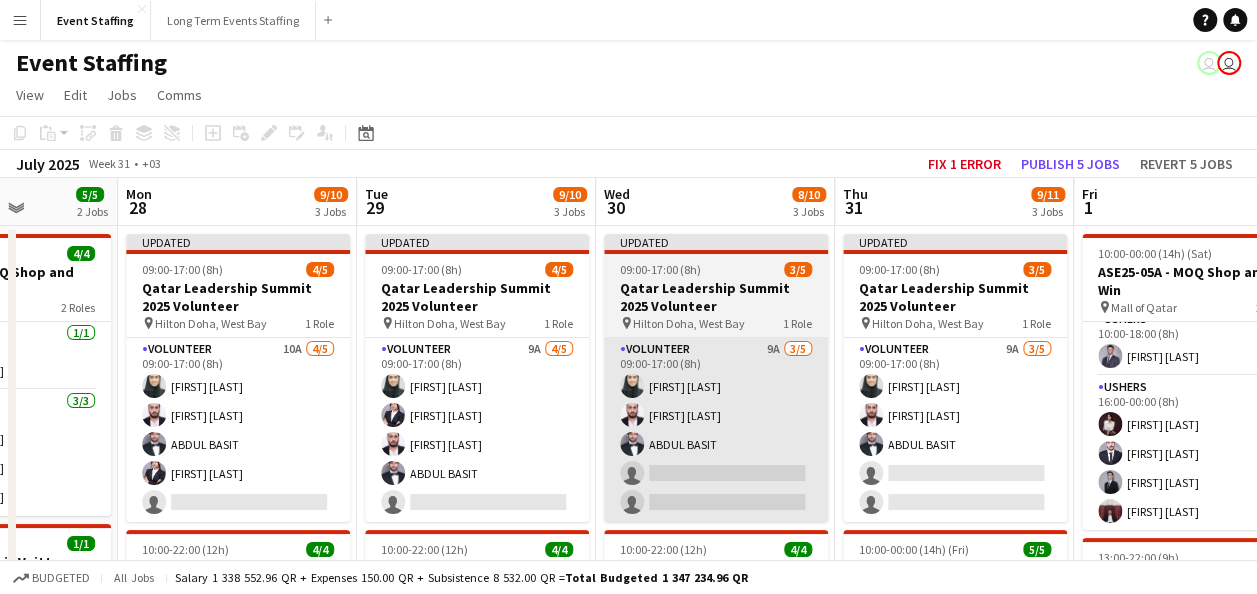 drag, startPoint x: 544, startPoint y: 324, endPoint x: 951, endPoint y: 343, distance: 407.44324 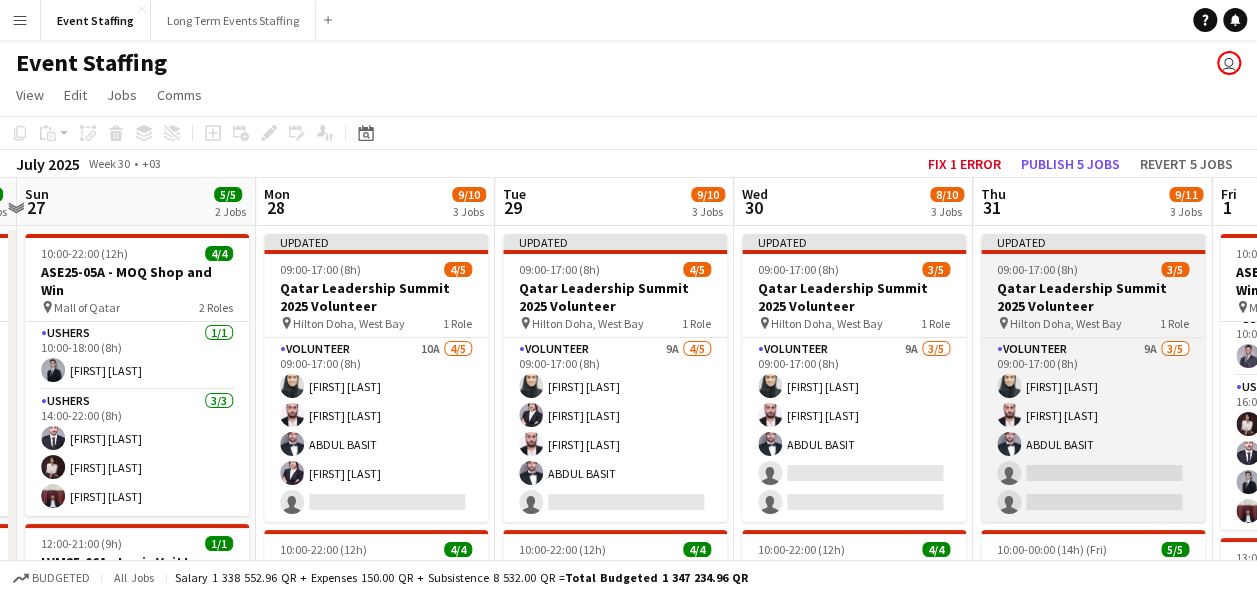 scroll, scrollTop: 0, scrollLeft: 700, axis: horizontal 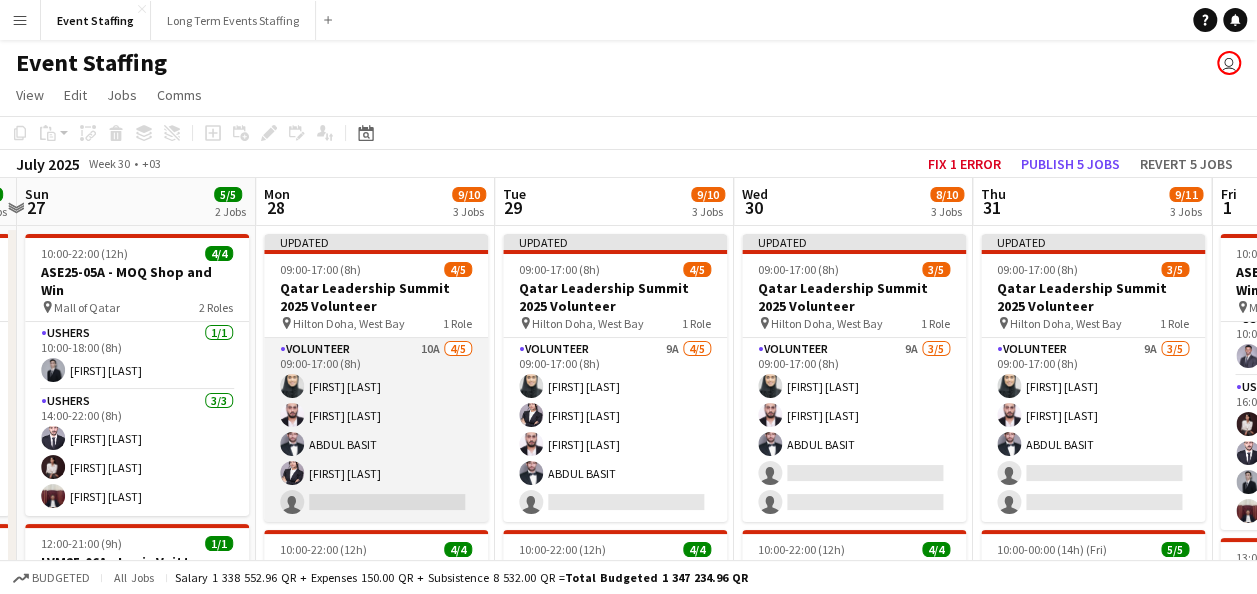 click on "Volunteer   10A   4/5   09:00-17:00 (8h)
[FIRST] [LAST] [FIRST] [LAST] [FIRST] [LAST] [FIRST] [LAST]
single-neutral-actions" at bounding box center (376, 430) 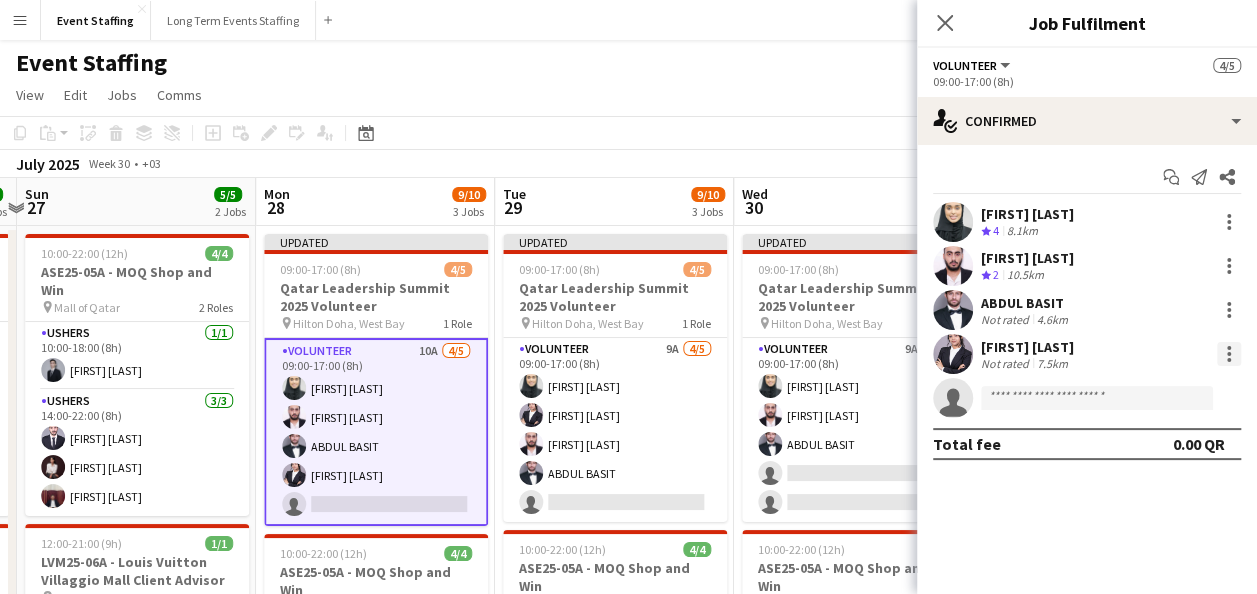 click at bounding box center (1229, 354) 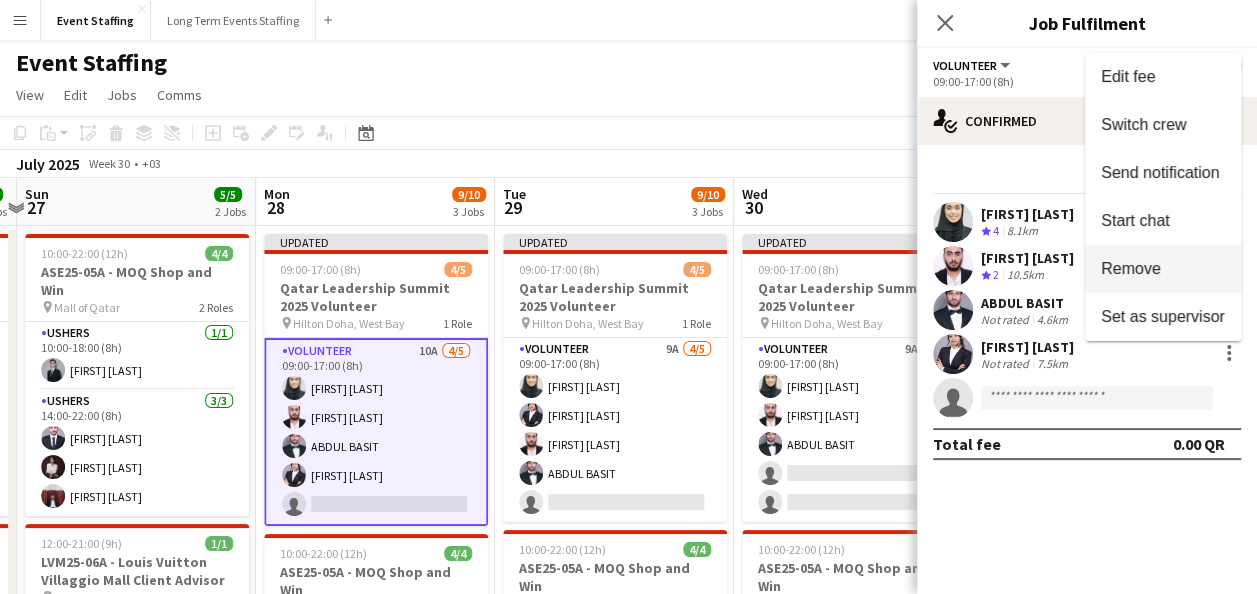click on "Remove" at bounding box center (1131, 268) 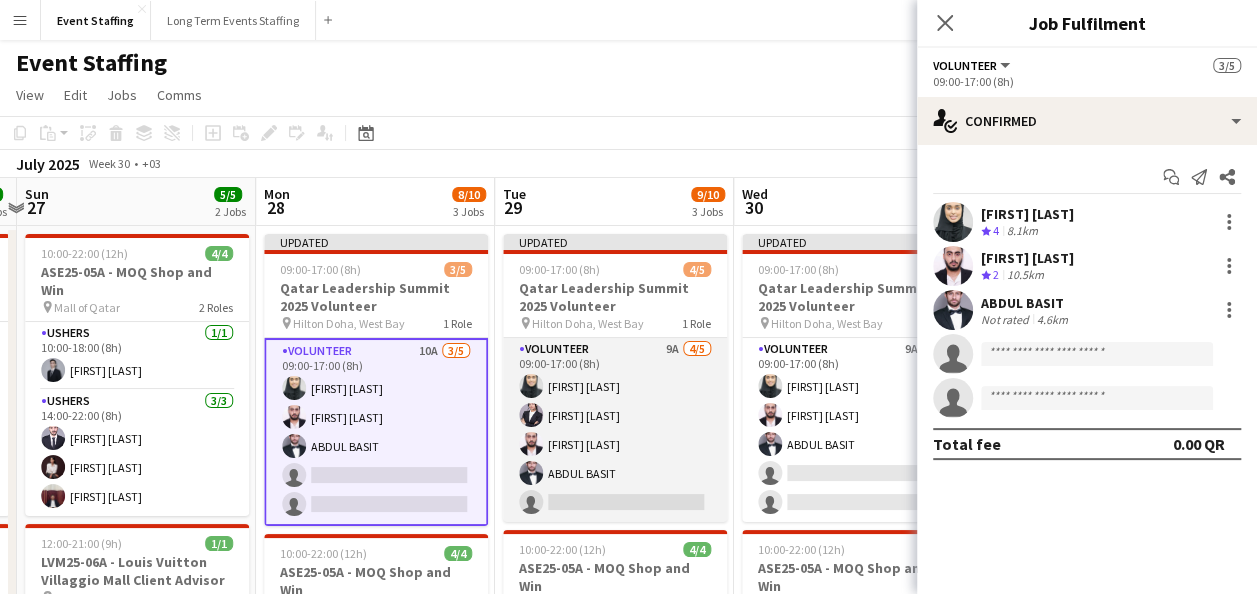 drag, startPoint x: 688, startPoint y: 419, endPoint x: 708, endPoint y: 416, distance: 20.22375 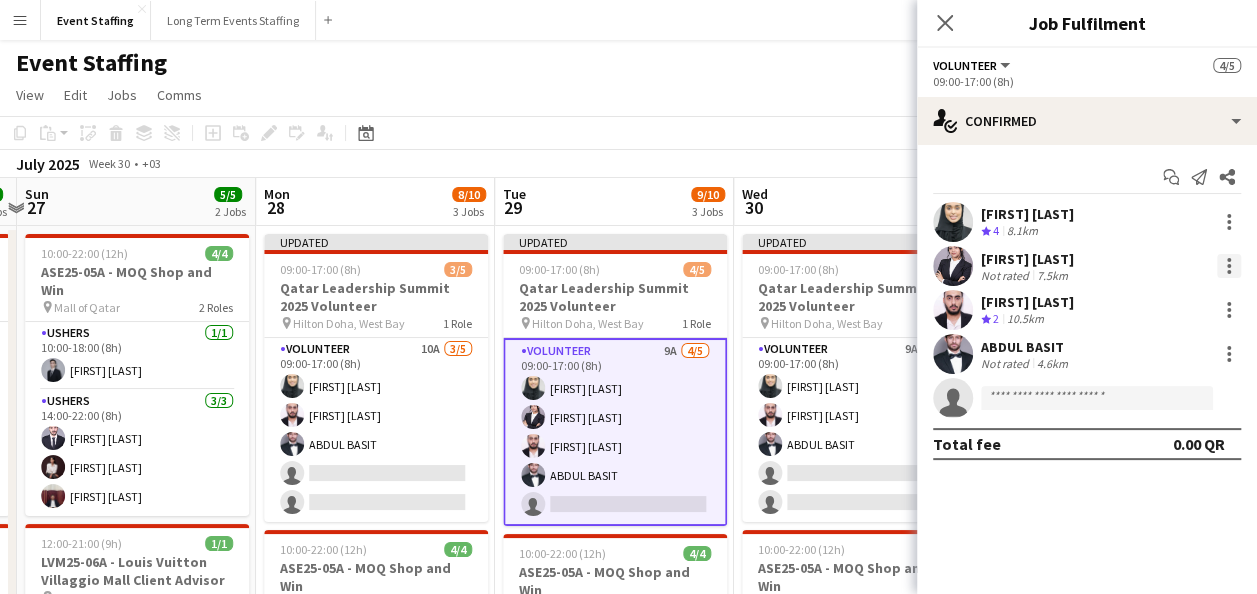 click at bounding box center [1229, 266] 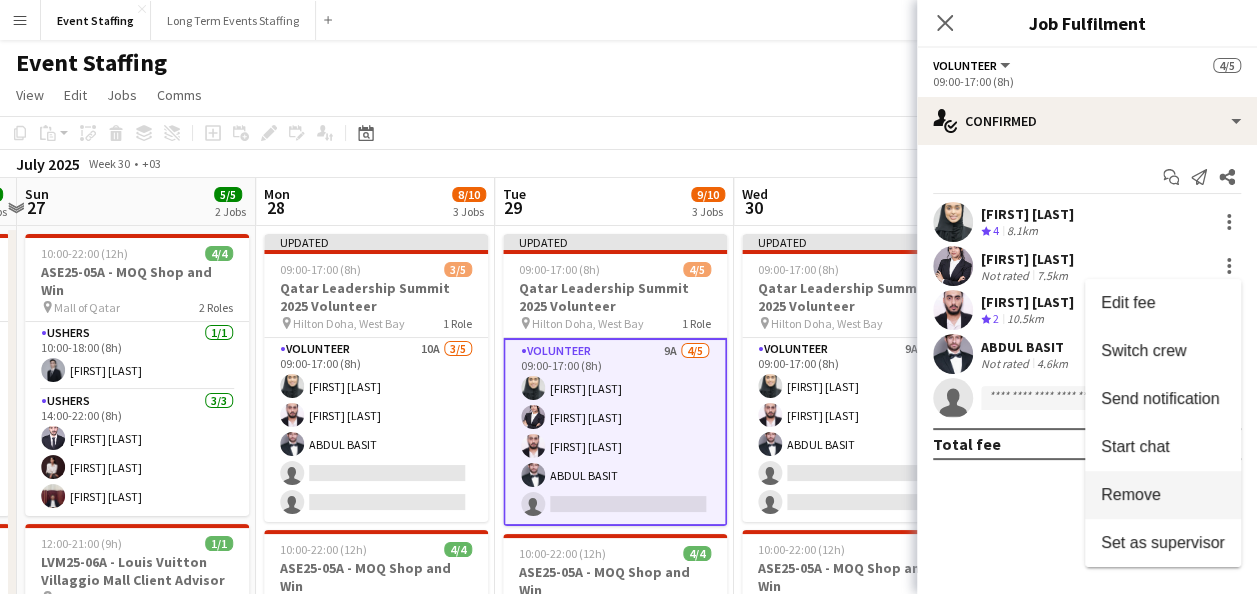click on "Remove" at bounding box center (1163, 495) 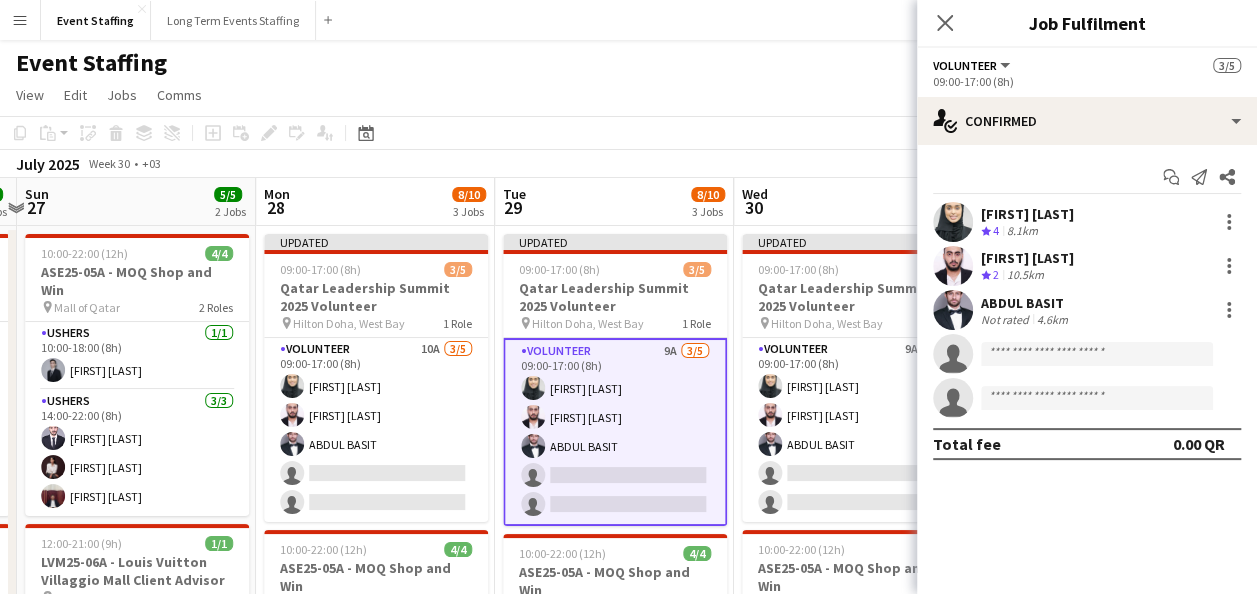 click on "Copy
Paste
Paste   Ctrl+V Paste with crew  Ctrl+Shift+V
Paste linked Job
Delete
Group
Ungroup
Add job
Add linked Job
Edit
Edit linked Job
Applicants
Date picker
JUL 2025 JUL 2025 Monday M Tuesday T Wednesday W Thursday T Friday F Saturday S Sunday S  JUL      1   2   3   4   5   6   7   8   9   10   11   12   13   14   15   16   17   18   19   20   21   22   23   24   25   26   27   28   29   30   31
Comparison range
Comparison range
Today" 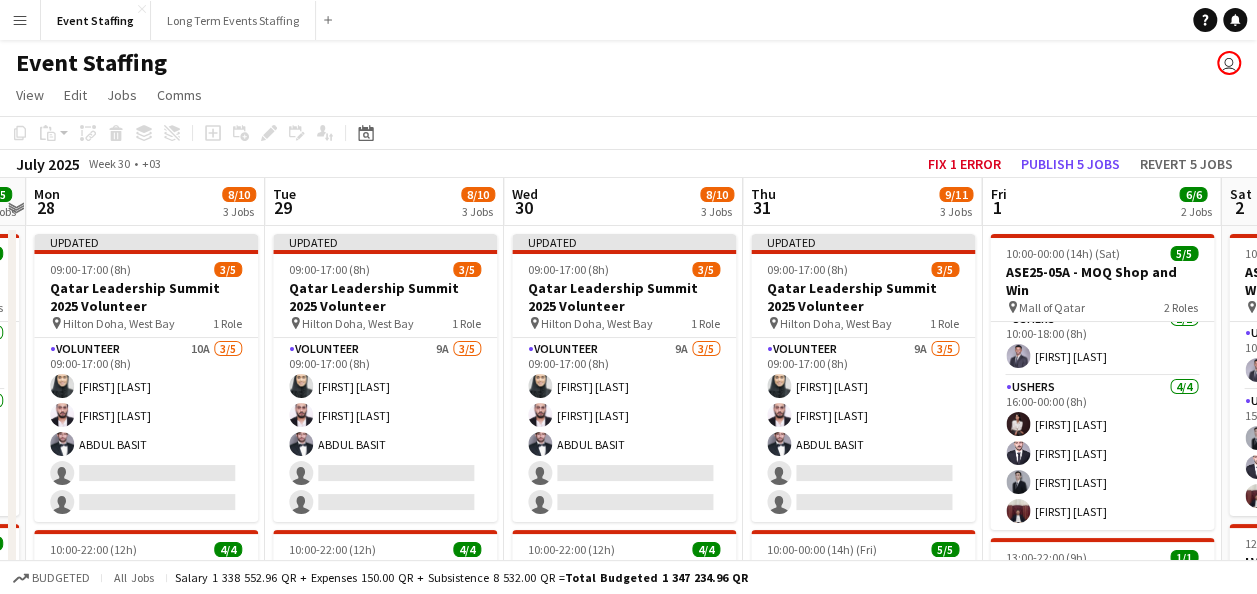 scroll, scrollTop: 0, scrollLeft: 933, axis: horizontal 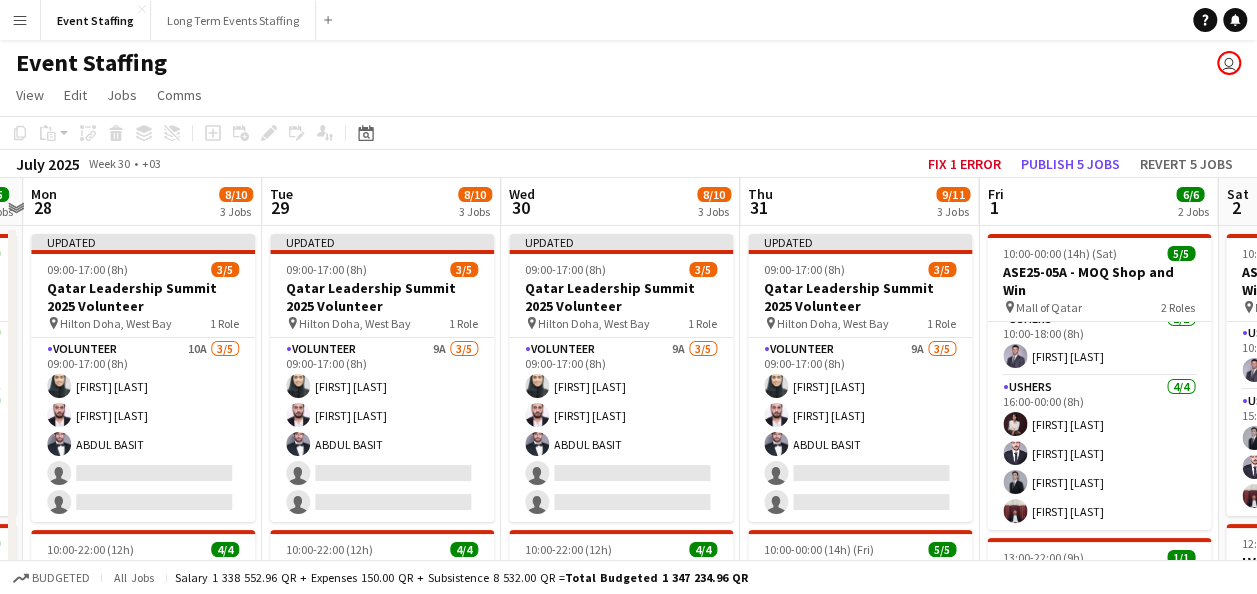 drag, startPoint x: 790, startPoint y: 311, endPoint x: 557, endPoint y: 331, distance: 233.8568 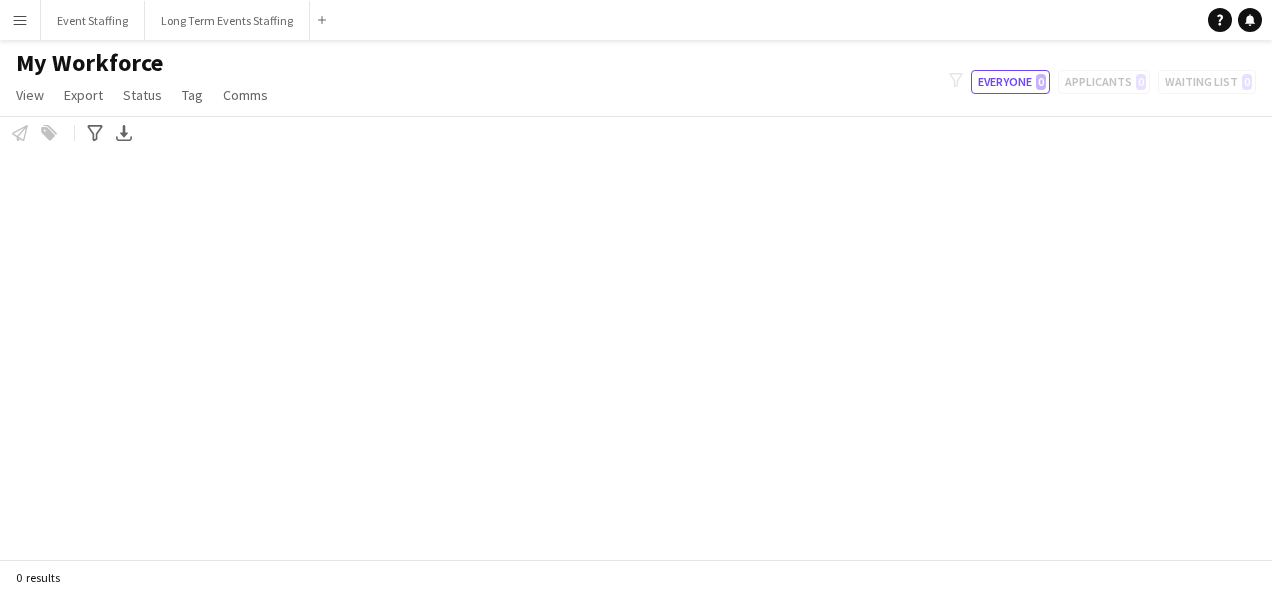 scroll, scrollTop: 0, scrollLeft: 0, axis: both 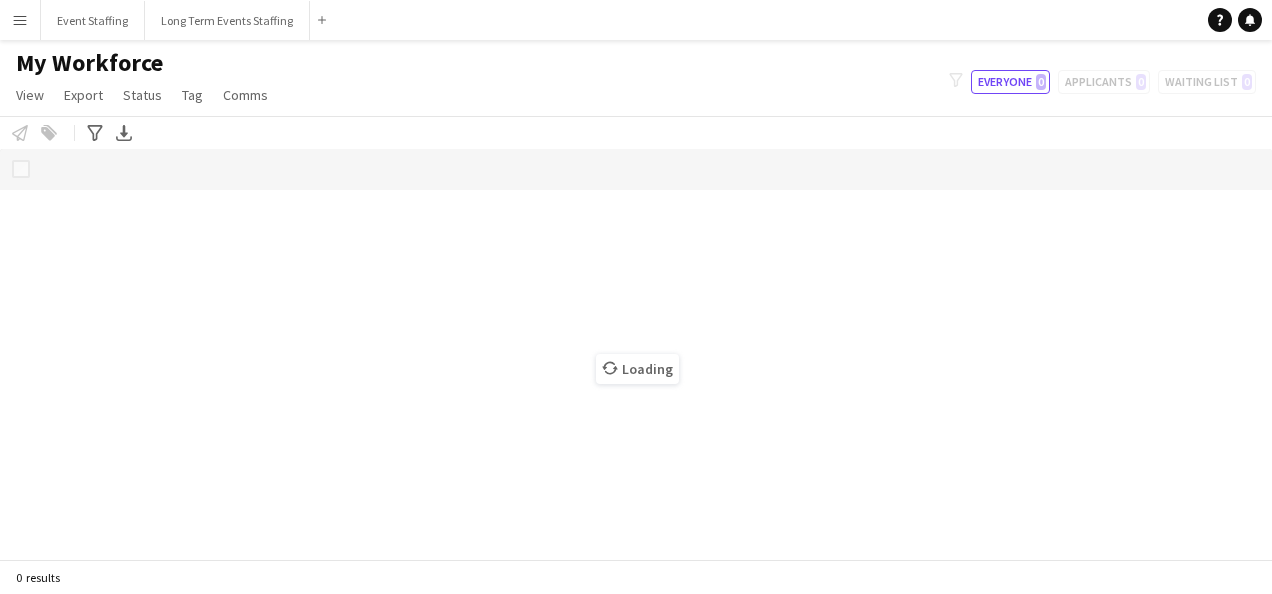 click on "Menu" at bounding box center (20, 20) 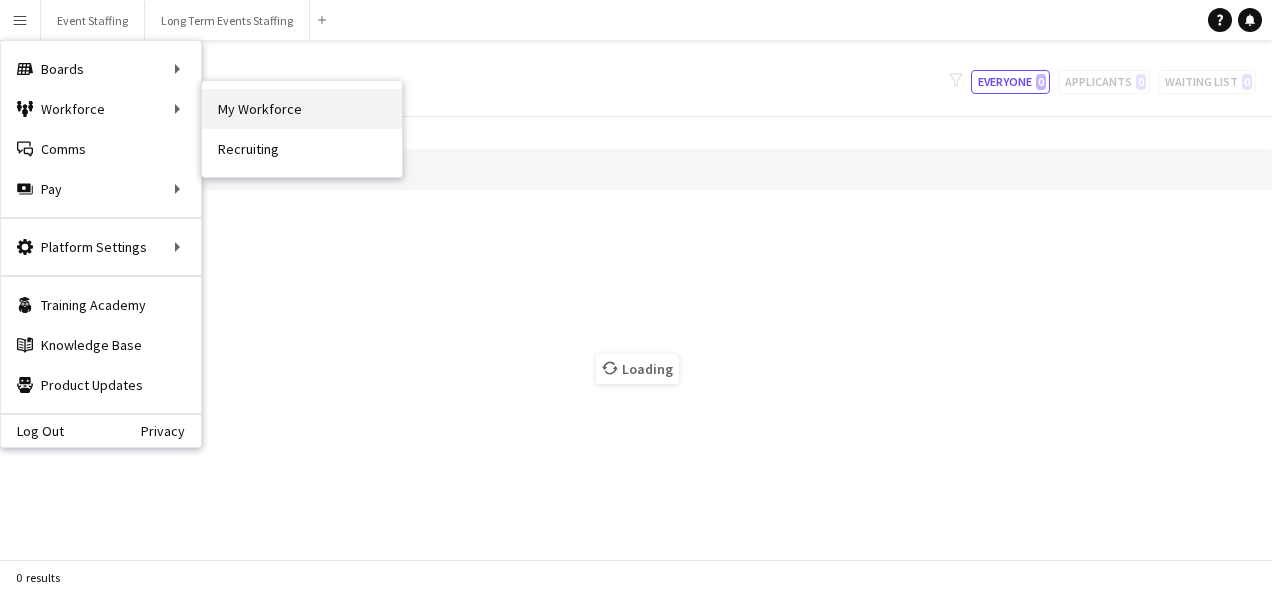 click on "My Workforce" at bounding box center (302, 109) 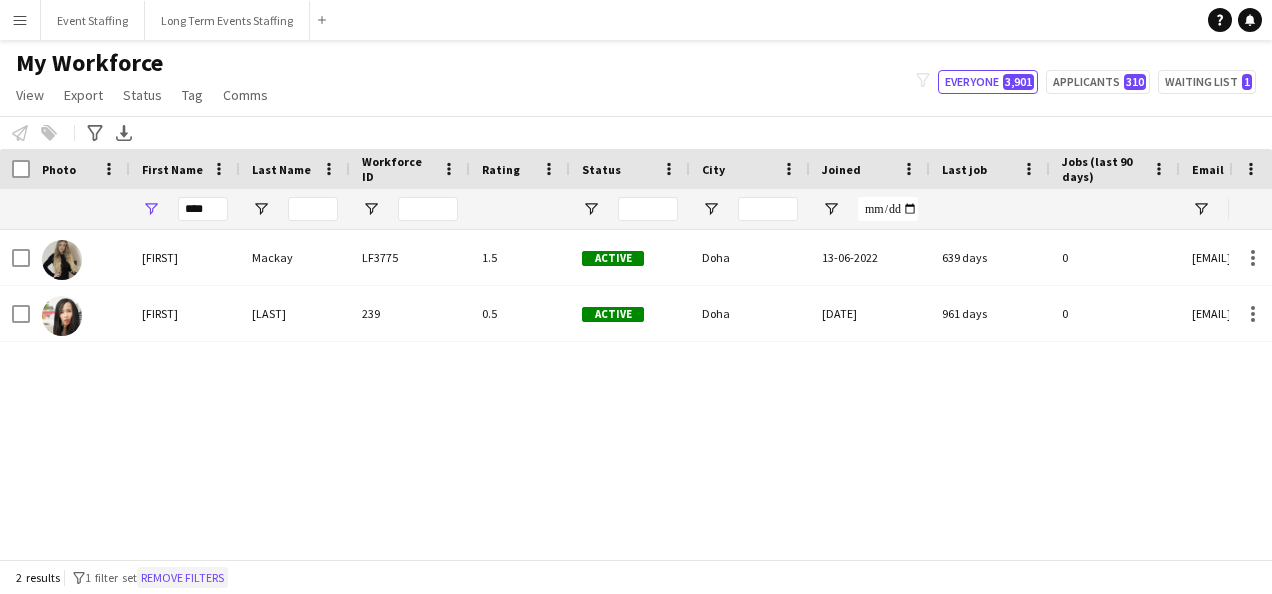 click on "Remove filters" 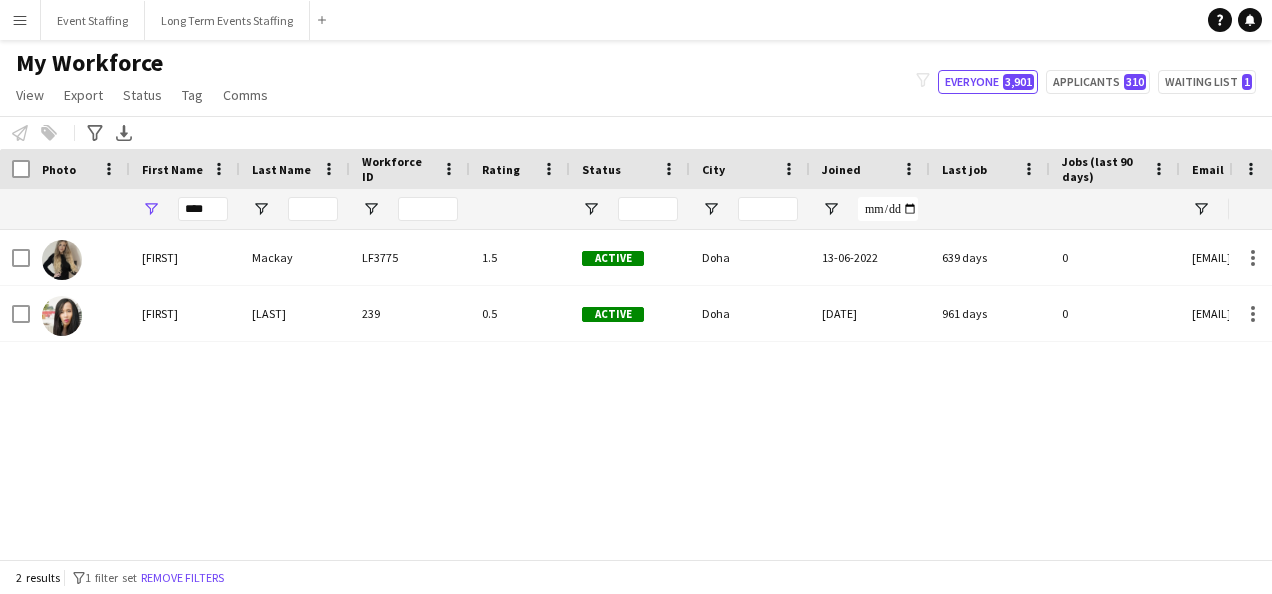 type 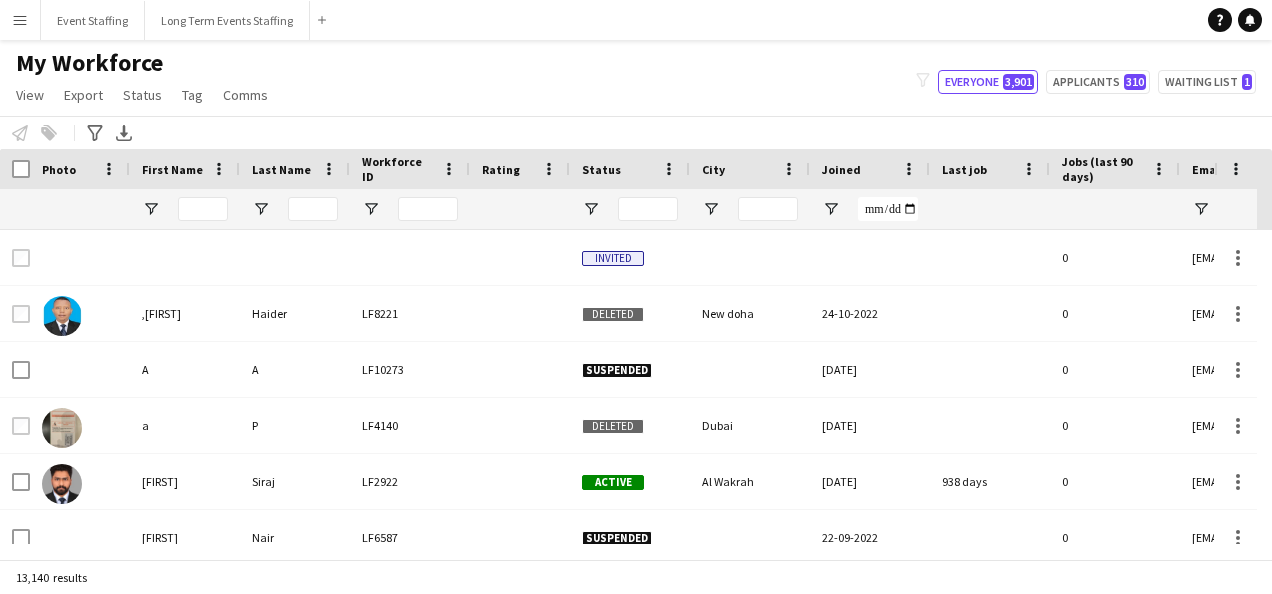 scroll, scrollTop: 0, scrollLeft: 1062, axis: horizontal 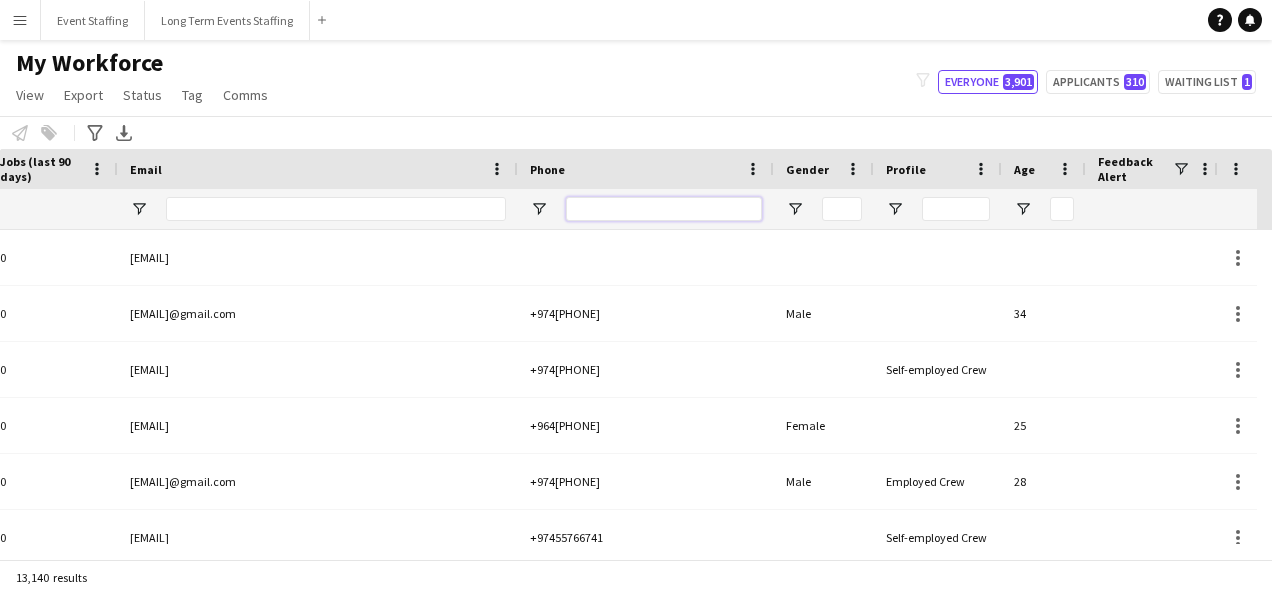 click at bounding box center [664, 209] 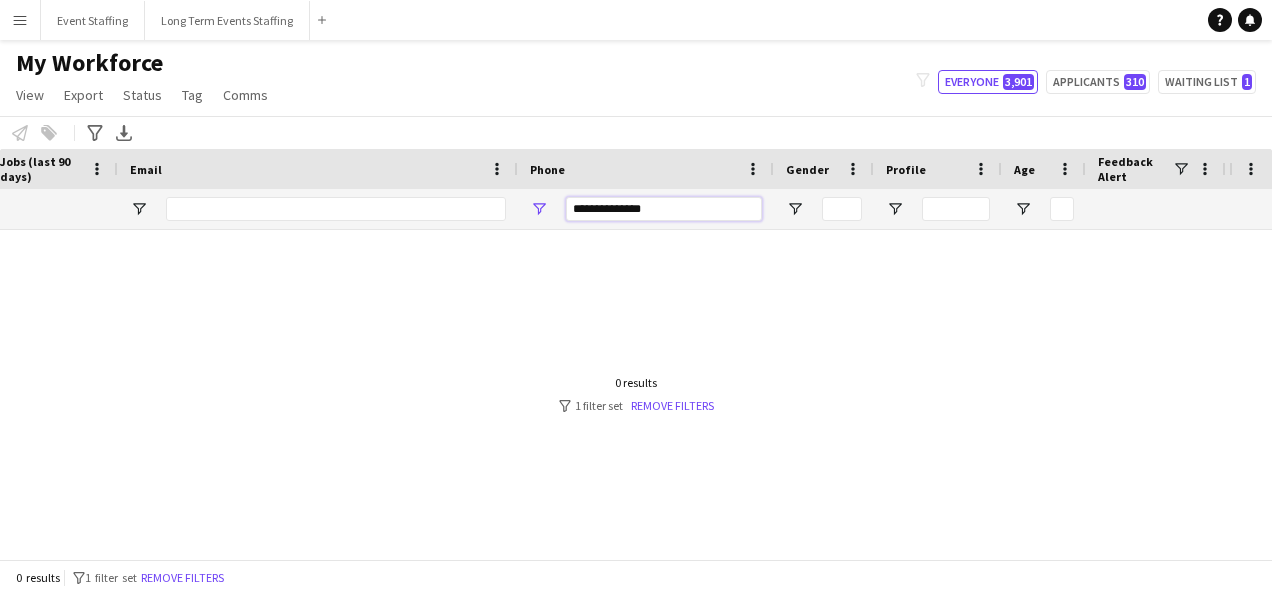 click on "**********" at bounding box center (664, 209) 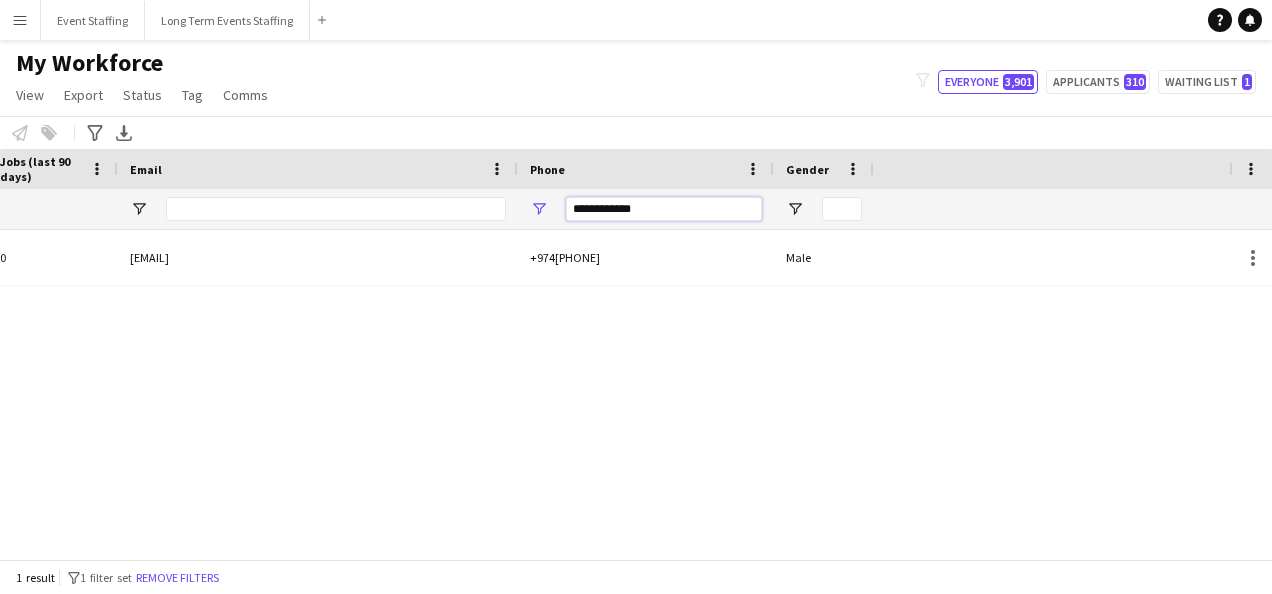 scroll, scrollTop: 0, scrollLeft: 0, axis: both 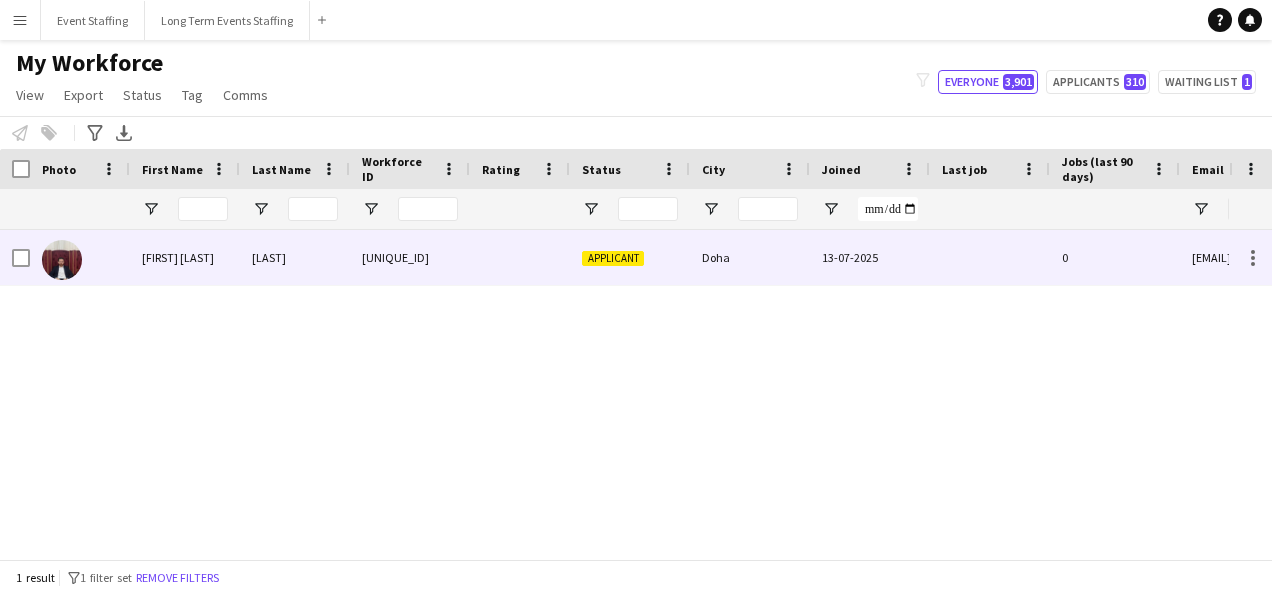 type on "**********" 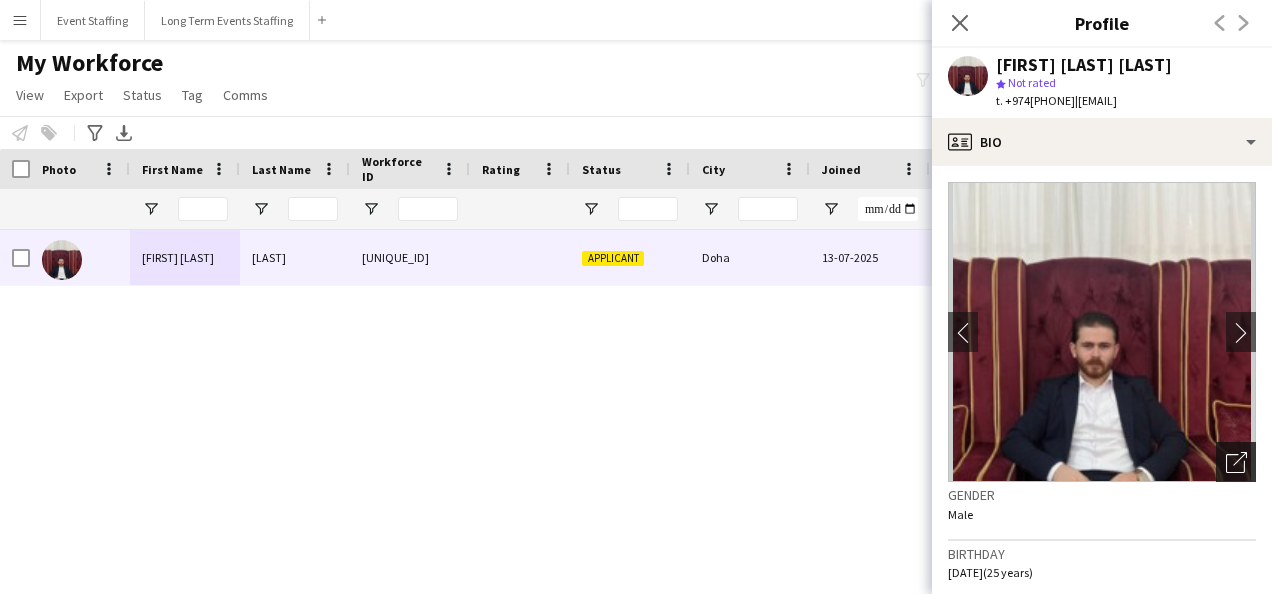 click on "Open photos pop-in" 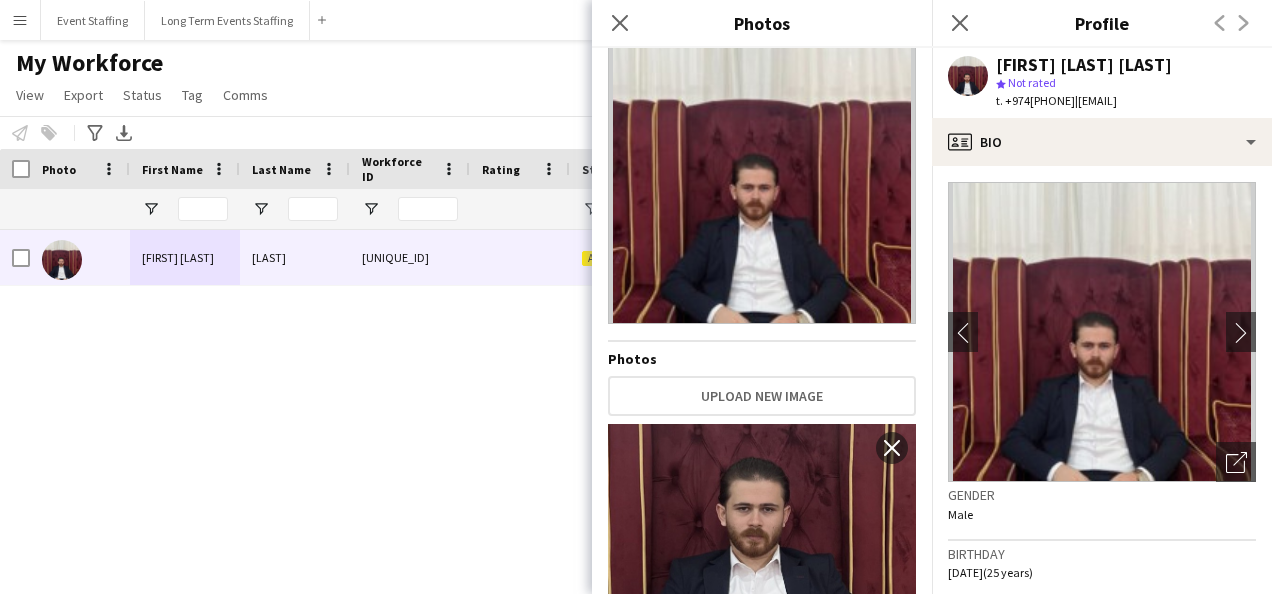 scroll, scrollTop: 152, scrollLeft: 0, axis: vertical 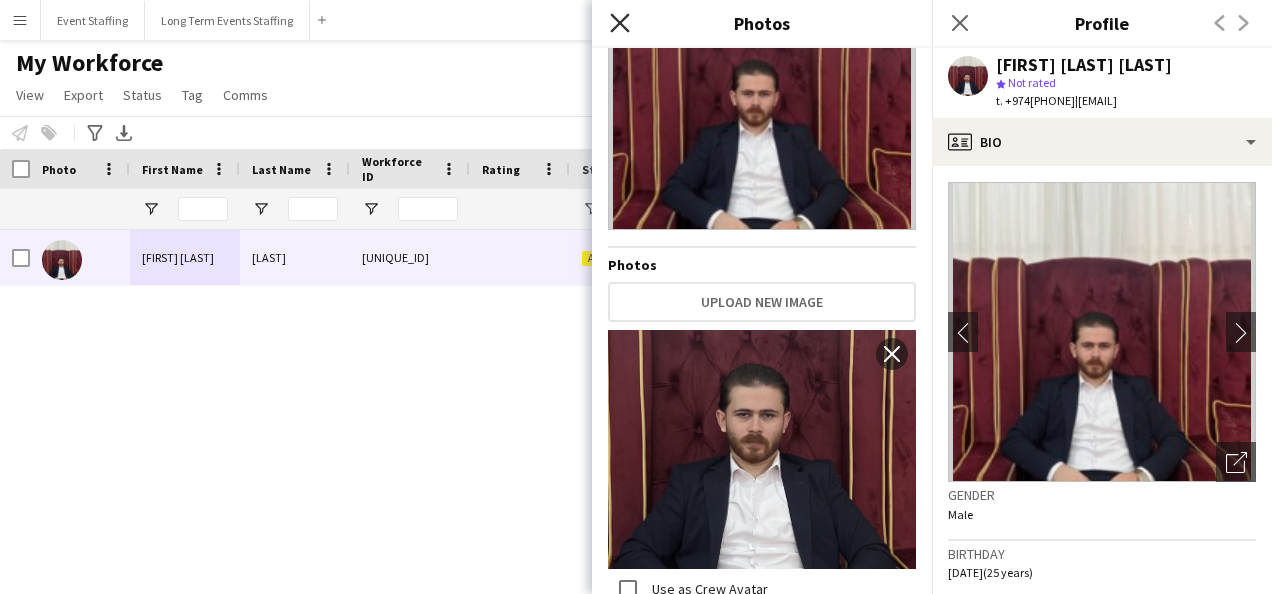 click on "Close pop-in" 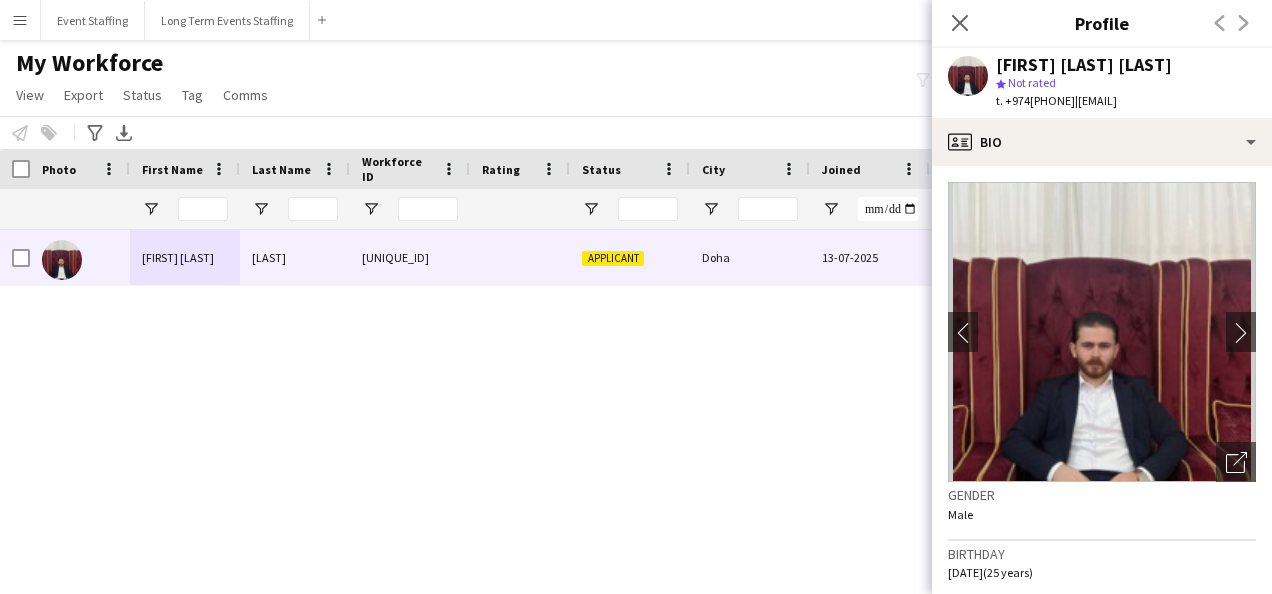 click on "13-07-2025 0 jawadhajomar11@gmail.com Doha Applicant Alhaj Omar LF12713
Abdul jawad" at bounding box center (614, 387) 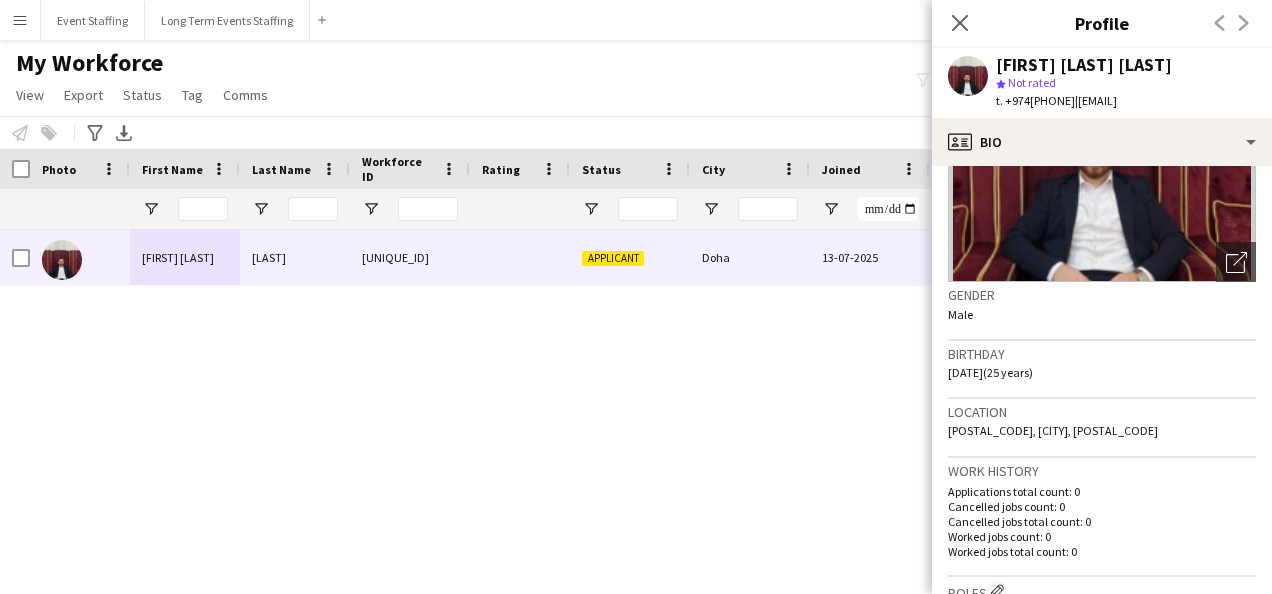 scroll, scrollTop: 0, scrollLeft: 0, axis: both 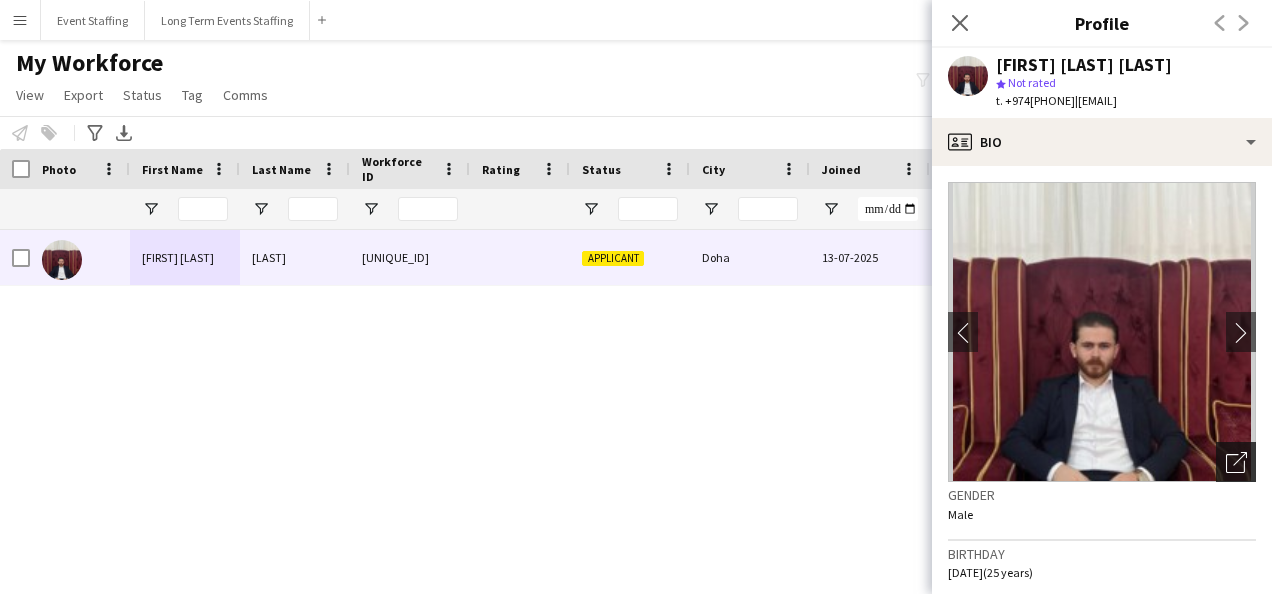 click 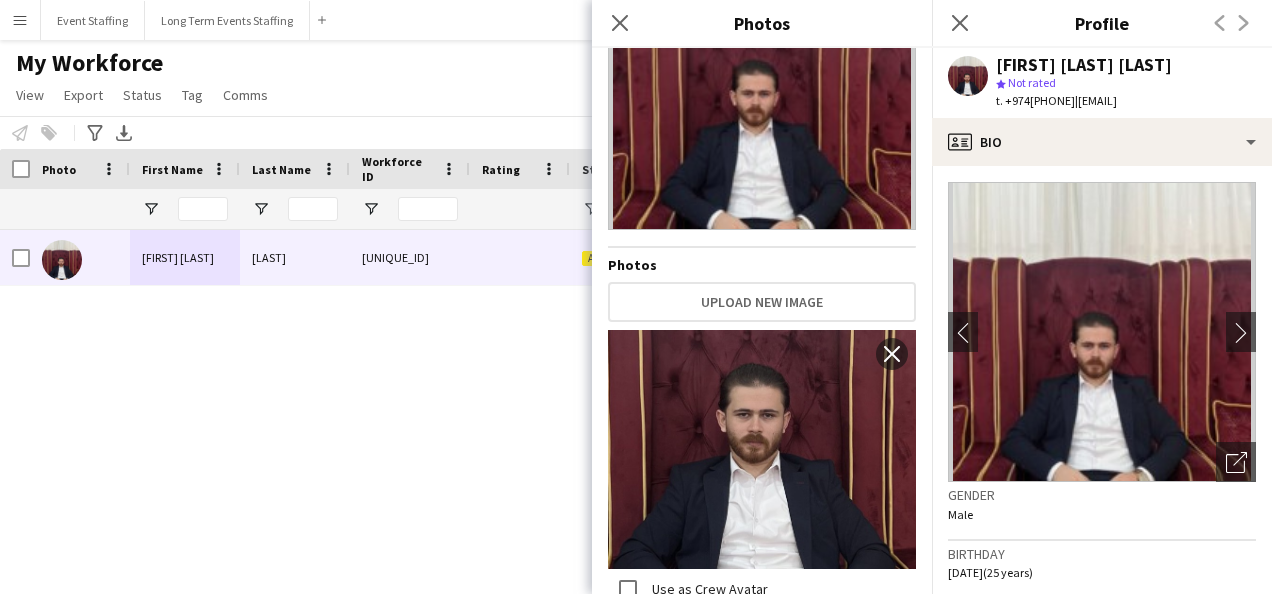 scroll, scrollTop: 0, scrollLeft: 0, axis: both 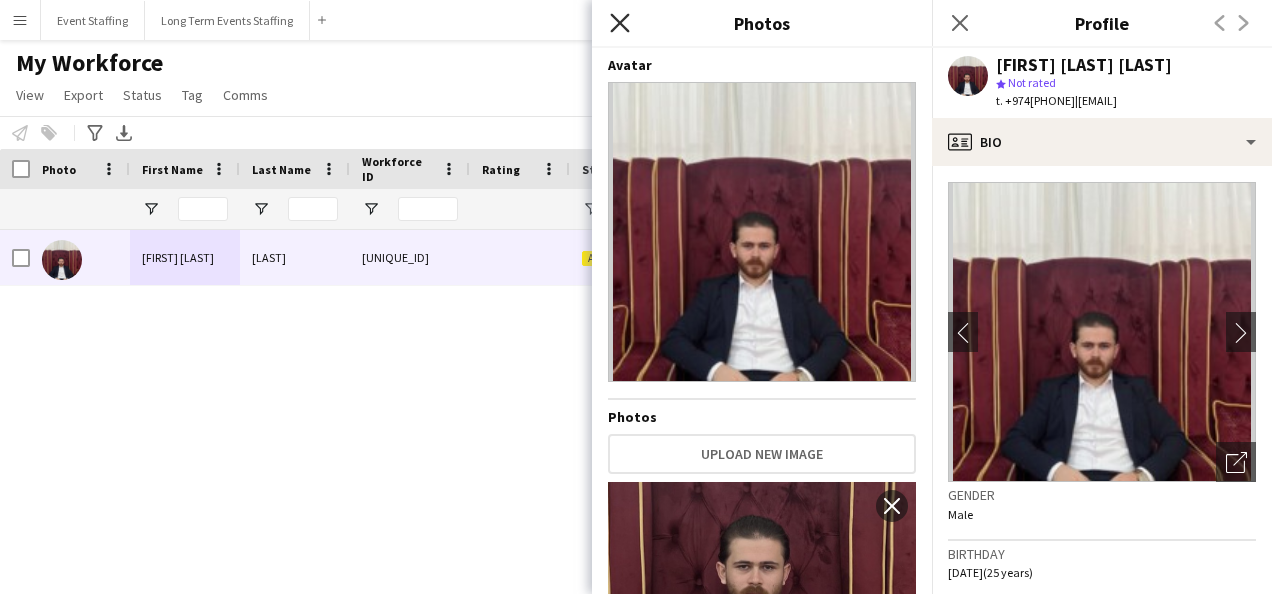 click on "Close pop-in" 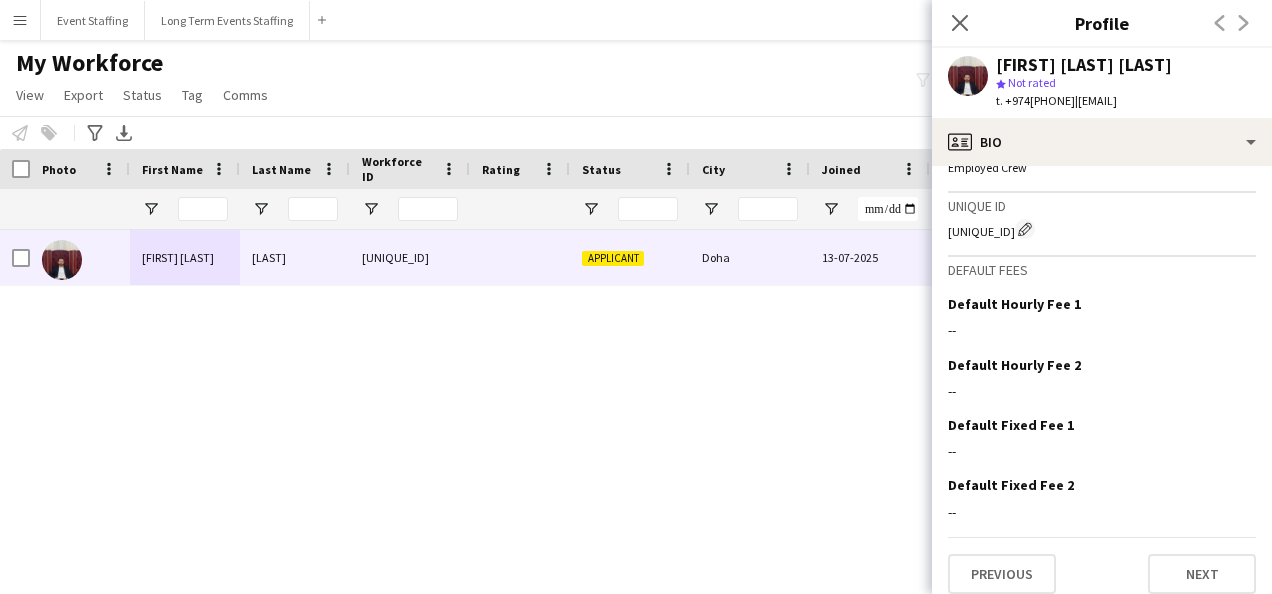 scroll, scrollTop: 1250, scrollLeft: 0, axis: vertical 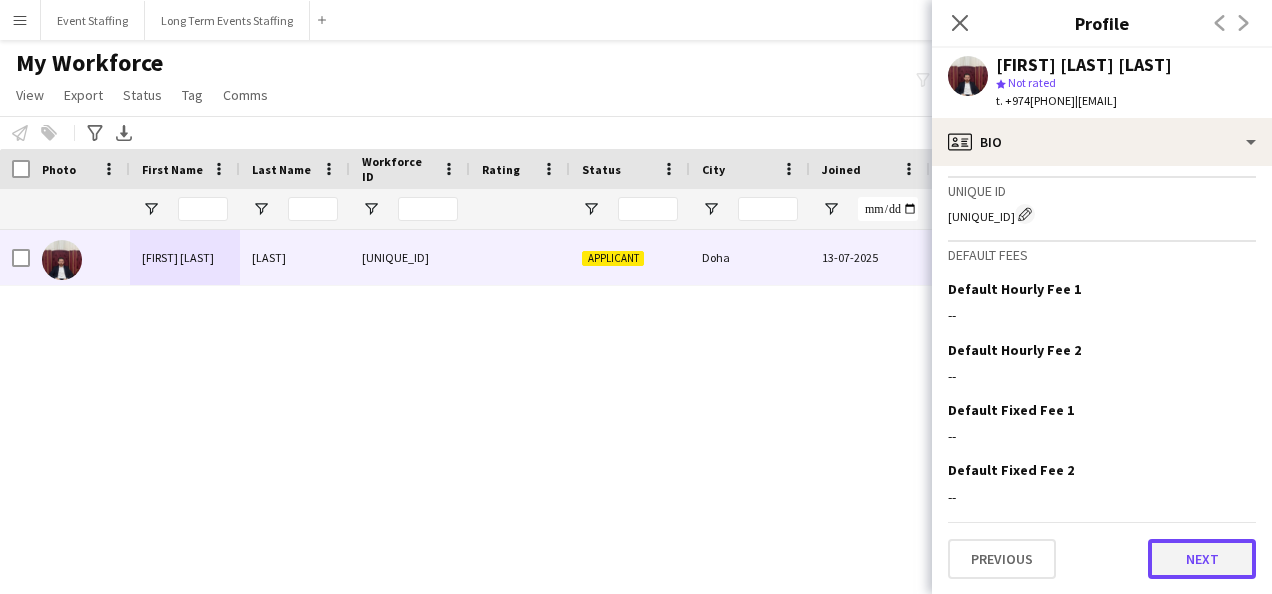 click on "Next" 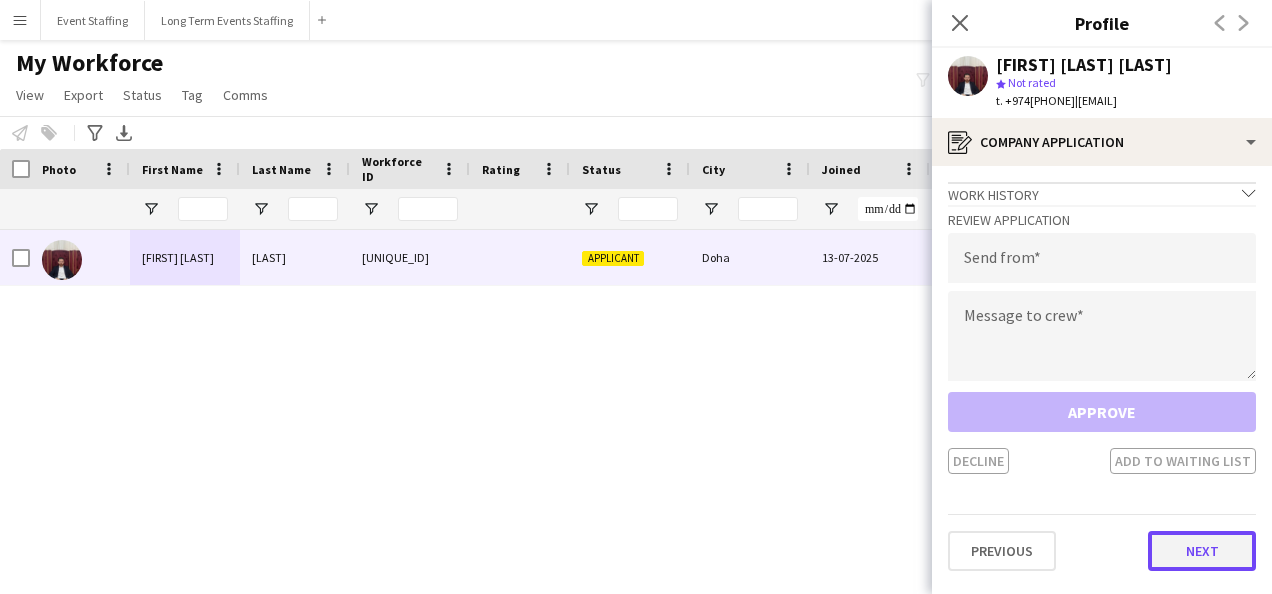 click on "Next" 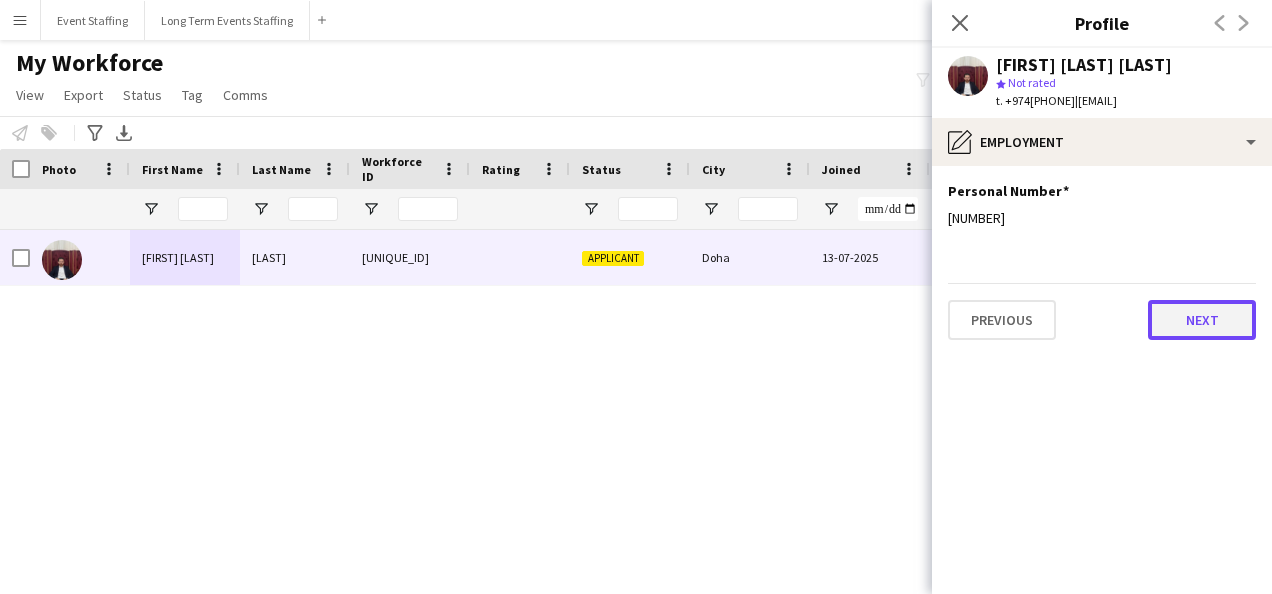 click on "Next" 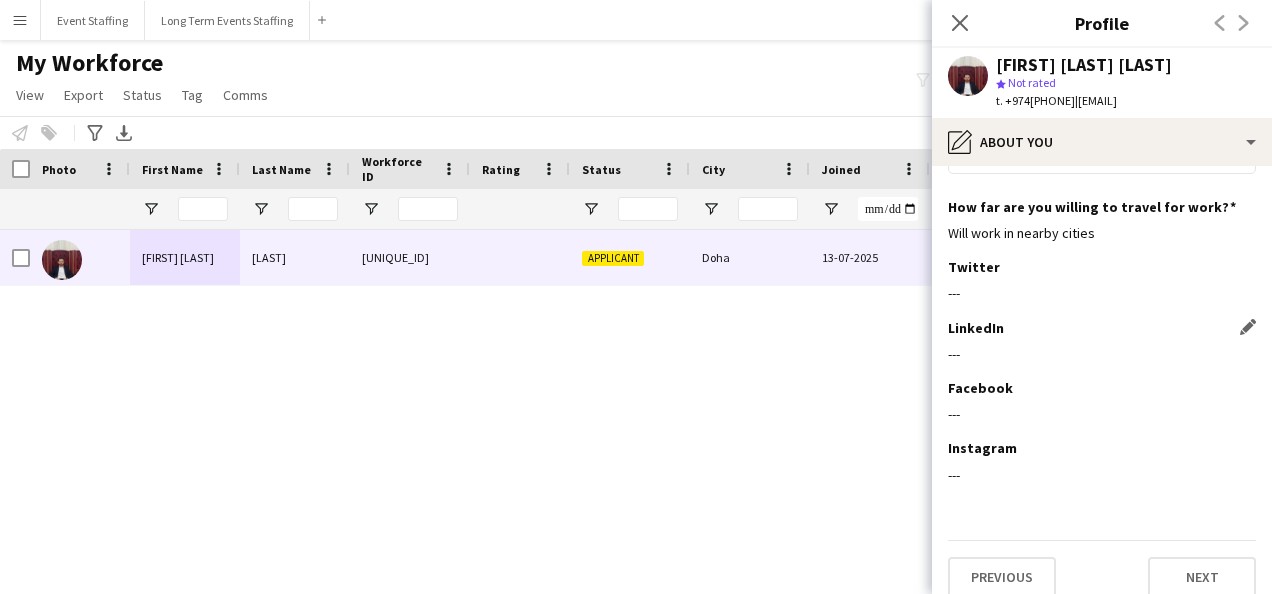 scroll, scrollTop: 108, scrollLeft: 0, axis: vertical 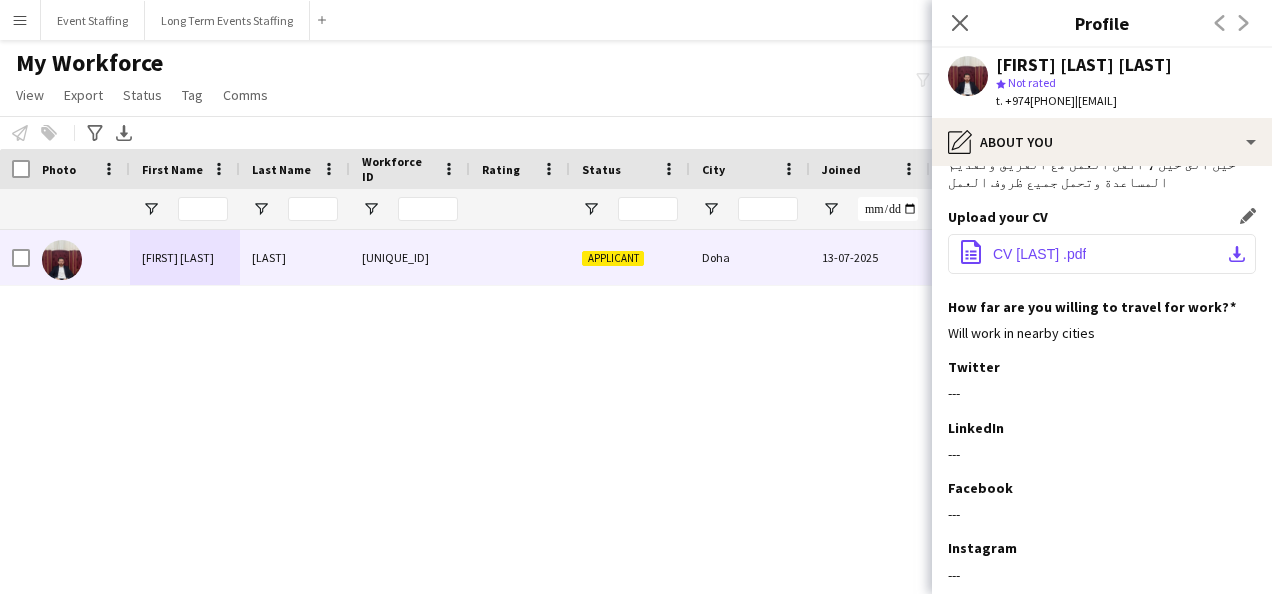 click on "CV JAWAD  .pdf" 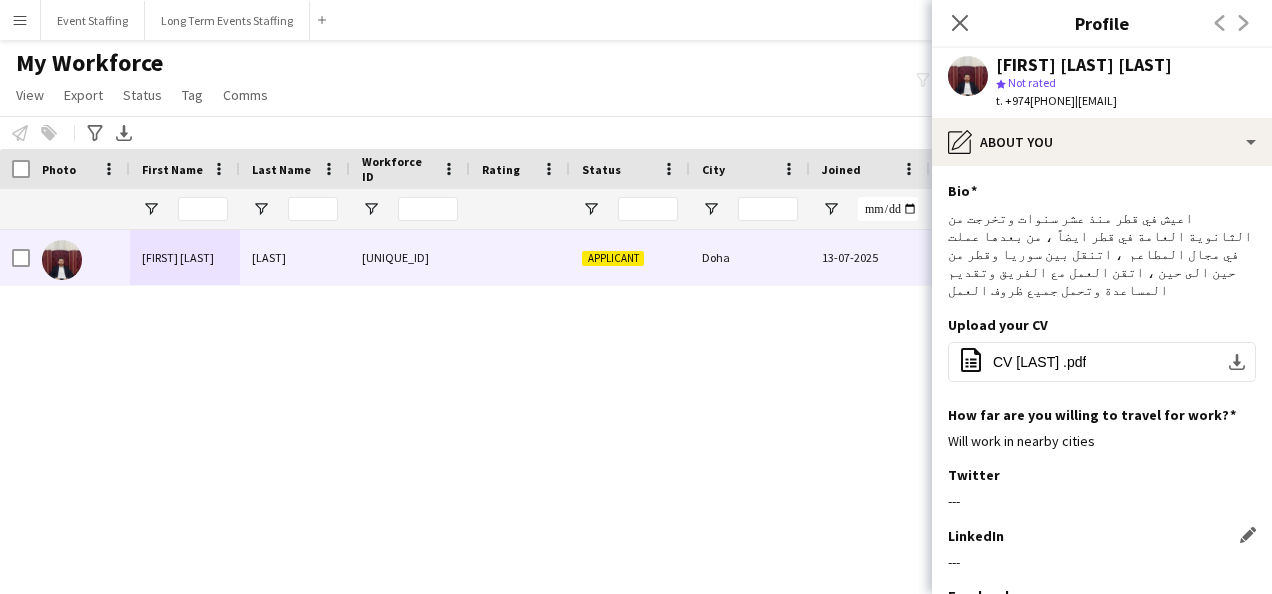 scroll, scrollTop: 208, scrollLeft: 0, axis: vertical 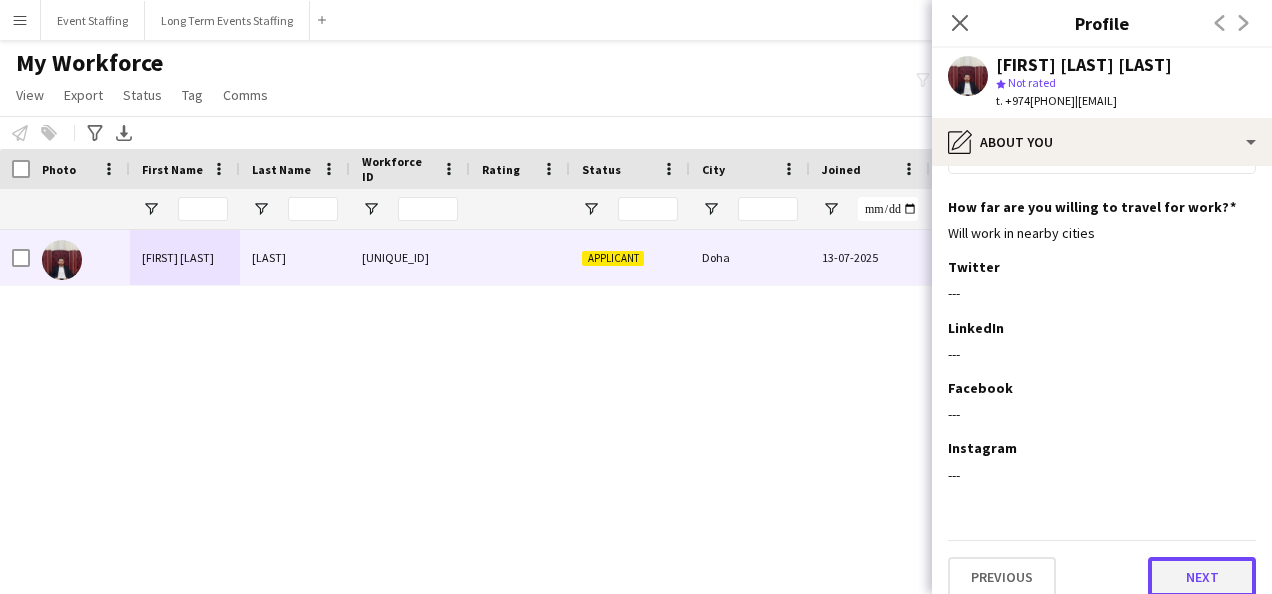 click on "Next" 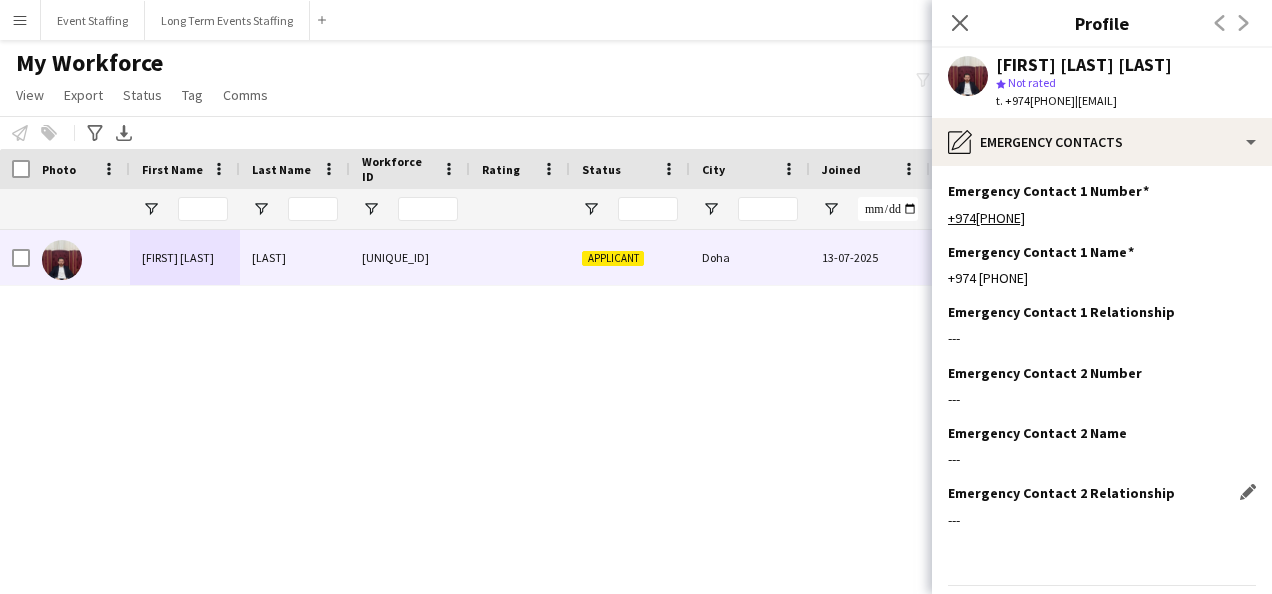 scroll, scrollTop: 63, scrollLeft: 0, axis: vertical 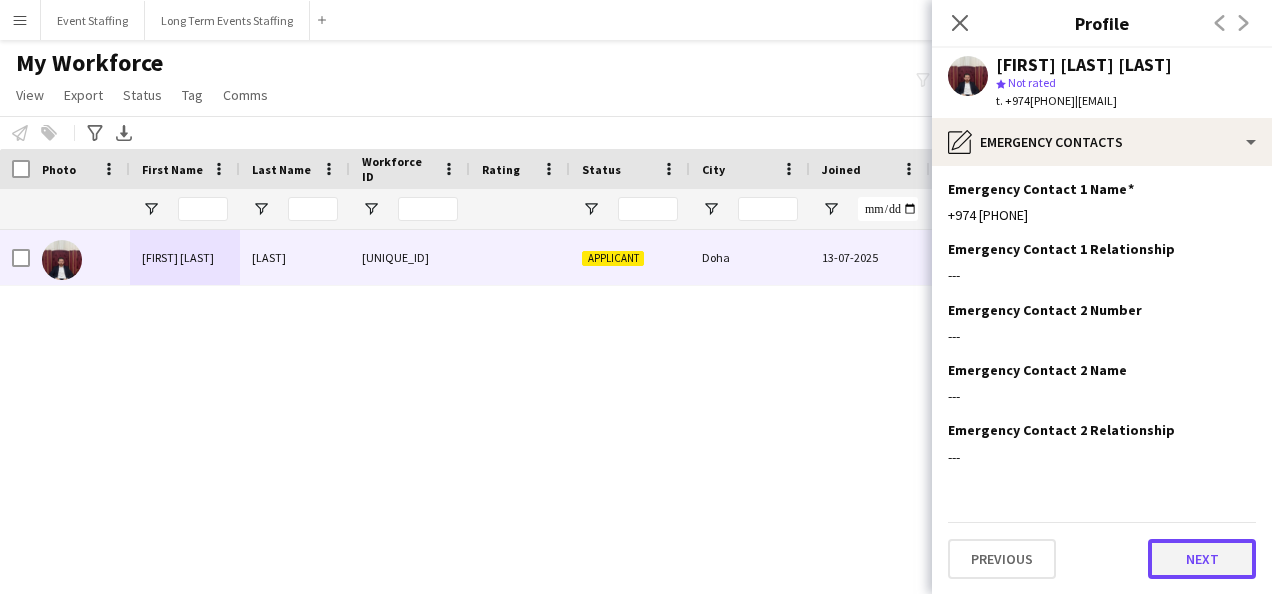 click on "Next" 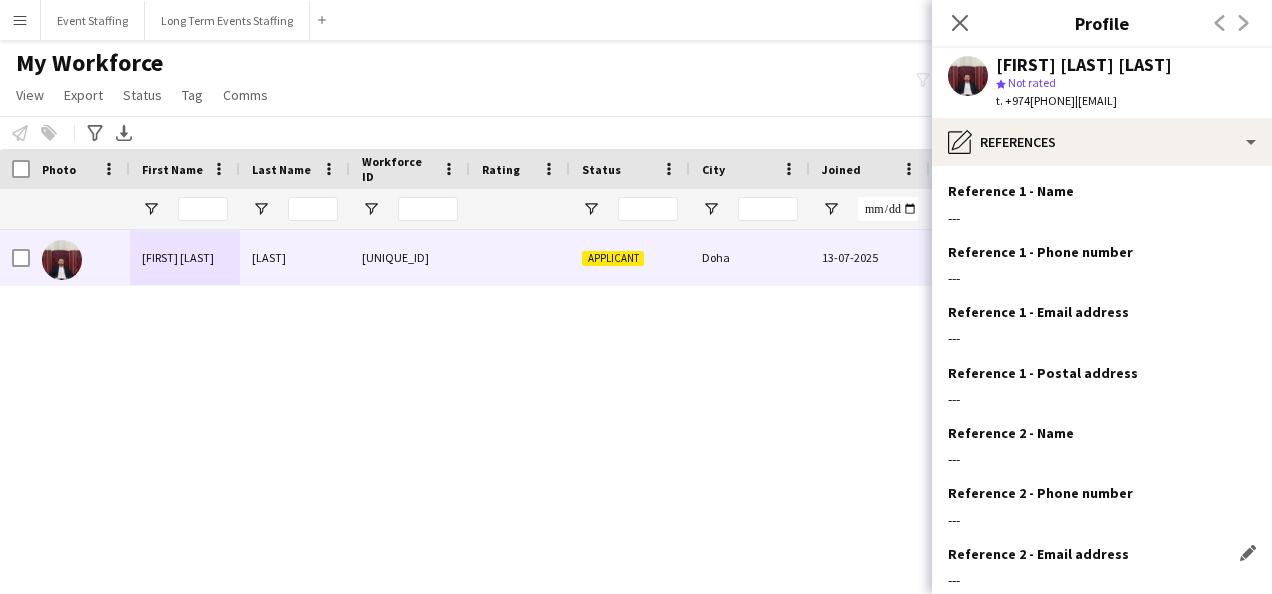 scroll, scrollTop: 184, scrollLeft: 0, axis: vertical 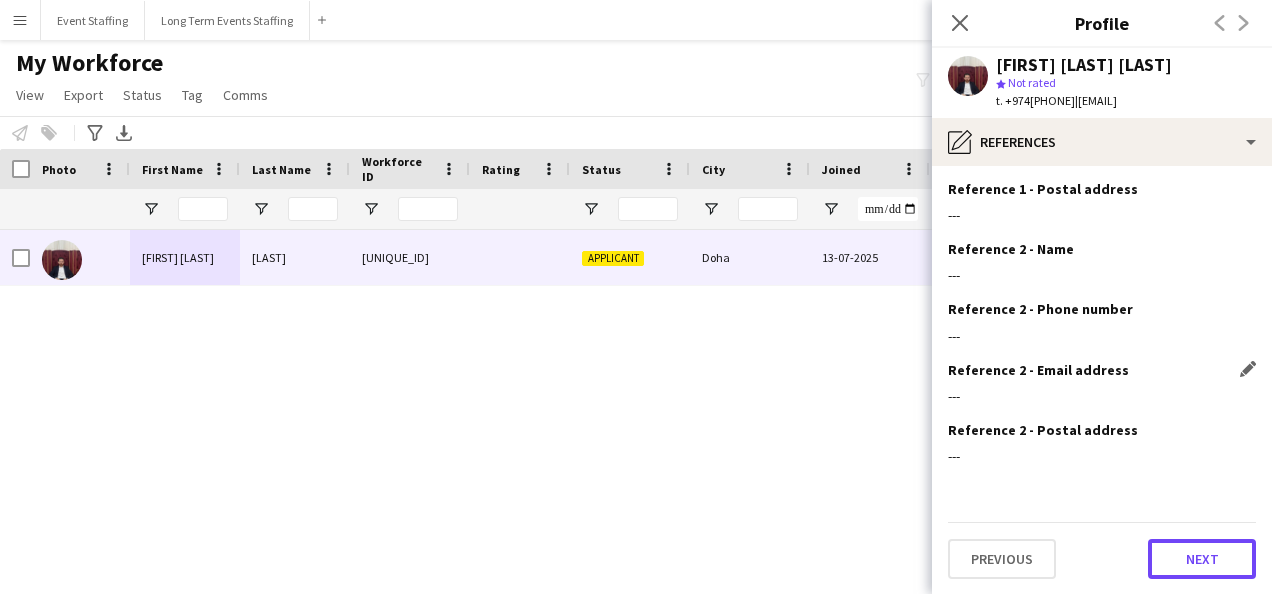 click on "Next" 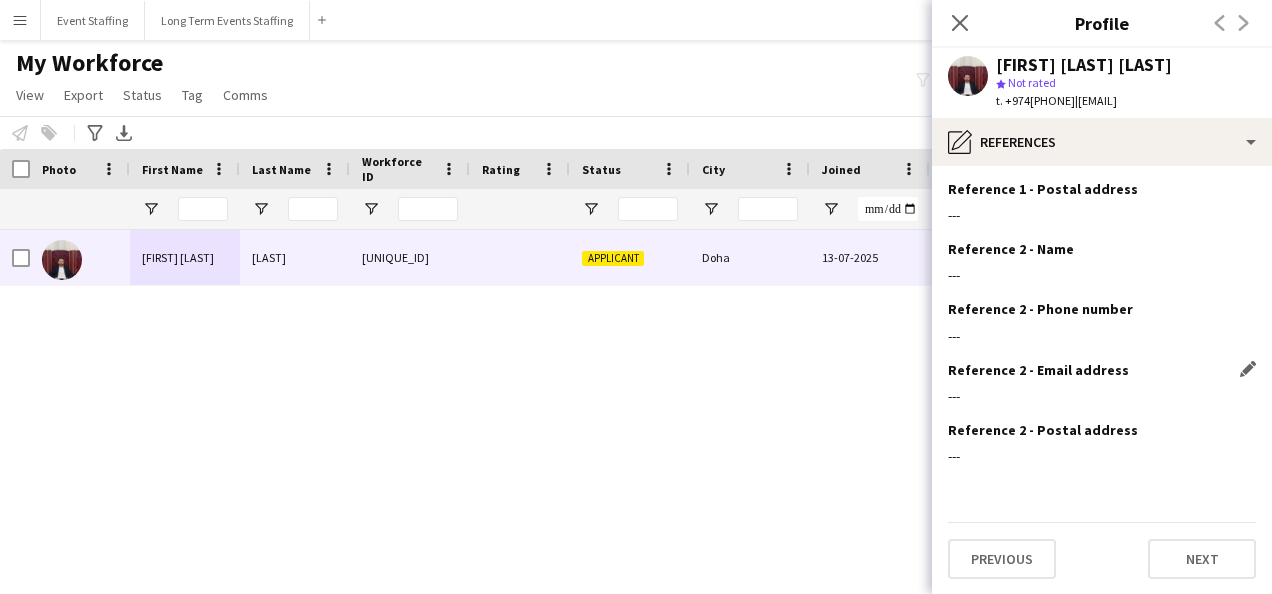scroll, scrollTop: 0, scrollLeft: 0, axis: both 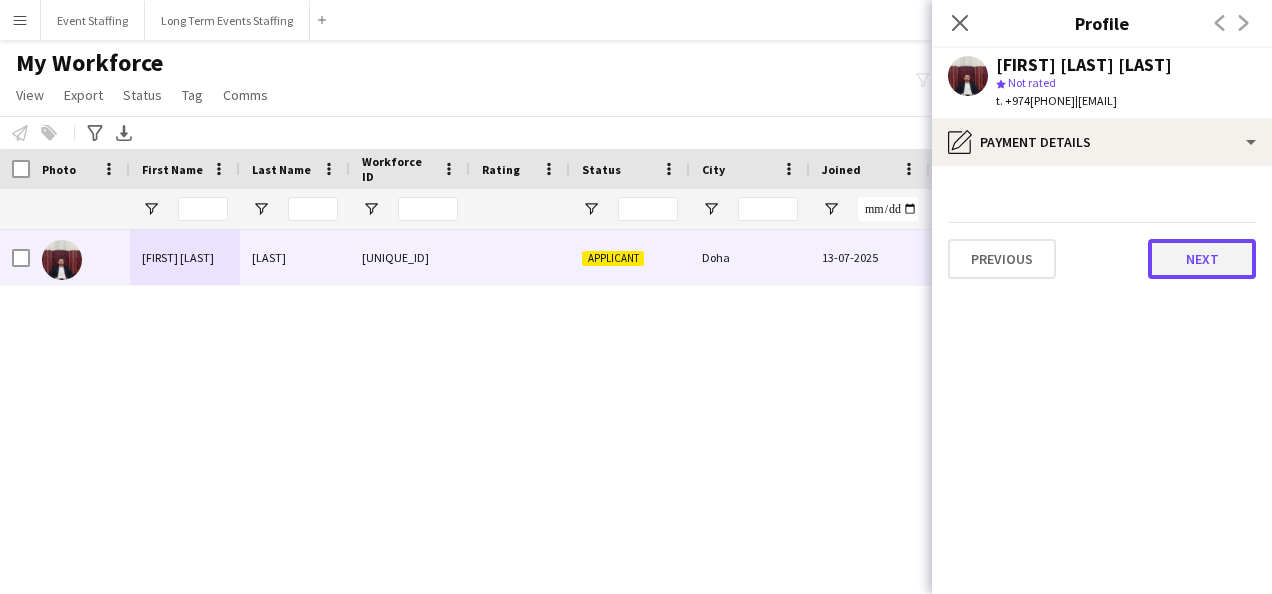 click on "Next" 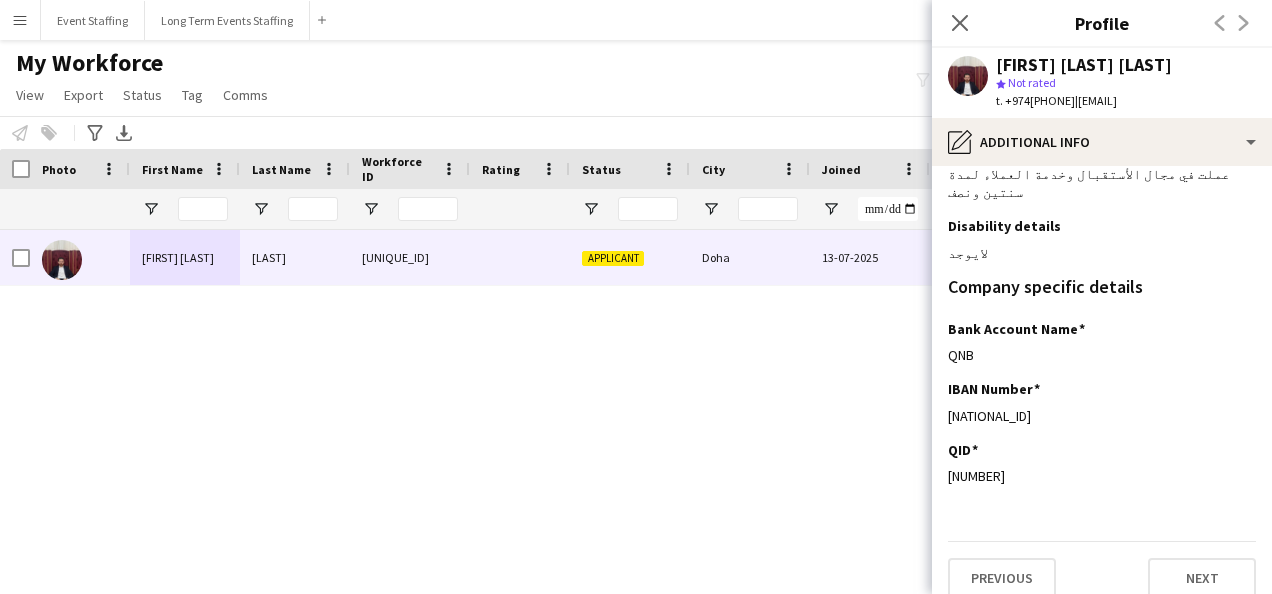scroll, scrollTop: 105, scrollLeft: 0, axis: vertical 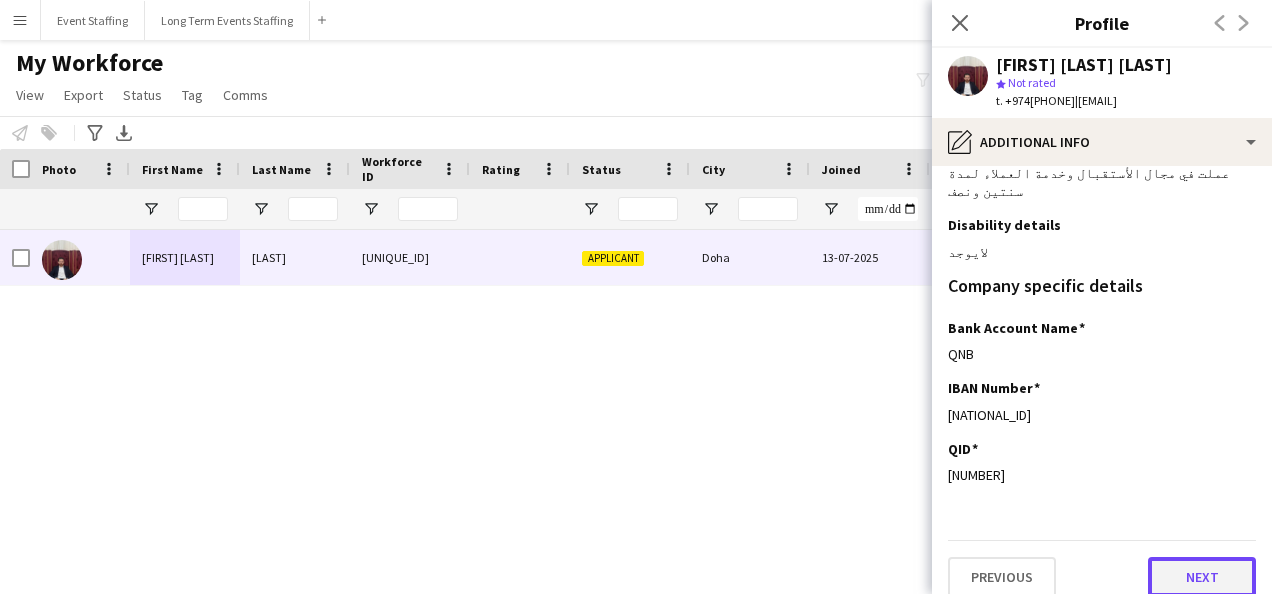 click on "Next" 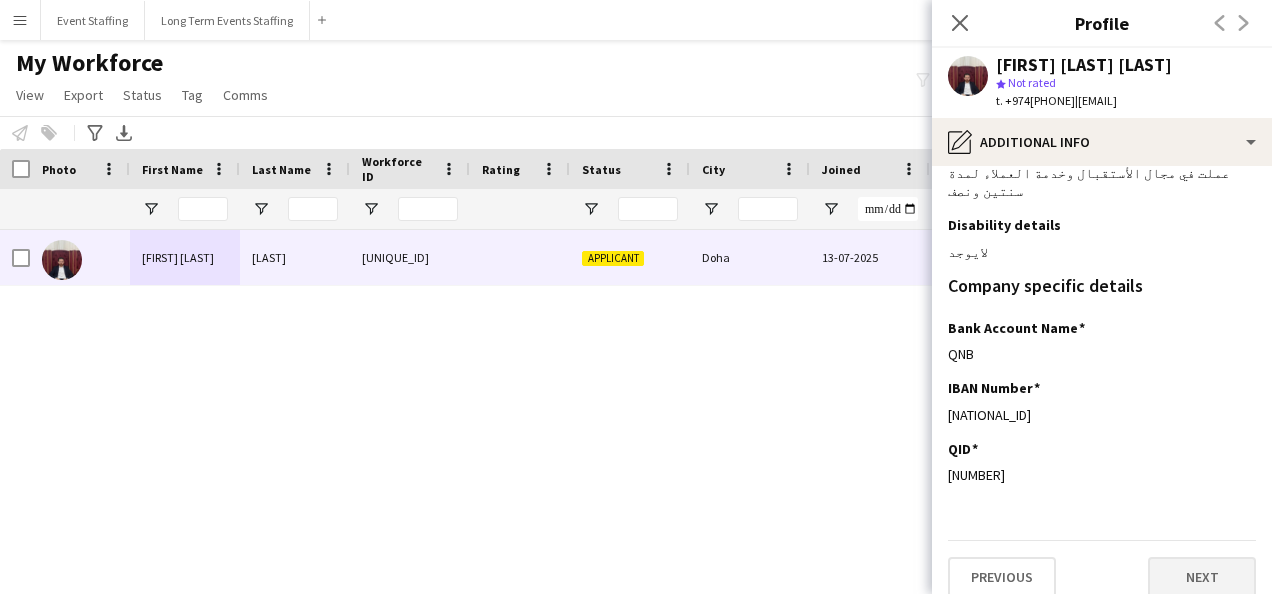 scroll, scrollTop: 0, scrollLeft: 0, axis: both 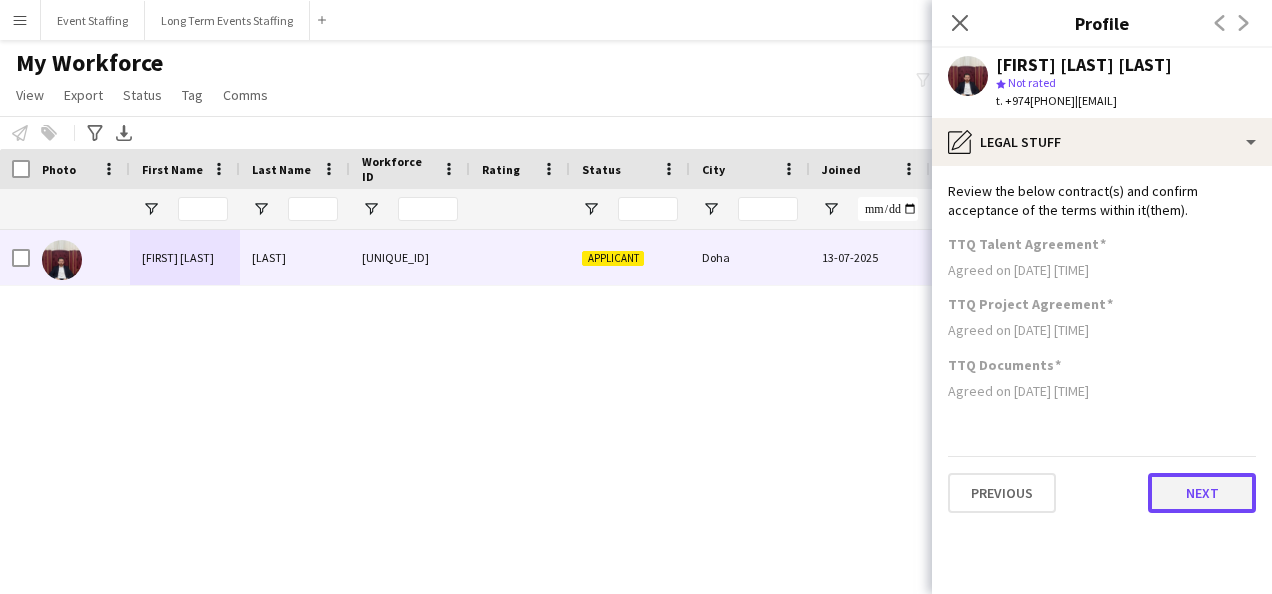 click on "Next" 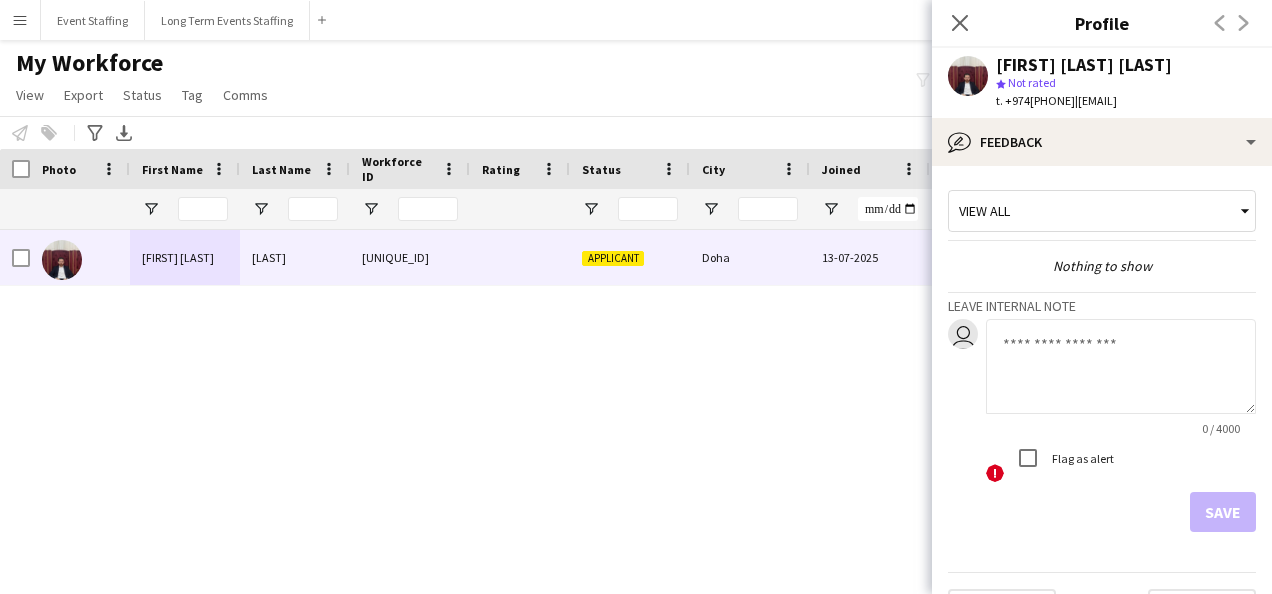scroll, scrollTop: 50, scrollLeft: 0, axis: vertical 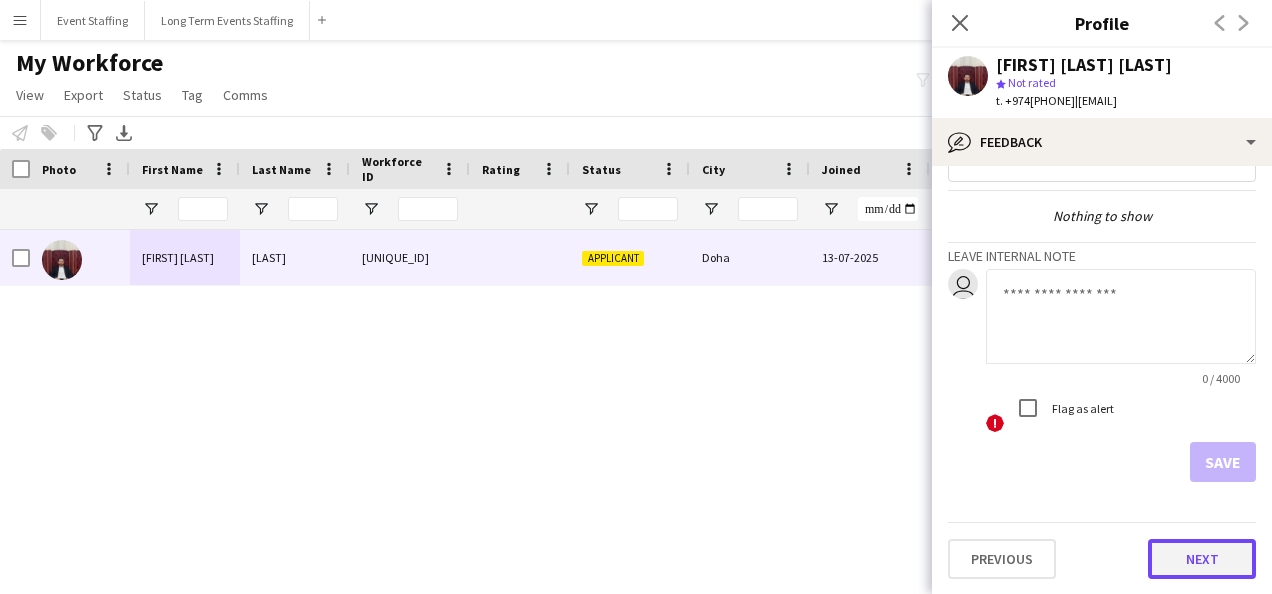 click on "Next" 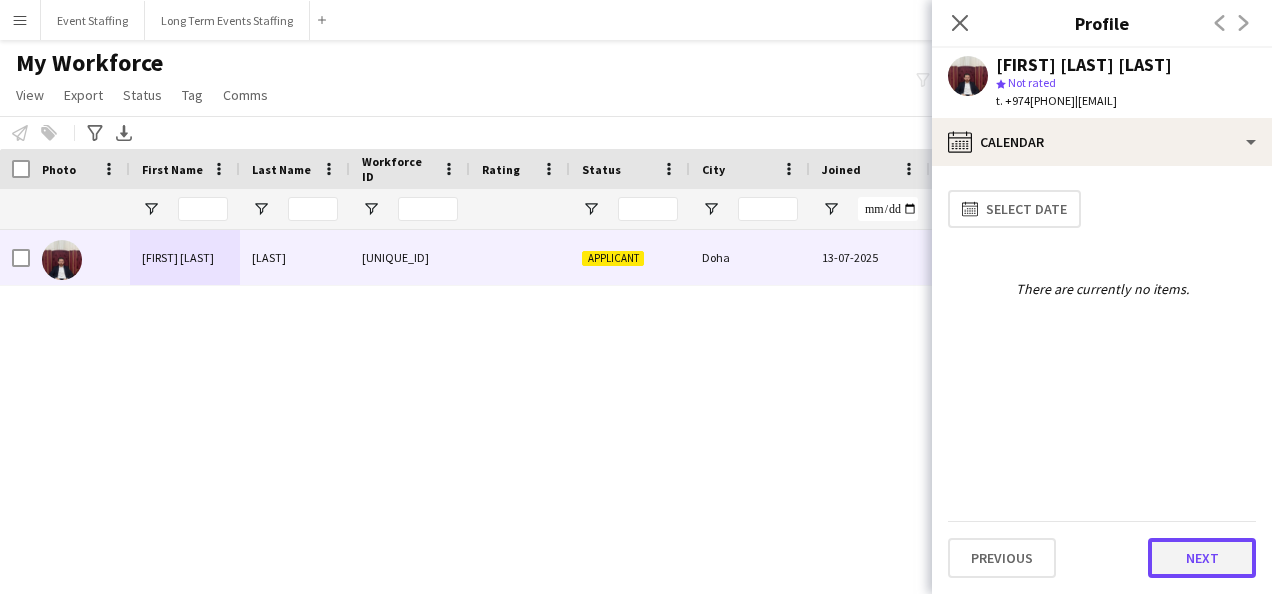 click on "Next" 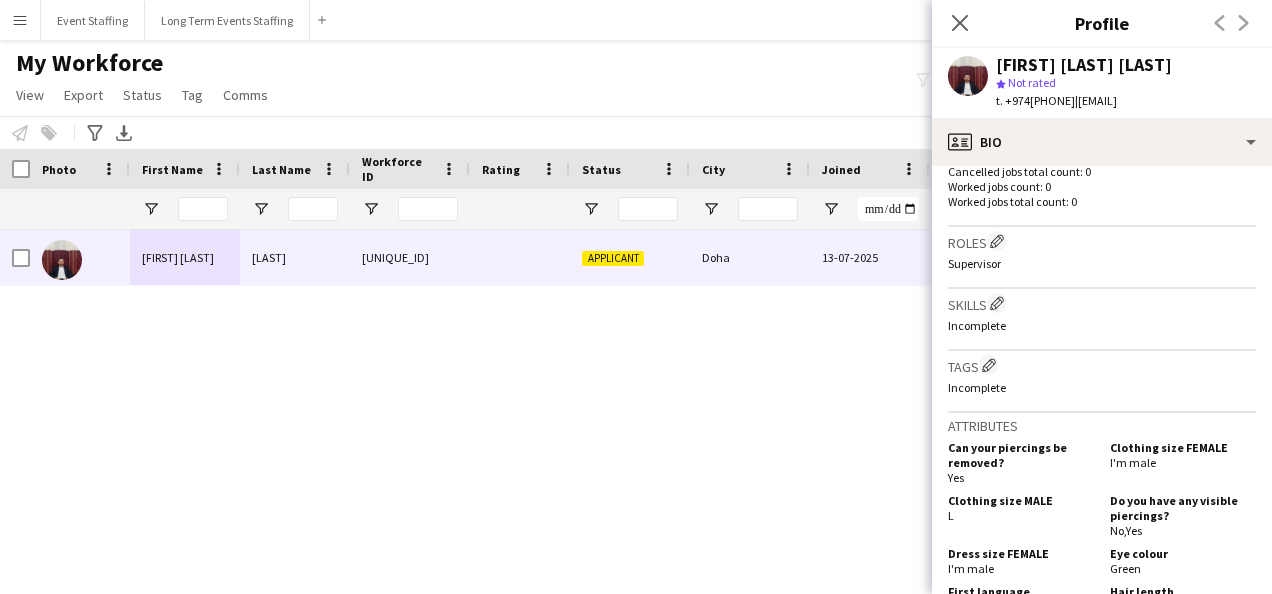 scroll, scrollTop: 0, scrollLeft: 0, axis: both 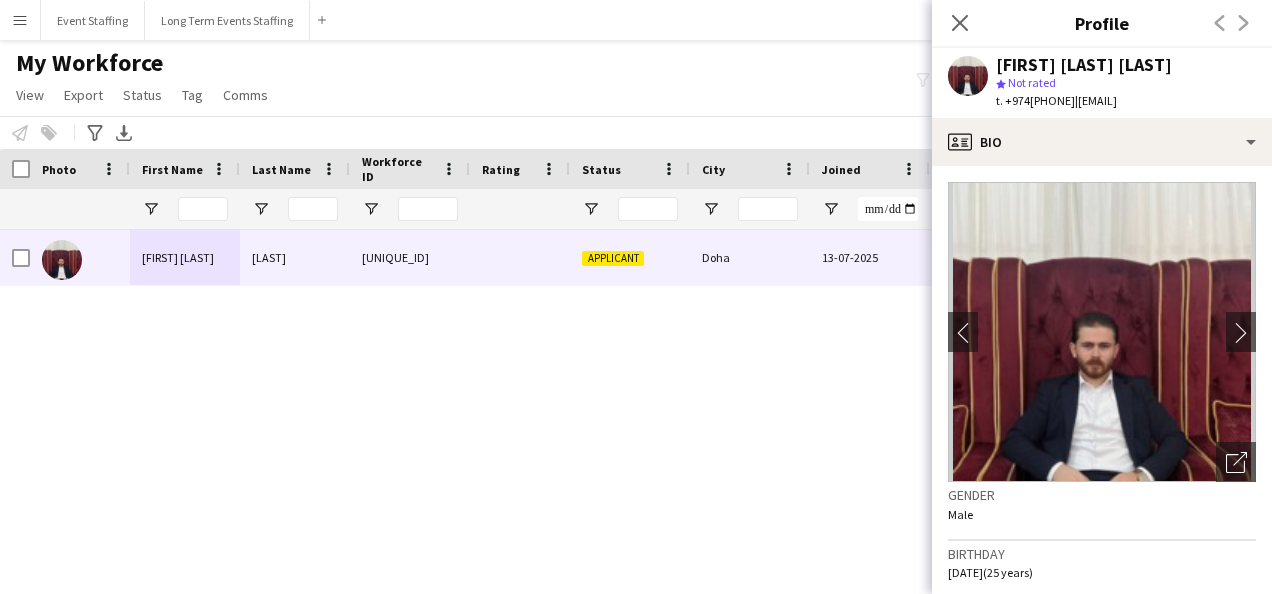 drag, startPoint x: 1084, startPoint y: 101, endPoint x: 1232, endPoint y: 111, distance: 148.33745 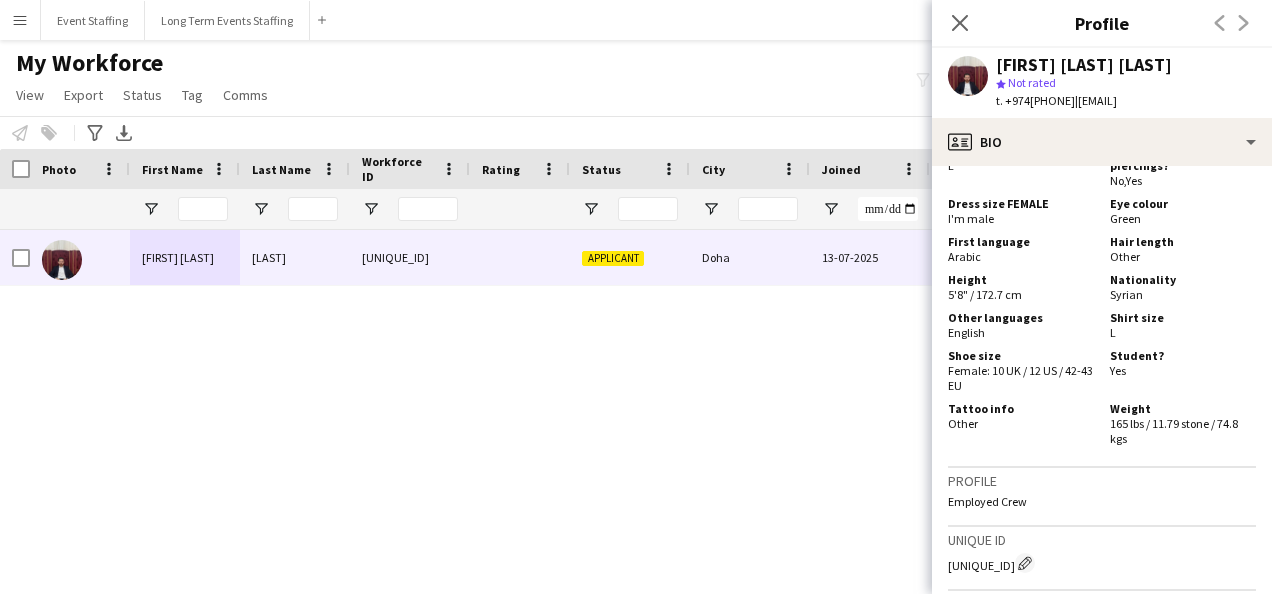 scroll, scrollTop: 1250, scrollLeft: 0, axis: vertical 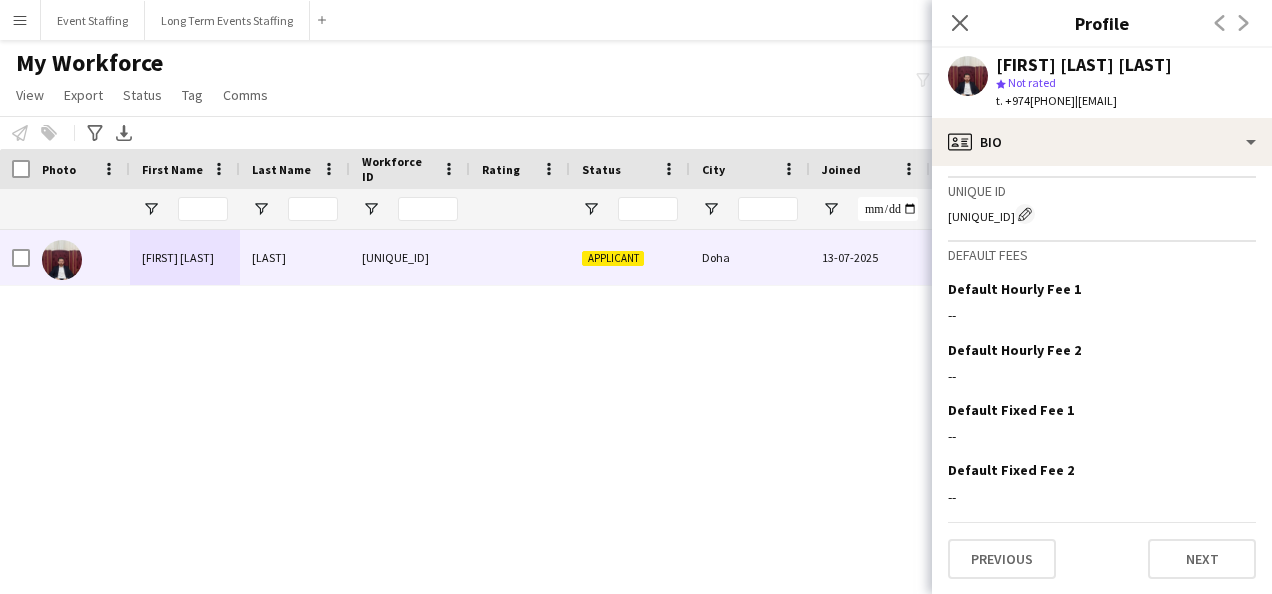 click on "LF12713
Edit crew unique ID" 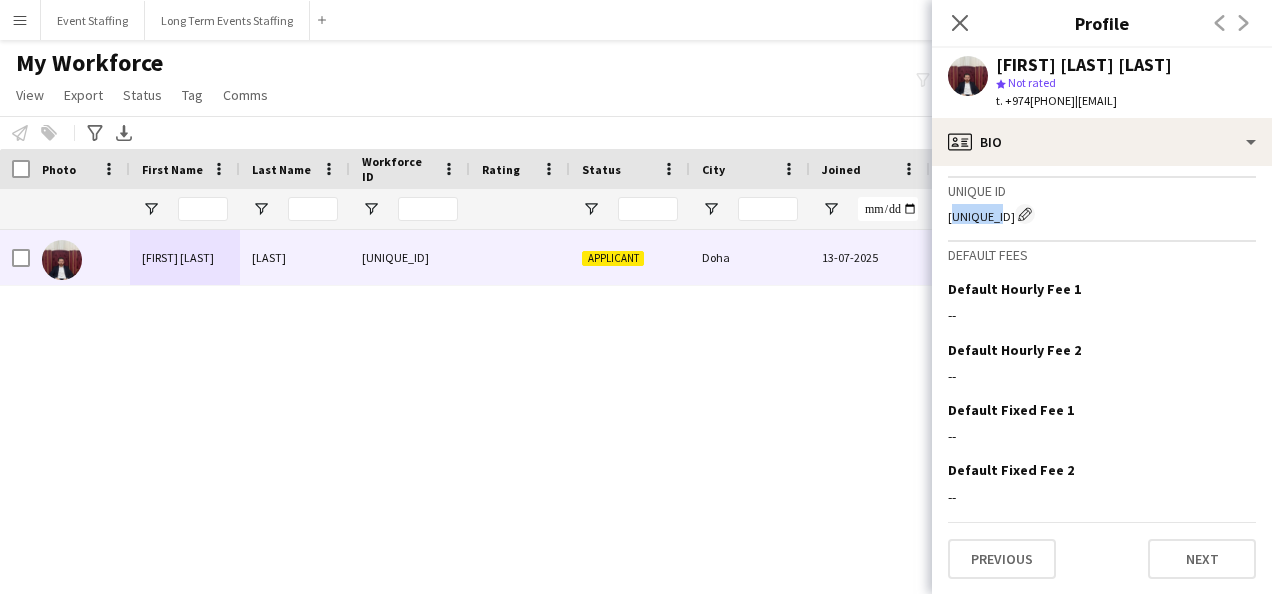 click on "LF12713
Edit crew unique ID" 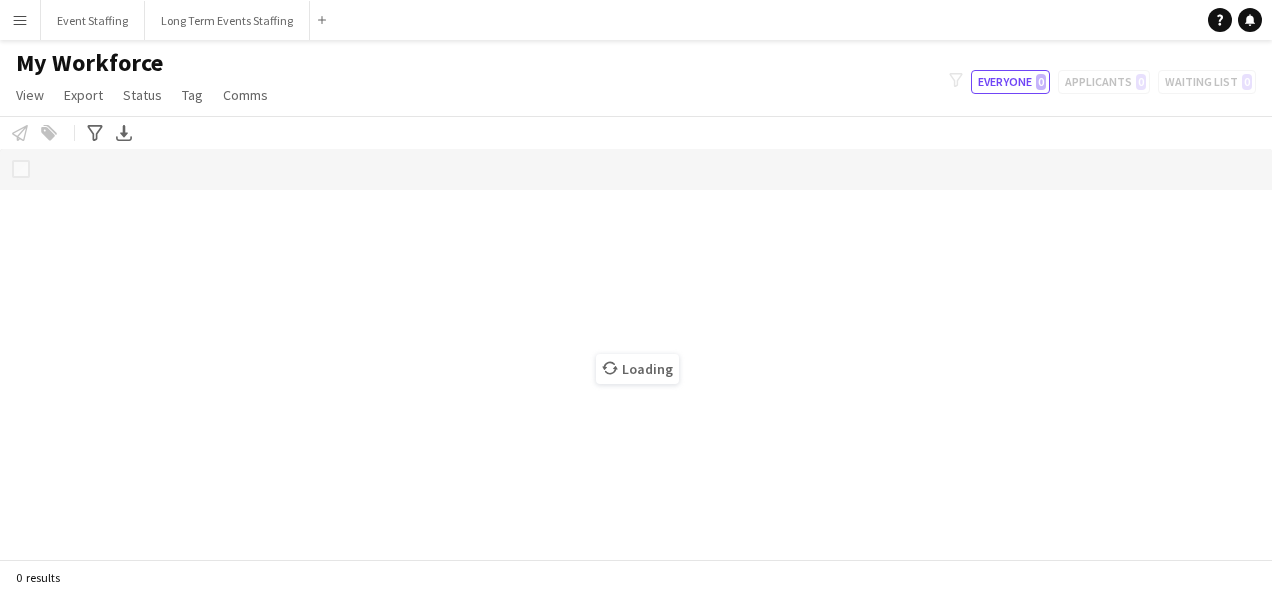 scroll, scrollTop: 0, scrollLeft: 0, axis: both 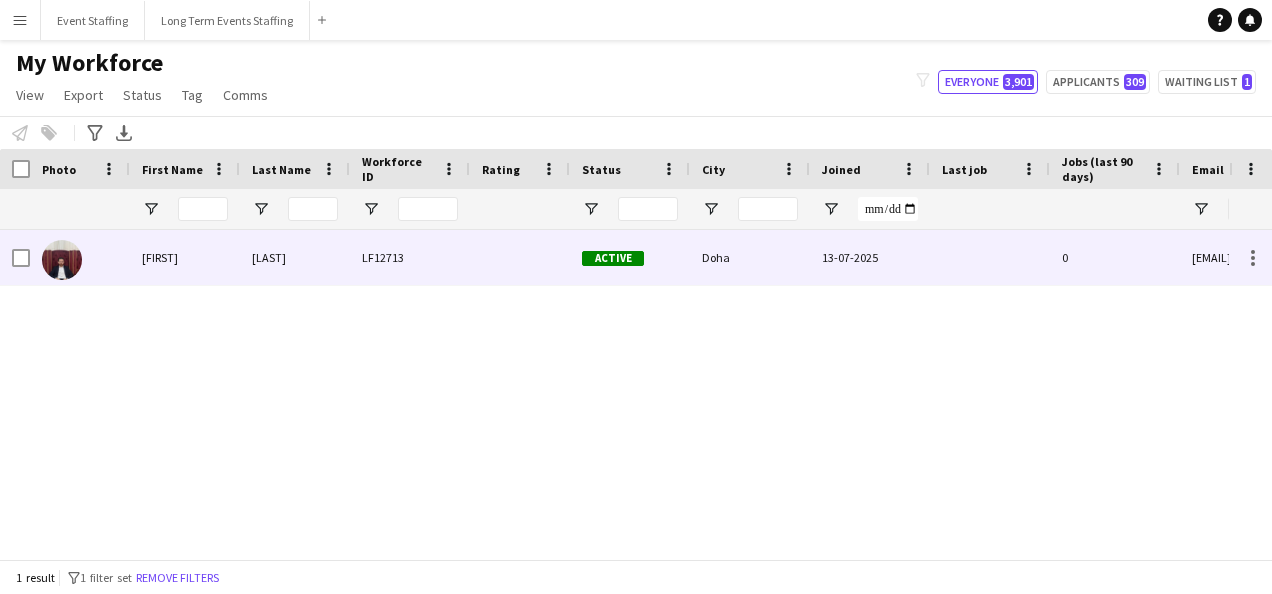 click on "LF12713" at bounding box center [410, 257] 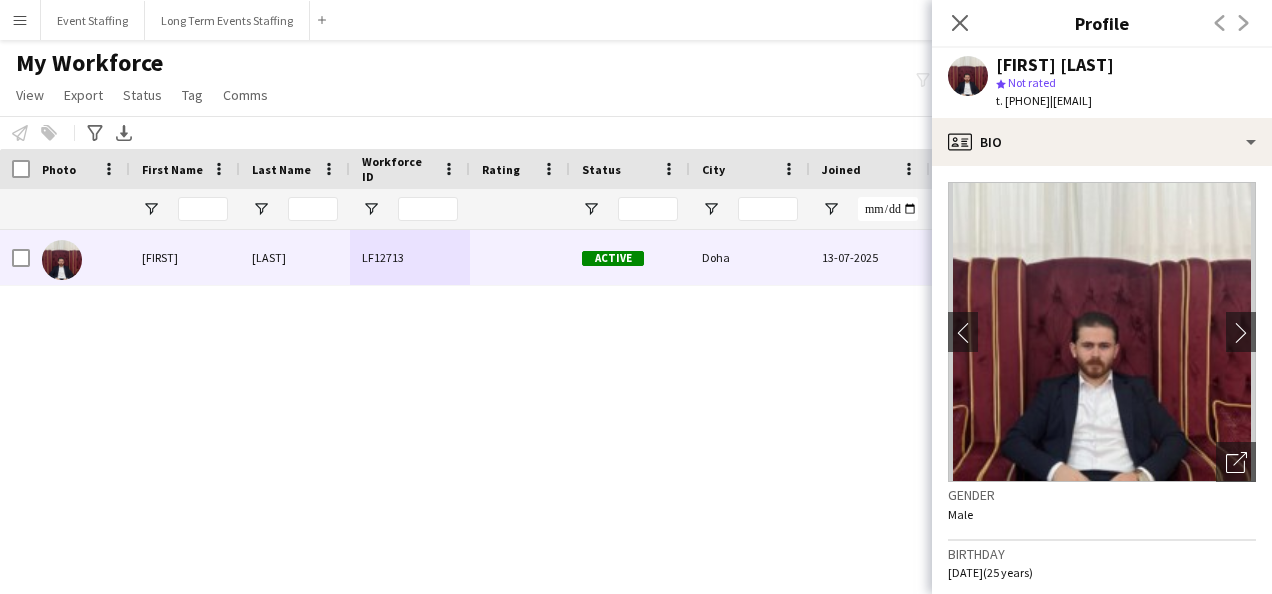 drag, startPoint x: 1083, startPoint y: 101, endPoint x: 1228, endPoint y: 101, distance: 145 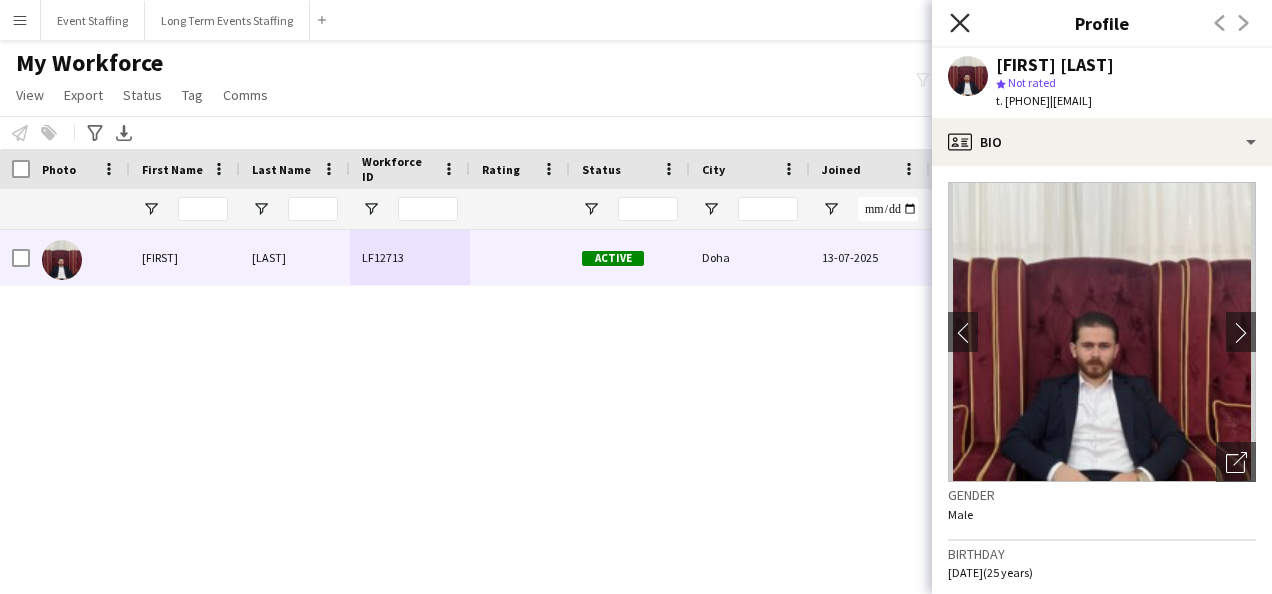 click 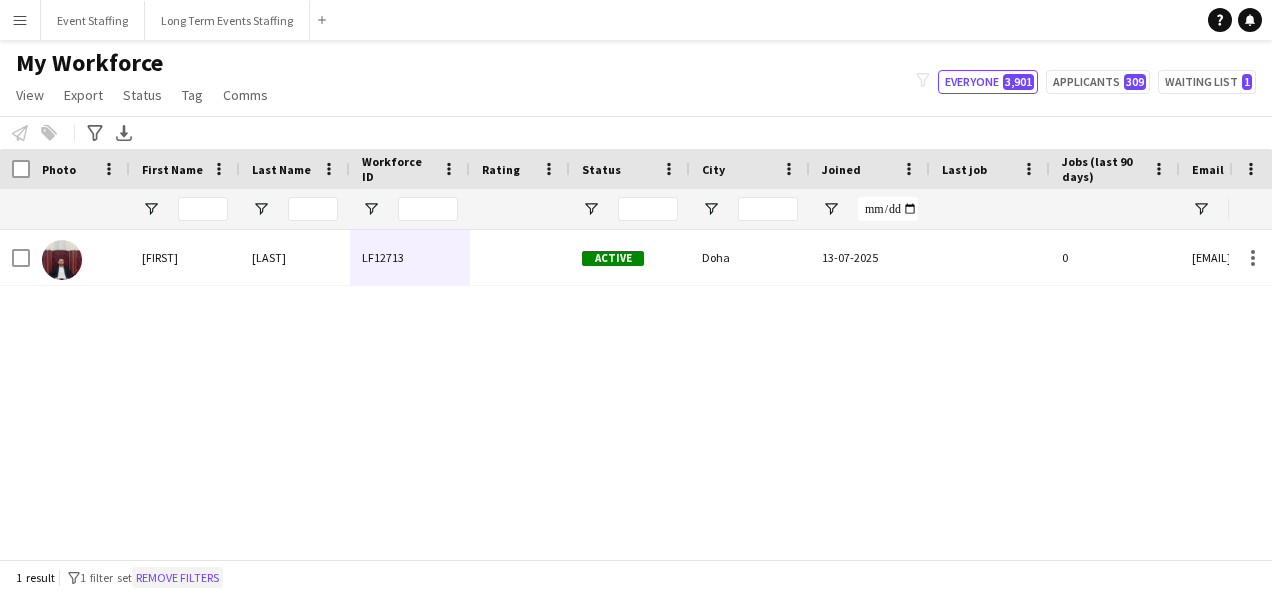 click on "Remove filters" 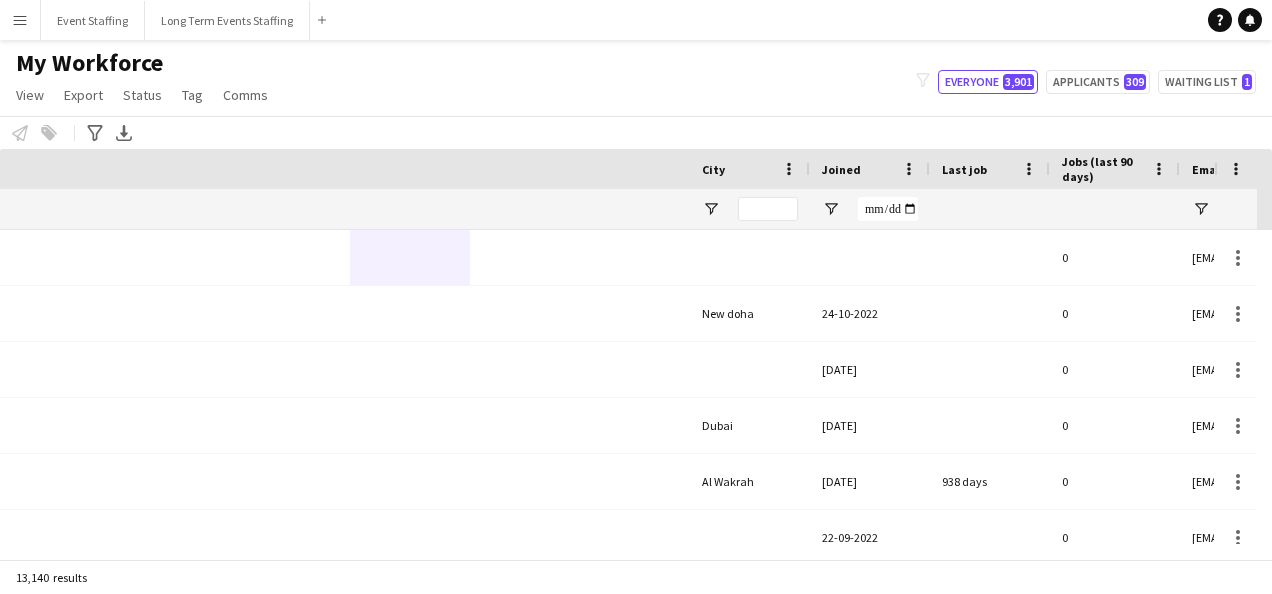 scroll, scrollTop: 0, scrollLeft: 1062, axis: horizontal 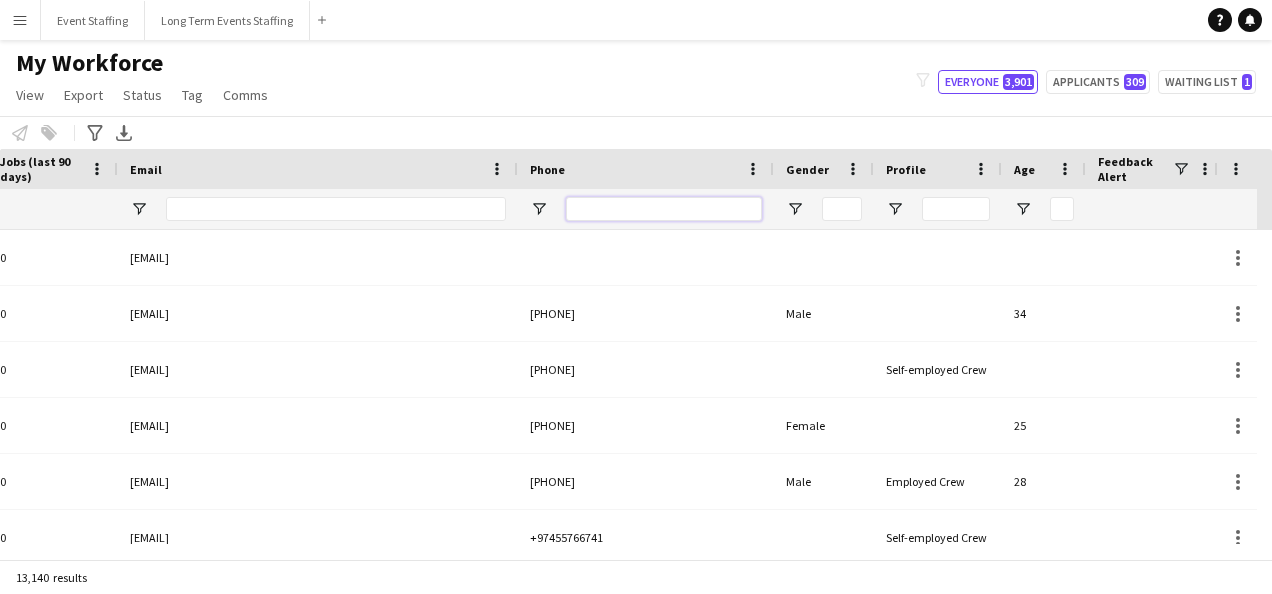 click at bounding box center [664, 209] 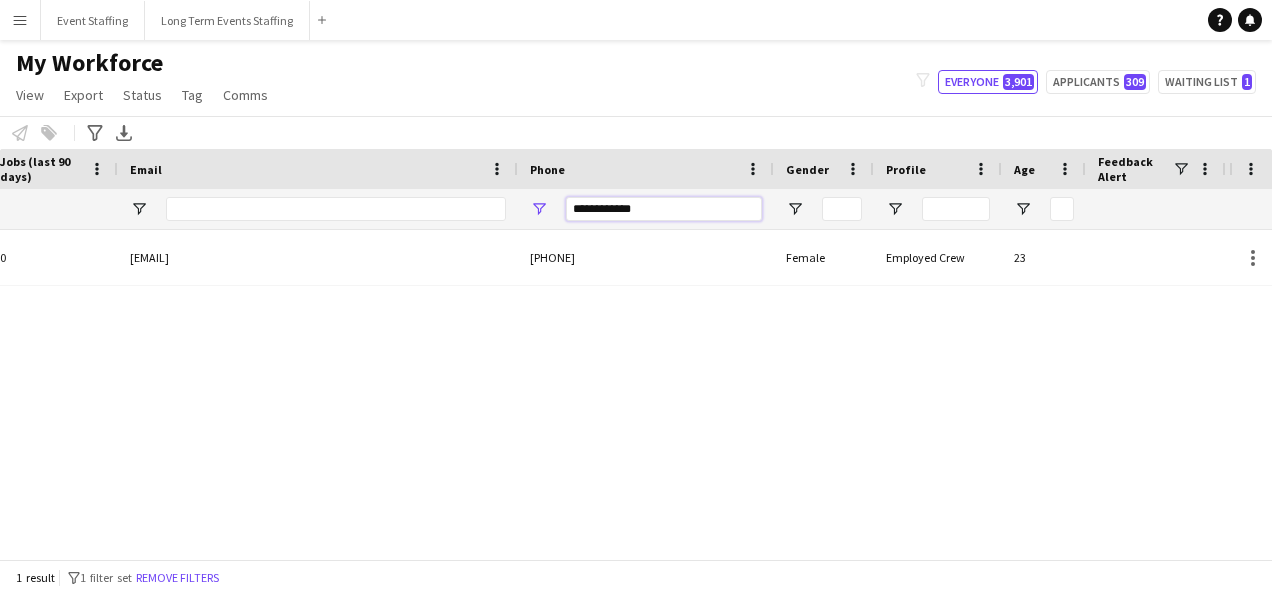 scroll, scrollTop: 0, scrollLeft: 0, axis: both 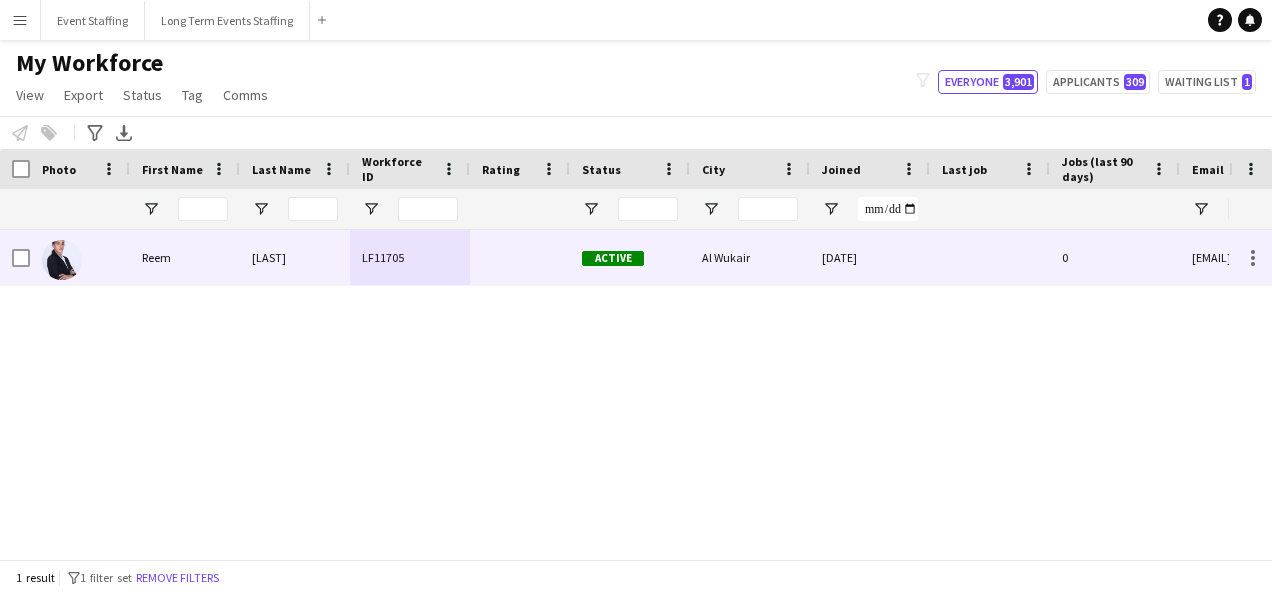 type on "**********" 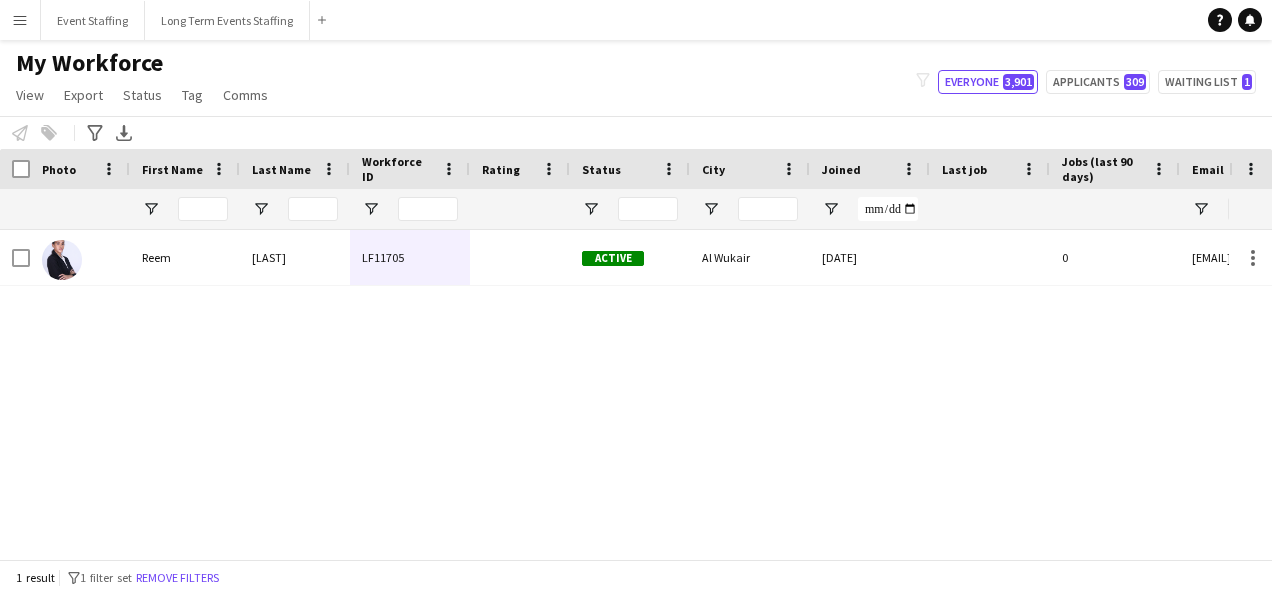 click at bounding box center (313, 209) 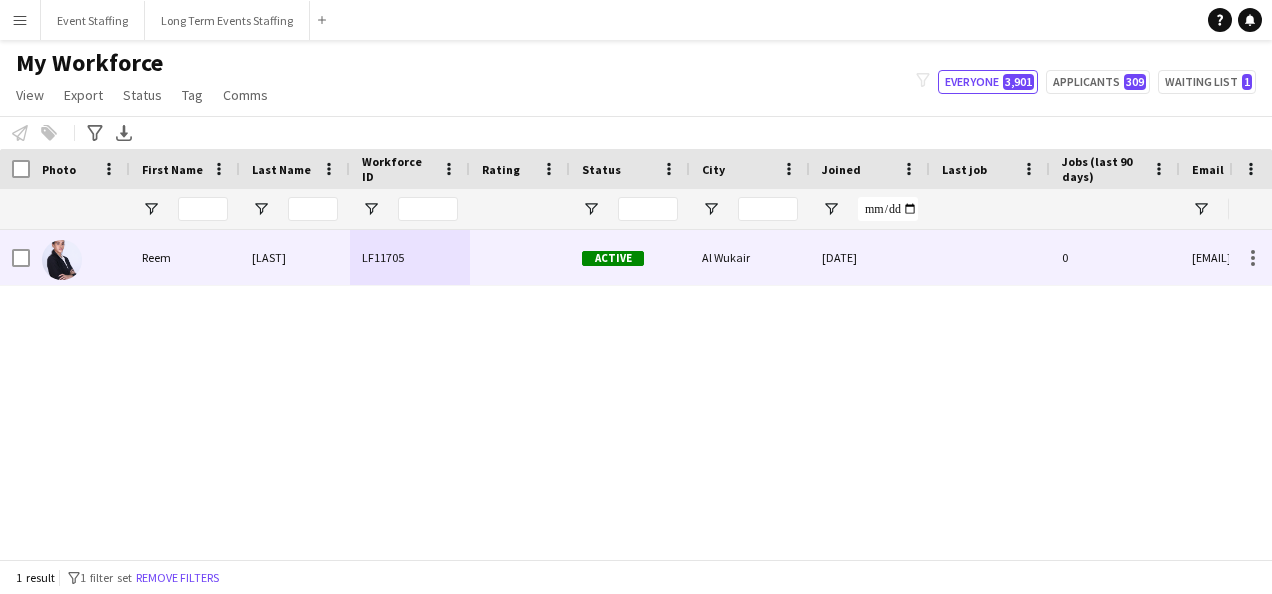 click on "Alhaj" at bounding box center (295, 257) 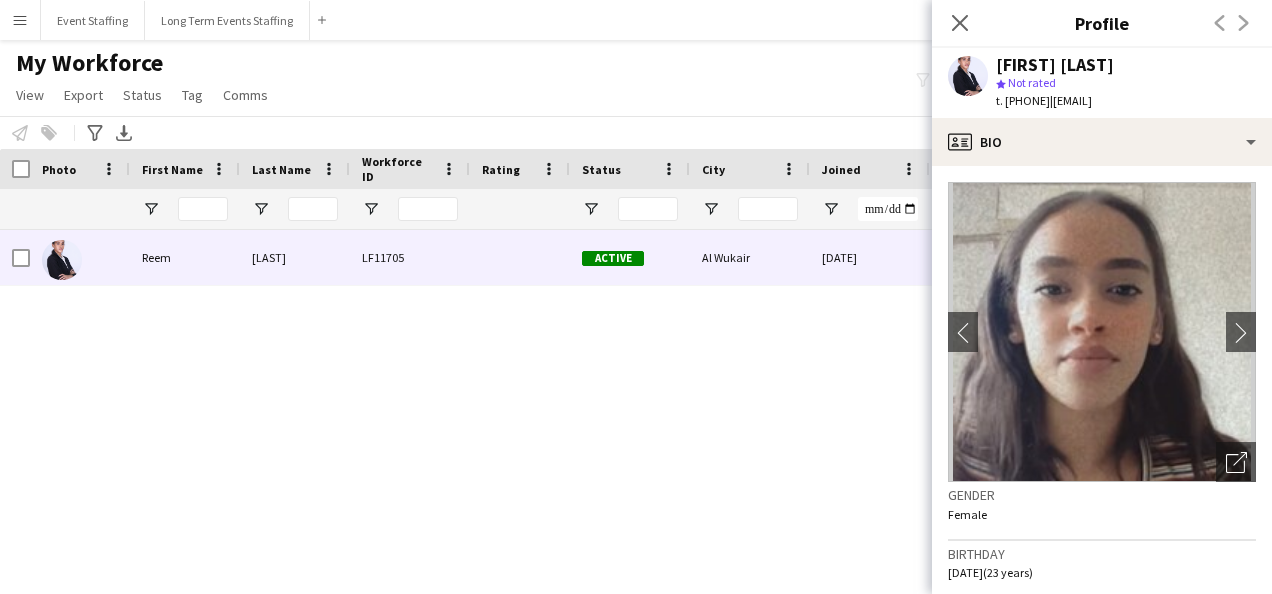 click on "26-07-2024 0 reemsaeedalhaj@gmail.com Al Wukair Active Alhaj LF11705
Reem" at bounding box center (614, 387) 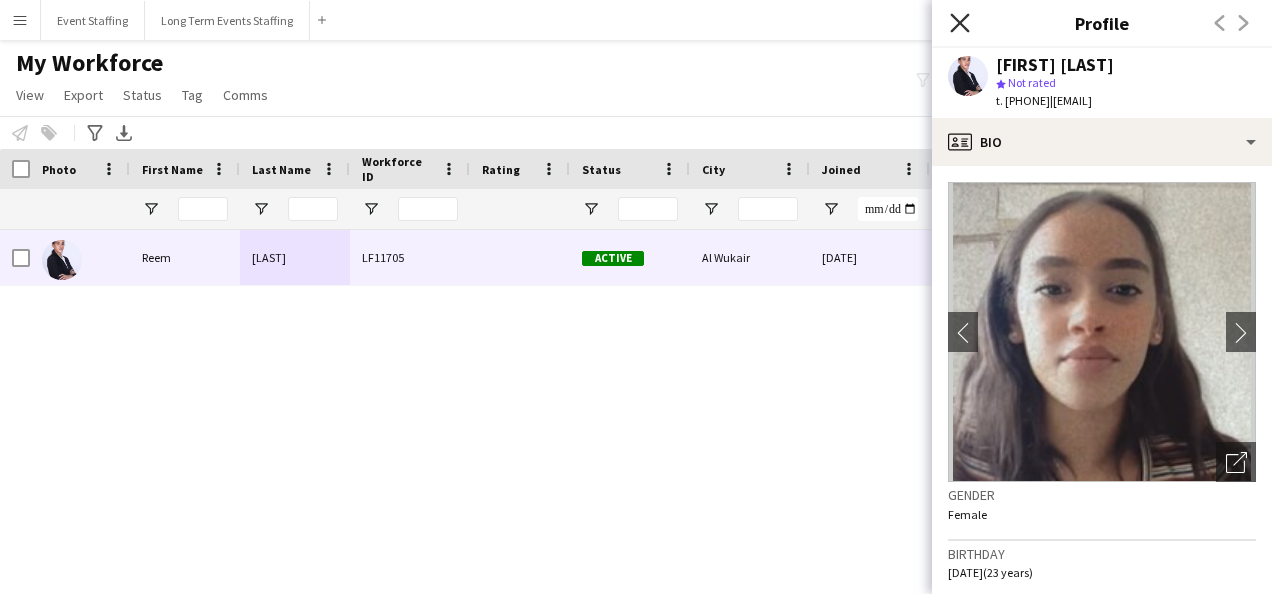 click on "Close pop-in" 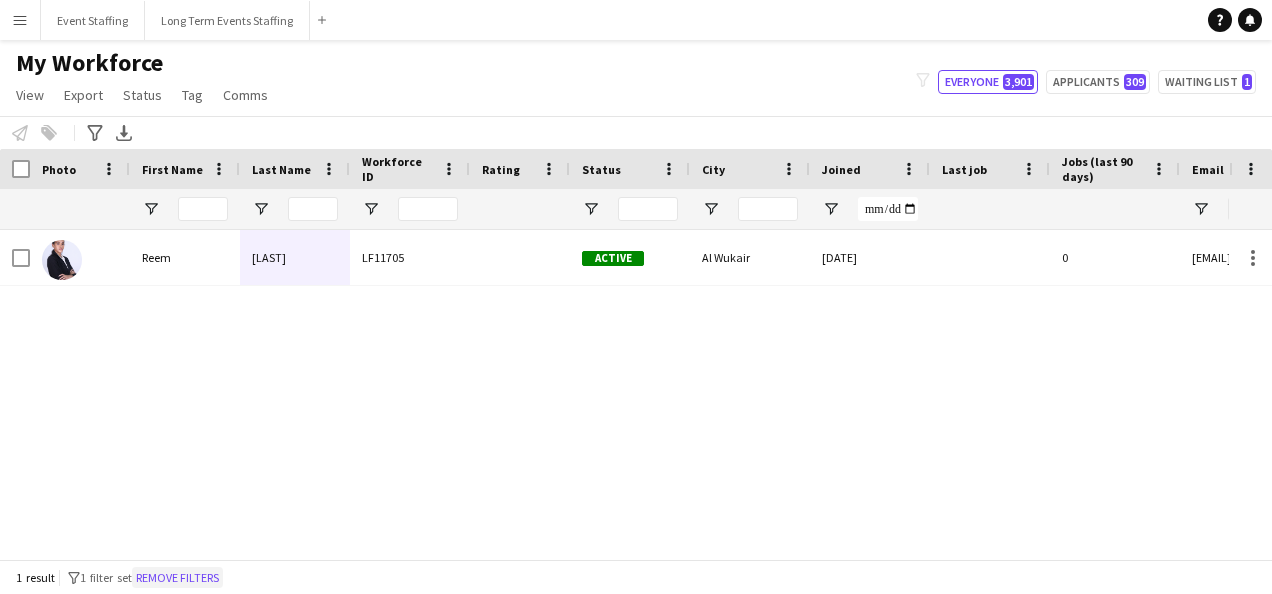 click on "Remove filters" 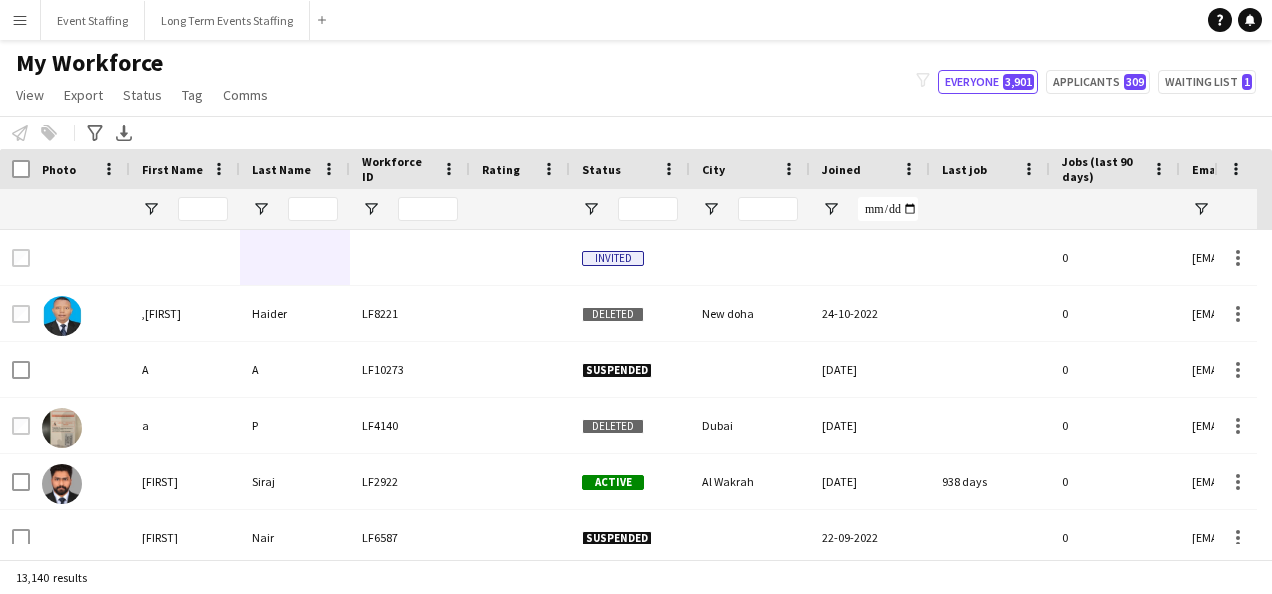 click on "Menu" at bounding box center [20, 20] 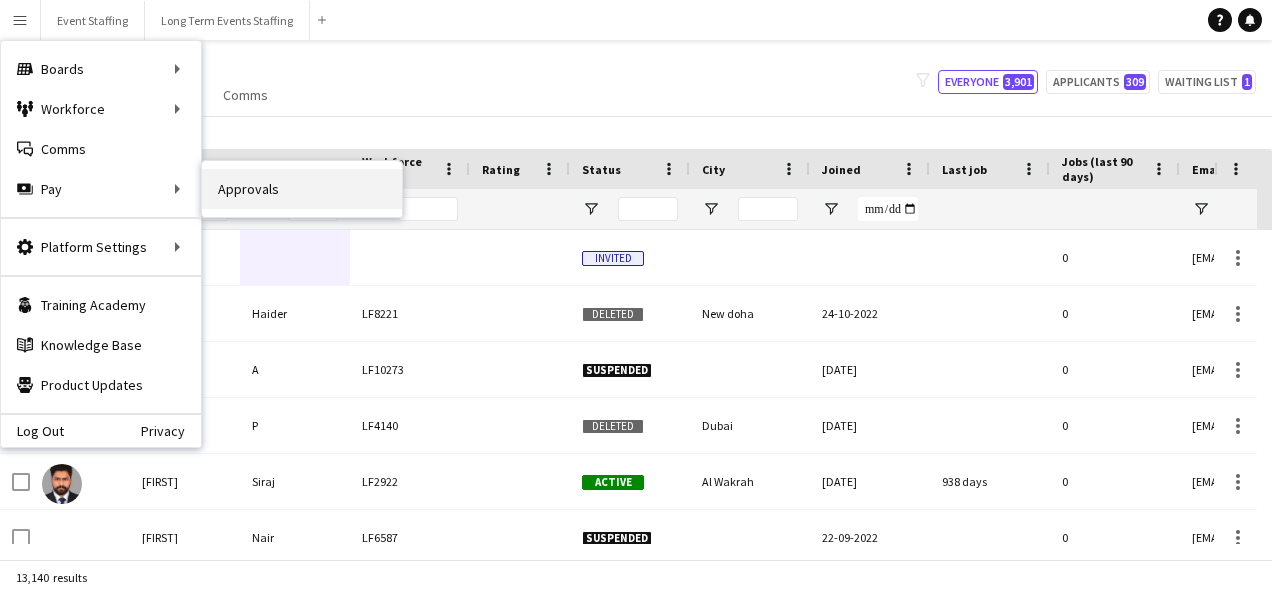 click on "Approvals" at bounding box center [302, 189] 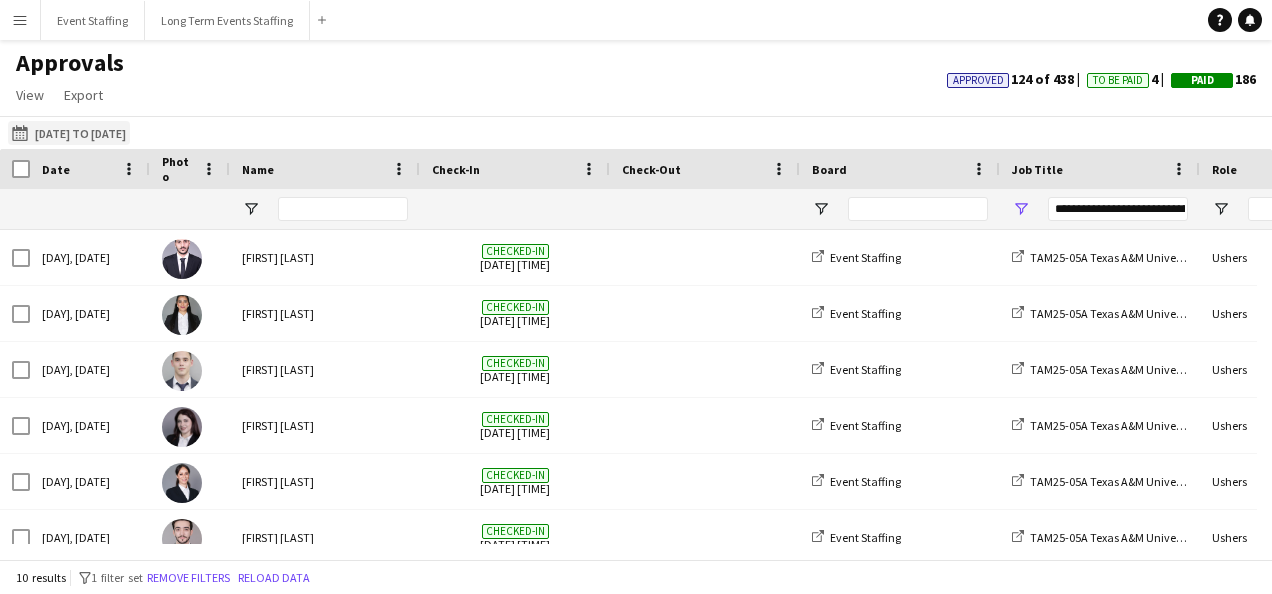 click on "01-05-2025 to 31-05-2025
01-05-2025 to 31-05-2025" 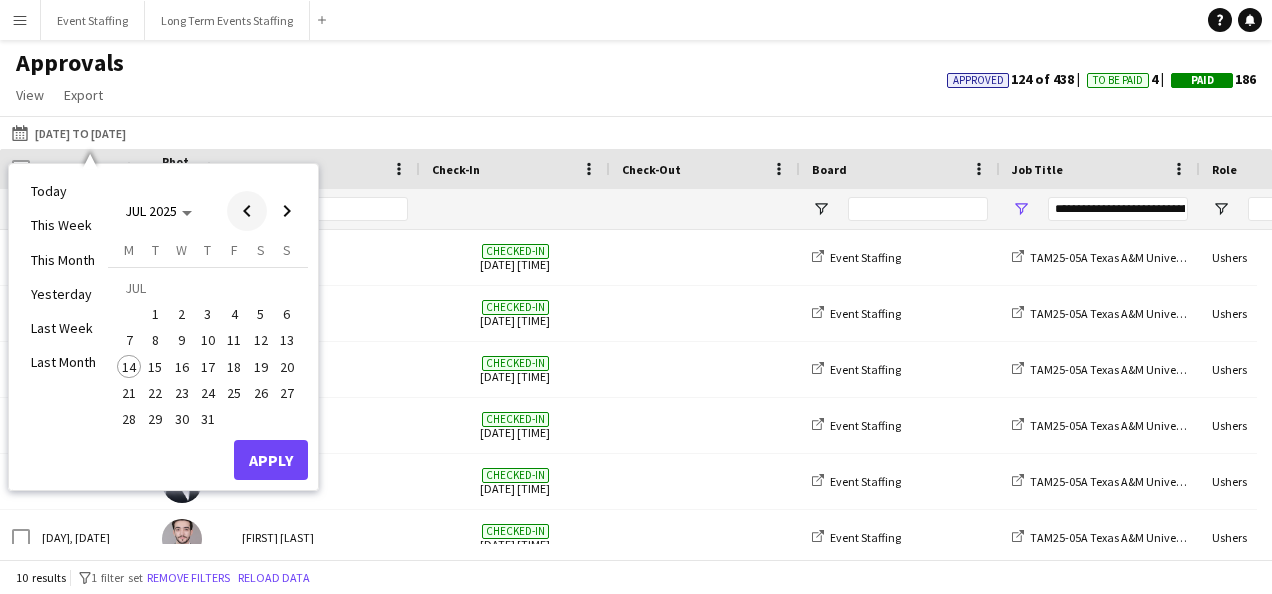 click at bounding box center (247, 211) 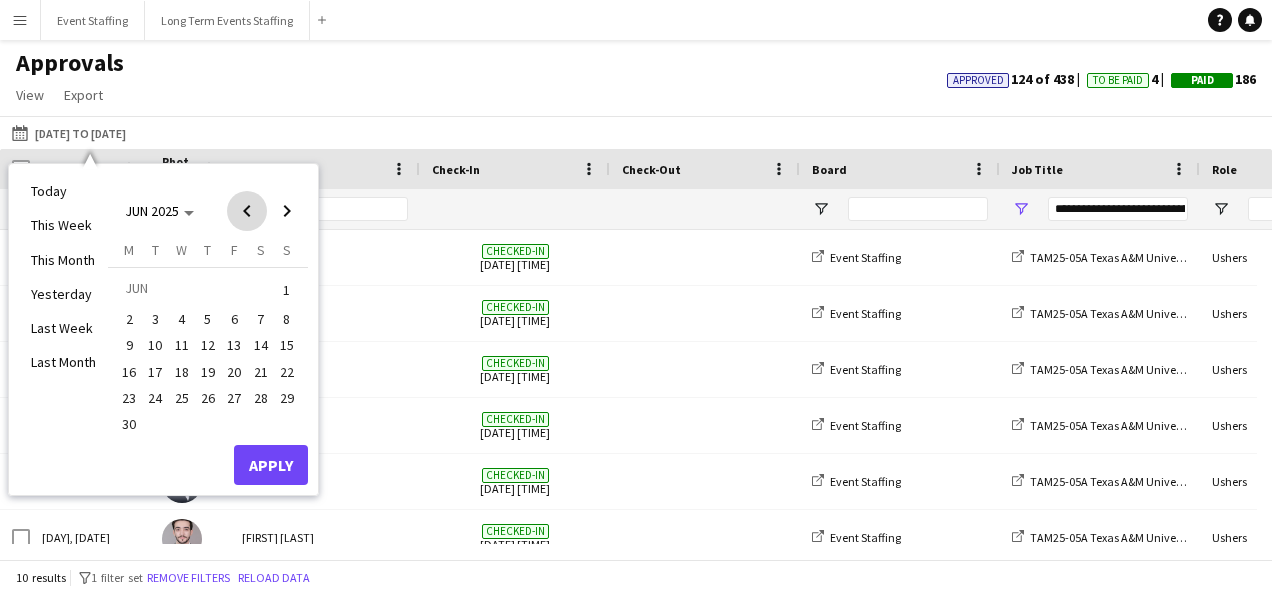 click at bounding box center [247, 211] 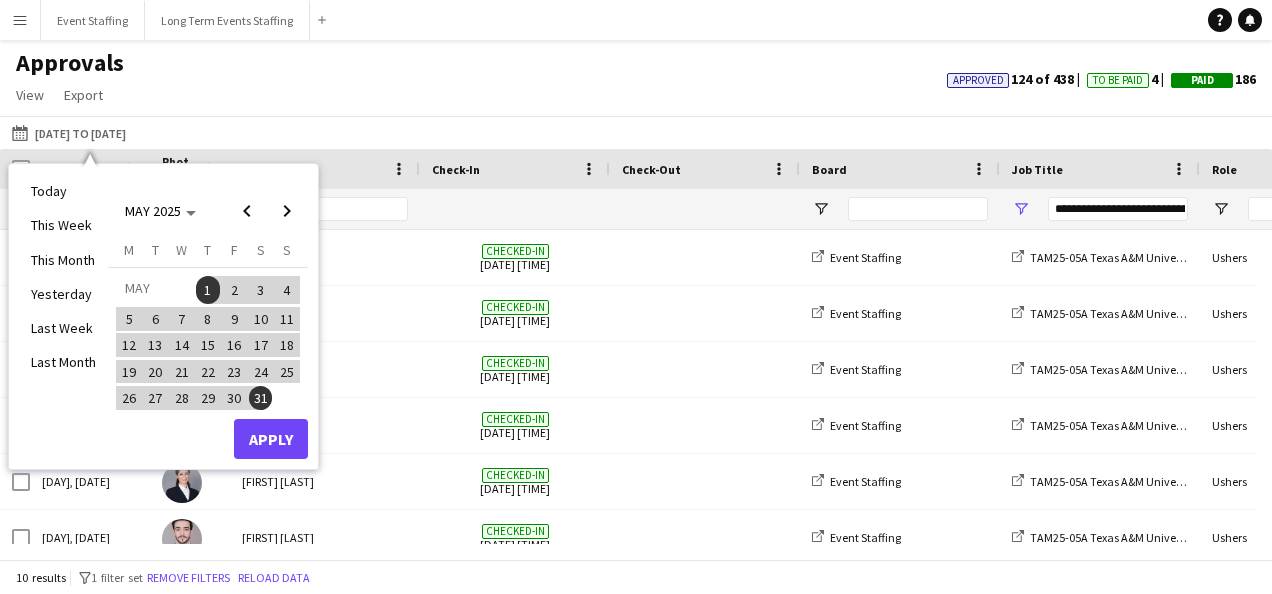 click on "15" at bounding box center [208, 345] 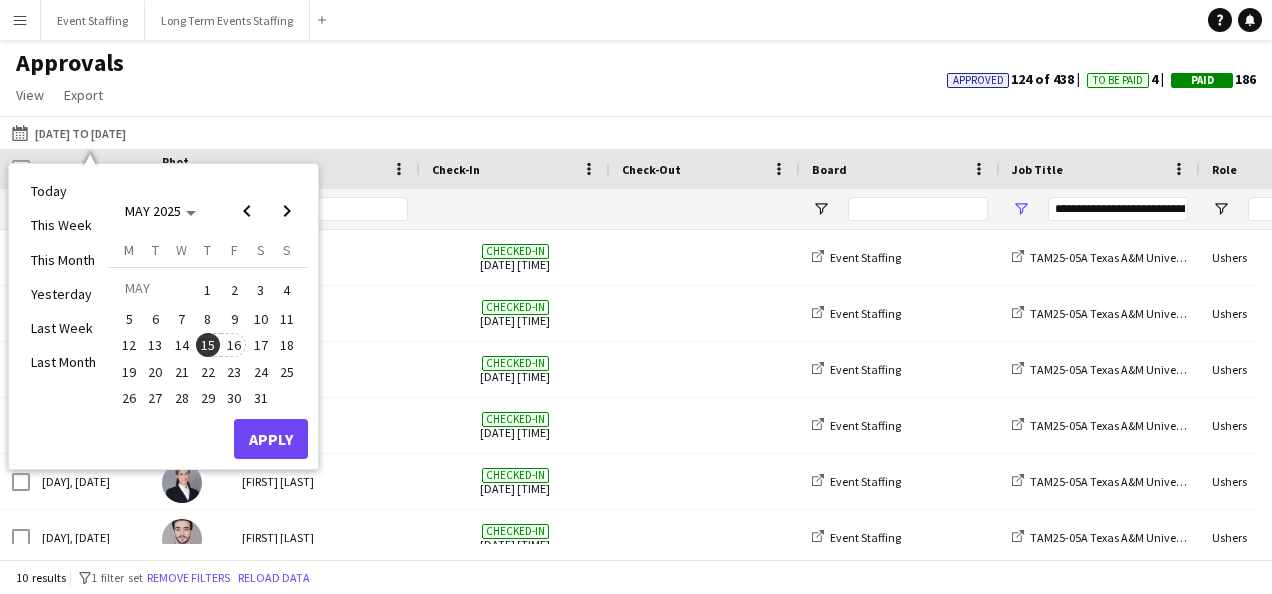 click on "16" at bounding box center [234, 345] 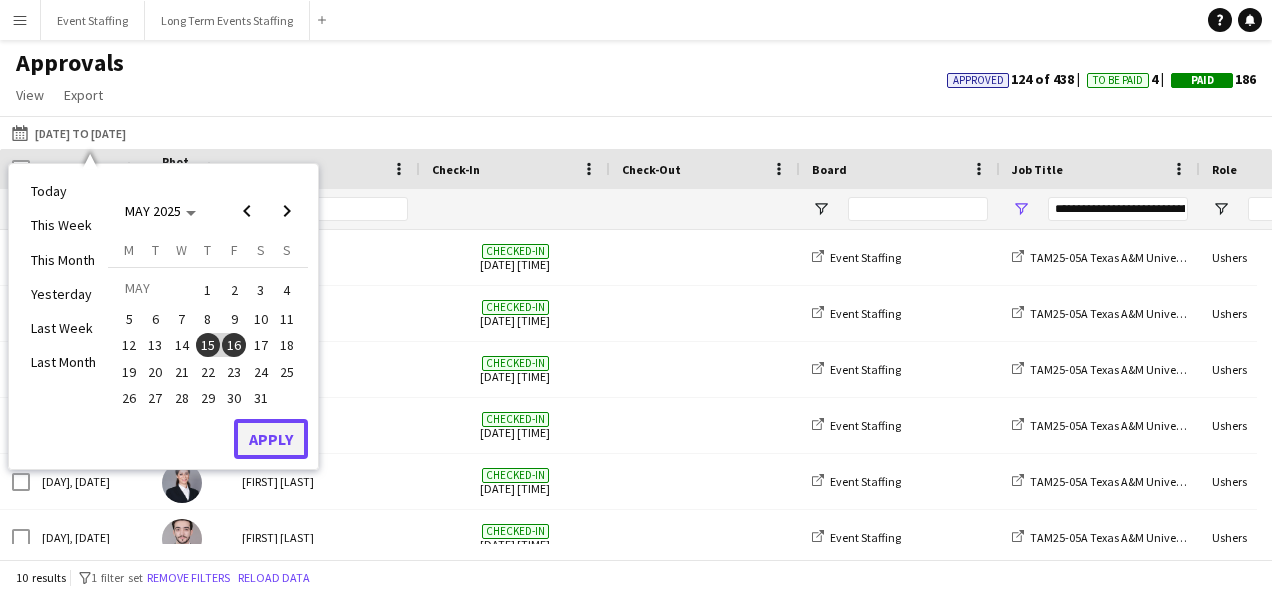 click on "Apply" at bounding box center [271, 439] 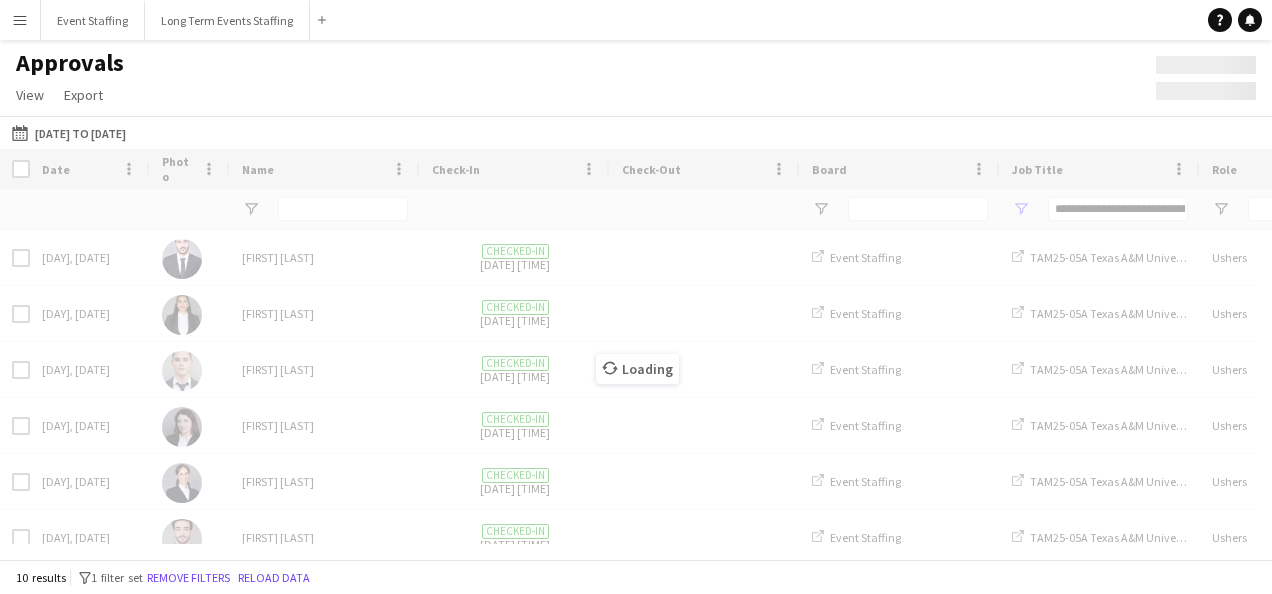type on "***" 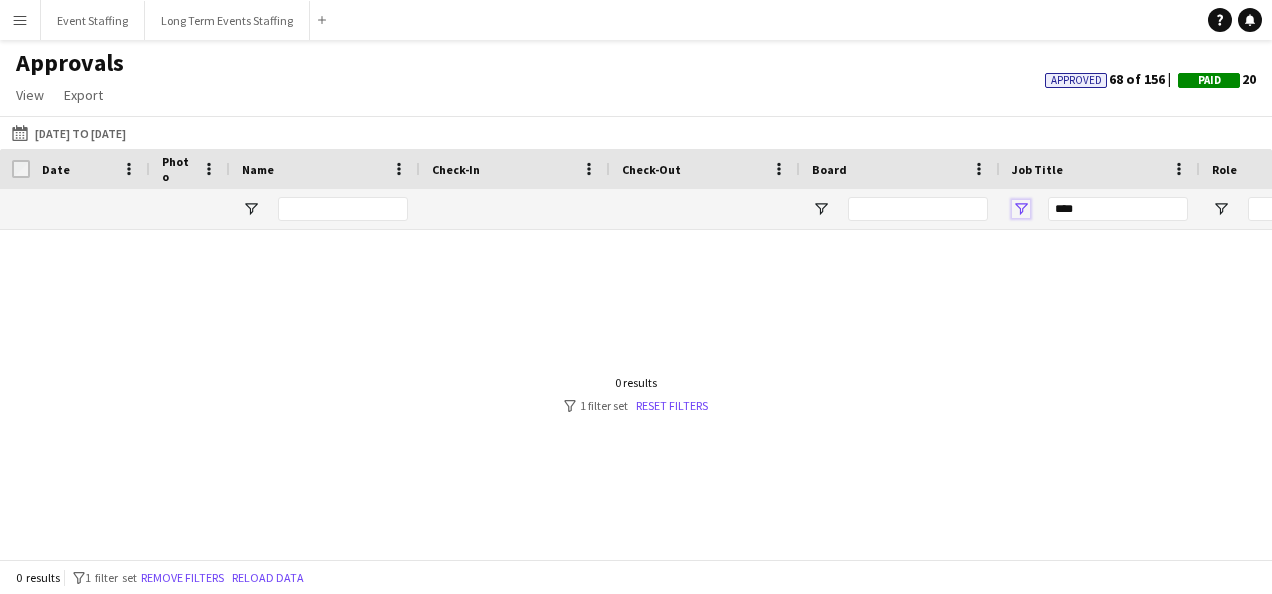 click at bounding box center [1021, 209] 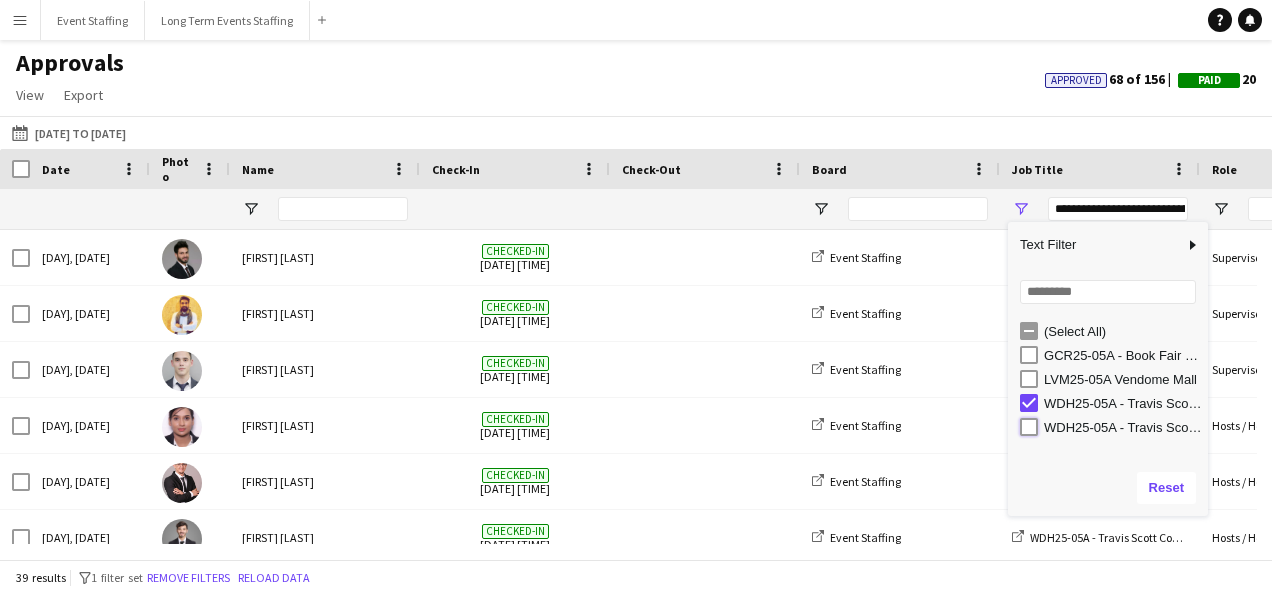 type on "**********" 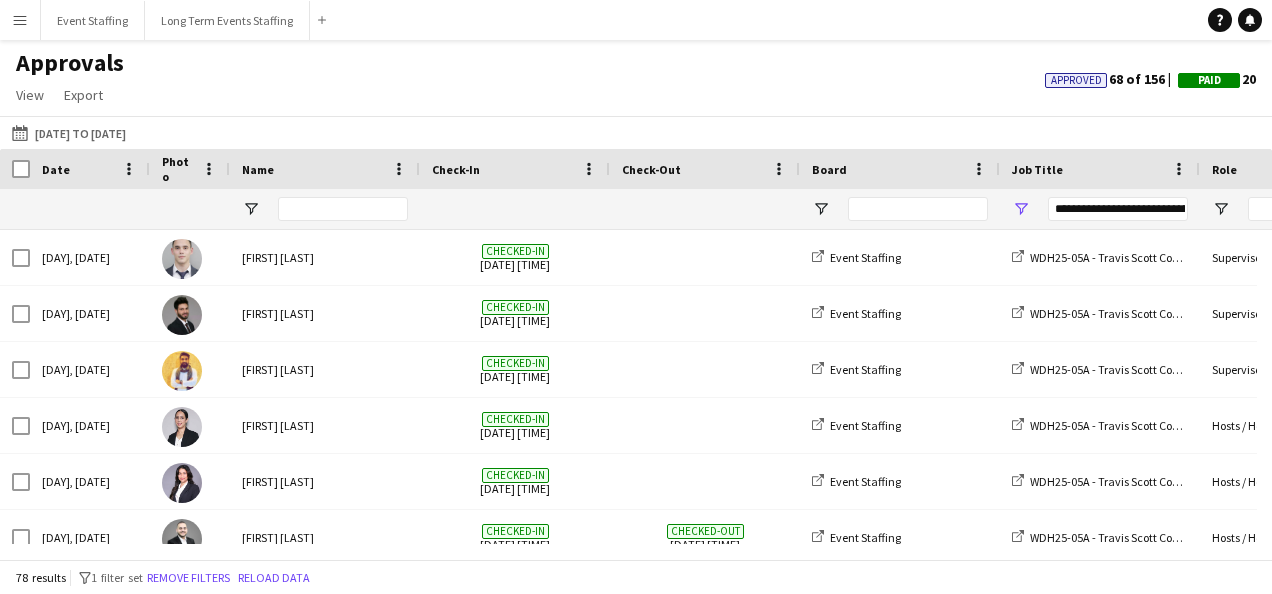 scroll, scrollTop: 0, scrollLeft: 42, axis: horizontal 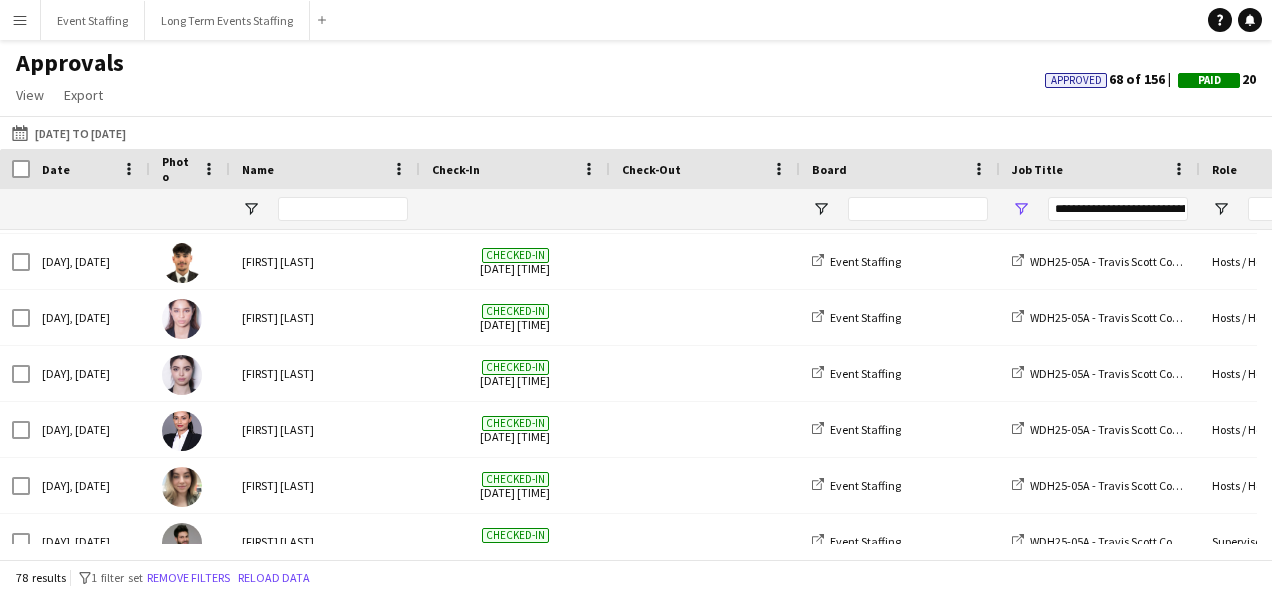 click on "Menu" at bounding box center (20, 20) 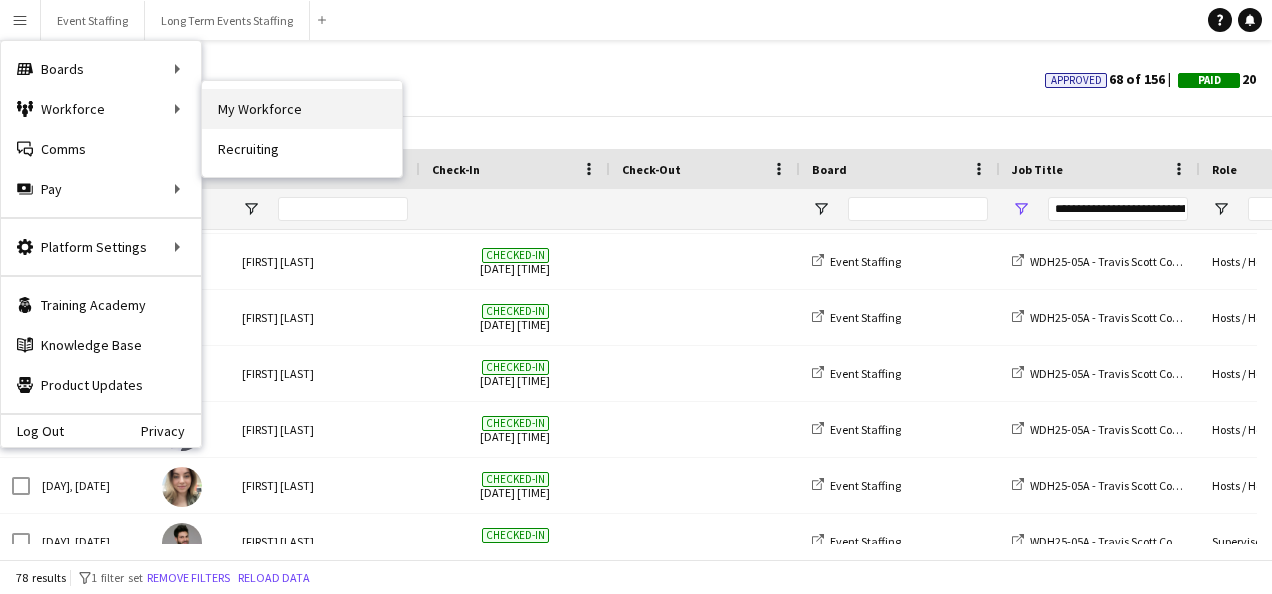 click on "My Workforce" at bounding box center [302, 109] 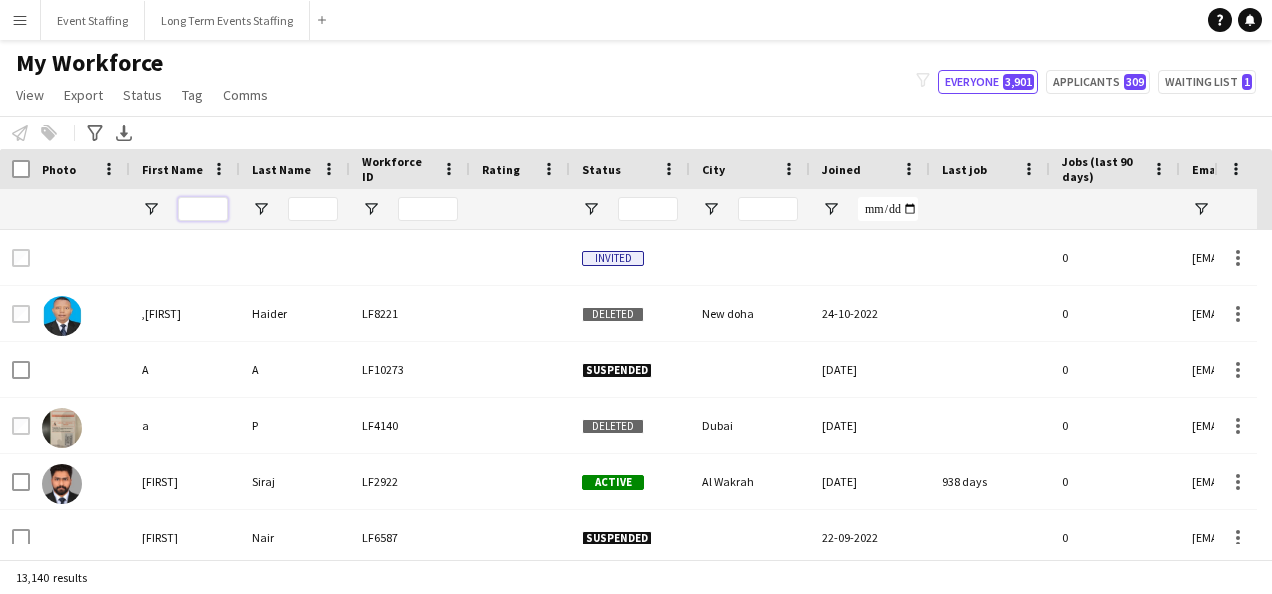 click at bounding box center (203, 209) 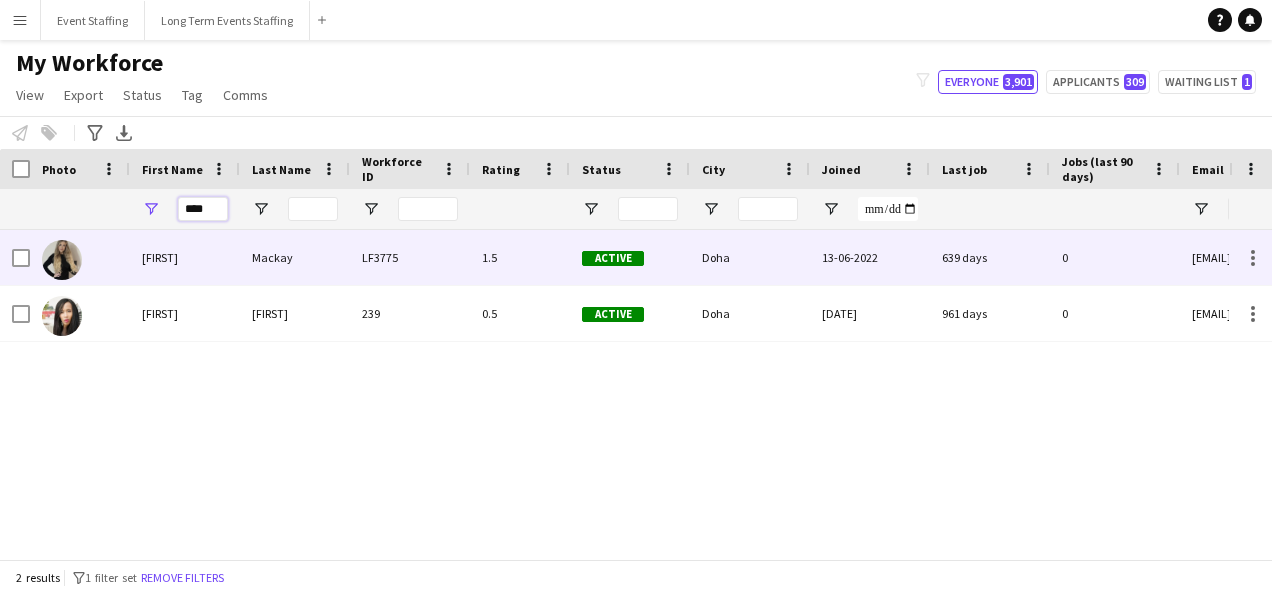 type on "****" 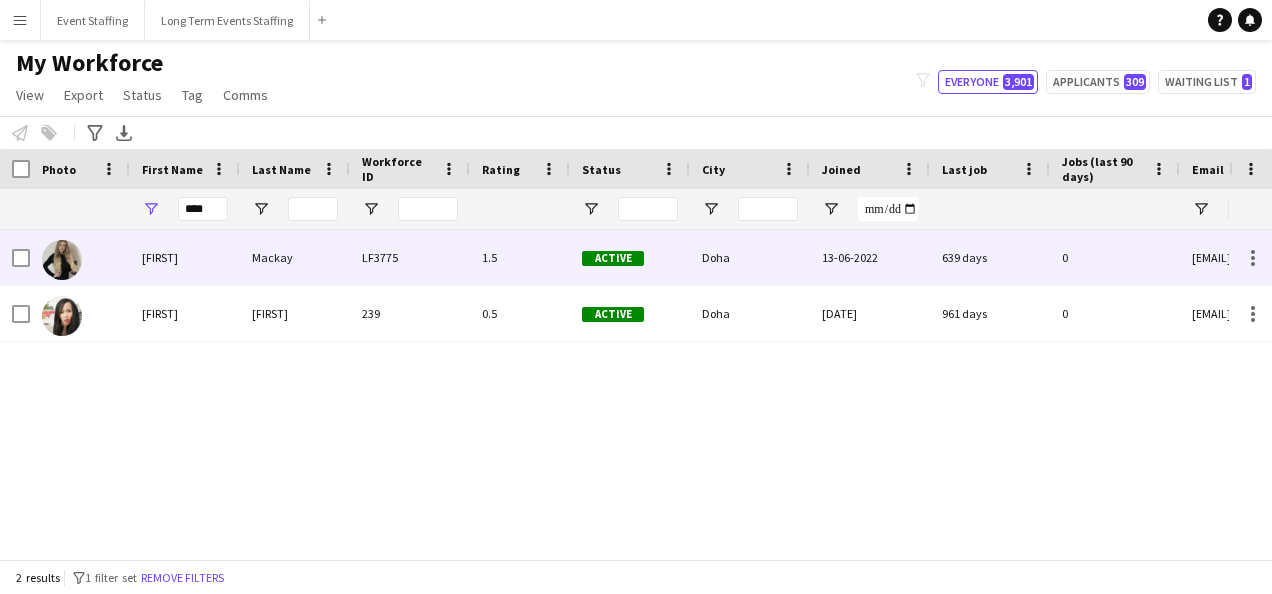 click on "1.5" at bounding box center [520, 257] 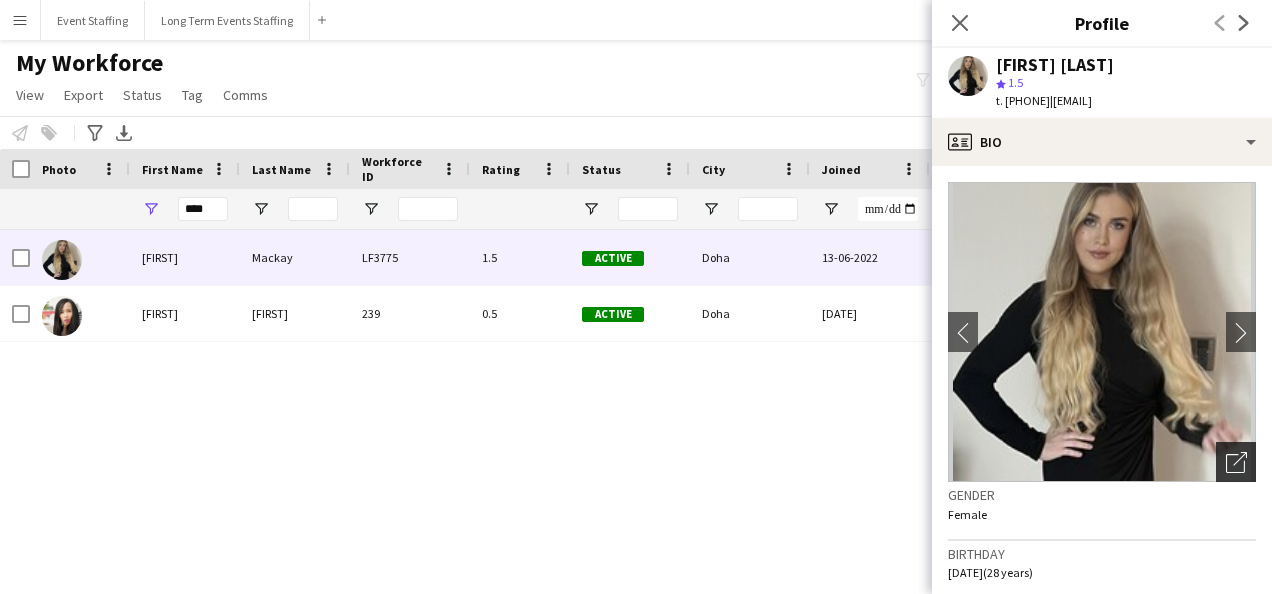 click on "Open photos pop-in" 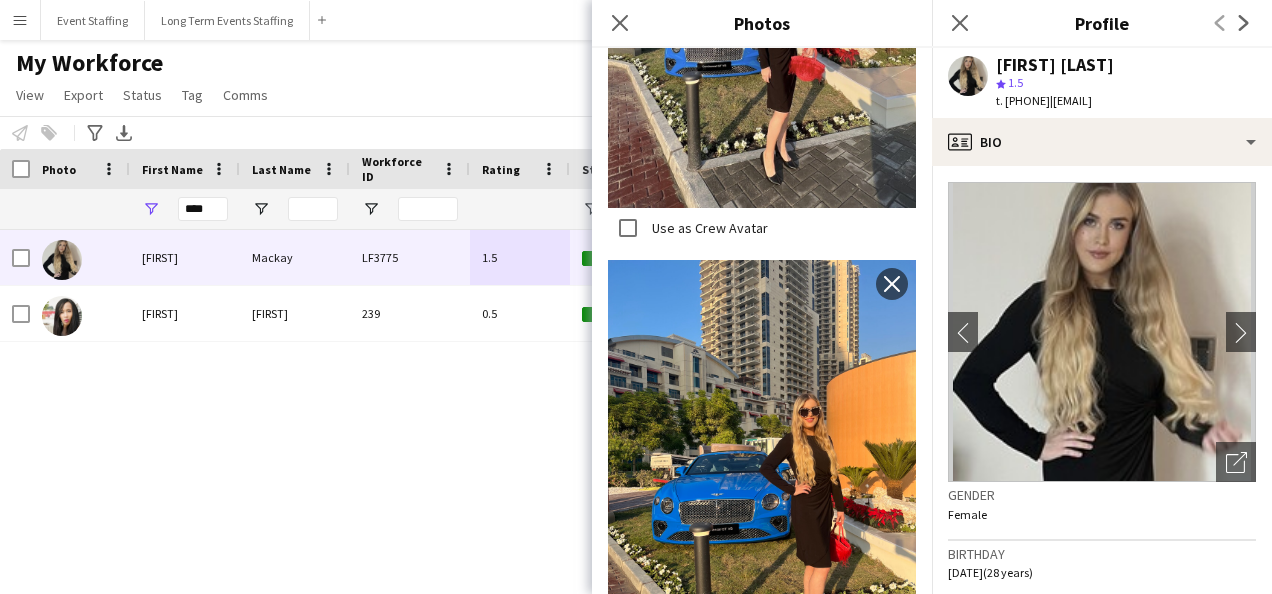 scroll, scrollTop: 2088, scrollLeft: 0, axis: vertical 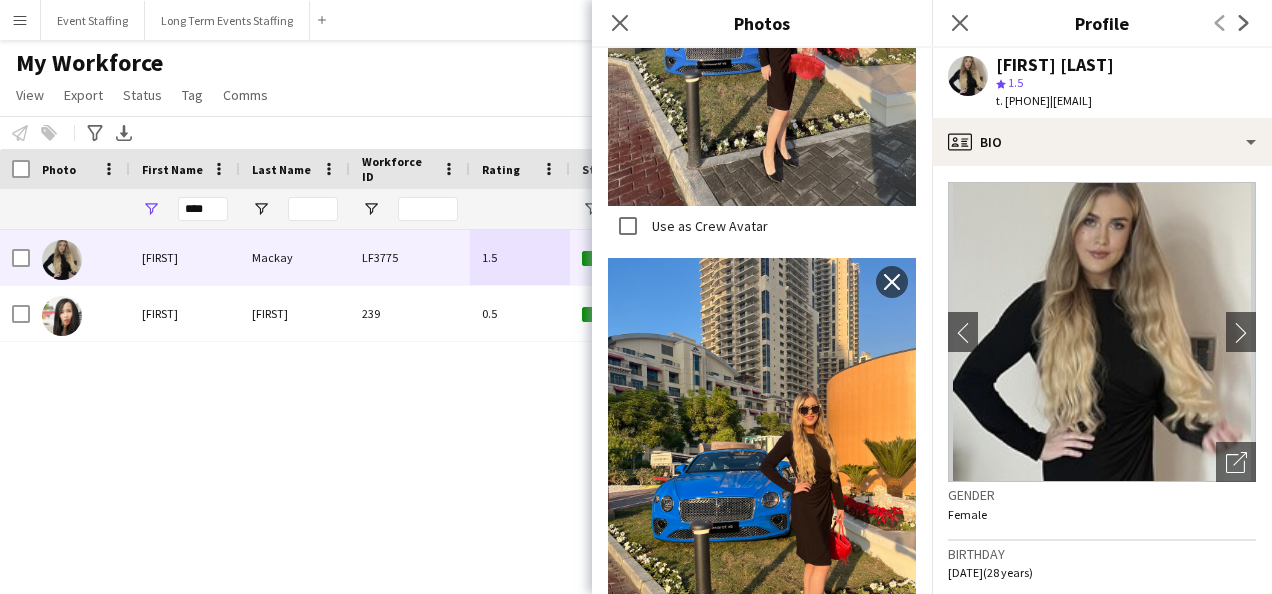 click on "My Workforce   View   Views  Default view New view Update view Delete view Edit name Customise view Customise filters Reset Filters Reset View Reset All  Export  Export as XLSX Export as PDF  Status  Edit  Tag  New tag  Edit tag  0- VVIP Hostess  (22) 0-LHS VVIP STAFF (5) 14x hosts / hostesses Qatar Racing and Equestrian Club (12) 2023 - 5 Mascots - 1st to 10th Mar (4) 2023 - A2Z Media - Hostess - 10th & 14th Mar (4) 2023 - Al Mana Promoters - Confirmed (25th Jan to 27th Feb) (2) 2023 - Al Maya - Promoters - 9th, 10th, 11th Mar (4) 2023 - Alberto Dubai - 8 Hostesses - 22nd Feb - Confirmed (5) 2023 - APQ Events - Cast Coordinators (3) 2023 - APQ Events - Info Desk Coordinators (9) 2023 - APQ Events - Sports Coordinators (22) 2023 - APQ Events - Ushers (5) 2023 - ASE23-06A - 3 Ushers (1) 2023 - Assets Group - Call Centre Agents - 1st March (2) 2023 - AZM23-03A - 14th Mar - Hostess (2) 2023 - AZM23-03C - Hostess - 20th Mar (3) 2023 - BDT23-03A - Promoter - 16th, 17th, 18th Mar (5) 2023 - CLN23-03A - Hostess (1)" 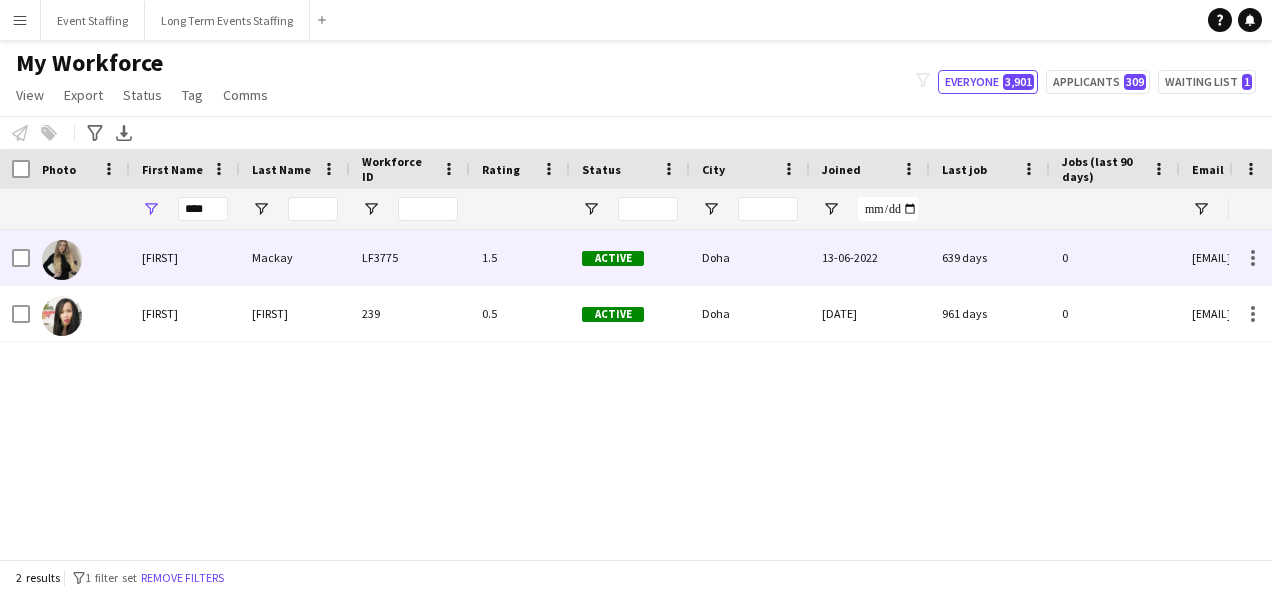 click on "[FIRST]" at bounding box center [185, 257] 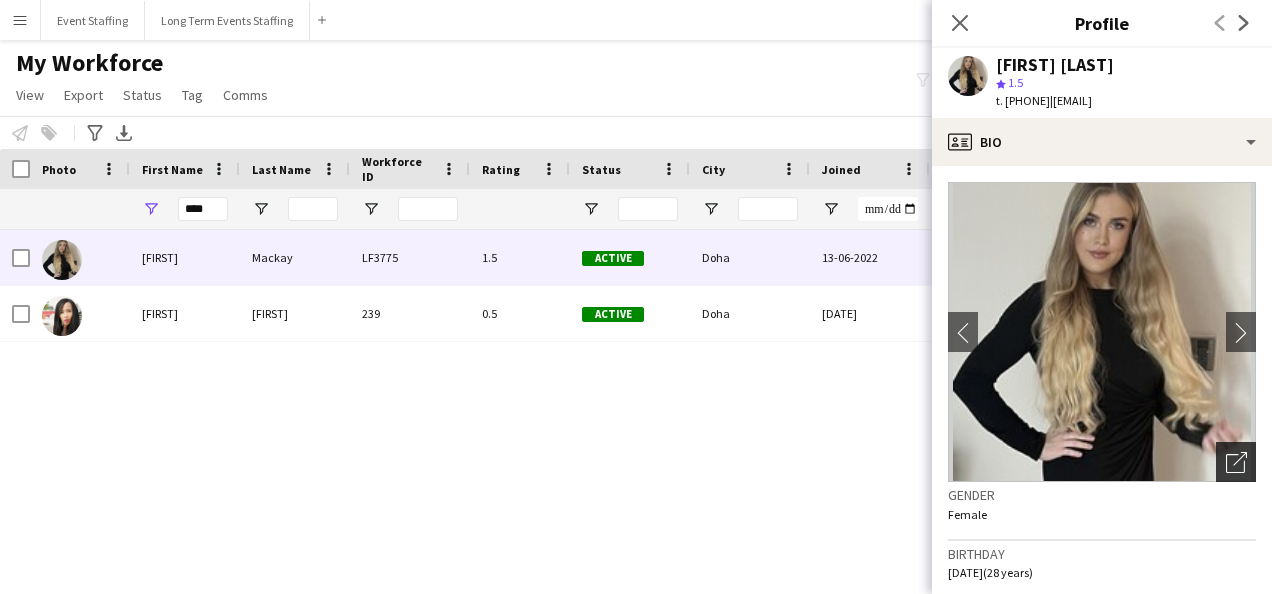 click 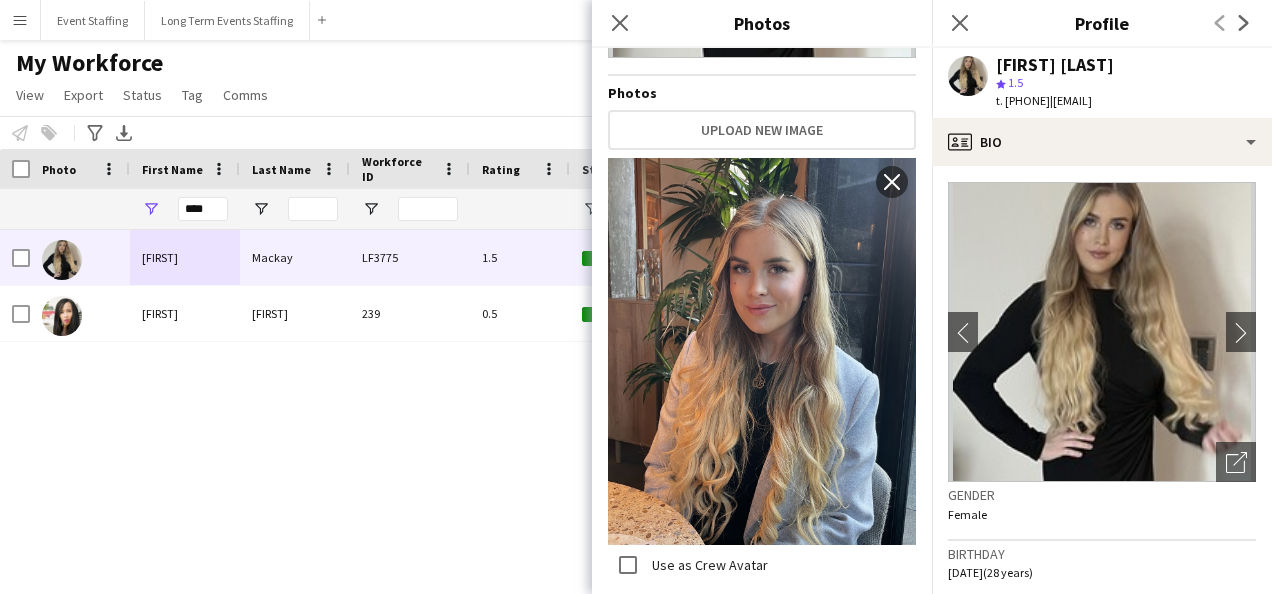 scroll, scrollTop: 324, scrollLeft: 0, axis: vertical 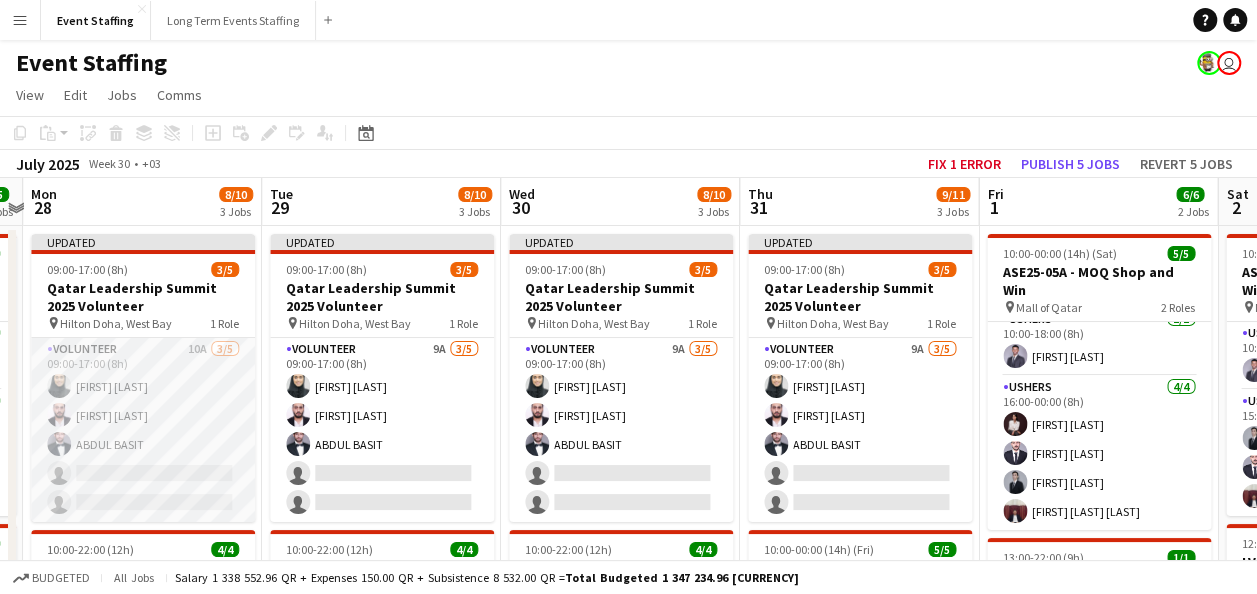 click on "Volunteer   10A   3/5   09:00-17:00 (8h)
Arwa Elsadig Bilal Omar ABDUL BASIT
single-neutral-actions
single-neutral-actions" at bounding box center [143, 430] 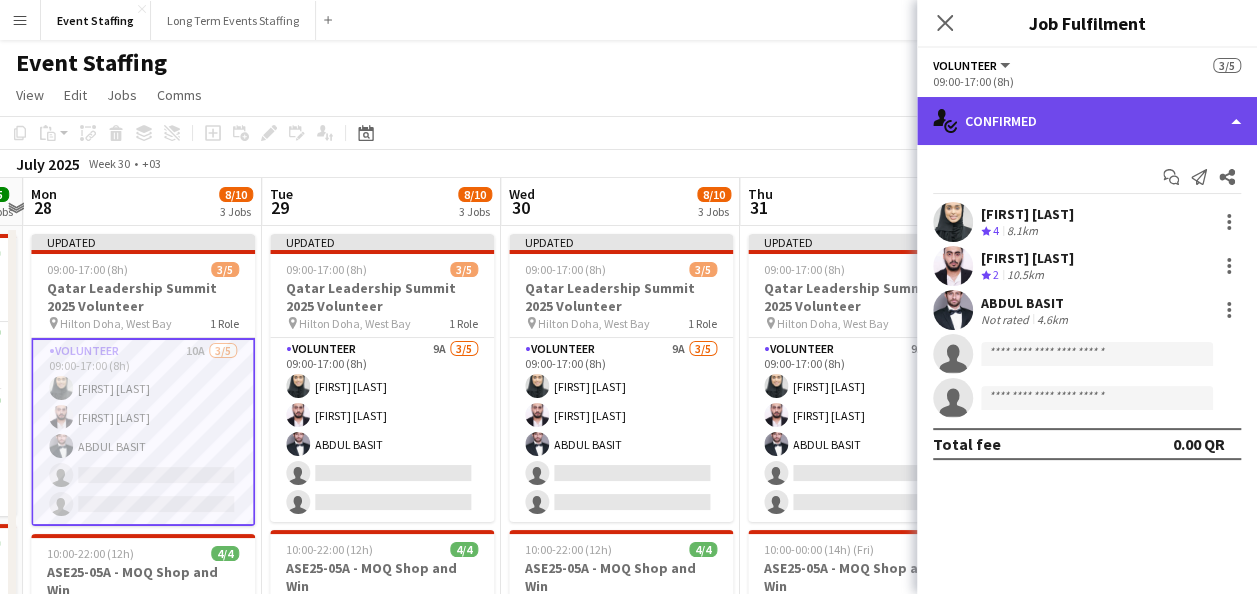 click on "single-neutral-actions-check-2
Confirmed" 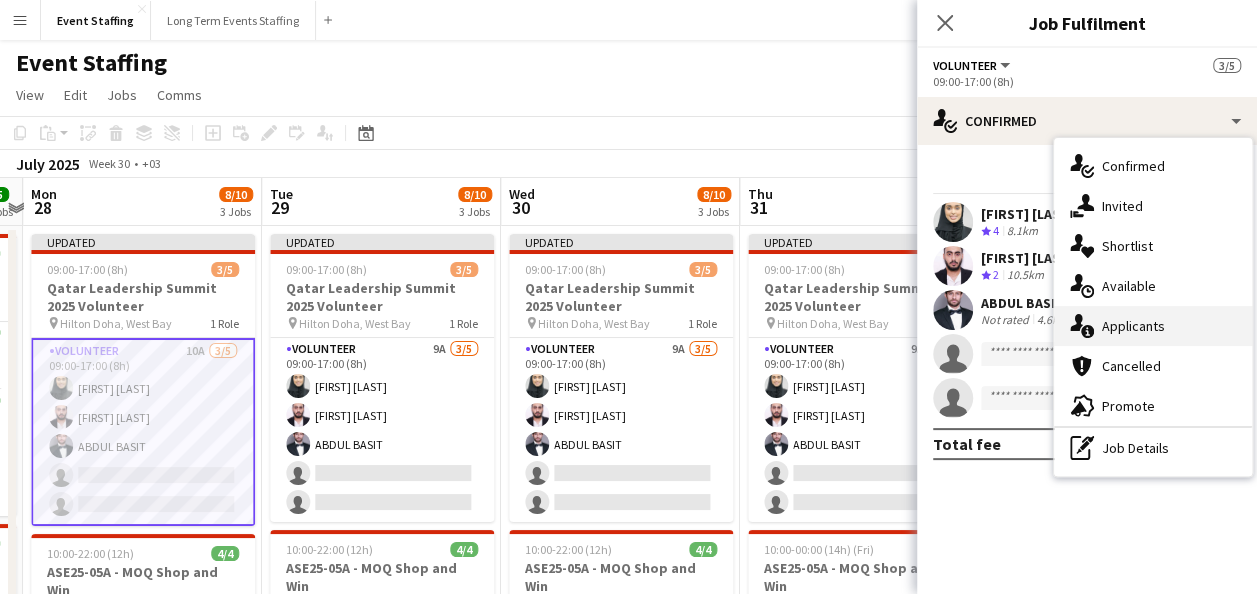 click on "single-neutral-actions-information
Applicants" at bounding box center [1153, 326] 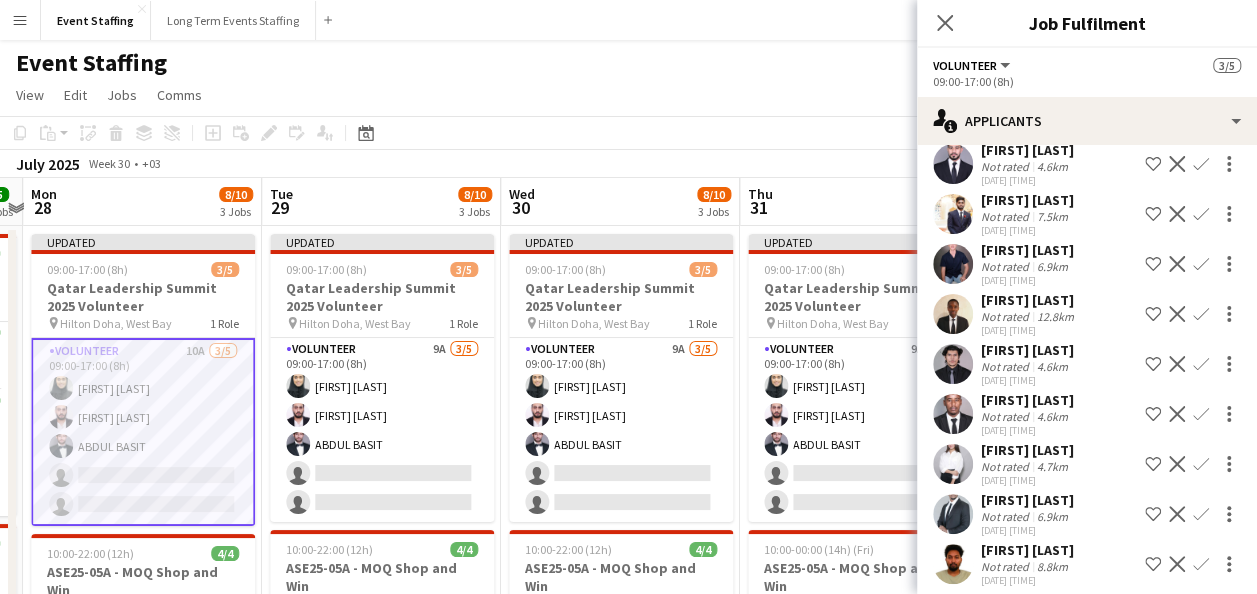 scroll, scrollTop: 162, scrollLeft: 0, axis: vertical 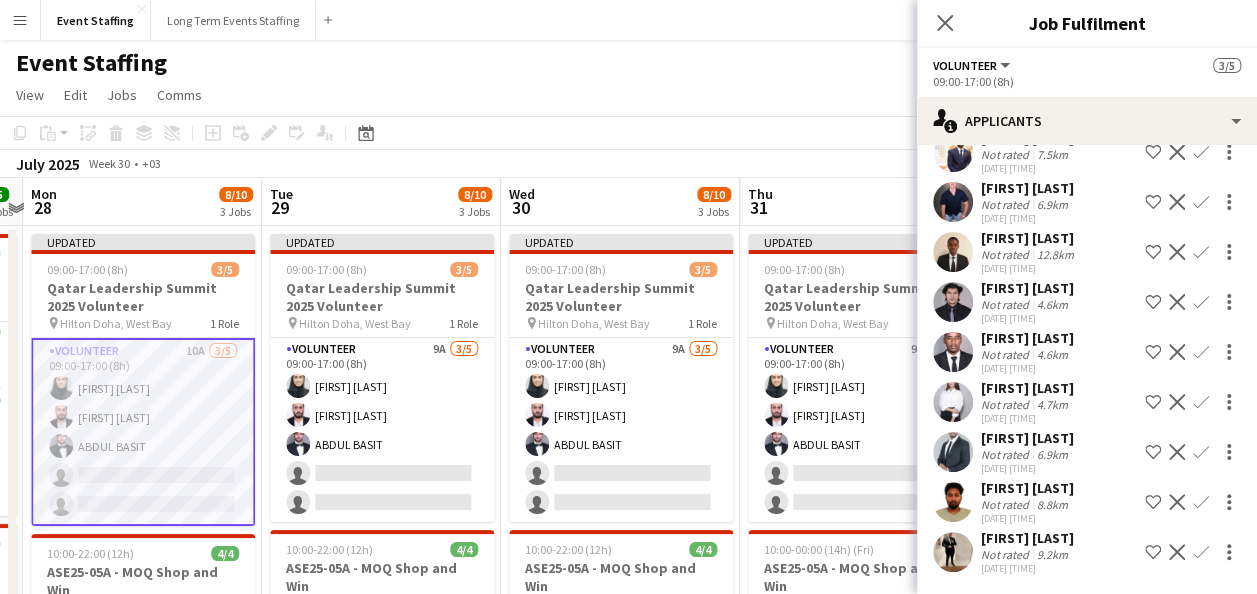 click on "Shortlist crew" at bounding box center (1153, 452) 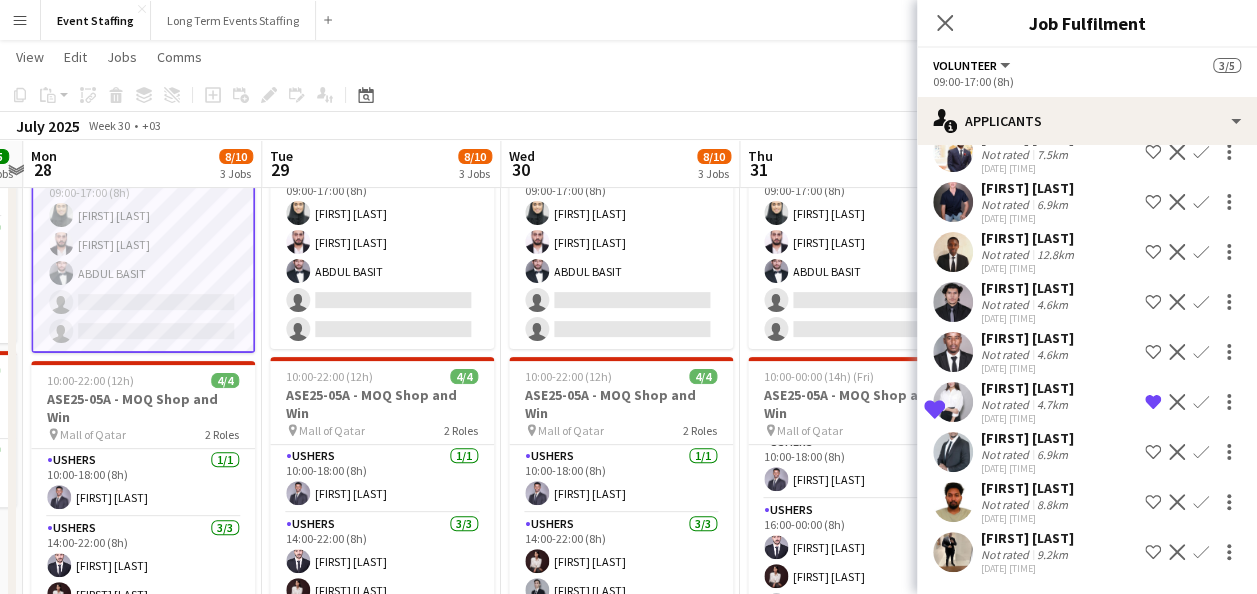 scroll, scrollTop: 200, scrollLeft: 0, axis: vertical 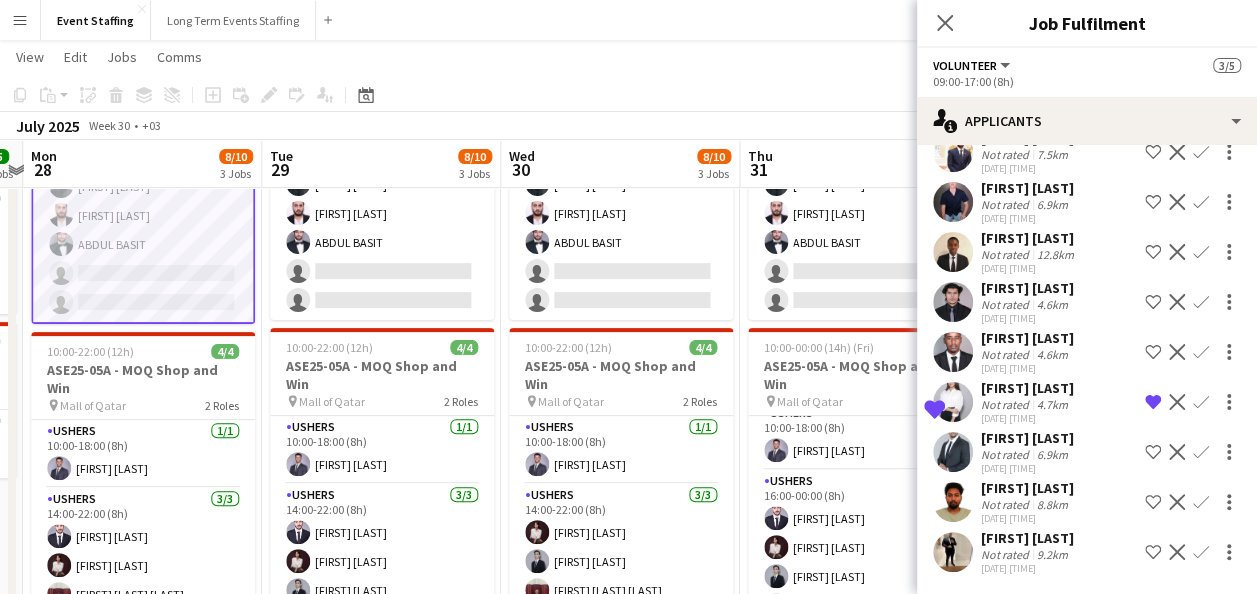 click on "Shortlist crew" at bounding box center (1153, 502) 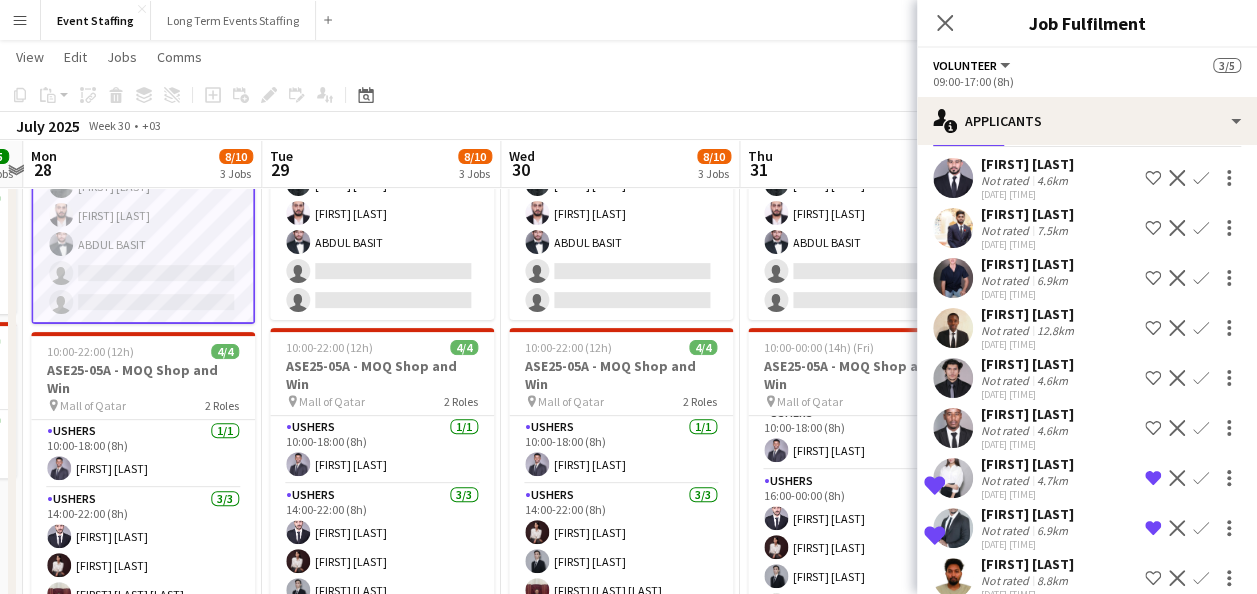 scroll, scrollTop: 162, scrollLeft: 0, axis: vertical 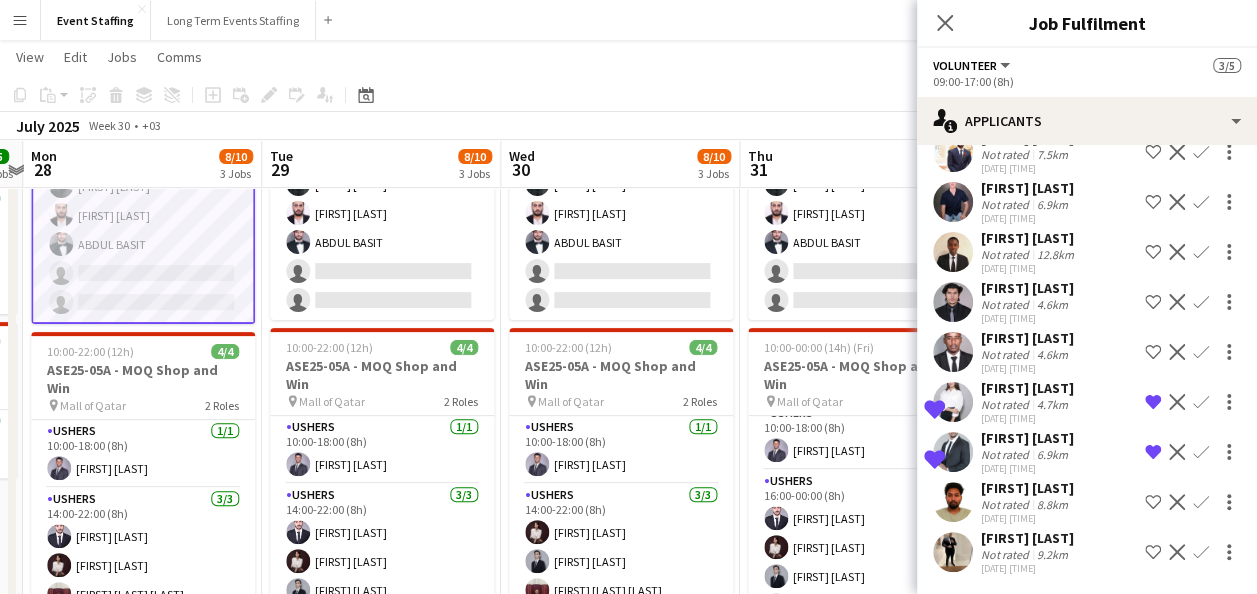 click on "[FIRST] [LAST]" 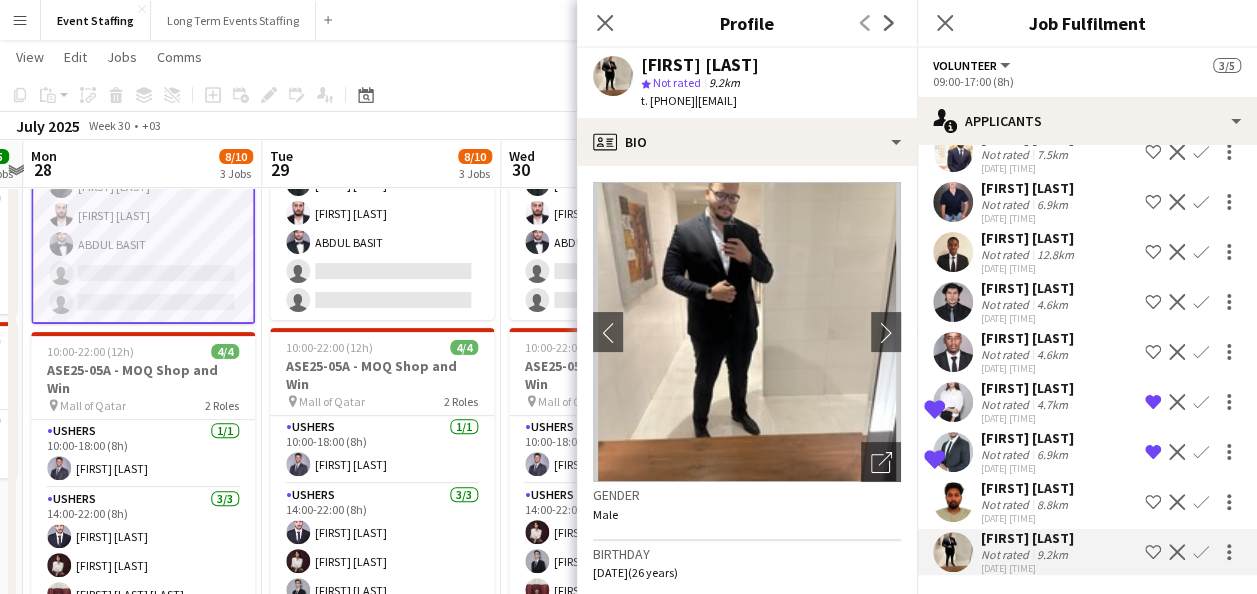 click on "Shortlist crew" 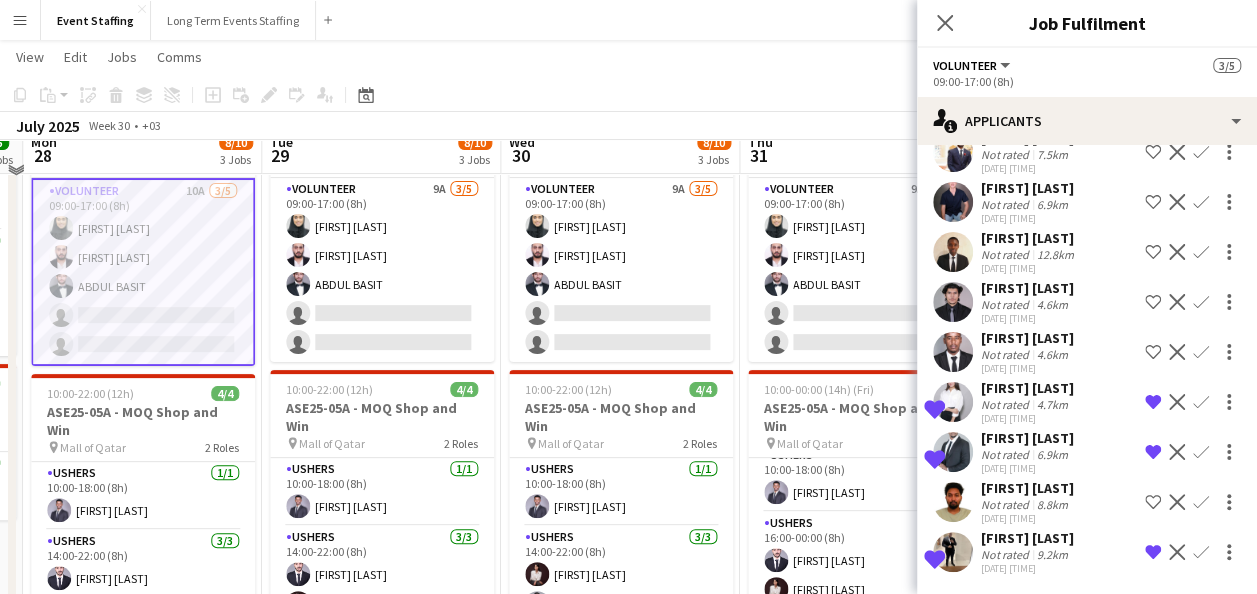 scroll, scrollTop: 200, scrollLeft: 0, axis: vertical 